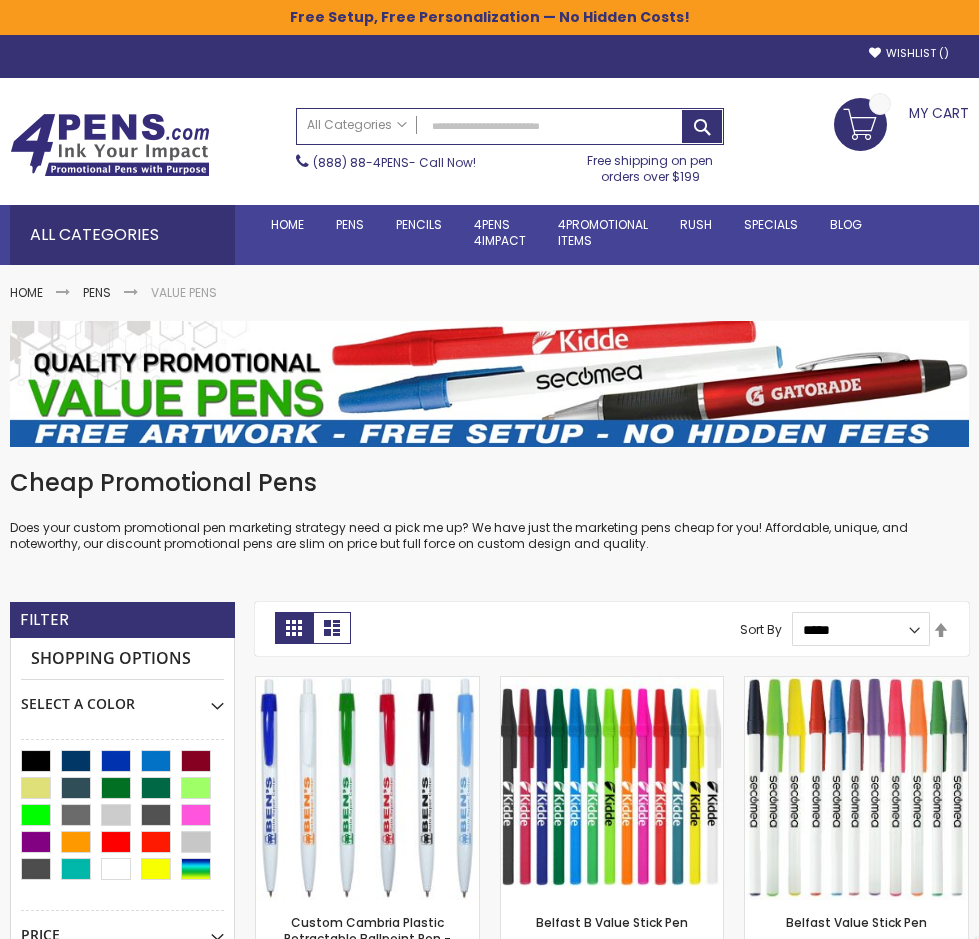 scroll, scrollTop: 0, scrollLeft: 0, axis: both 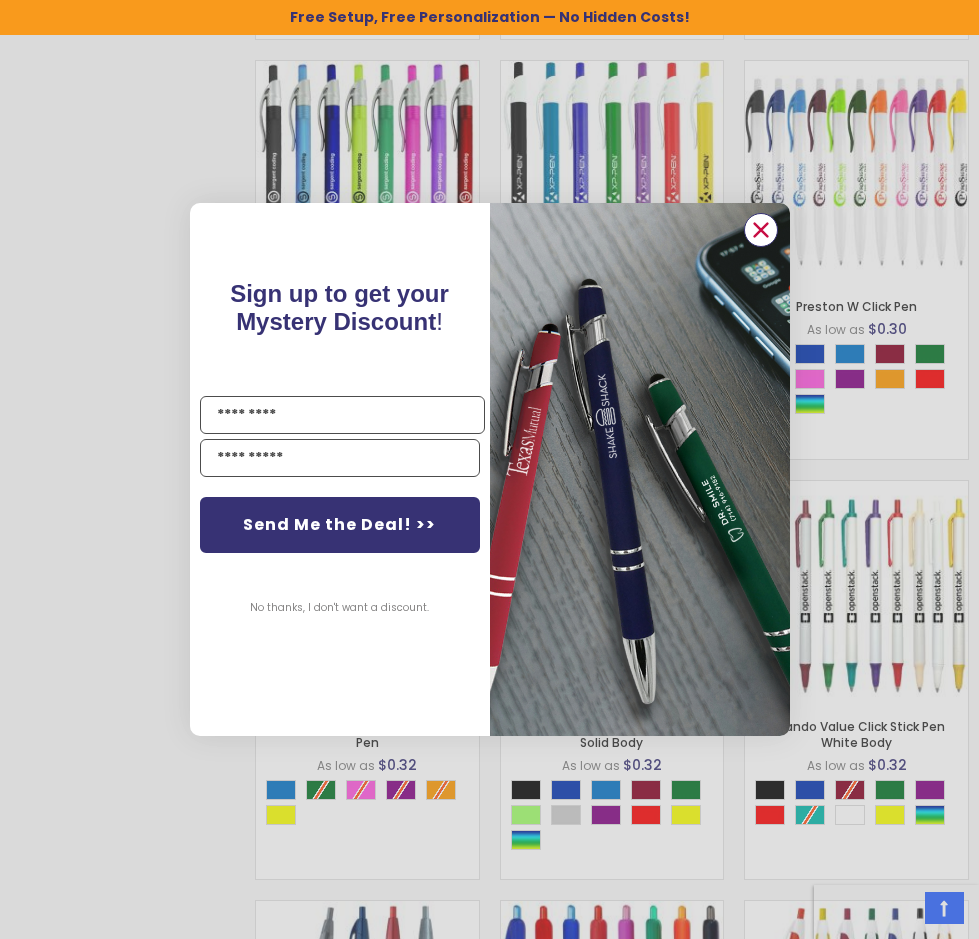 click 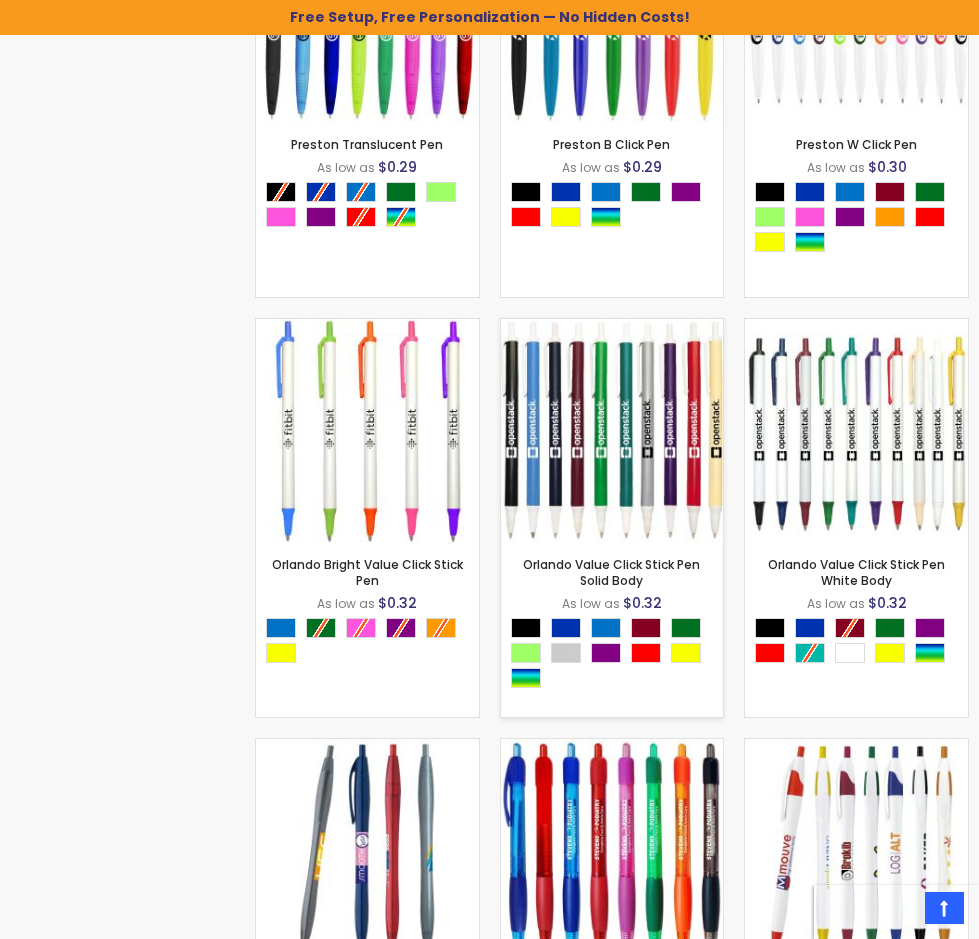scroll, scrollTop: 2335, scrollLeft: 0, axis: vertical 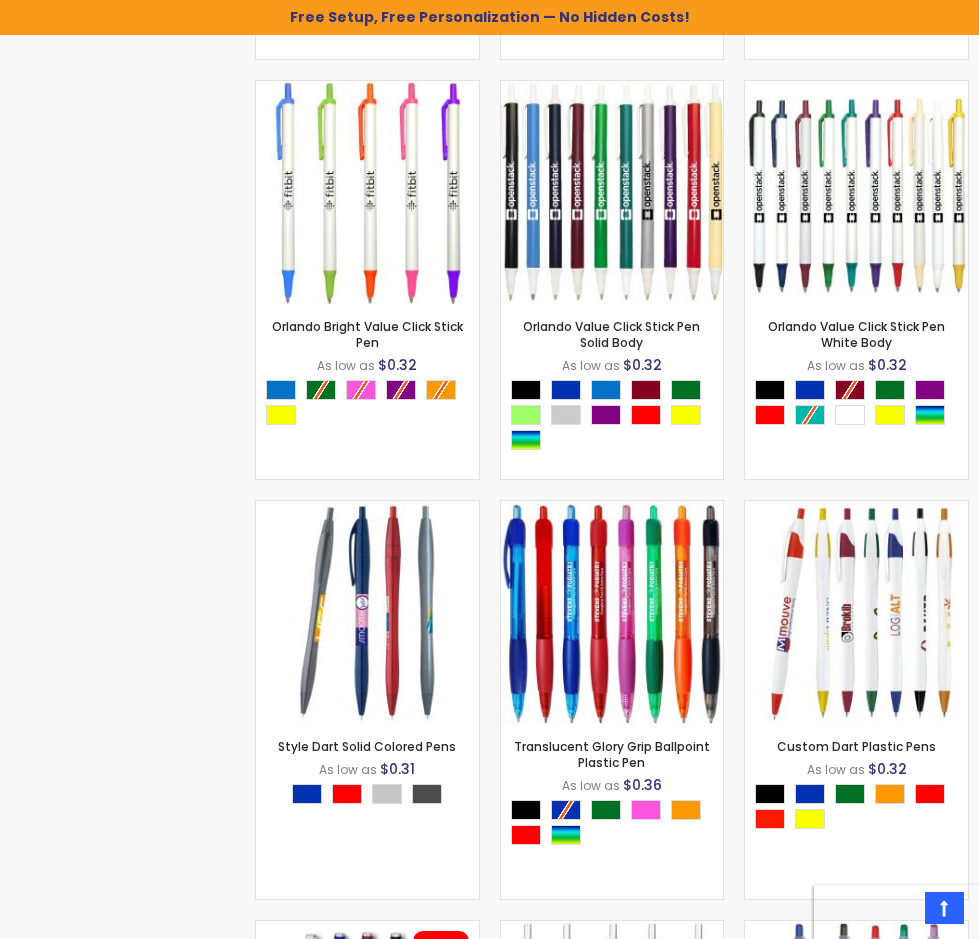 click on "Checkout as a new customer
Creating an account has many benefits:
See order and shipping status
Track order history
Check out faster
Create an Account
Checkout using your account
Email Address
Password
Sign In" at bounding box center [489, 404] 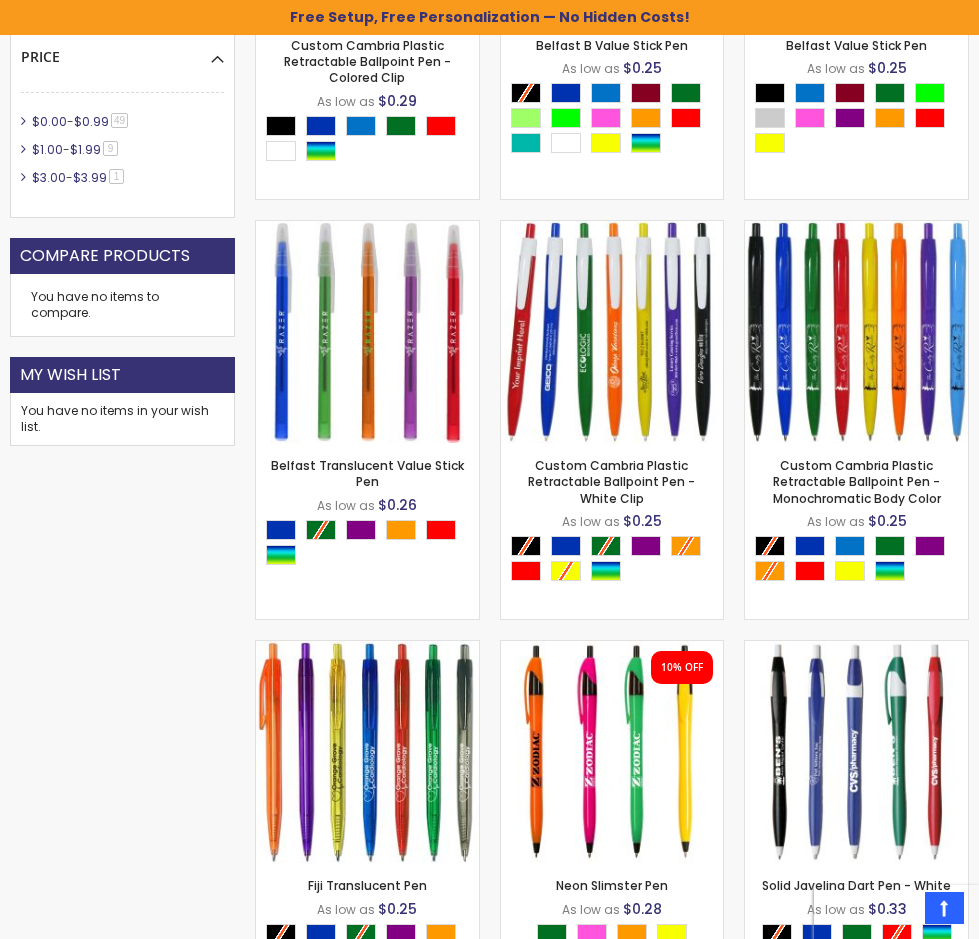 scroll, scrollTop: 335, scrollLeft: 0, axis: vertical 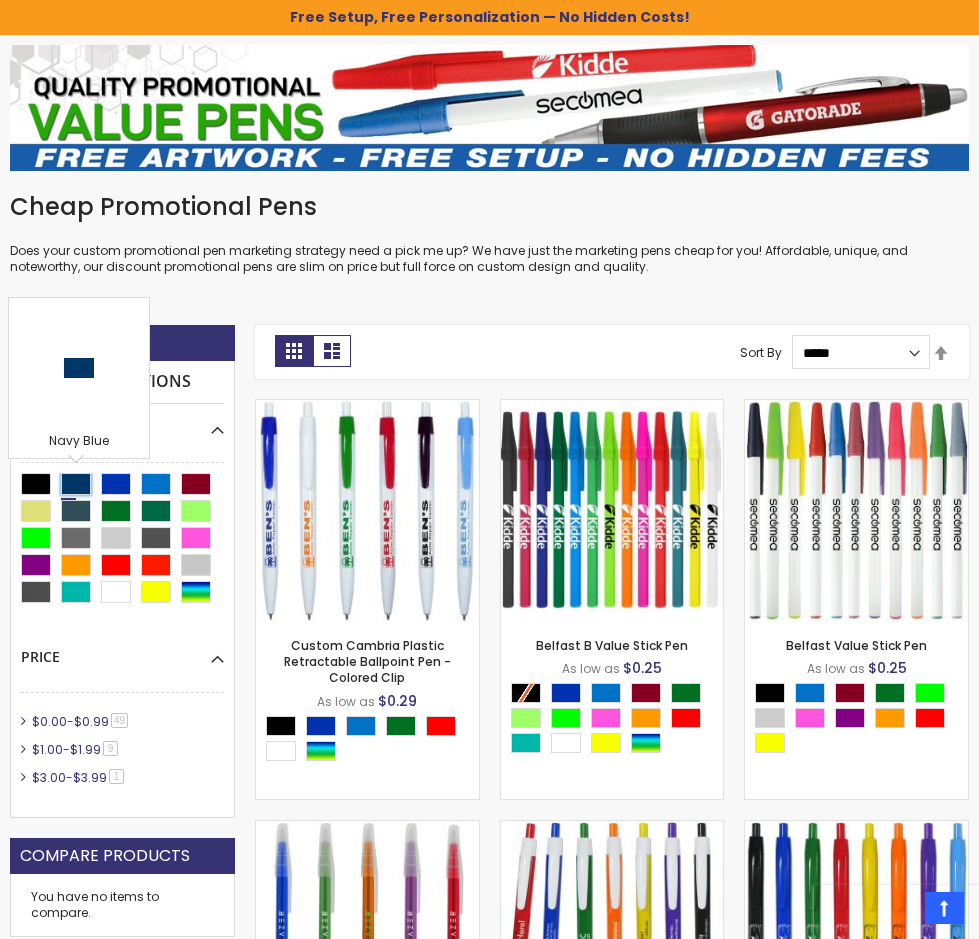 click at bounding box center (76, 484) 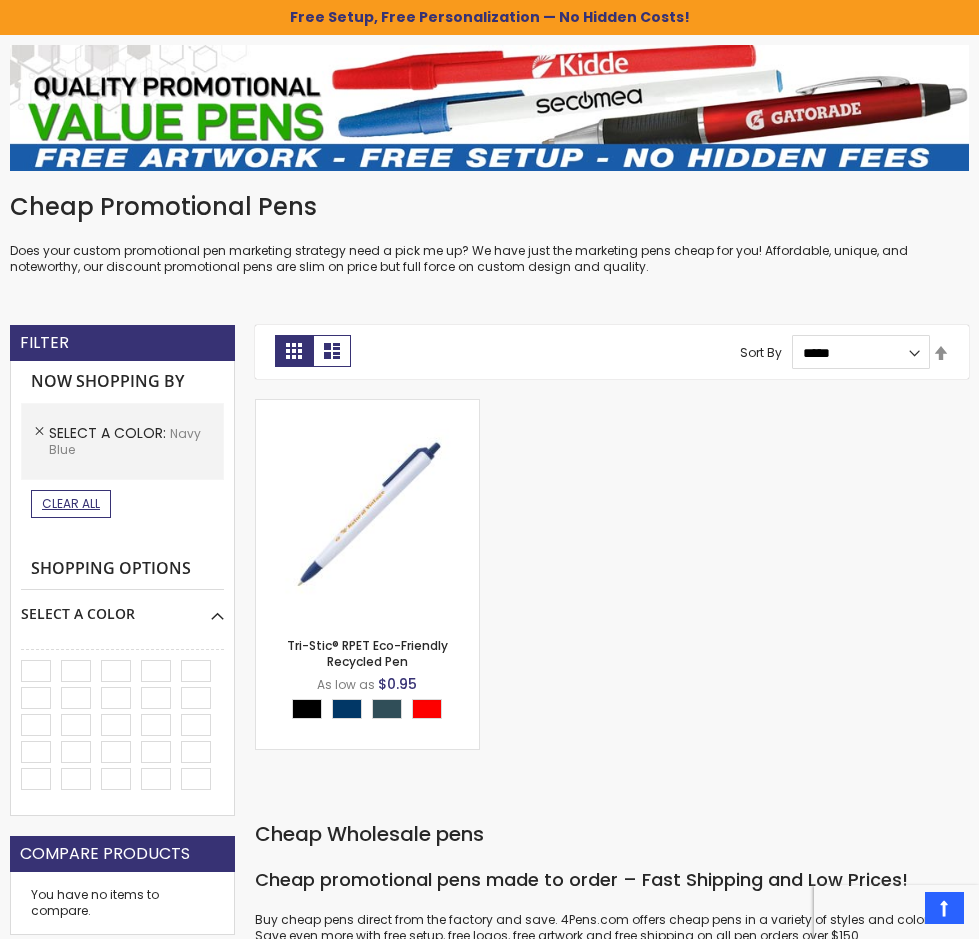 click on "Clear All" at bounding box center [71, 503] 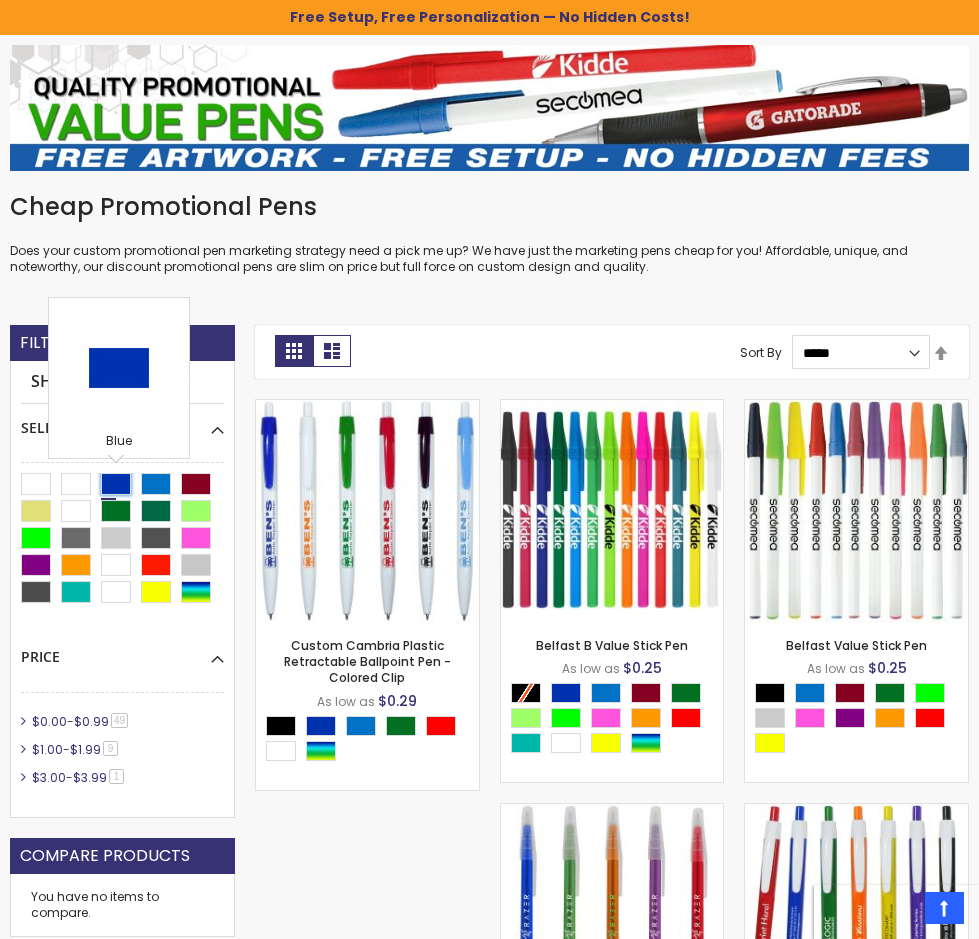click at bounding box center [116, 484] 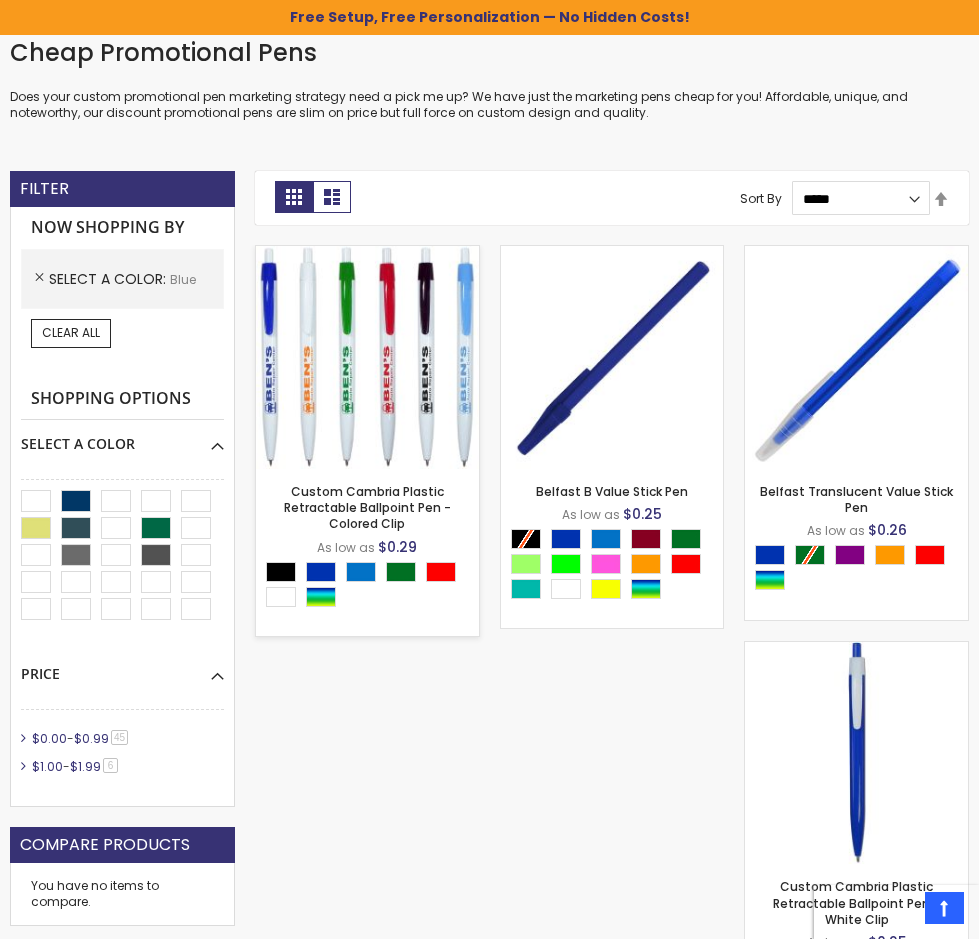 scroll, scrollTop: 335, scrollLeft: 0, axis: vertical 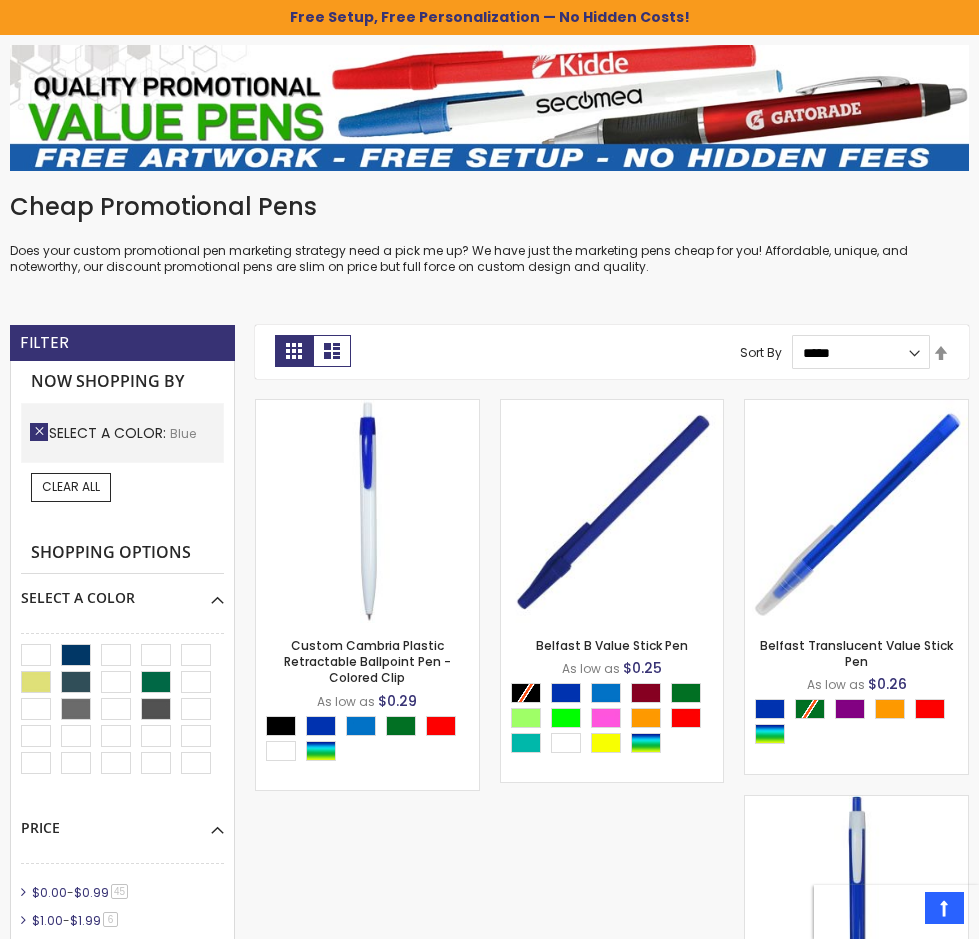 click on "Remove This Item" at bounding box center (39, 432) 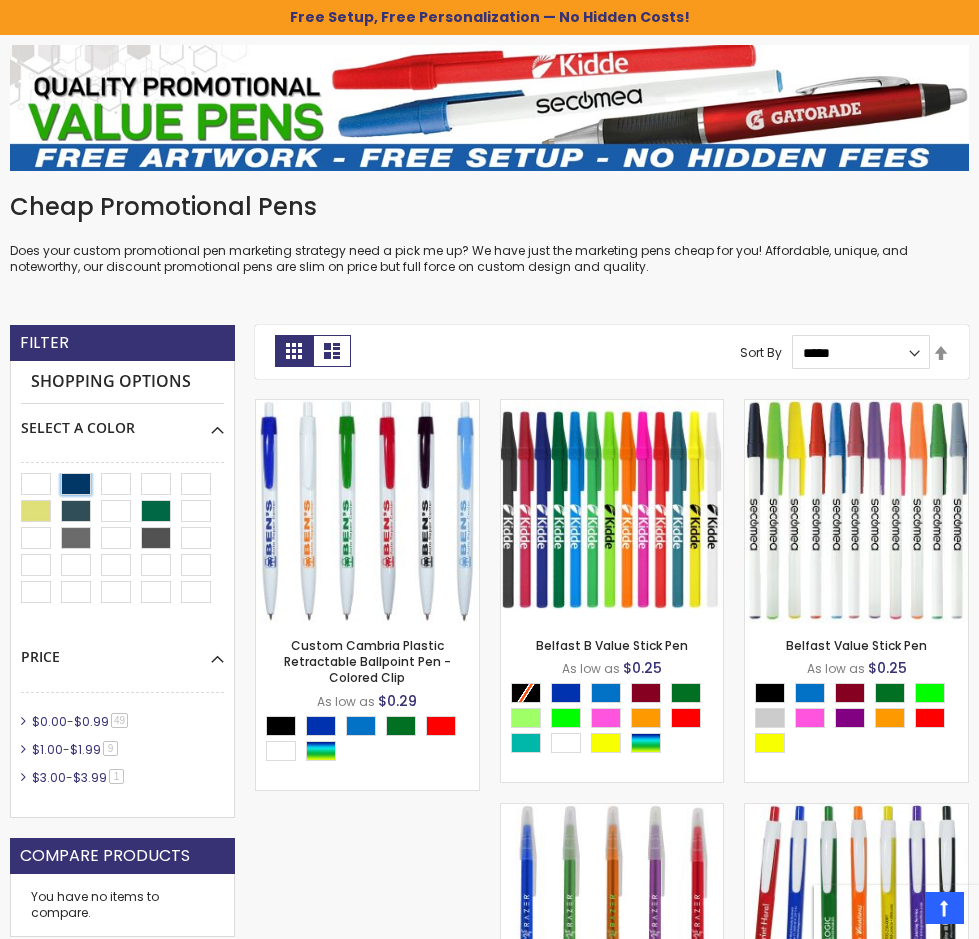click at bounding box center [76, 484] 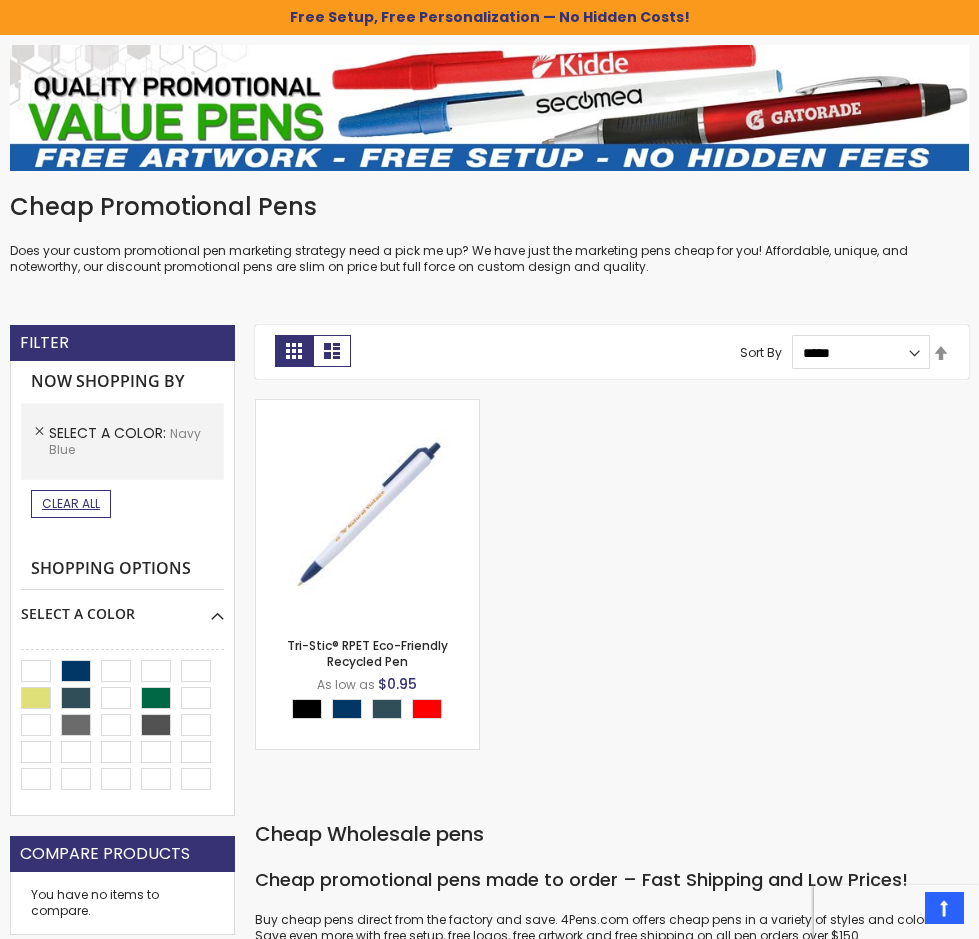 click on "Clear All" at bounding box center (71, 503) 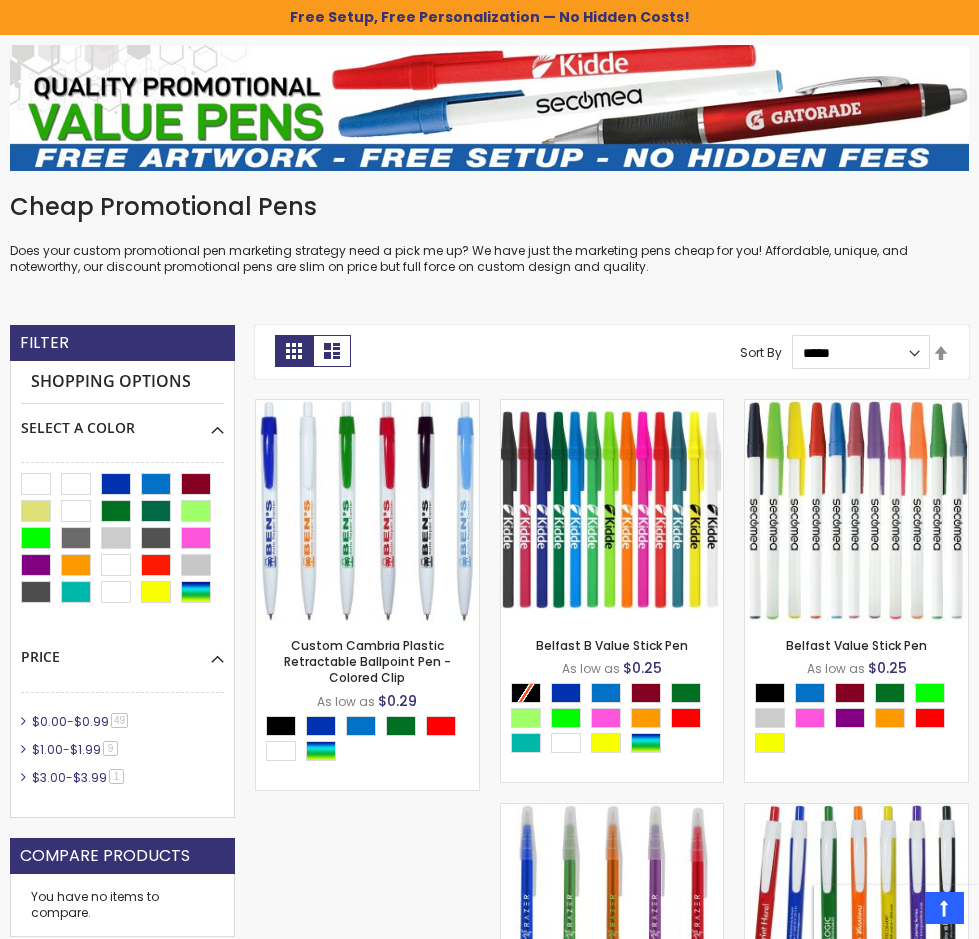 click on "$0.00  -  $0.99
49 item" at bounding box center (122, 722) 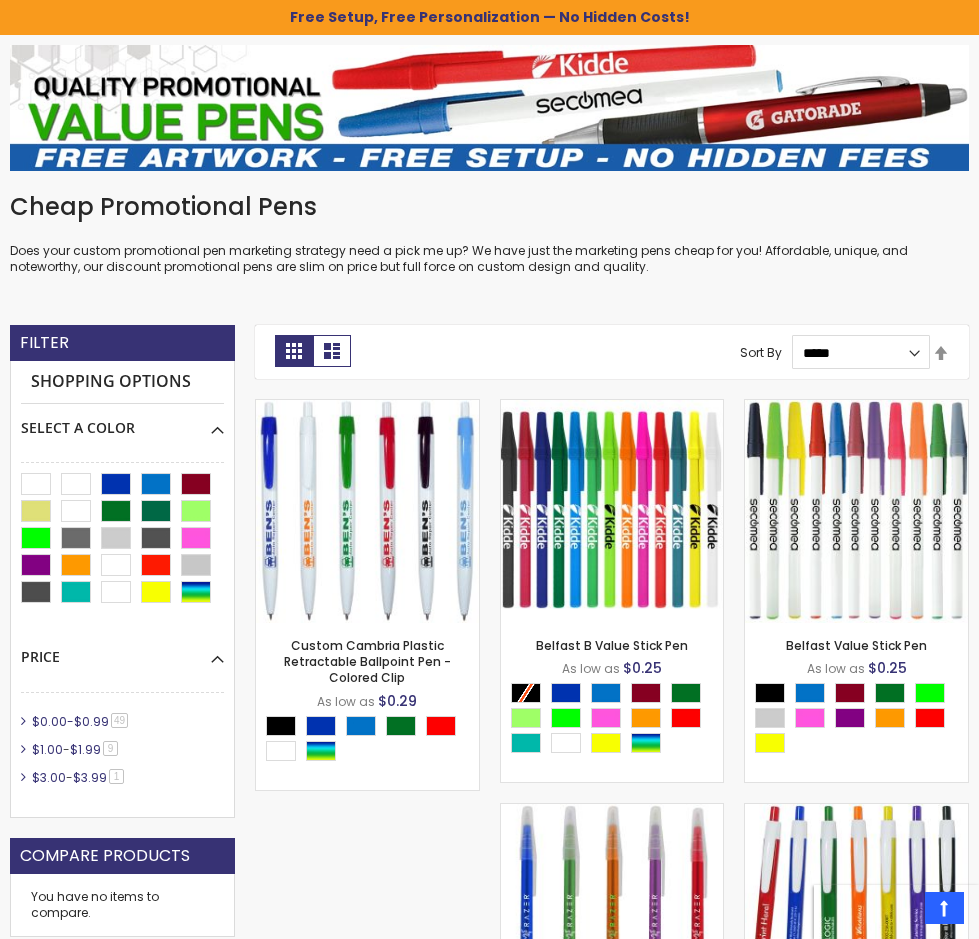 click on "$0.00" at bounding box center [49, 721] 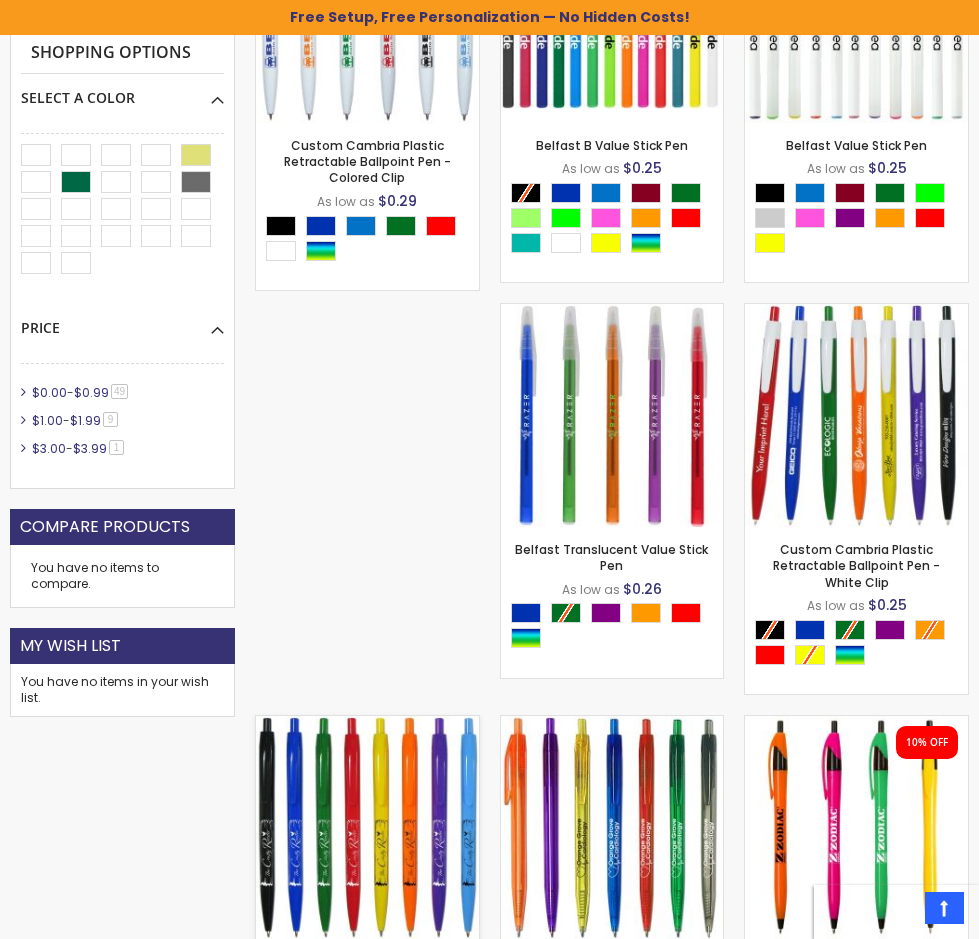 scroll, scrollTop: 1035, scrollLeft: 0, axis: vertical 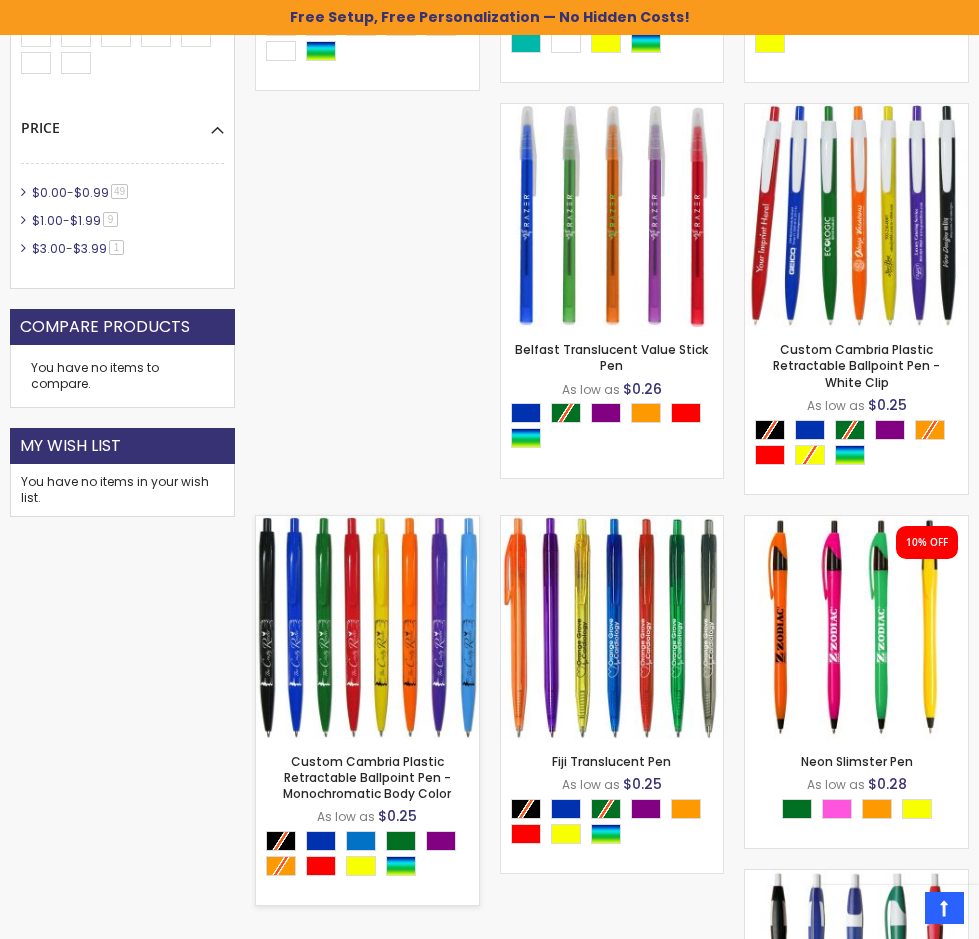 click at bounding box center (367, 627) 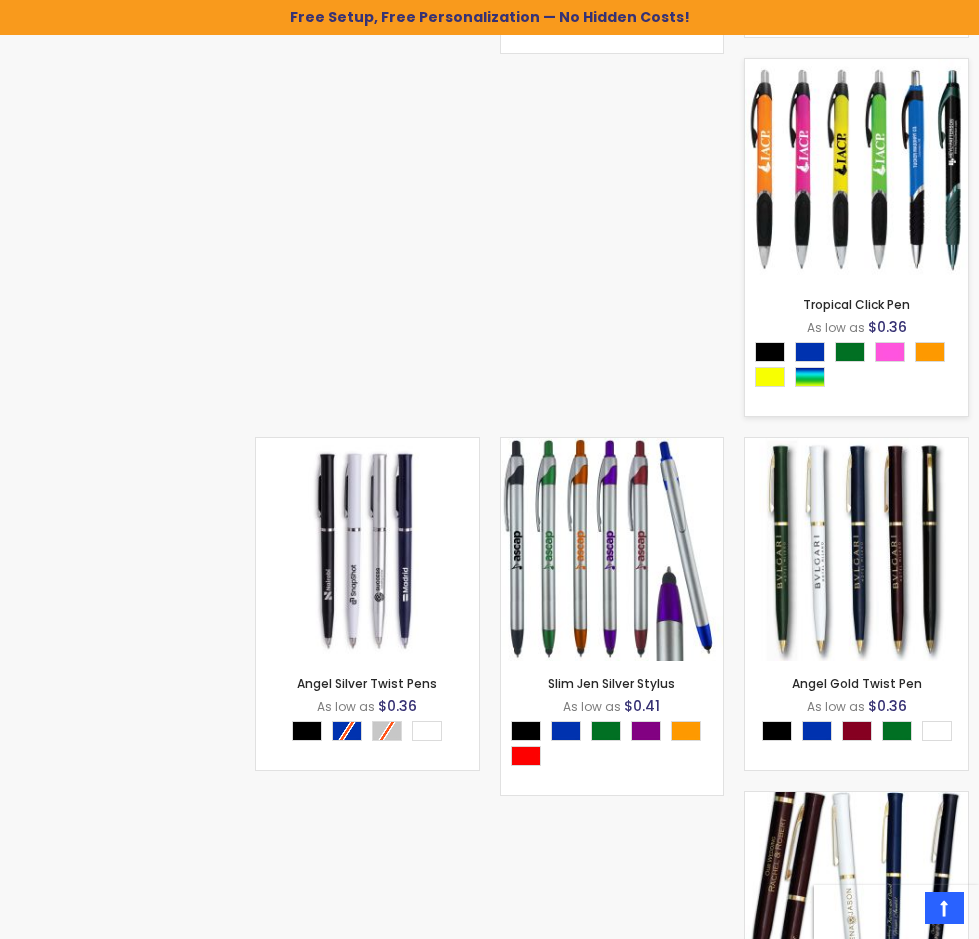 scroll, scrollTop: 4735, scrollLeft: 0, axis: vertical 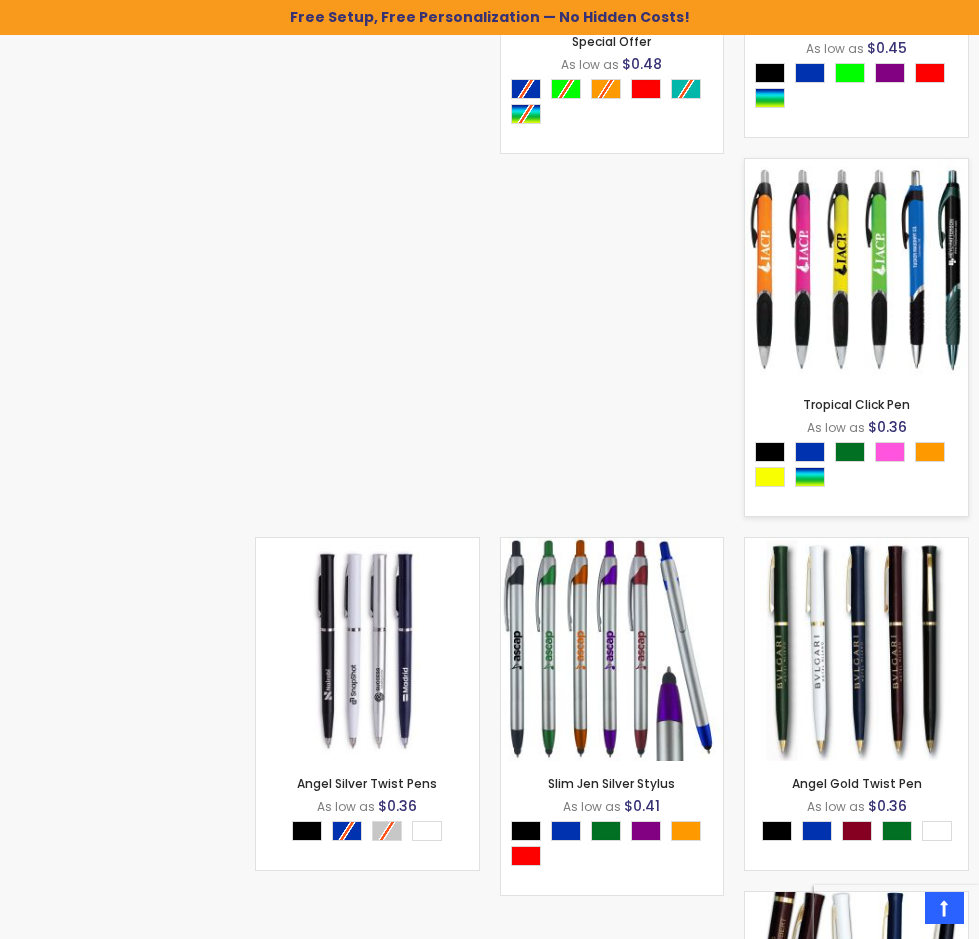 click at bounding box center [856, 270] 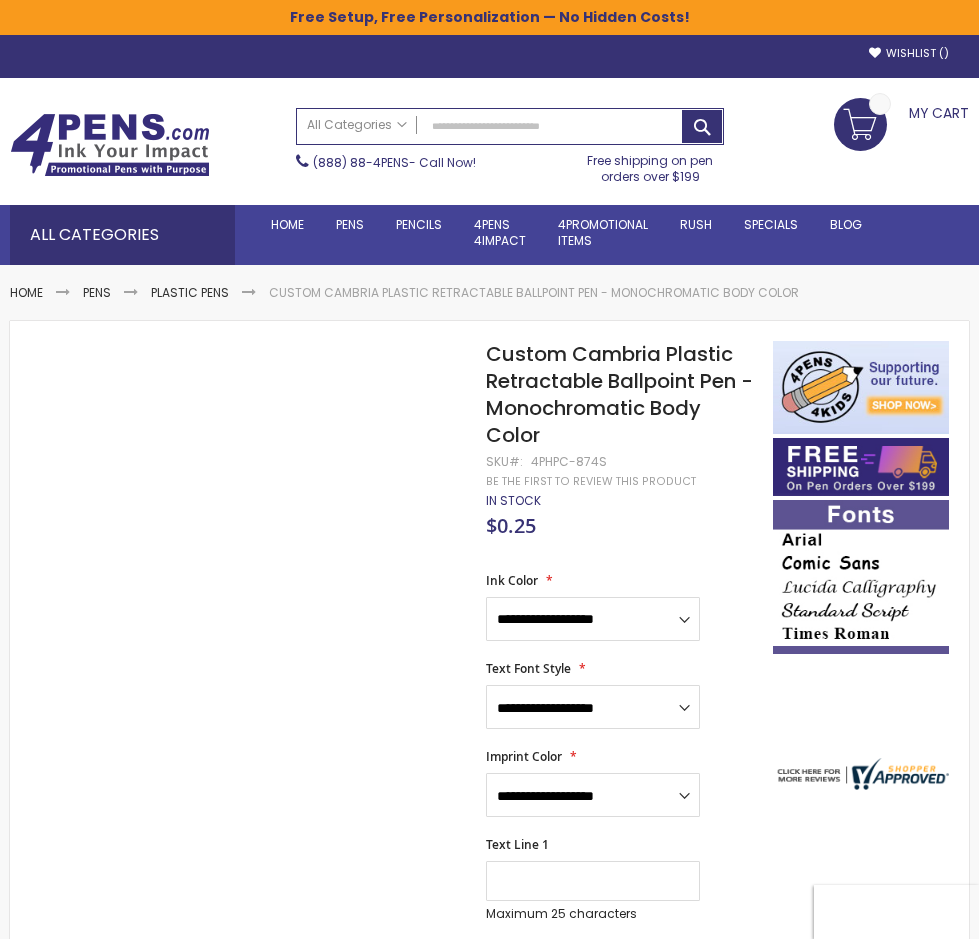 scroll, scrollTop: 0, scrollLeft: 0, axis: both 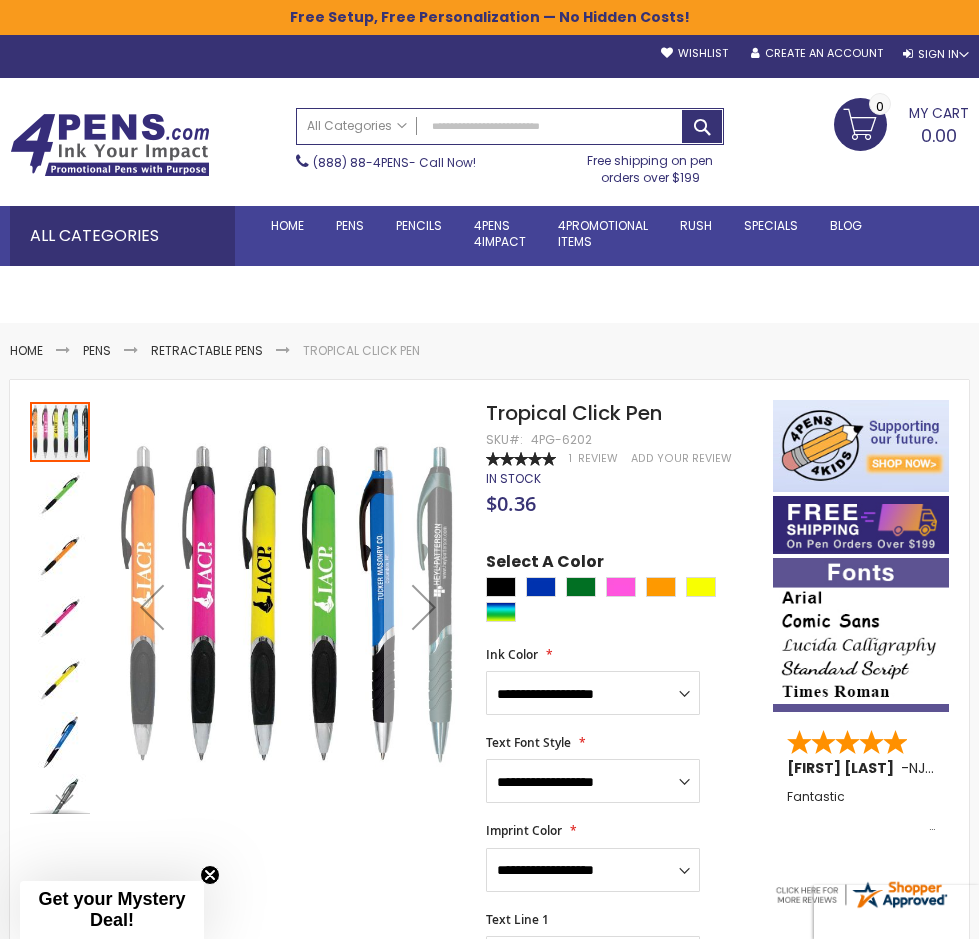 click at bounding box center [424, 607] 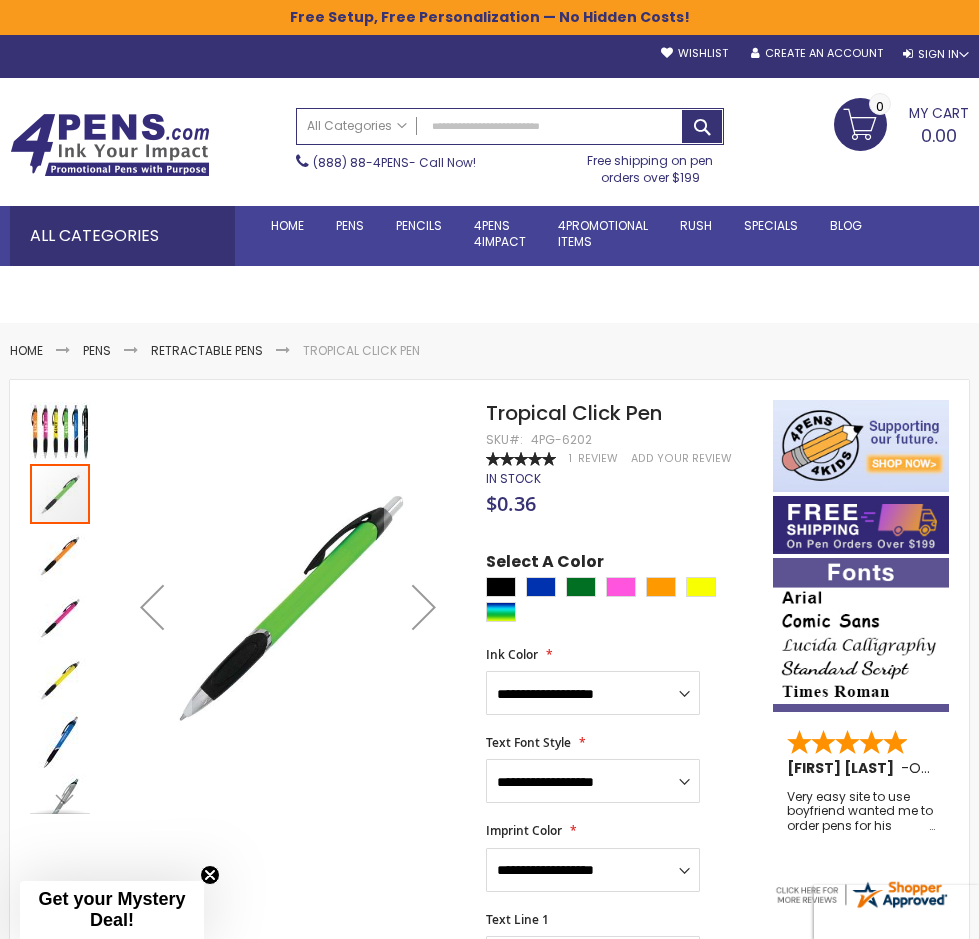click at bounding box center [60, 799] 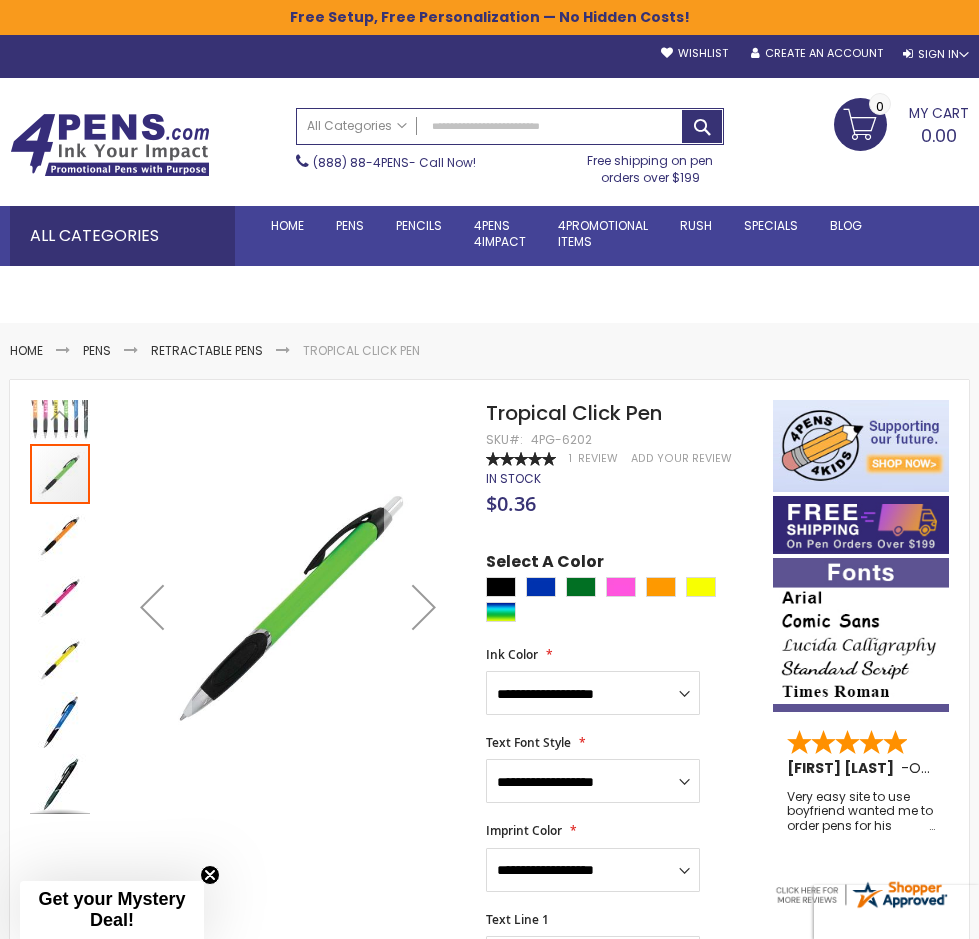click at bounding box center [424, 607] 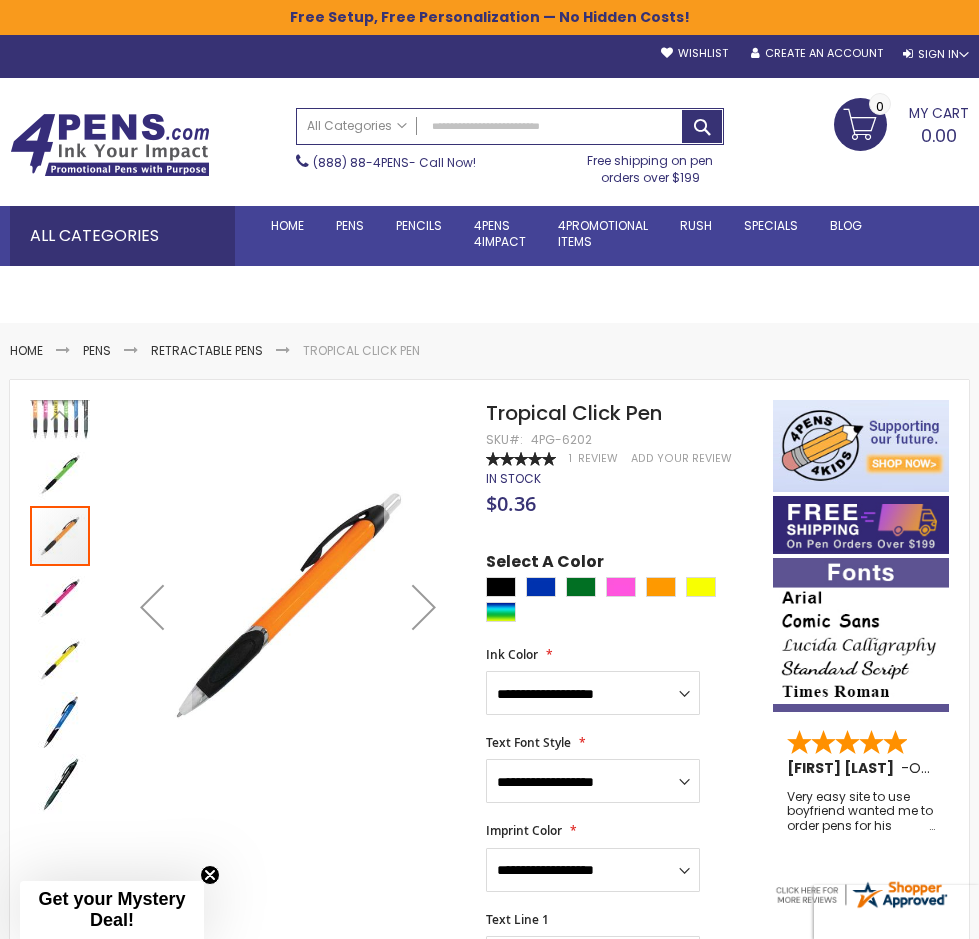click at bounding box center [424, 607] 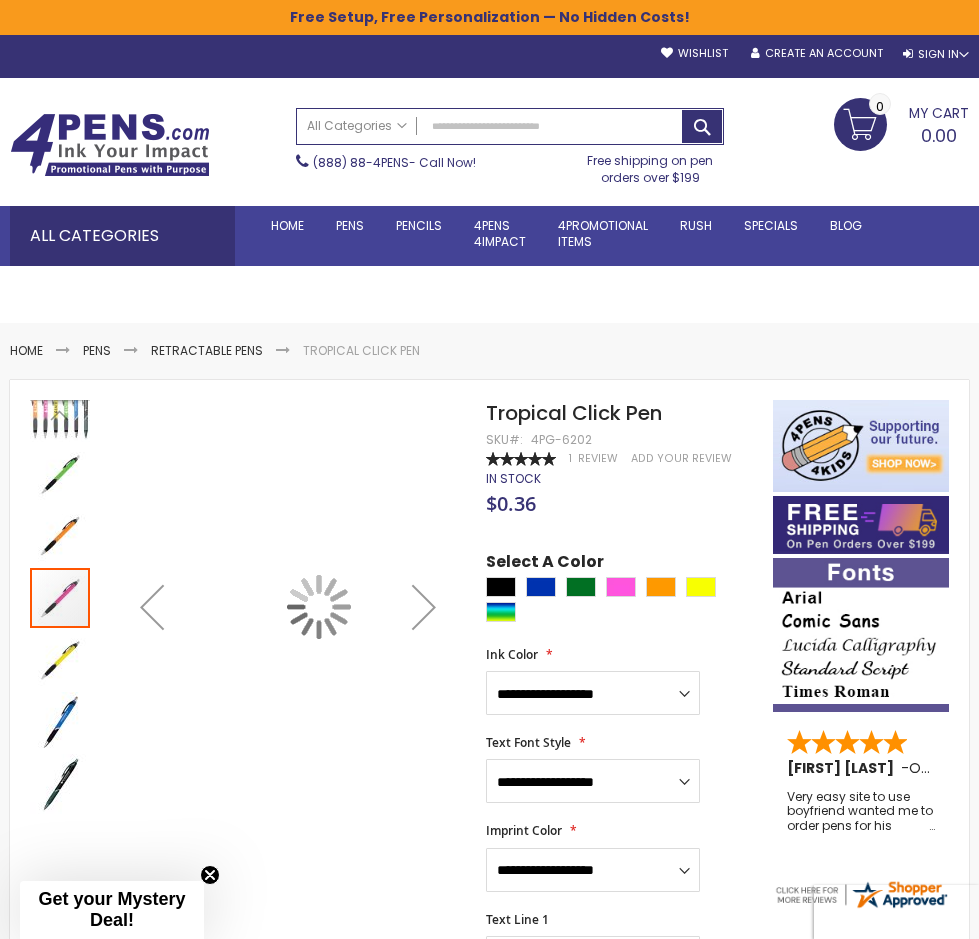 click at bounding box center [424, 607] 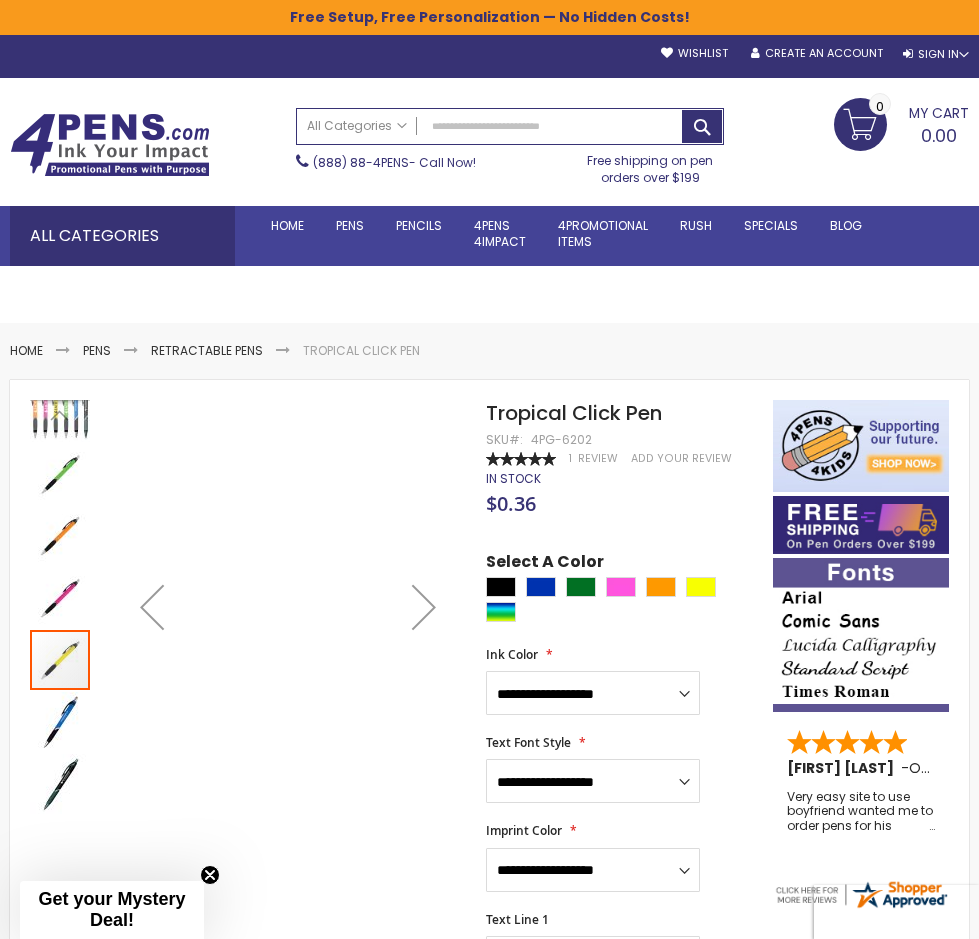 click at bounding box center (424, 607) 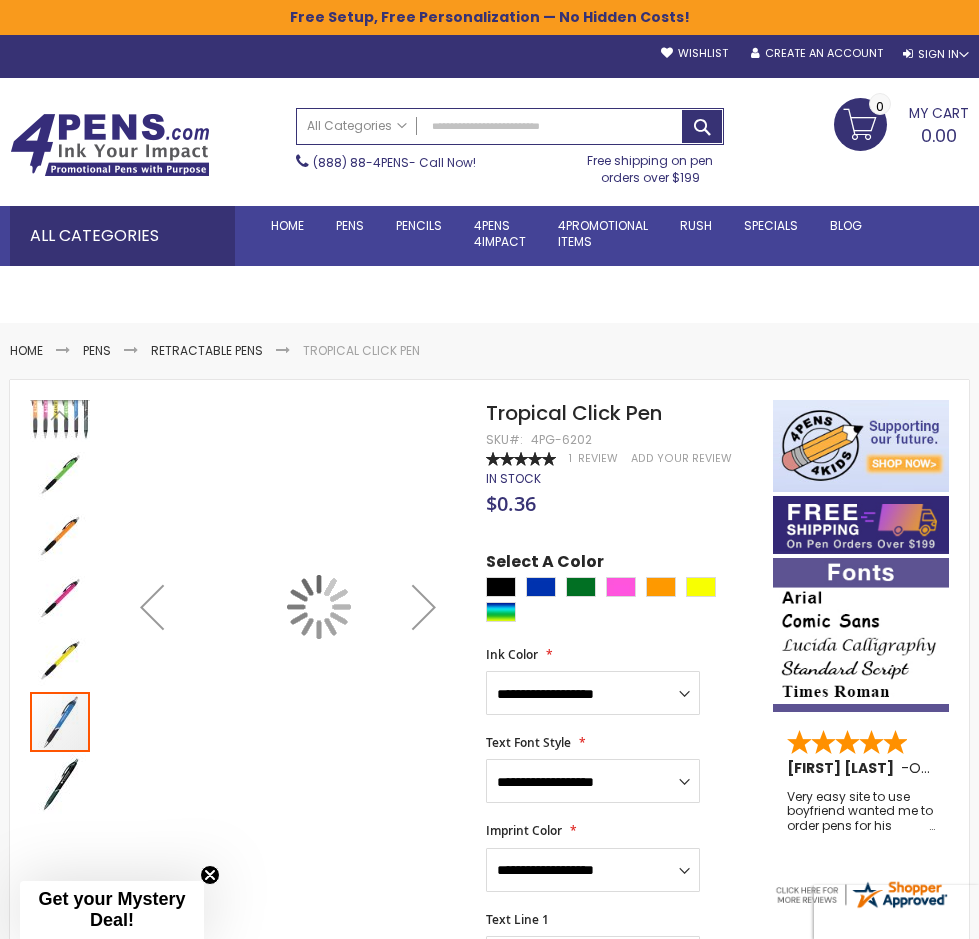 click at bounding box center [424, 607] 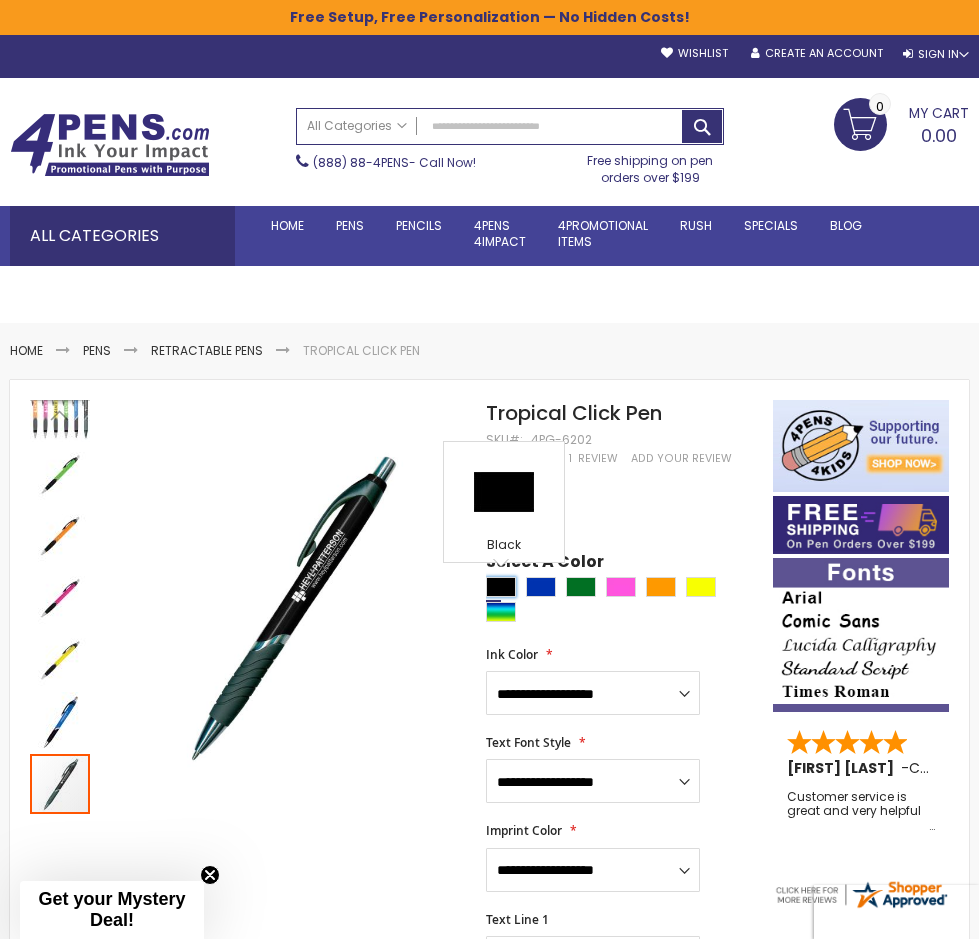 click at bounding box center (501, 587) 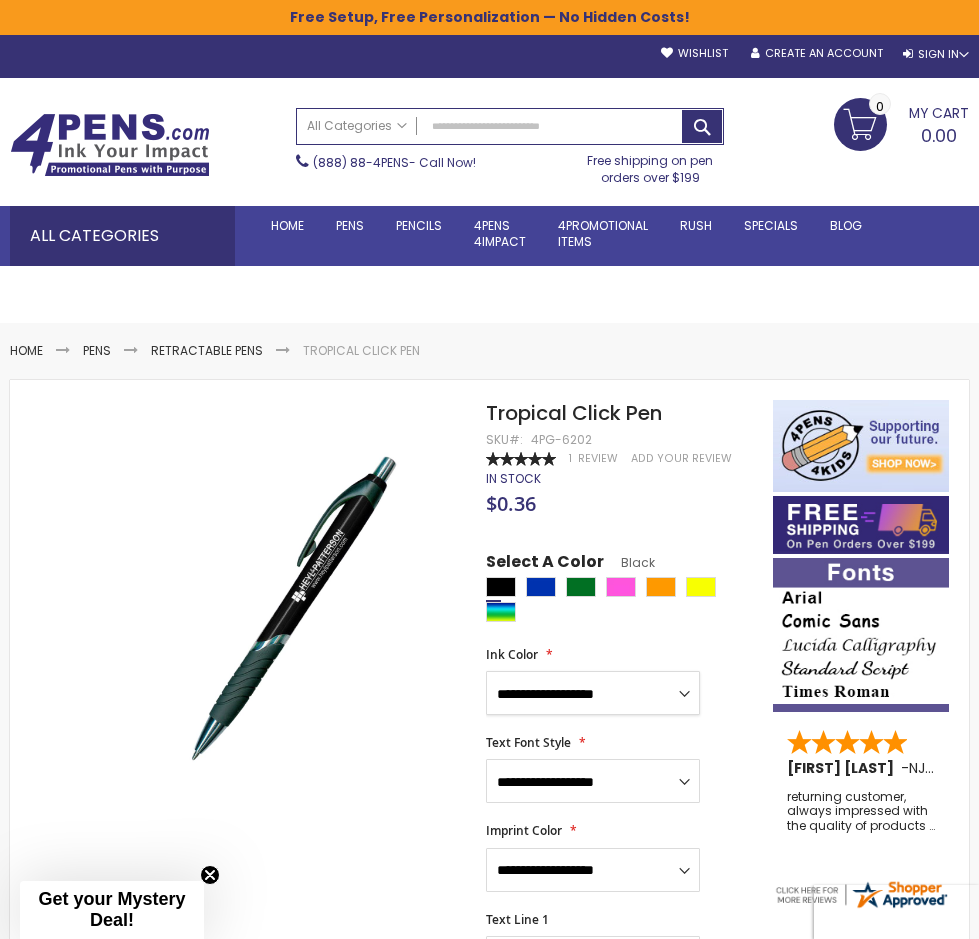 click on "**********" at bounding box center [593, 693] 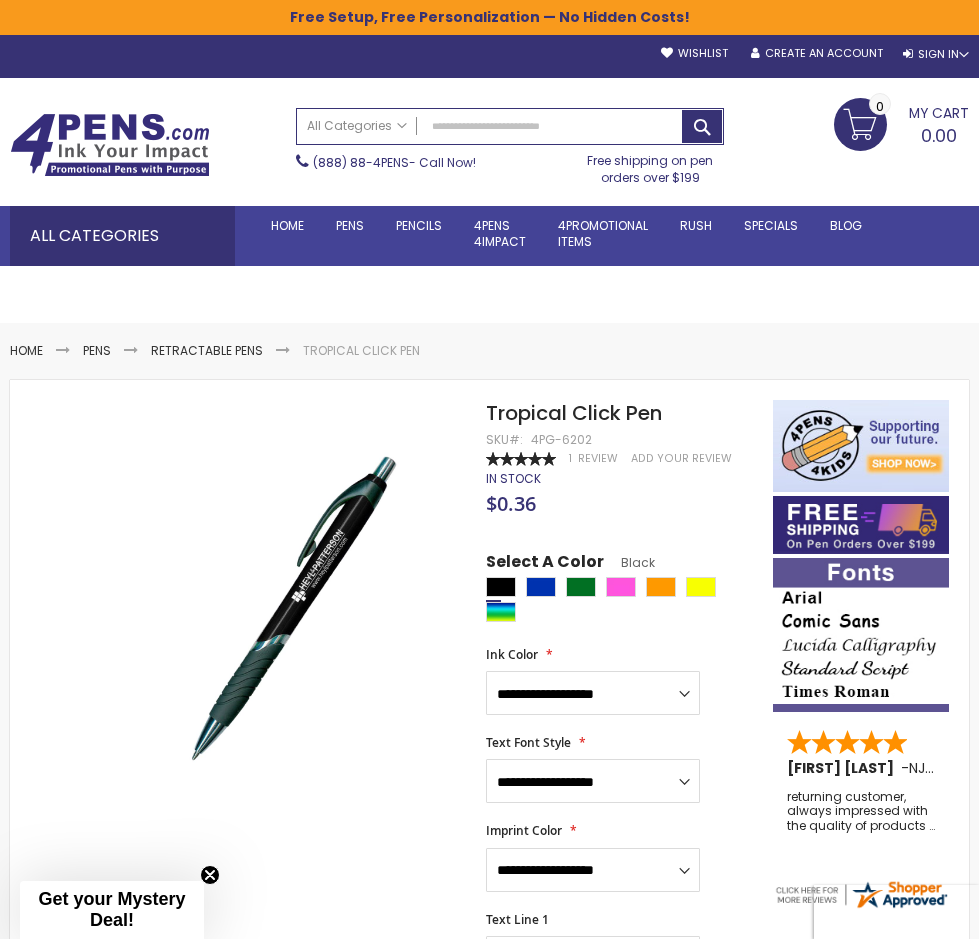 click on "**********" at bounding box center (620, 769) 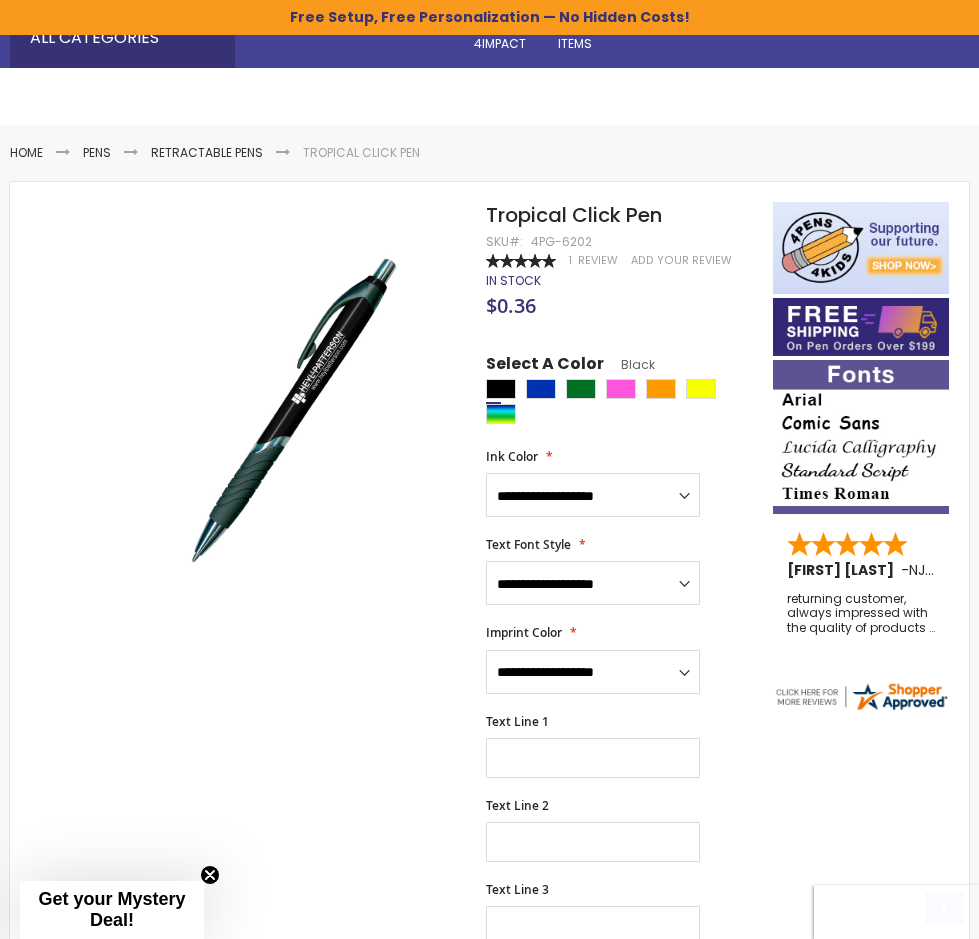 scroll, scrollTop: 200, scrollLeft: 0, axis: vertical 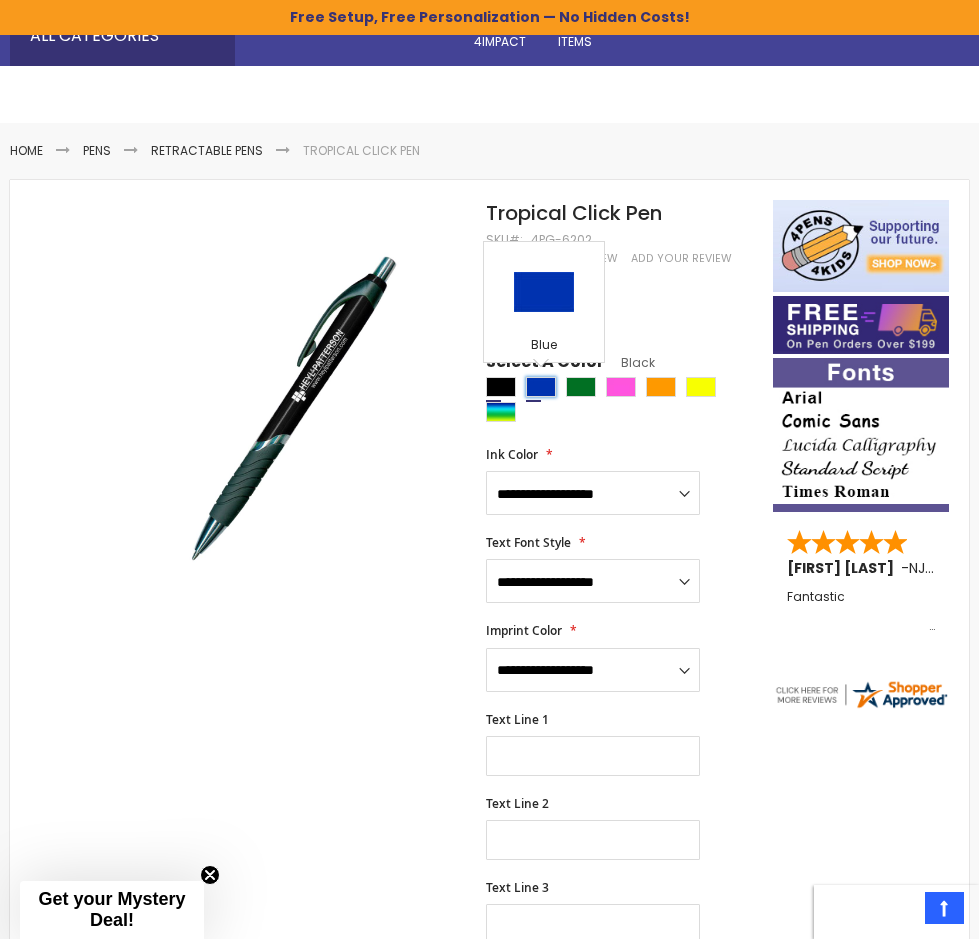click at bounding box center [541, 387] 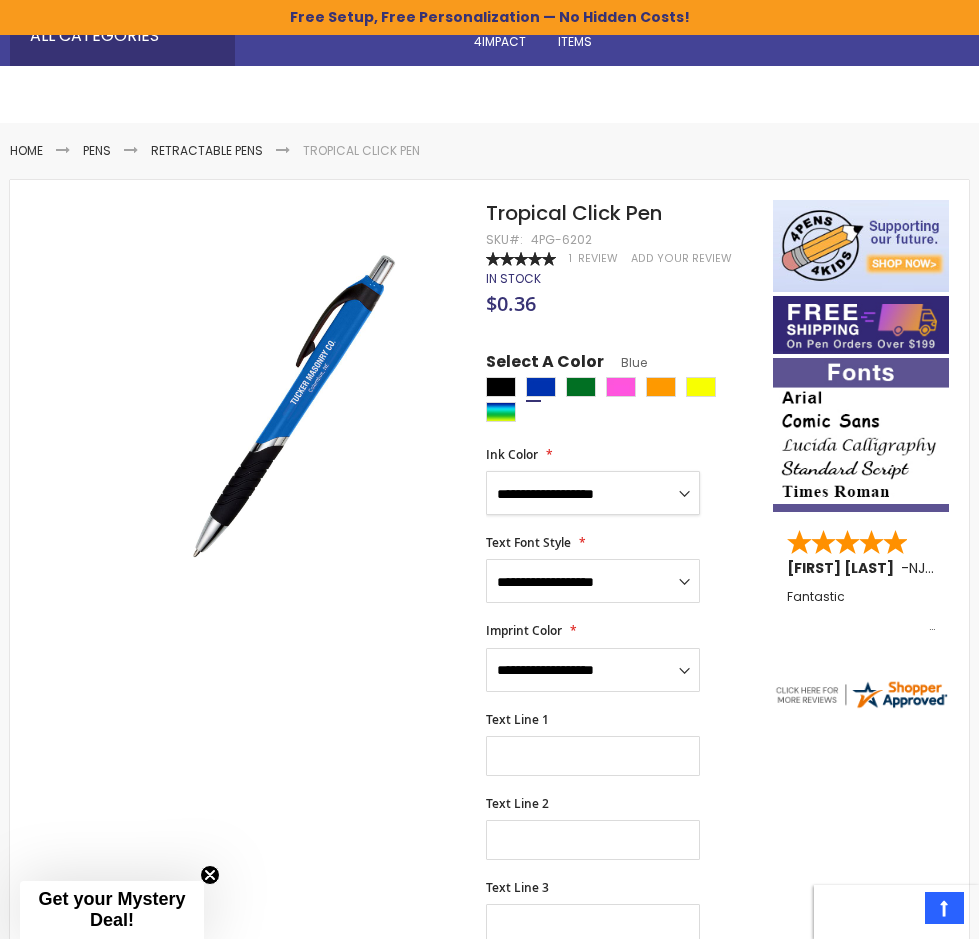 click on "**********" at bounding box center (593, 493) 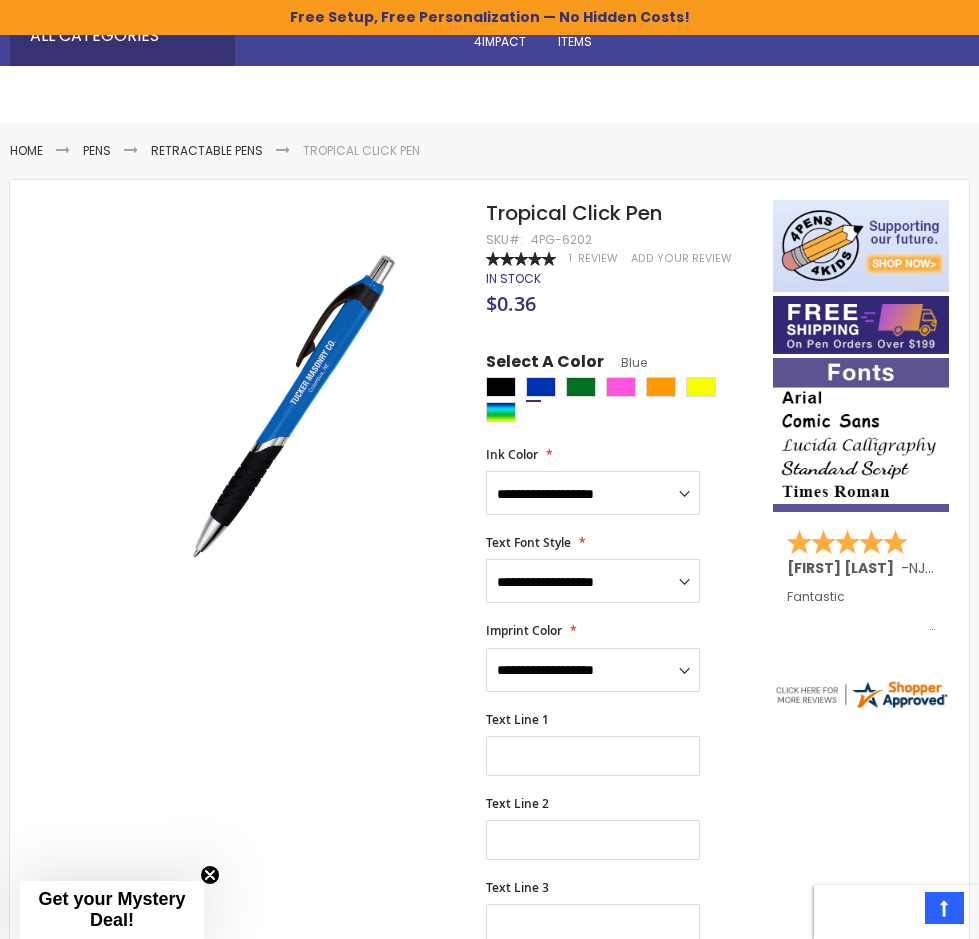 click on "**********" at bounding box center (620, 481) 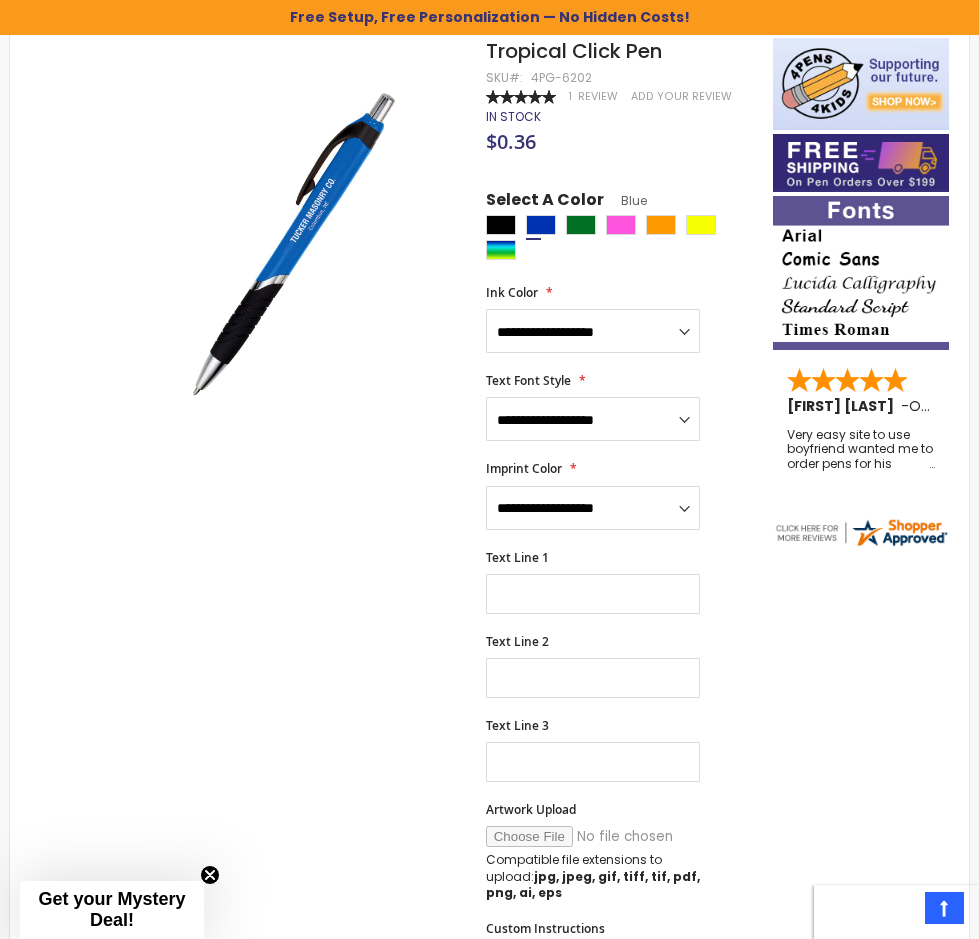 scroll, scrollTop: 0, scrollLeft: 0, axis: both 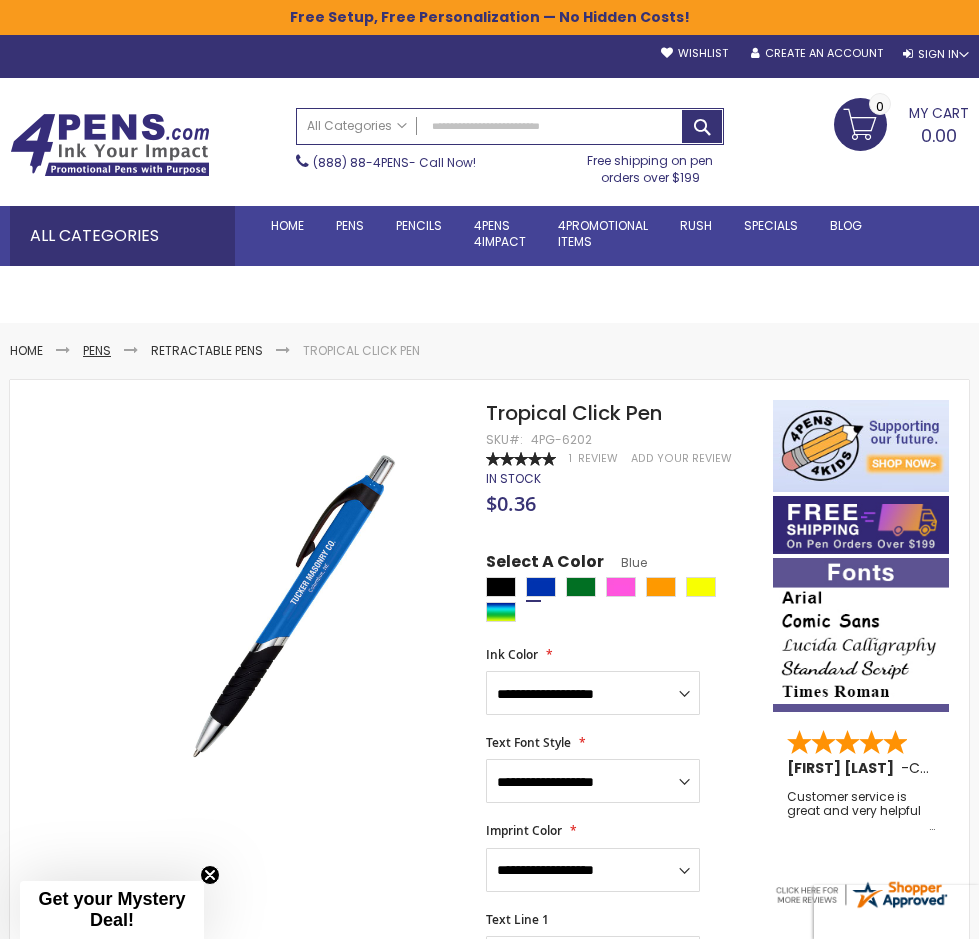 click on "Pens" at bounding box center [97, 350] 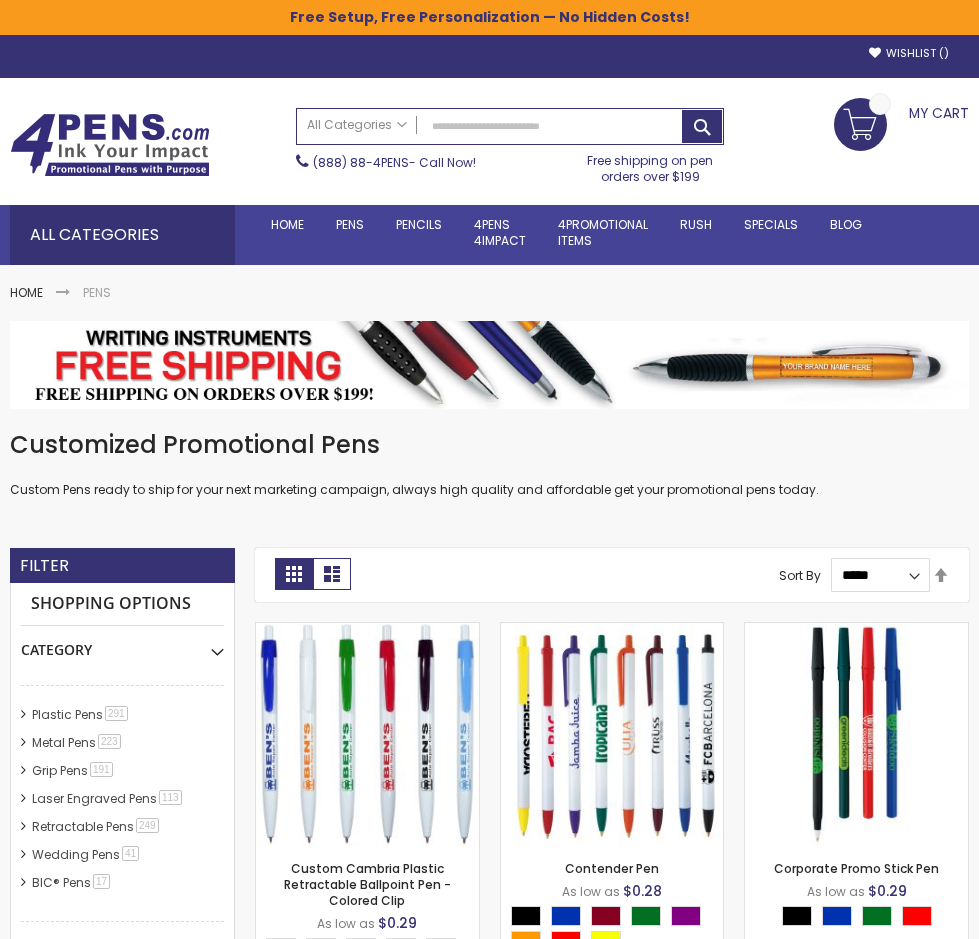 scroll, scrollTop: 0, scrollLeft: 0, axis: both 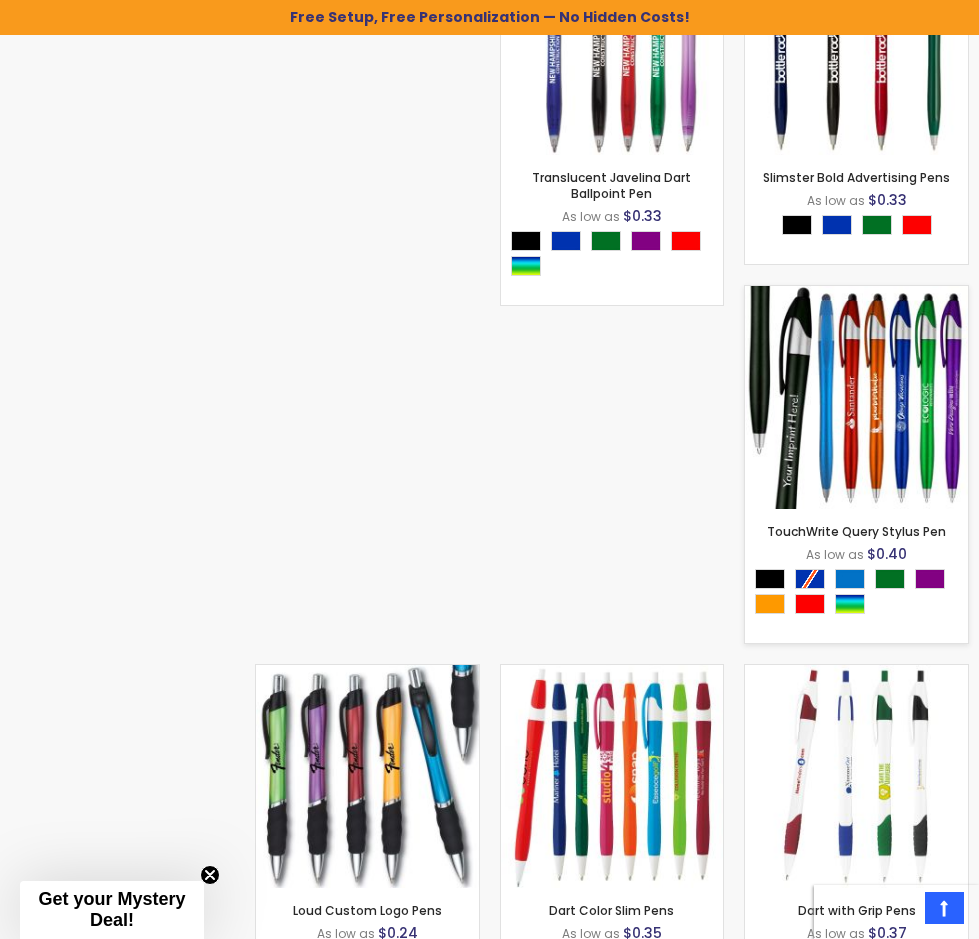 click at bounding box center (856, 397) 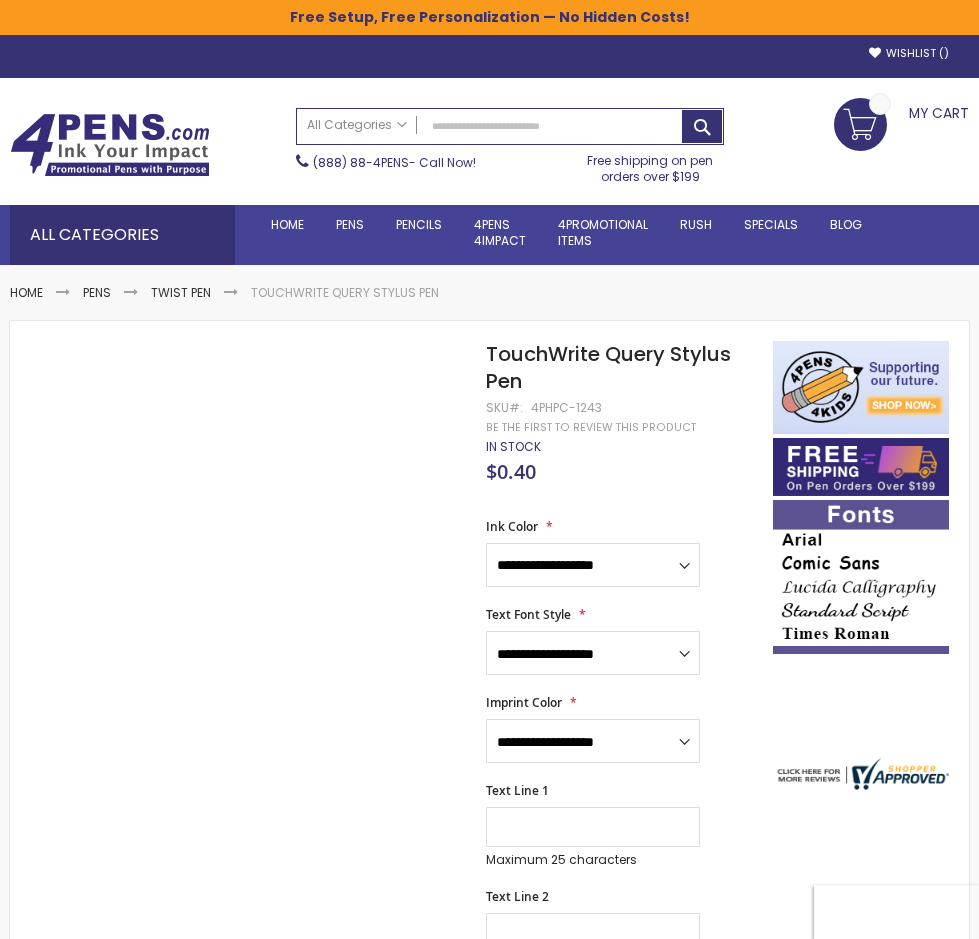 scroll, scrollTop: 0, scrollLeft: 0, axis: both 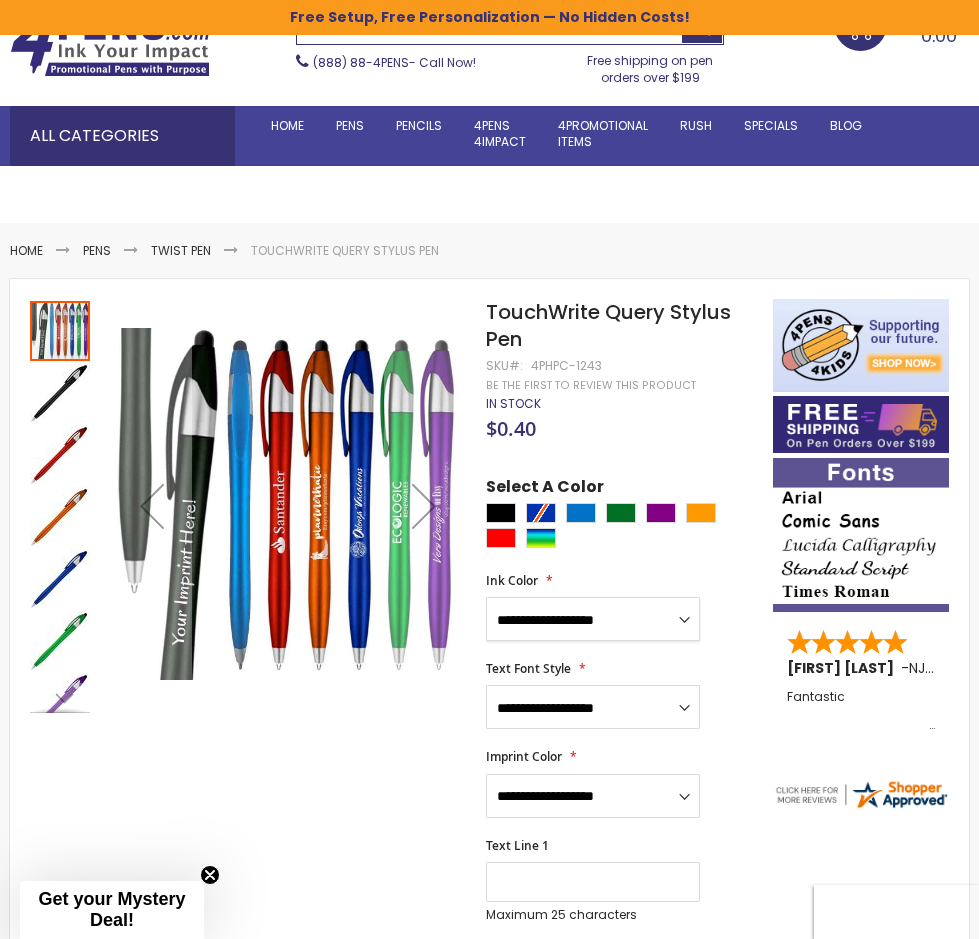 click on "**********" at bounding box center [593, 619] 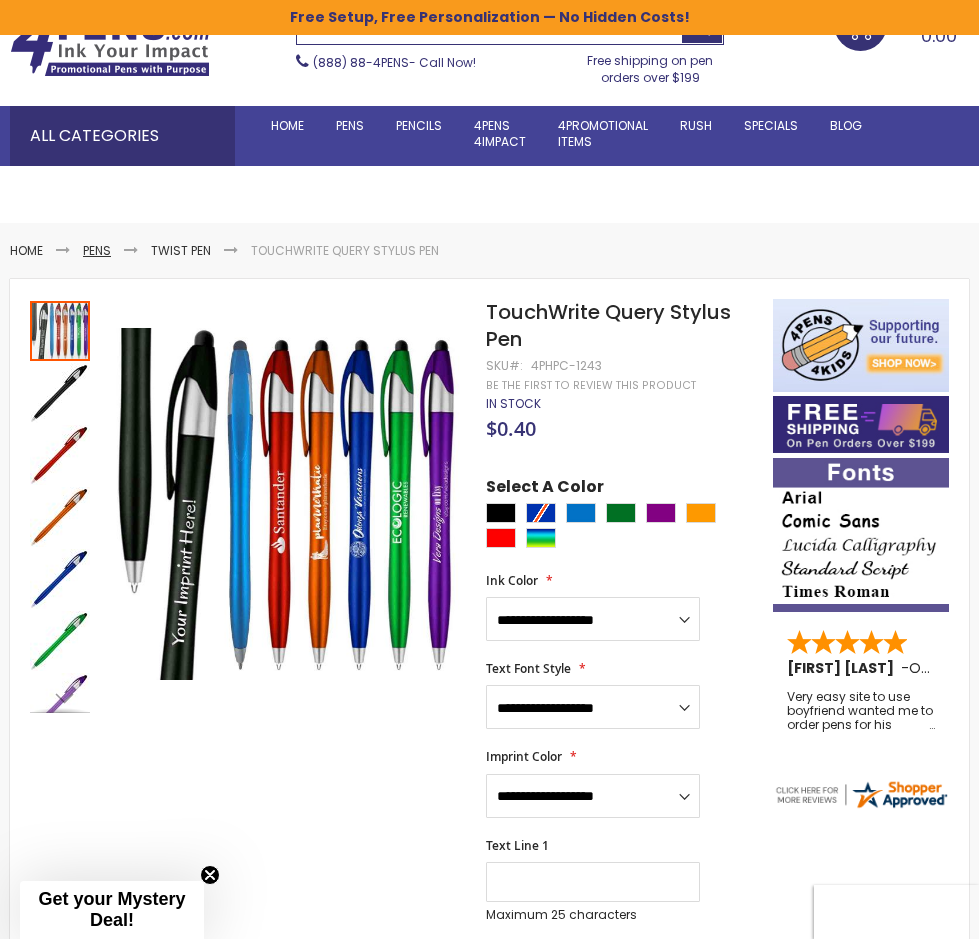 click on "Pens" at bounding box center (97, 250) 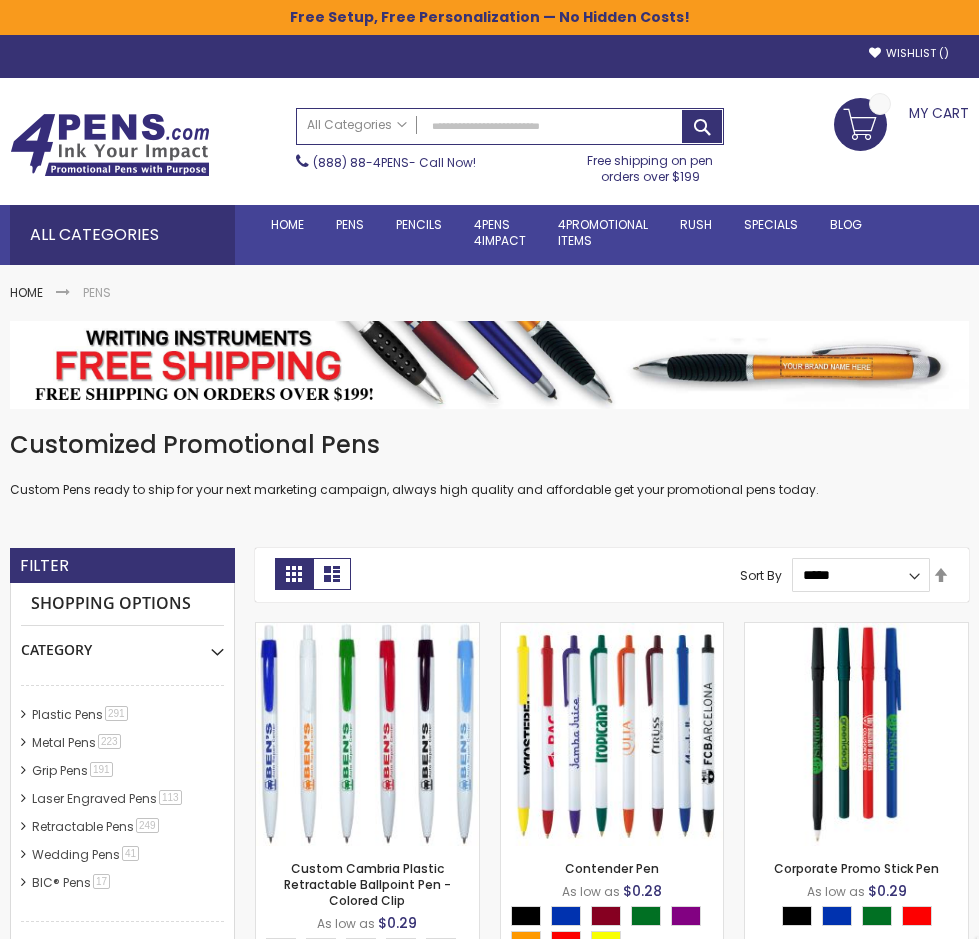 scroll, scrollTop: 0, scrollLeft: 0, axis: both 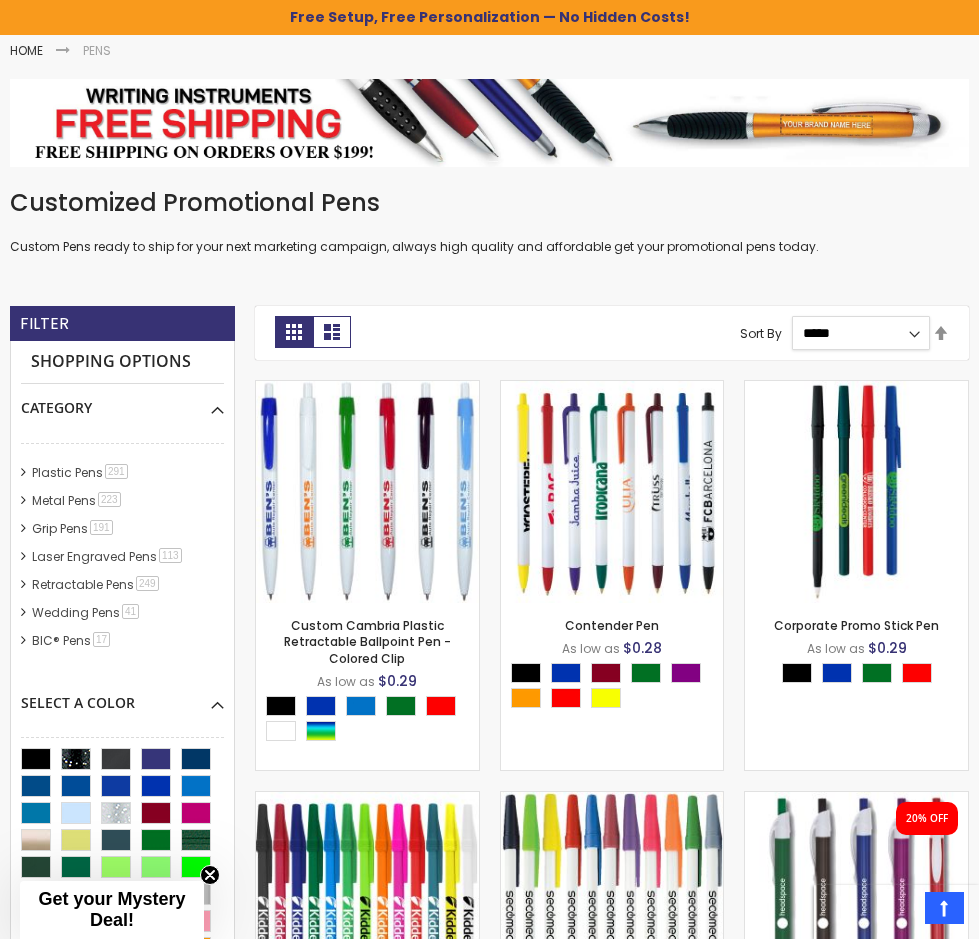 click on "**********" at bounding box center [861, 333] 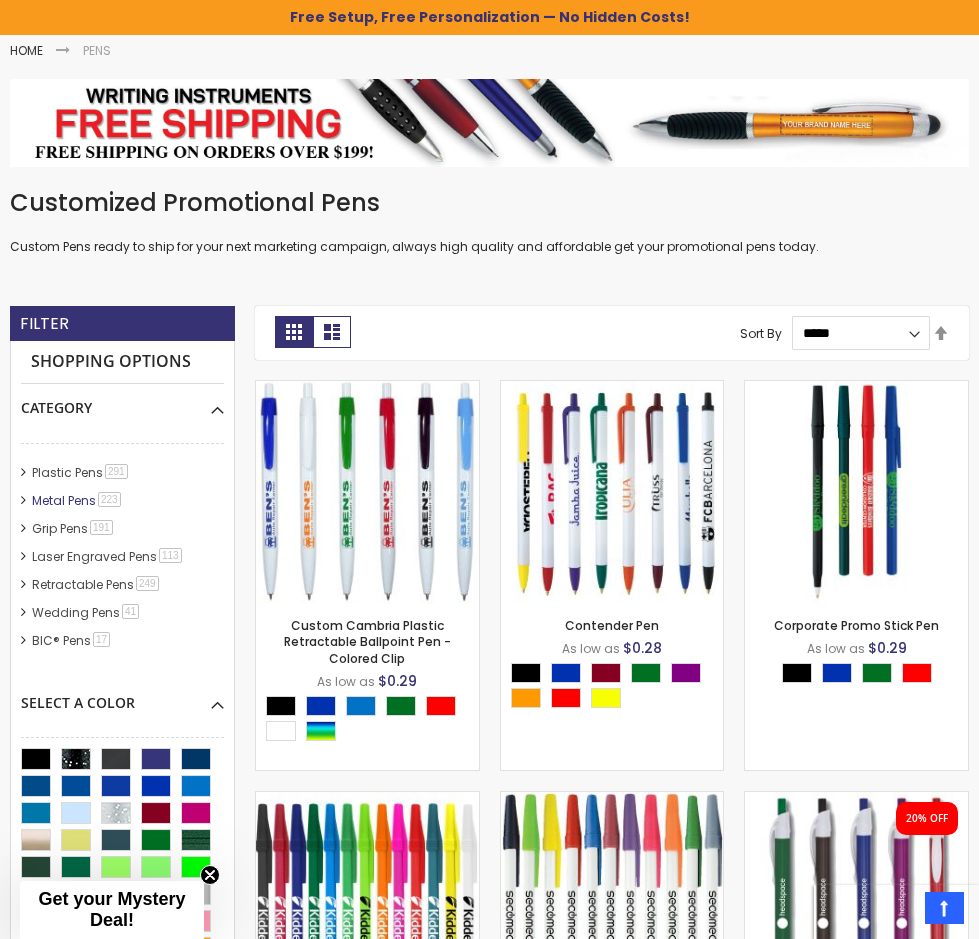 click on "Metal Pens
223 item" at bounding box center [77, 500] 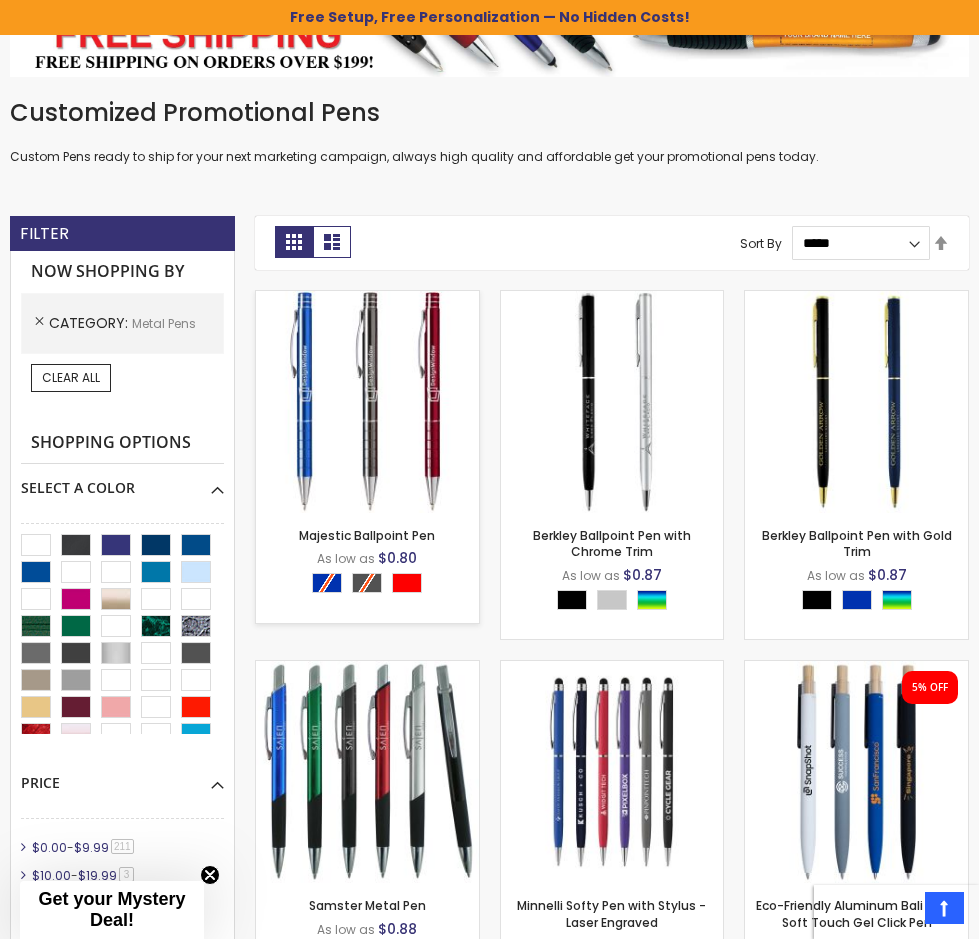 scroll, scrollTop: 500, scrollLeft: 0, axis: vertical 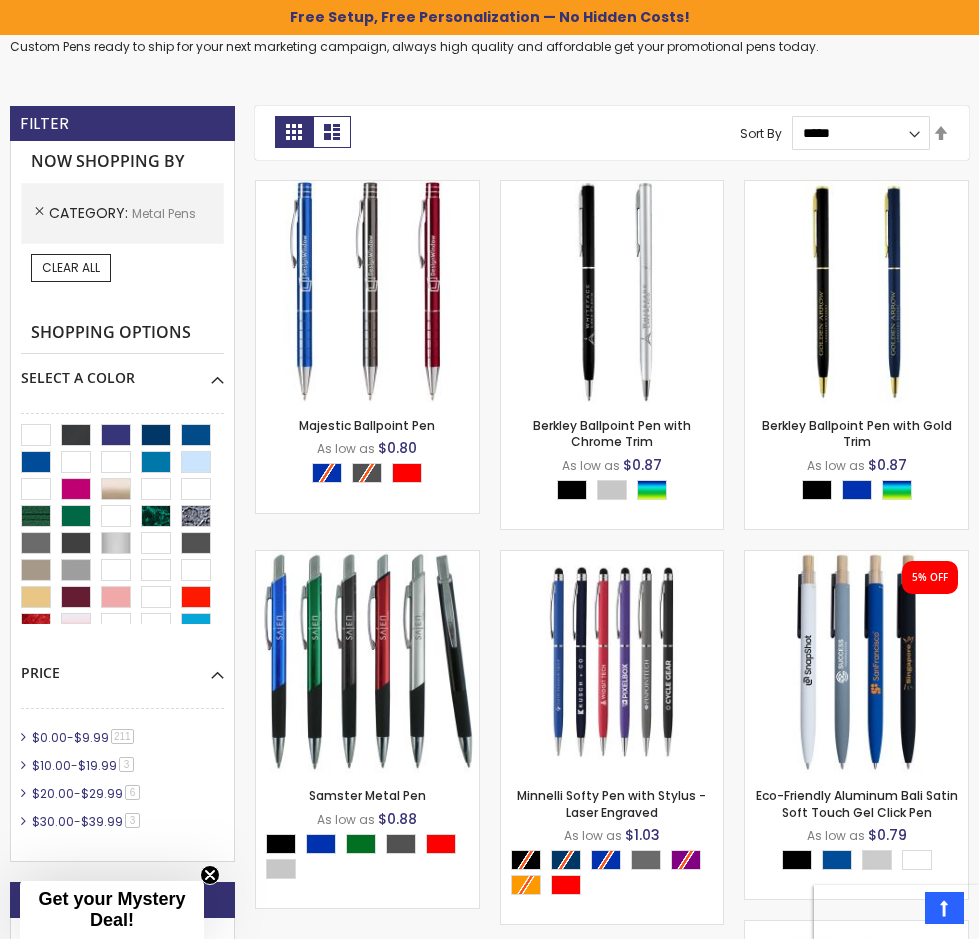 click on "$9.99" at bounding box center (91, 737) 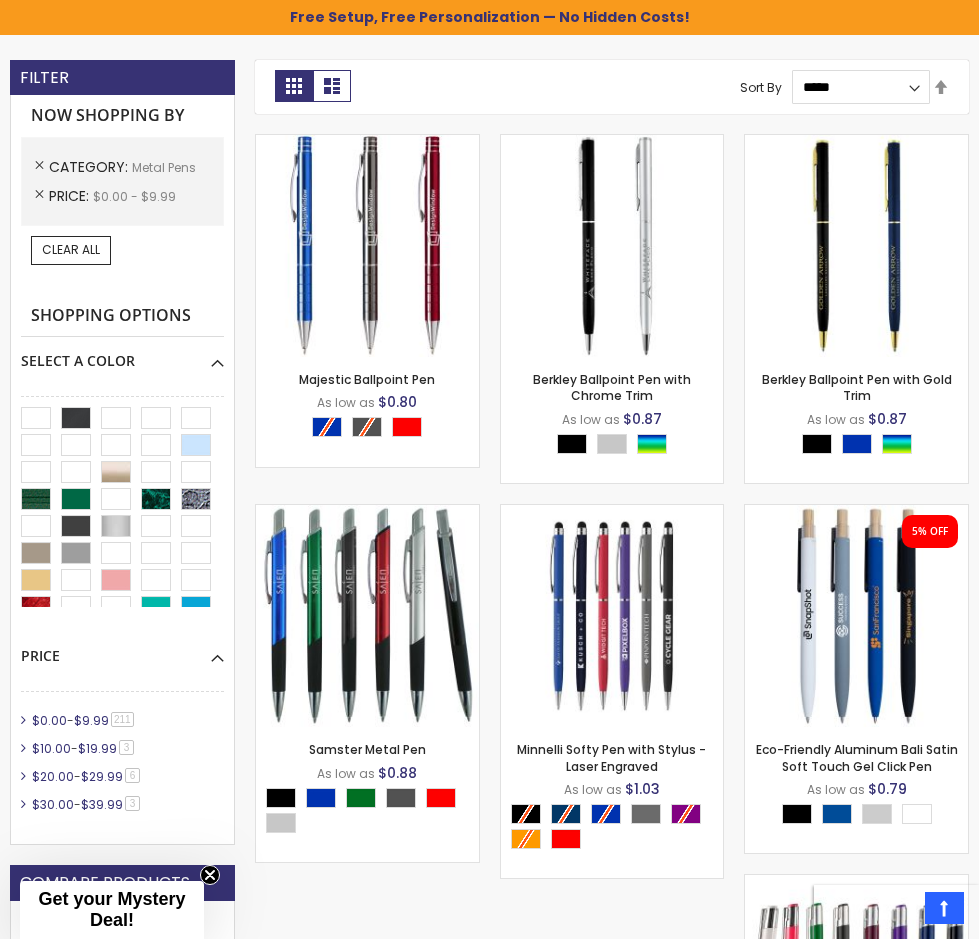 scroll, scrollTop: 100, scrollLeft: 0, axis: vertical 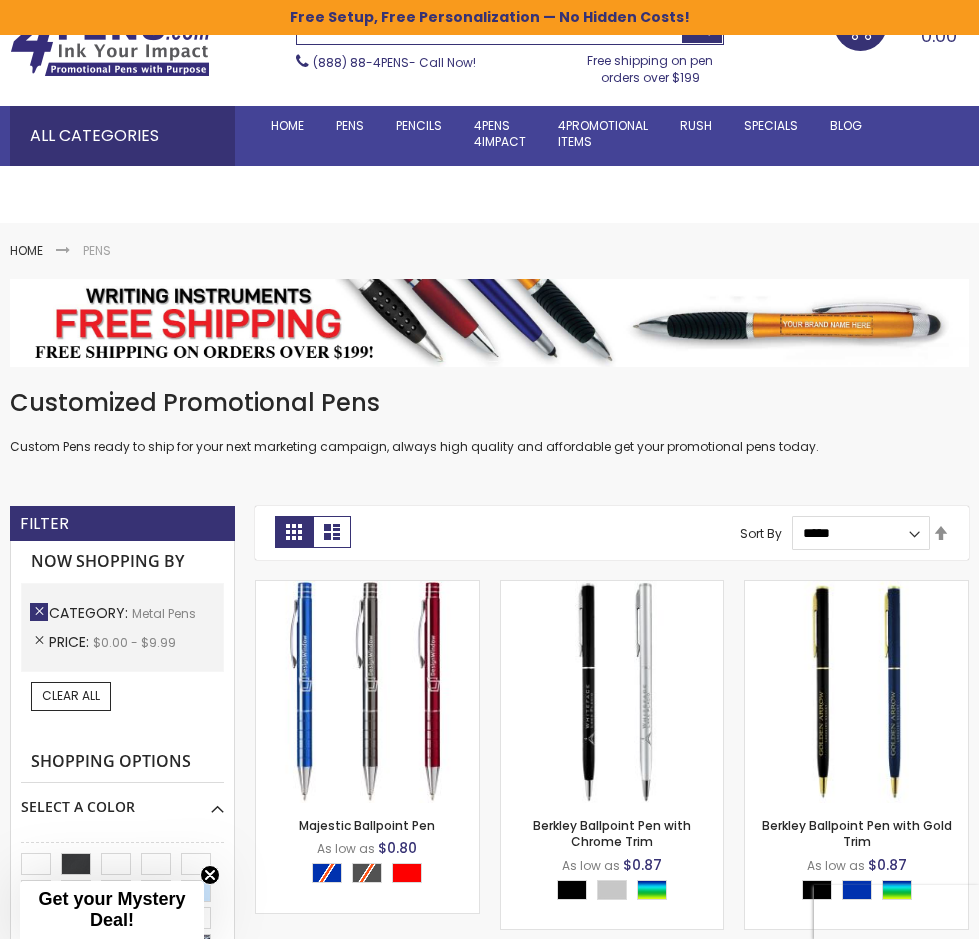 click on "Remove This Item" at bounding box center (39, 612) 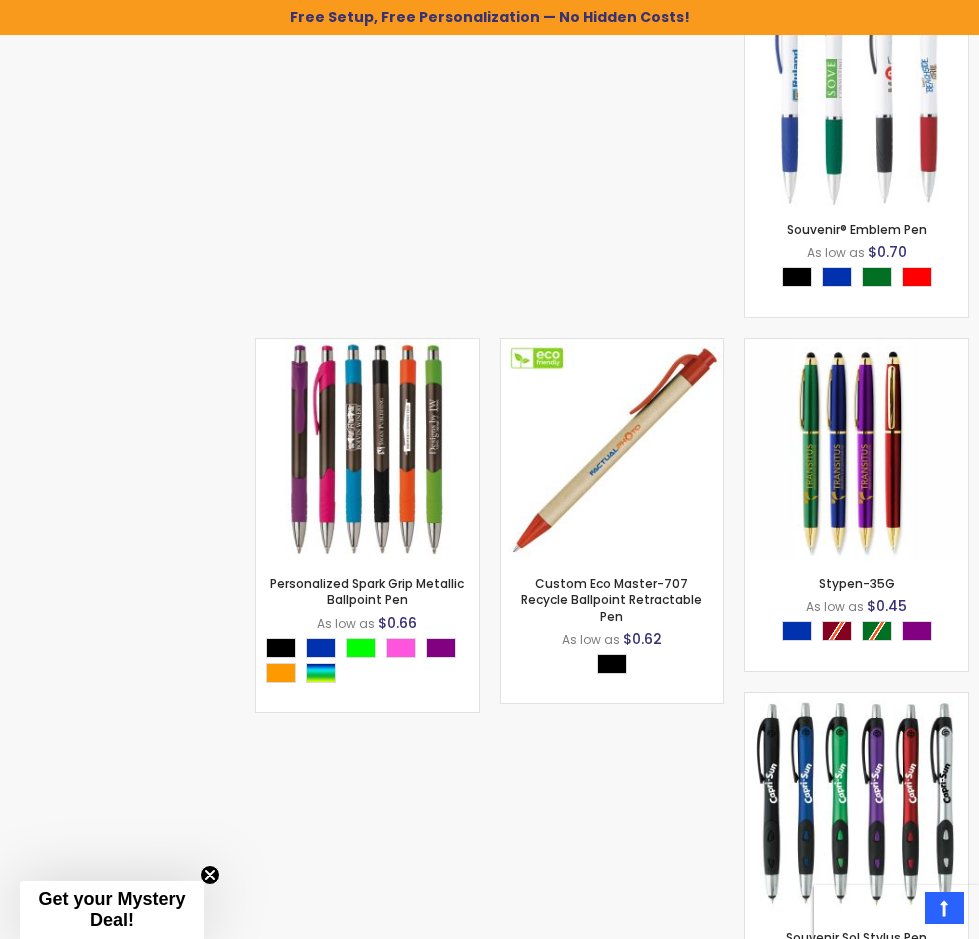 scroll, scrollTop: 29700, scrollLeft: 0, axis: vertical 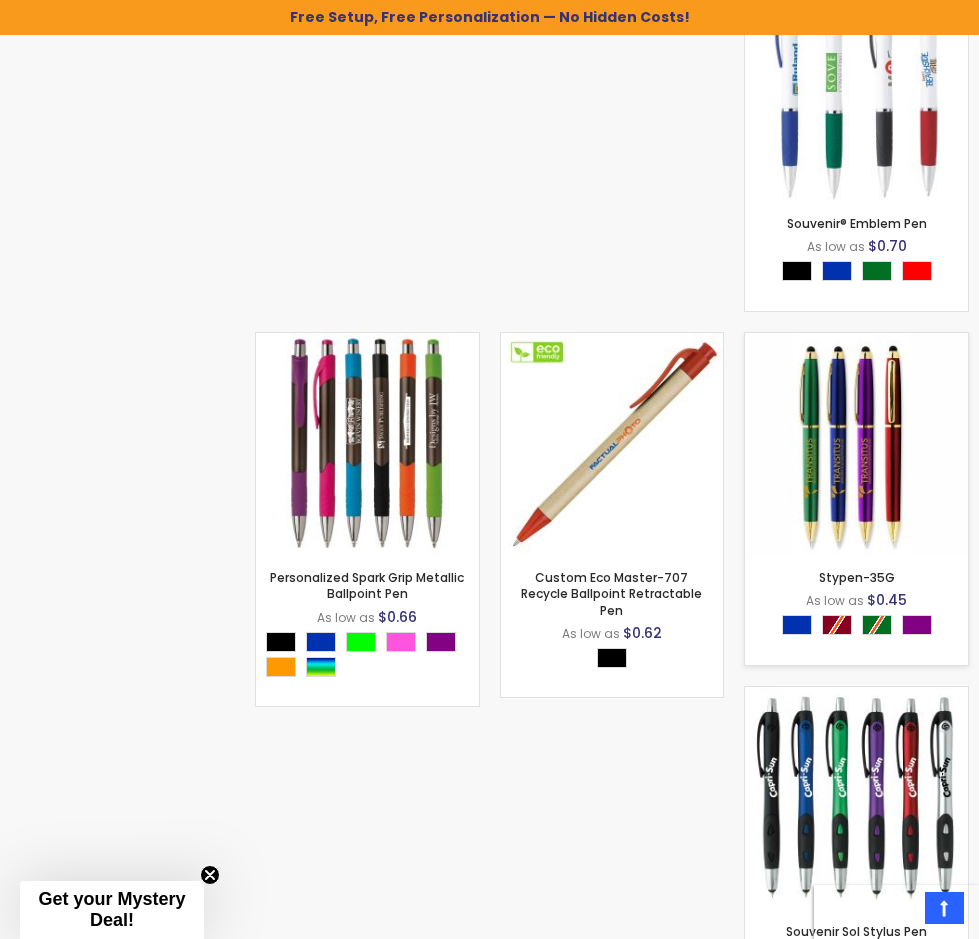 click on "-
***
+
Add to Cart" at bounding box center (856, 522) 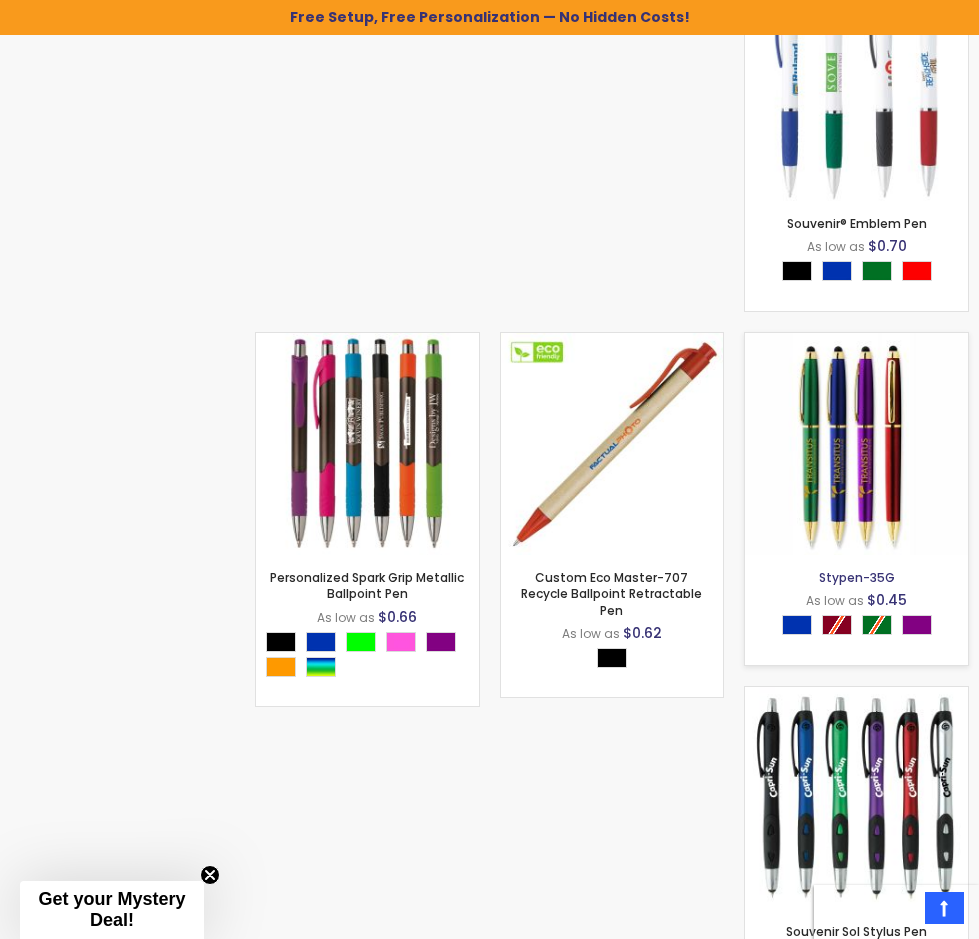 click on "Stypen-35G" at bounding box center [857, 577] 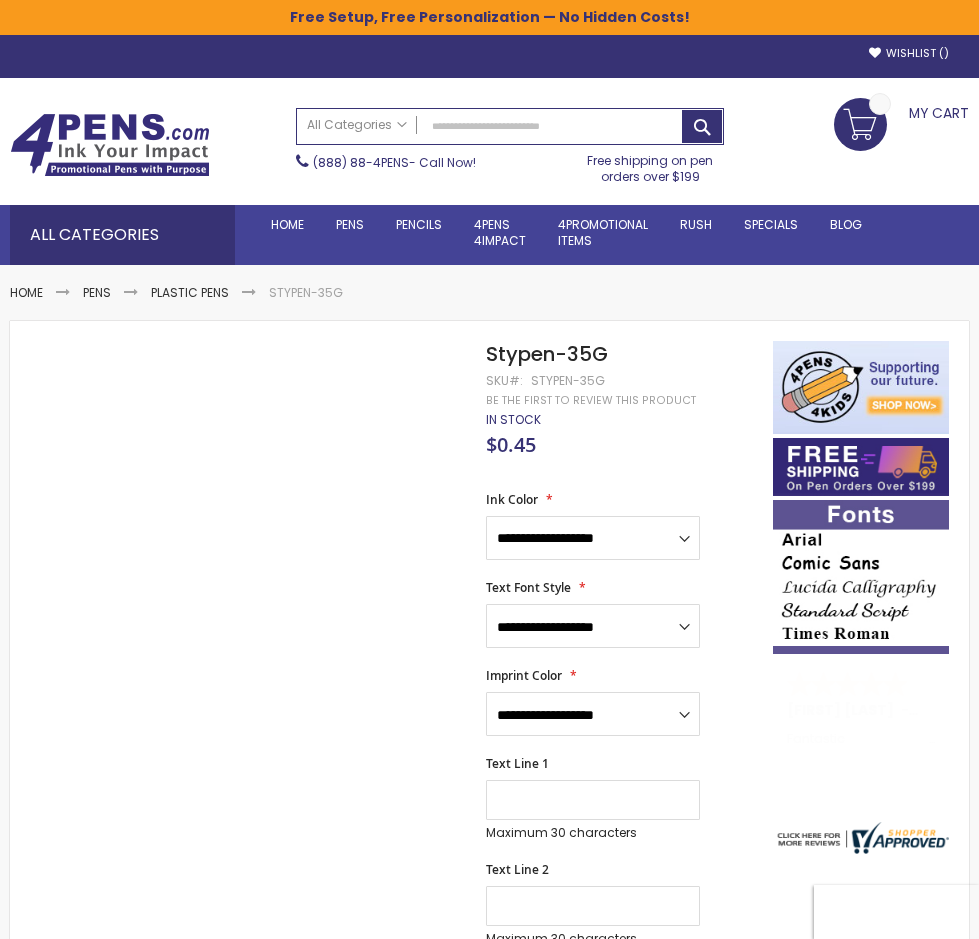 scroll, scrollTop: 0, scrollLeft: 0, axis: both 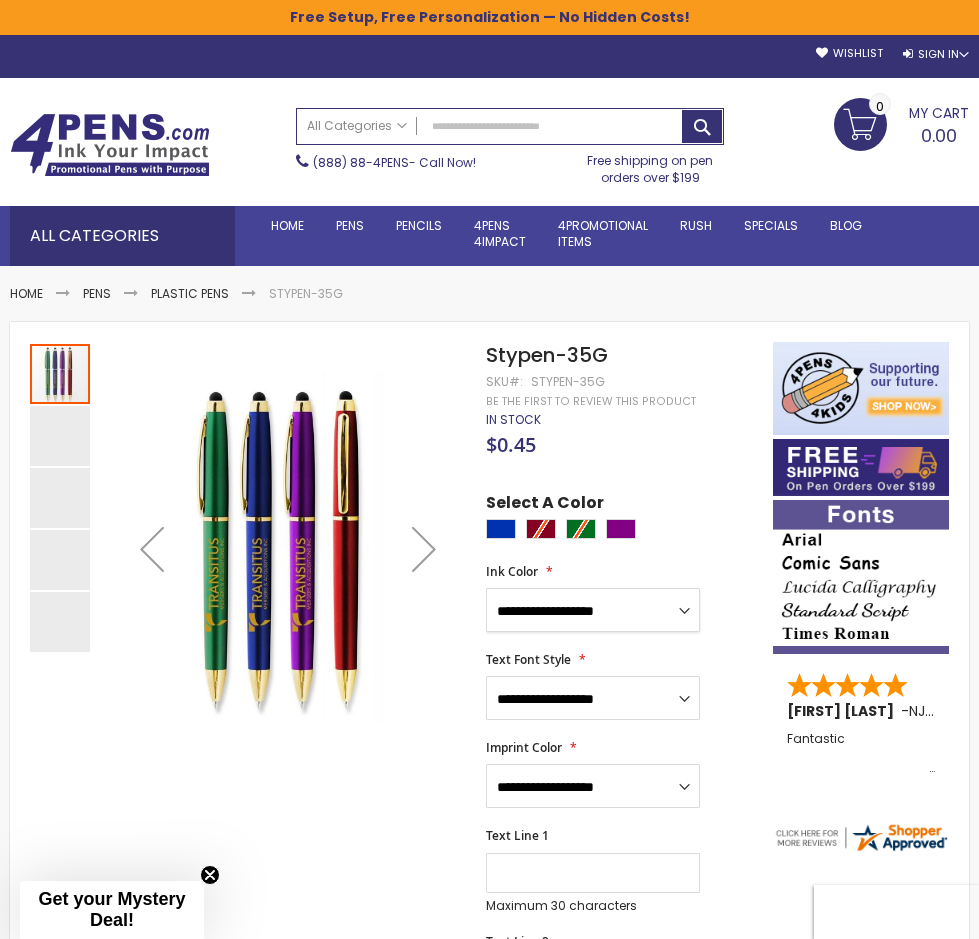 click on "**********" at bounding box center [593, 610] 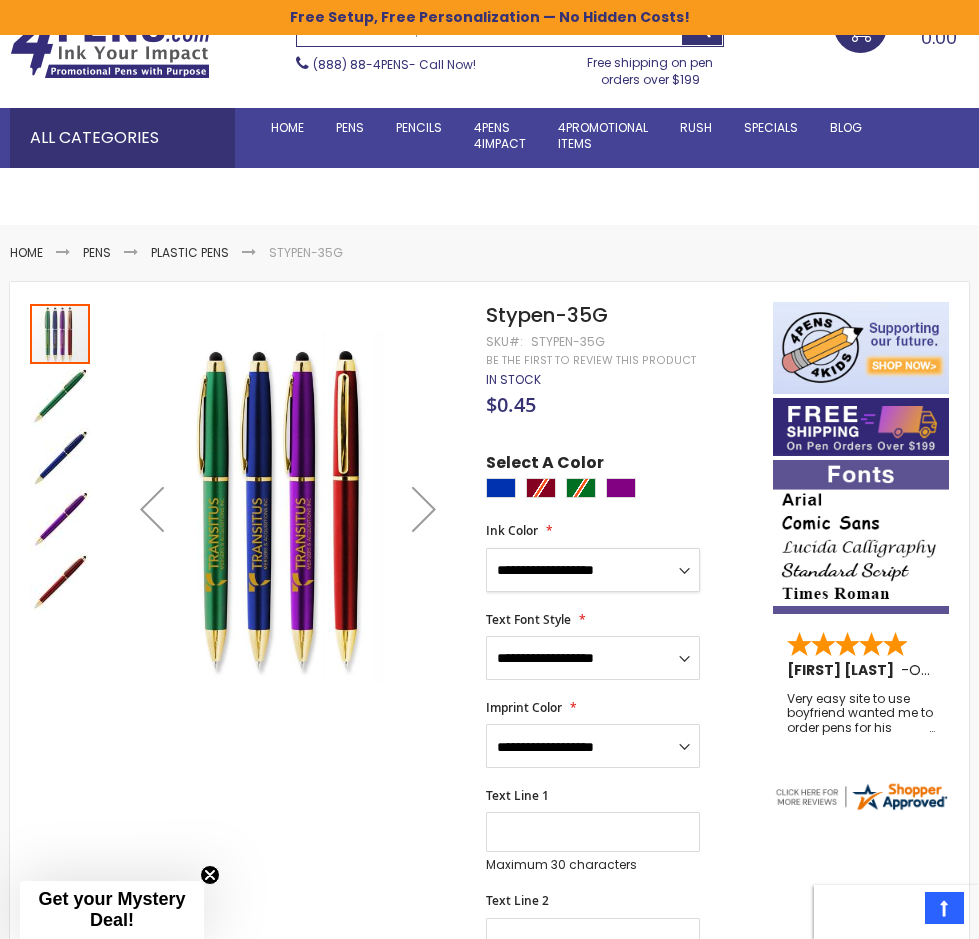 scroll, scrollTop: 0, scrollLeft: 0, axis: both 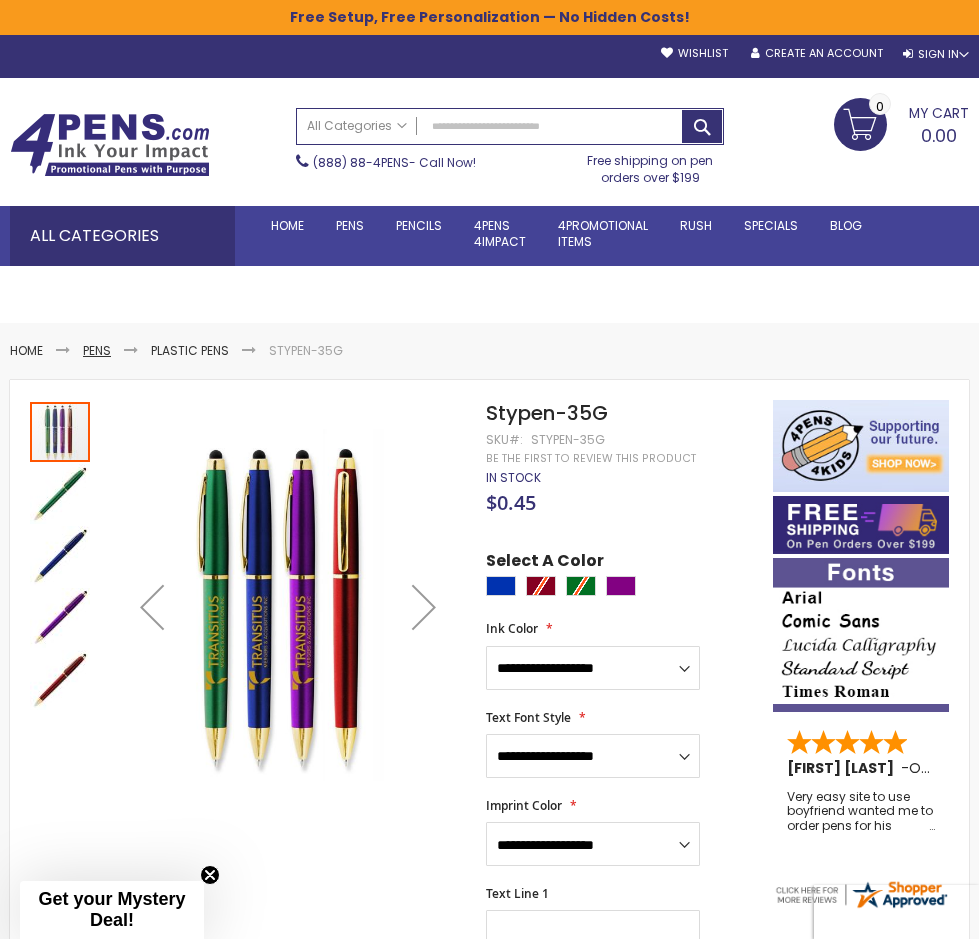 click on "Pens" at bounding box center [97, 350] 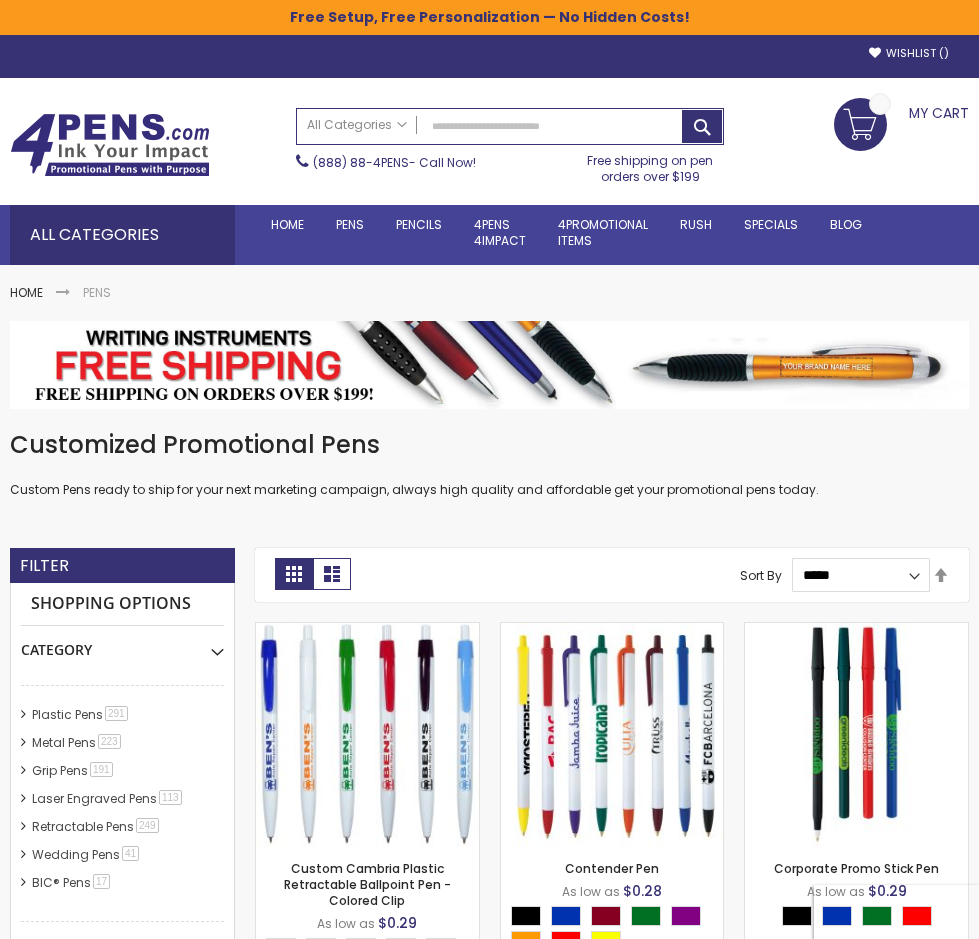 scroll, scrollTop: 0, scrollLeft: 0, axis: both 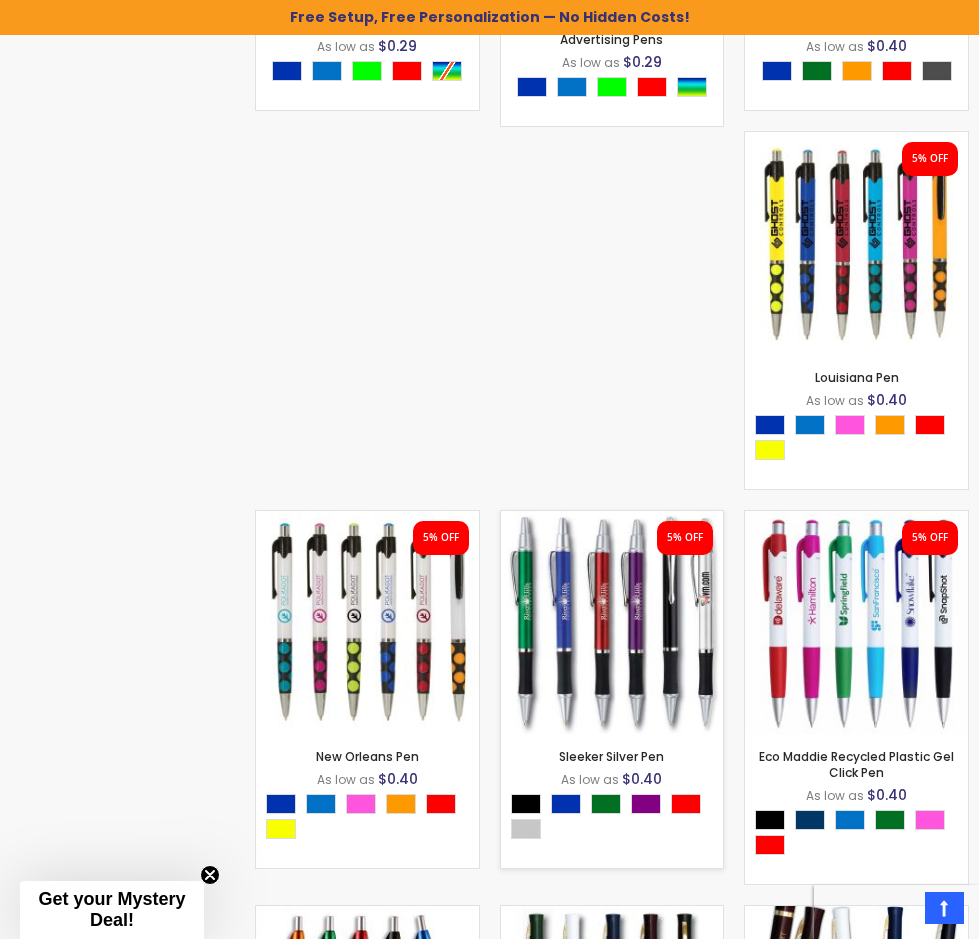 click at bounding box center [612, 622] 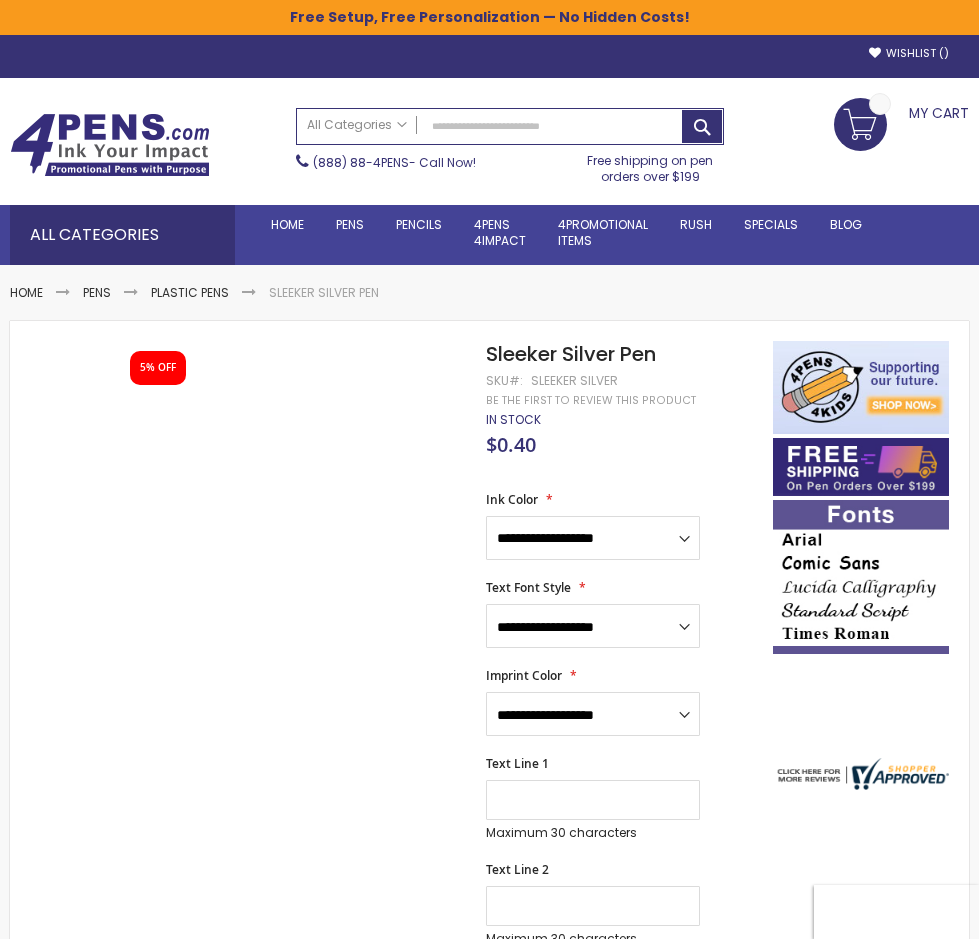 scroll, scrollTop: 0, scrollLeft: 0, axis: both 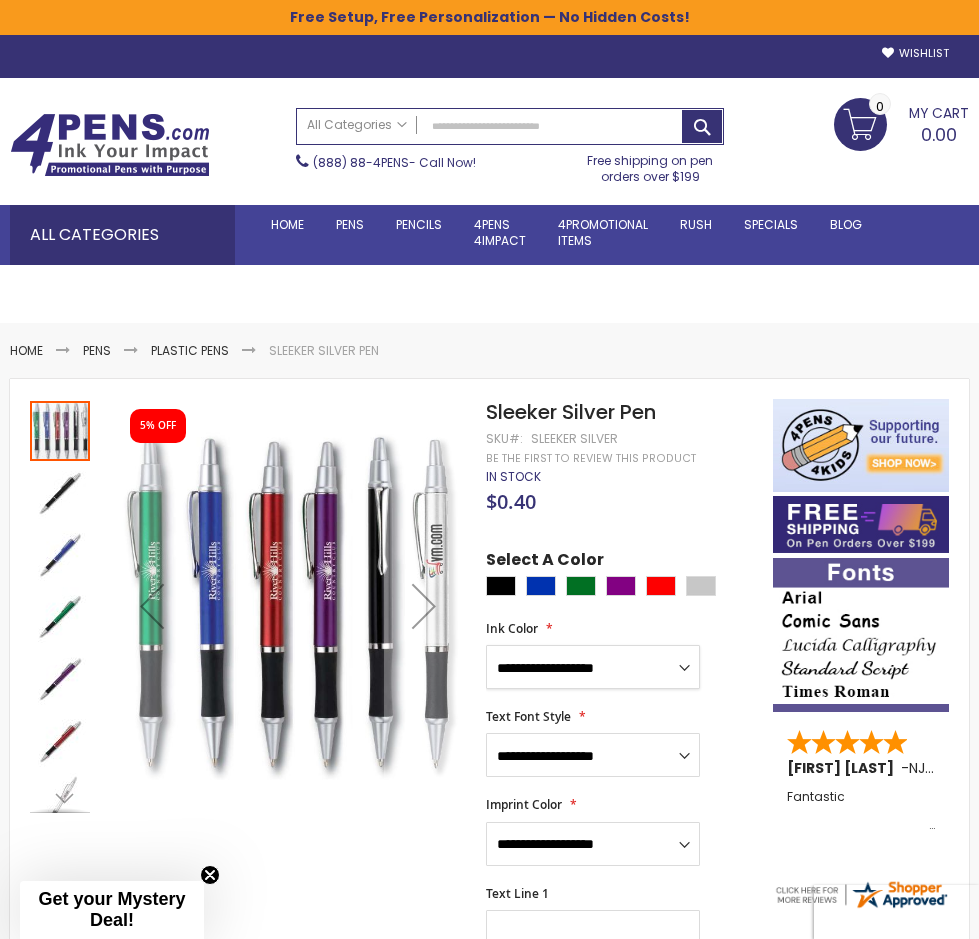 click on "**********" at bounding box center (593, 667) 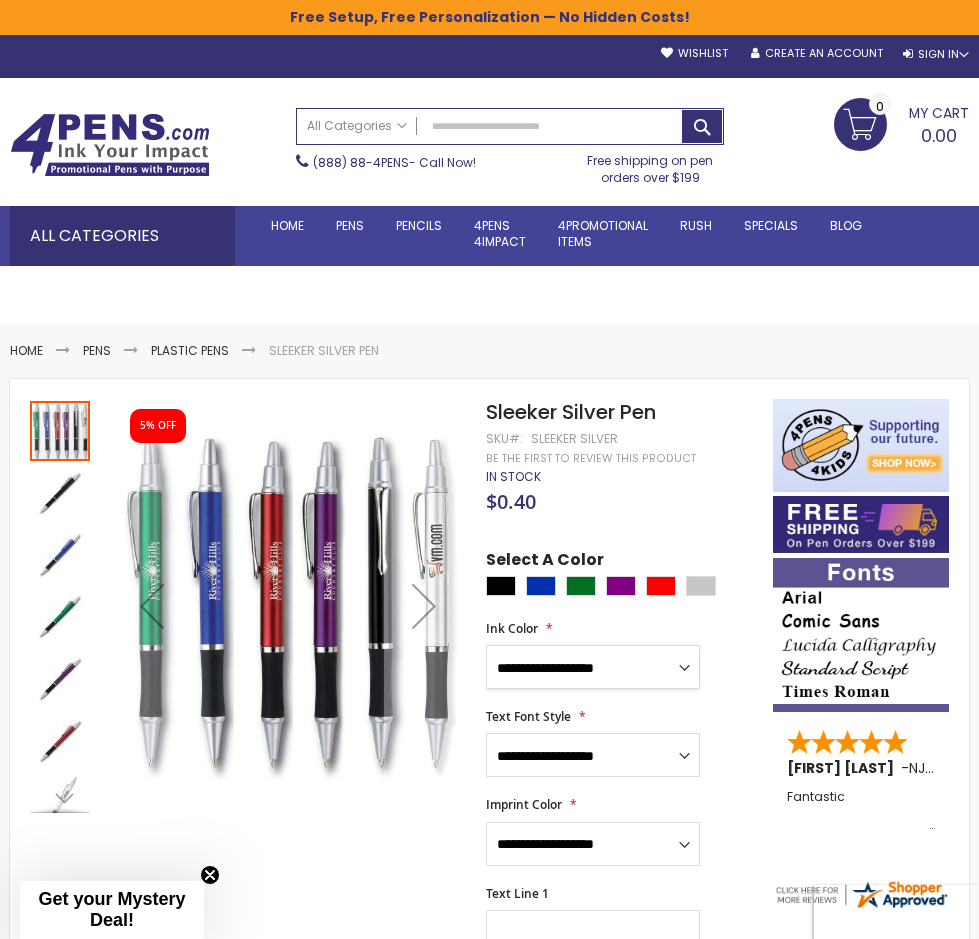 select on "***" 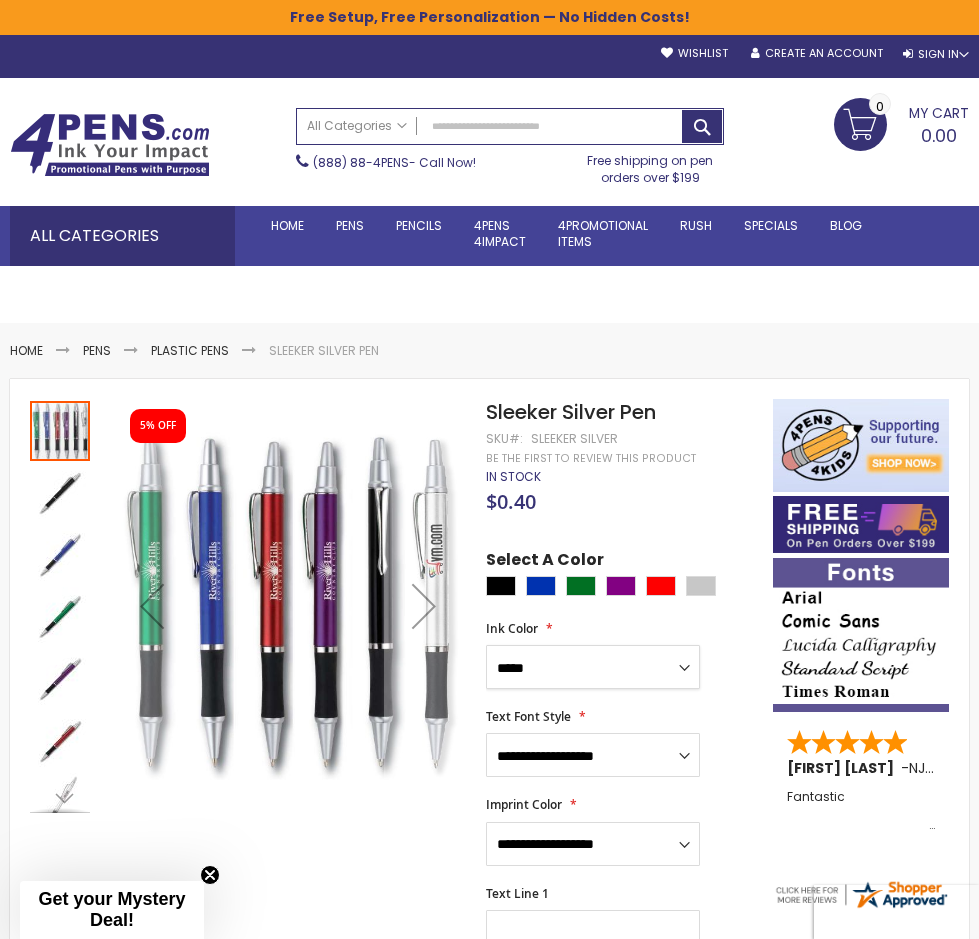 click on "**********" at bounding box center (593, 667) 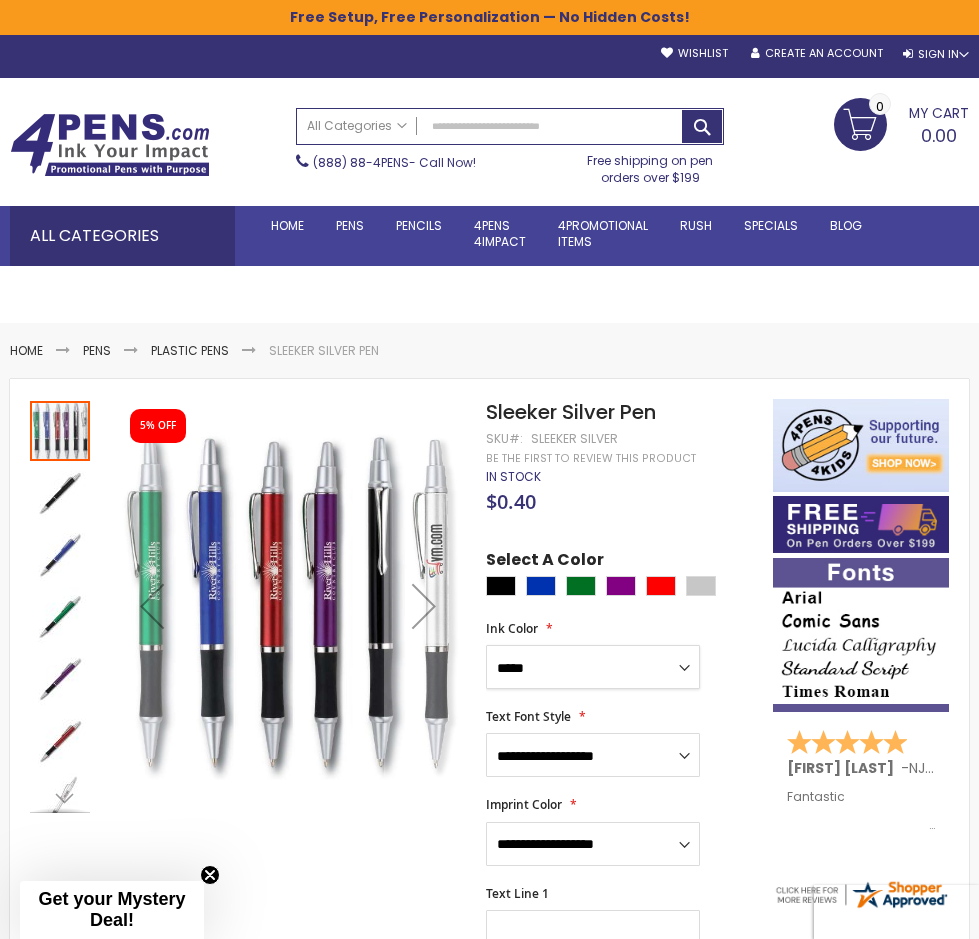 click on "**********" at bounding box center (593, 667) 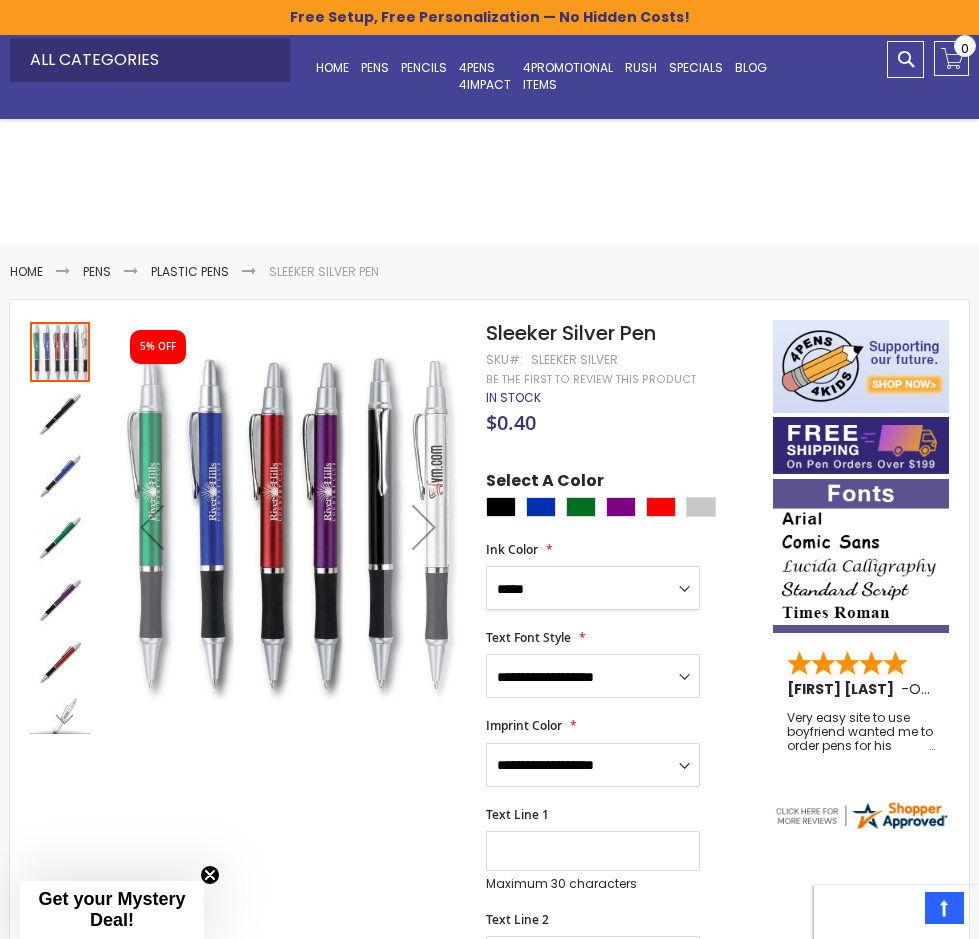scroll, scrollTop: 0, scrollLeft: 0, axis: both 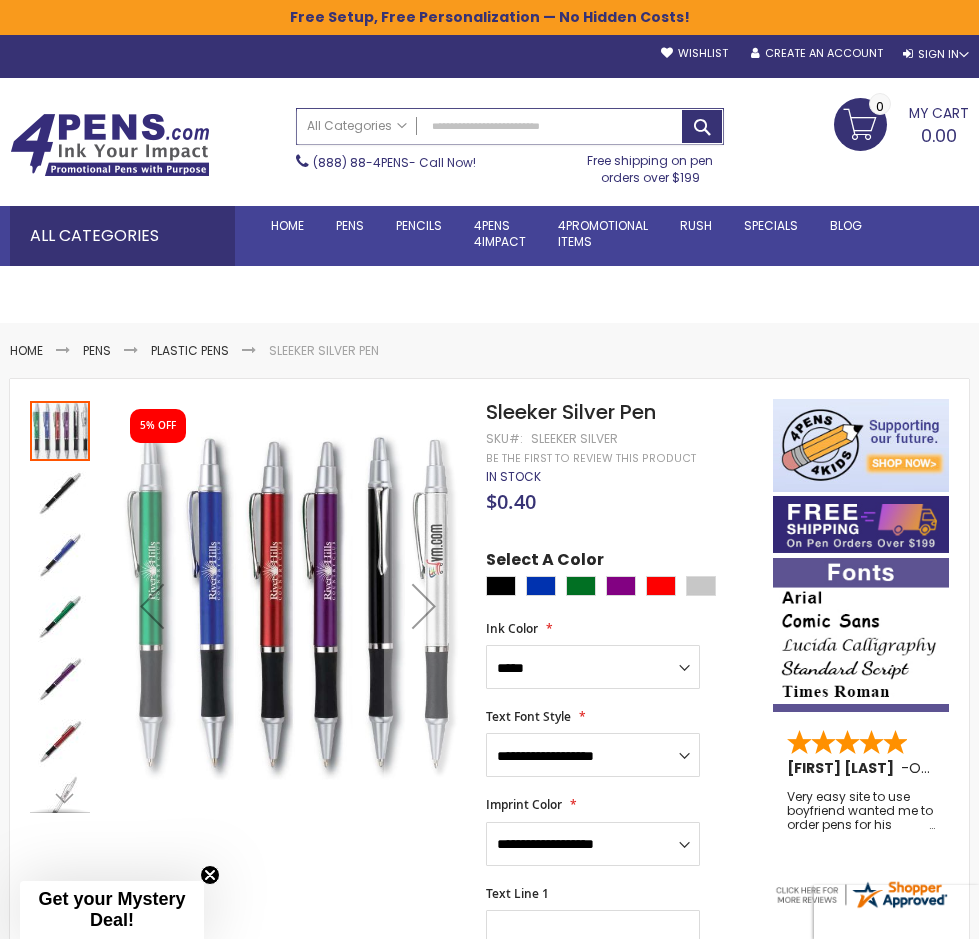 click on "Search" at bounding box center [510, 126] 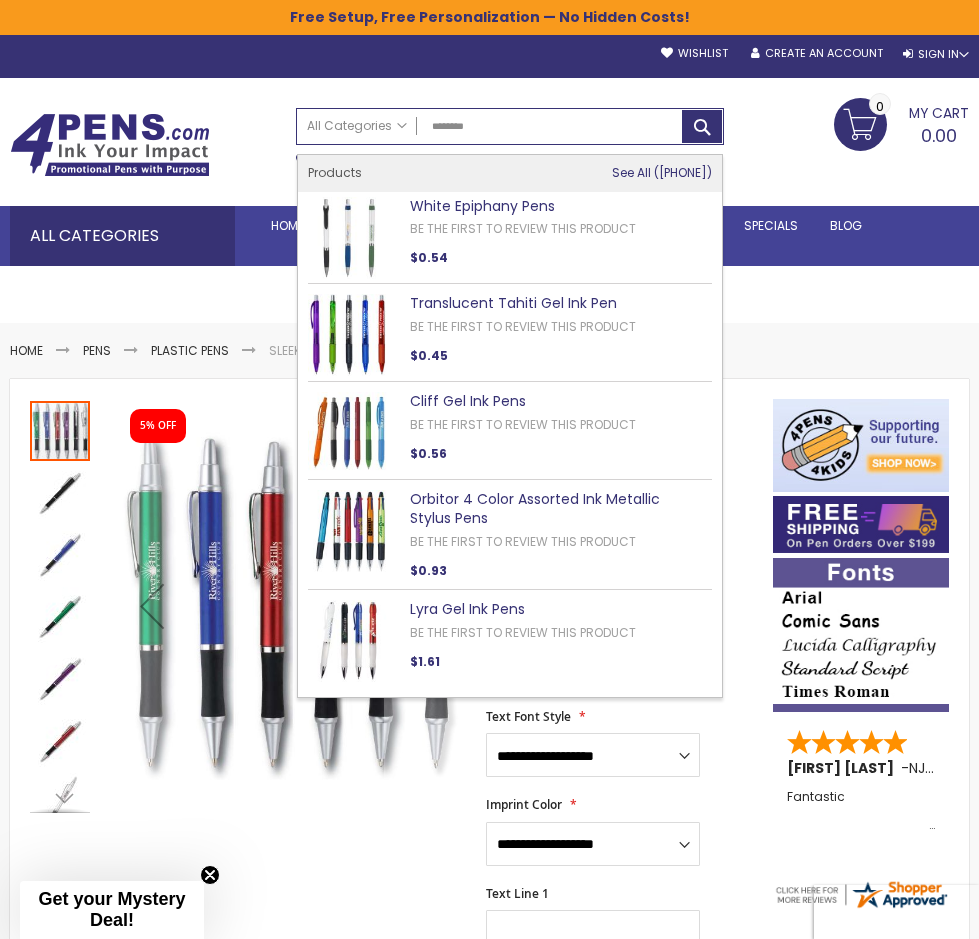 click on "See All" at bounding box center (631, 172) 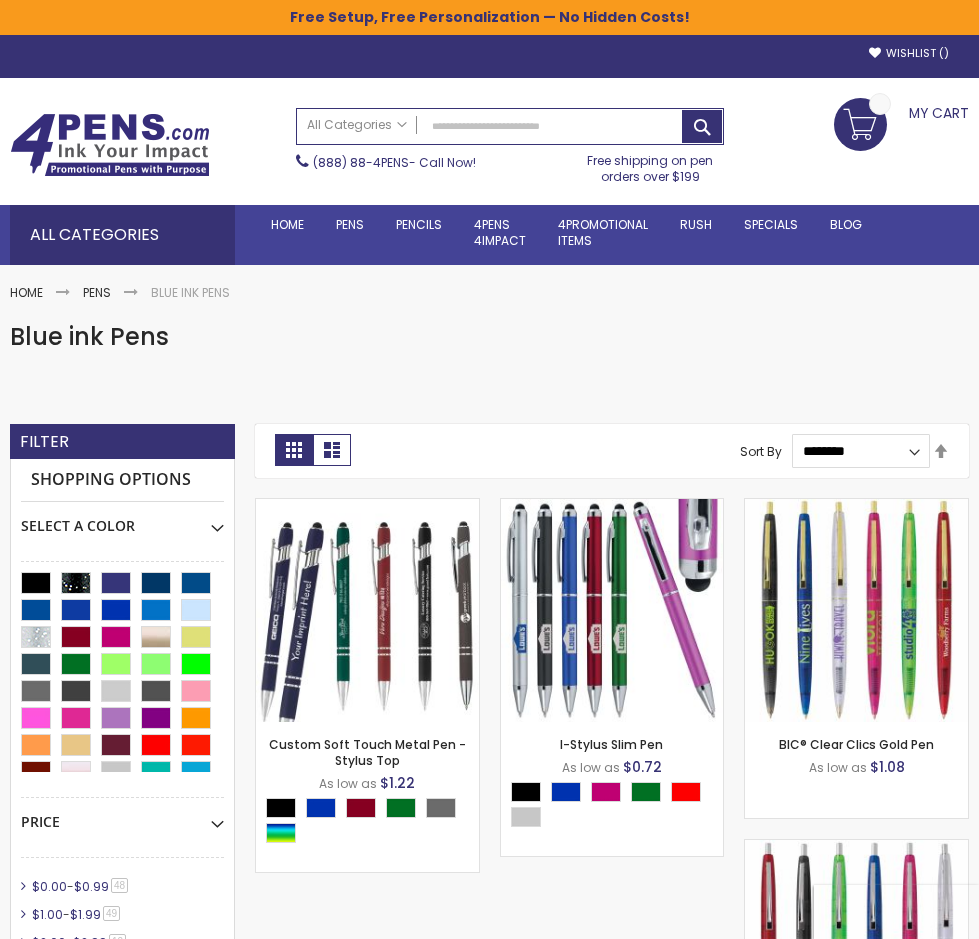 scroll, scrollTop: 0, scrollLeft: 0, axis: both 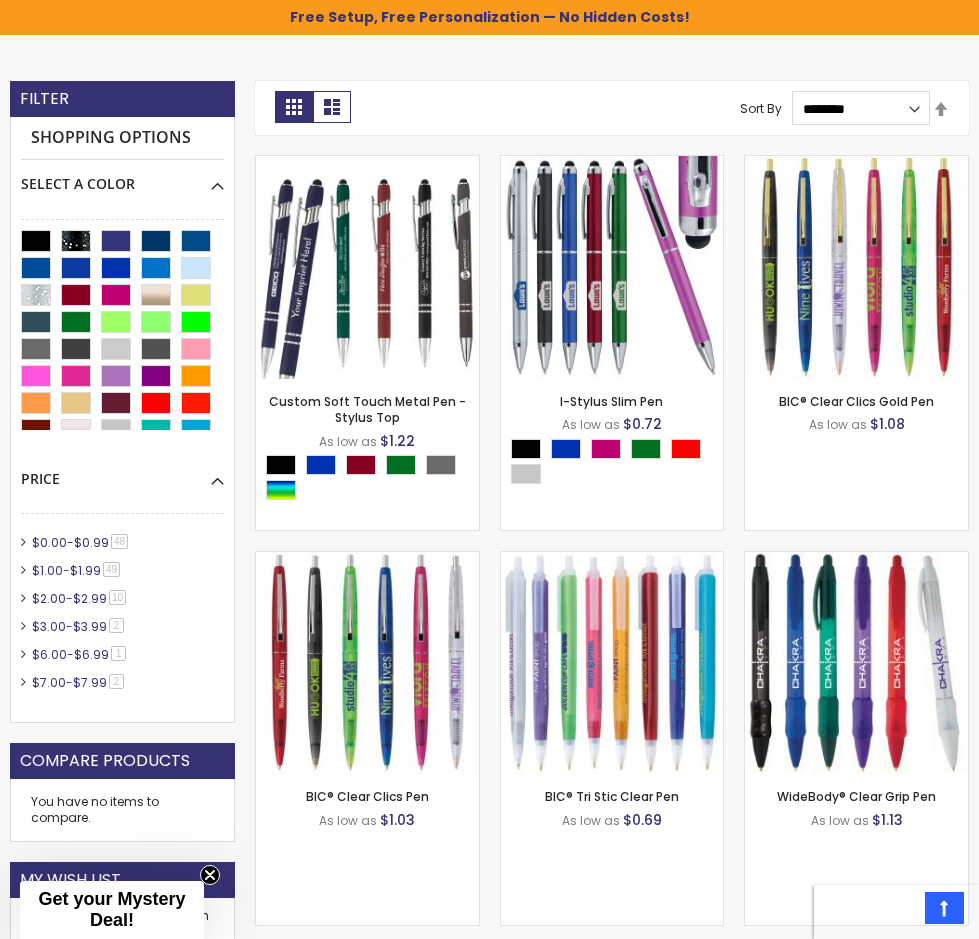click on "$0.00" at bounding box center (49, 542) 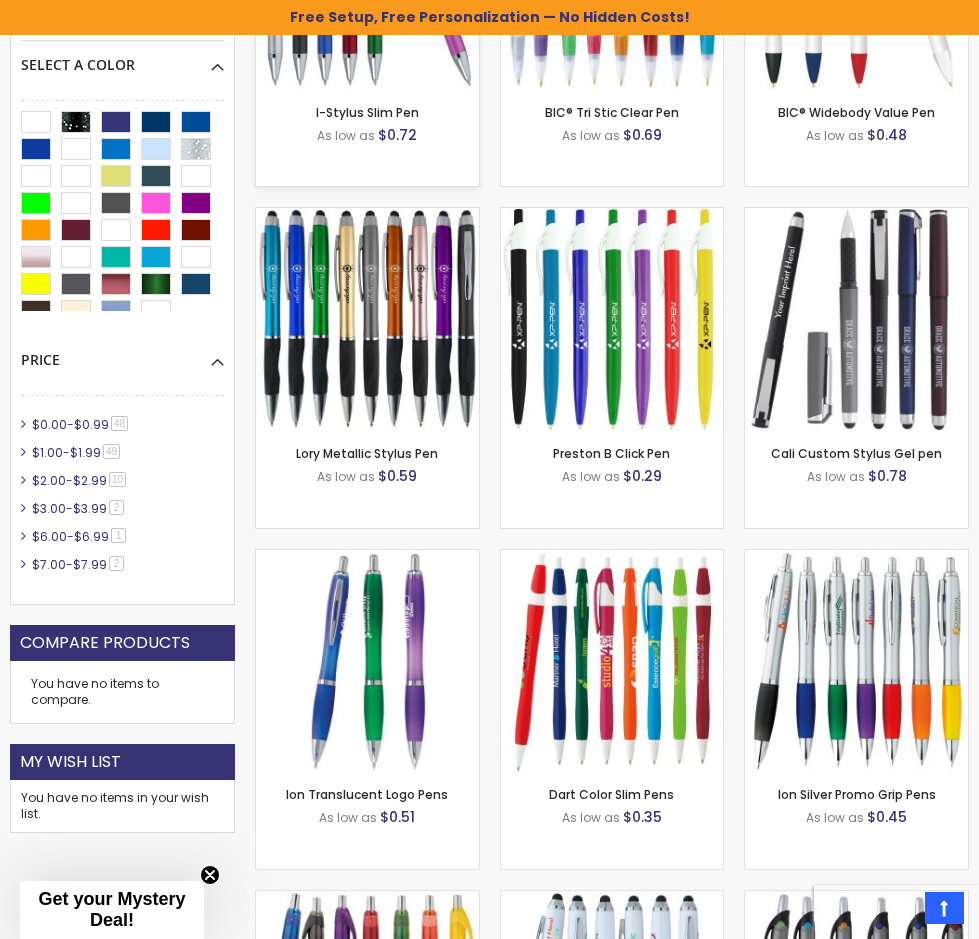 scroll, scrollTop: 700, scrollLeft: 0, axis: vertical 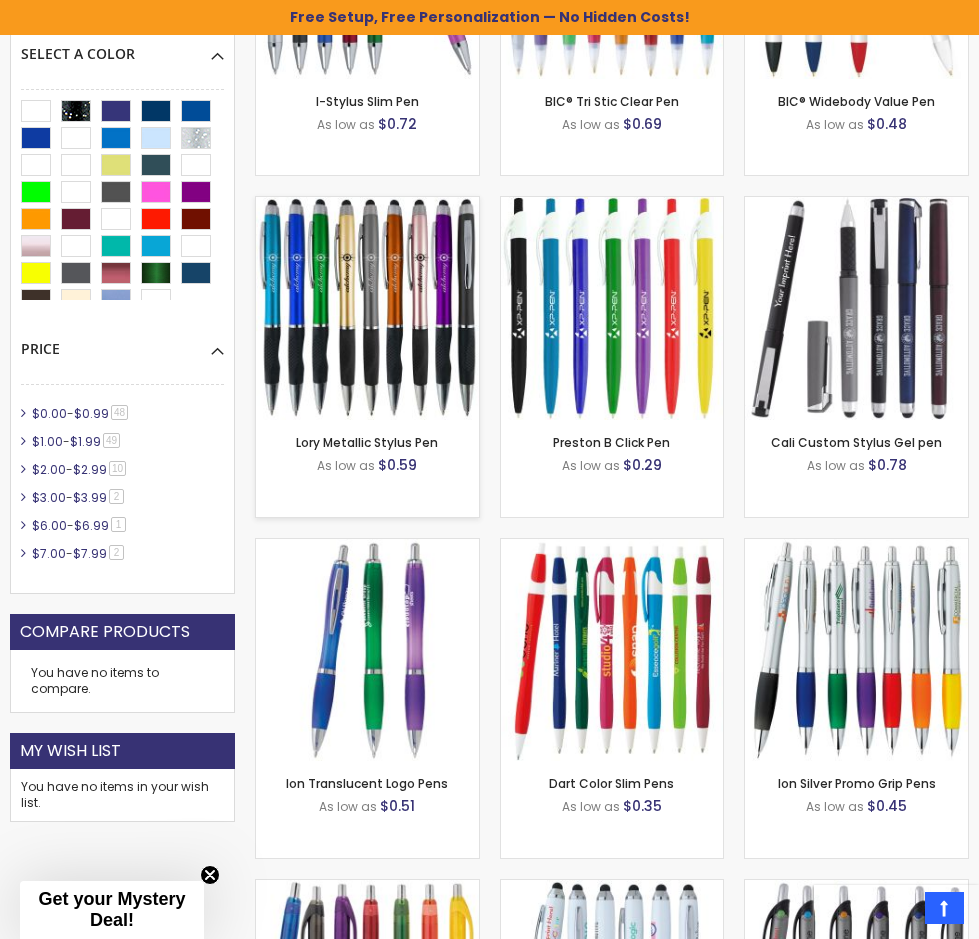 click at bounding box center [367, 308] 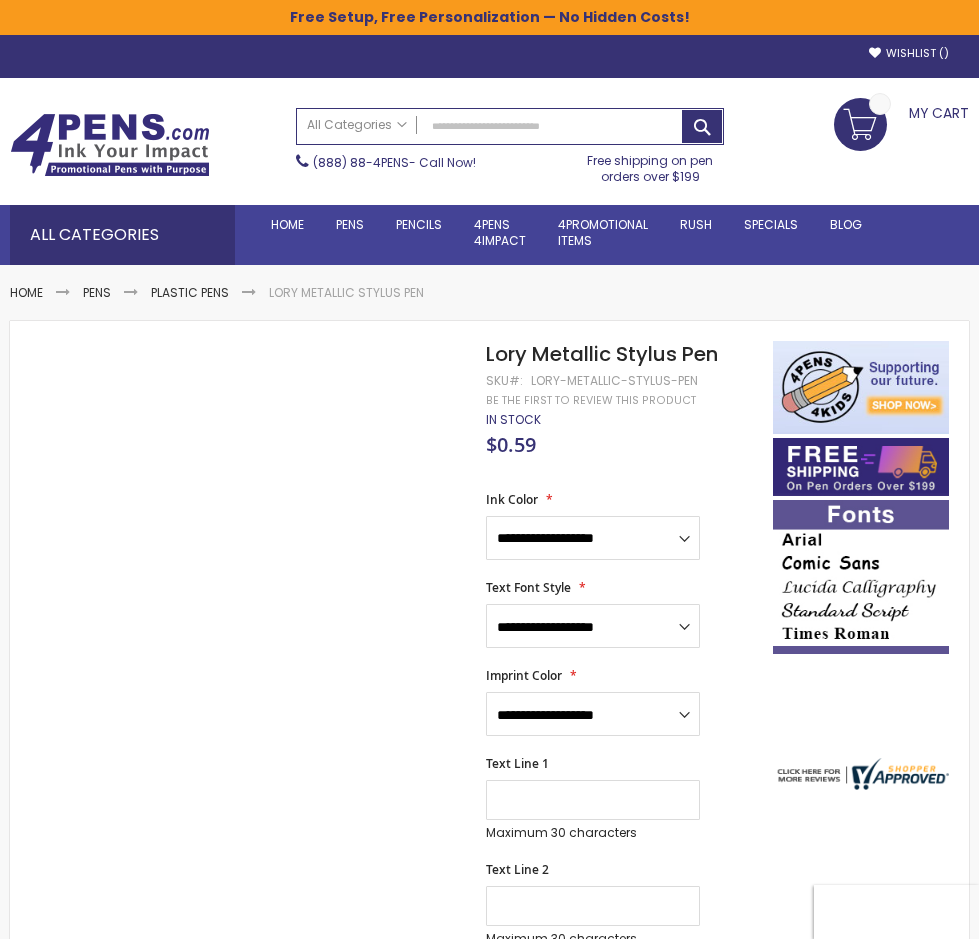 scroll, scrollTop: 0, scrollLeft: 0, axis: both 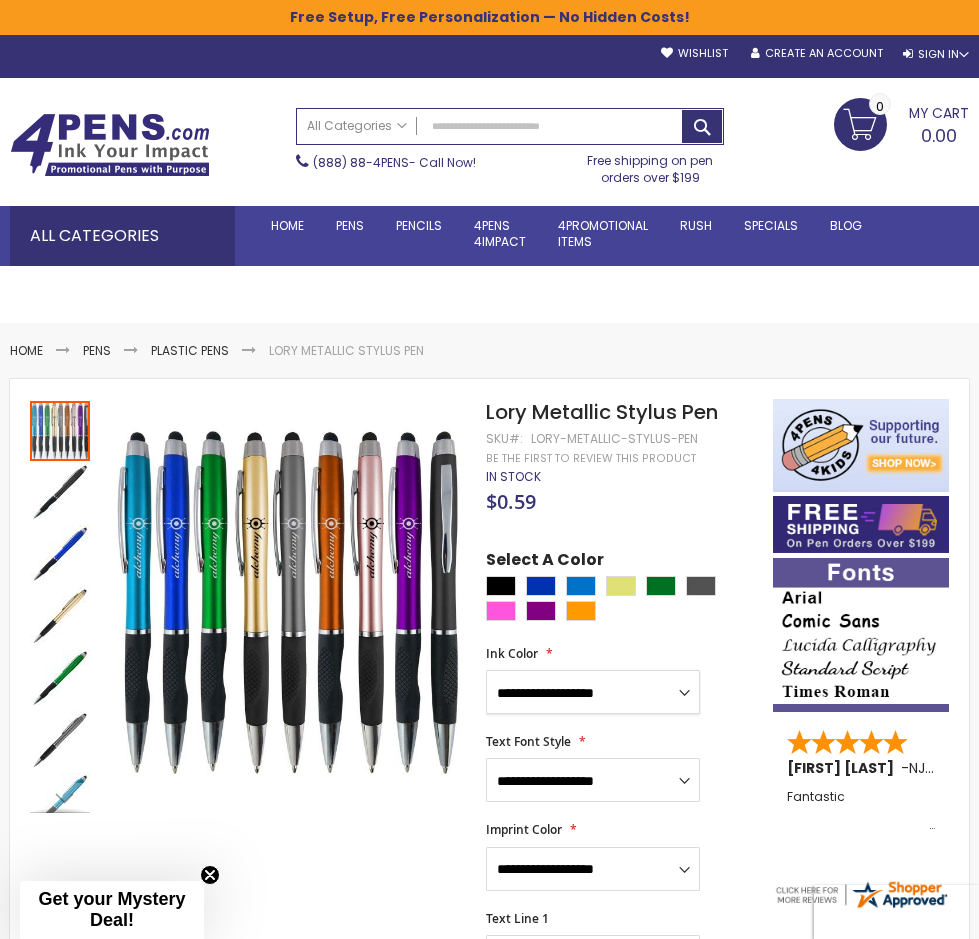 click on "**********" at bounding box center [593, 692] 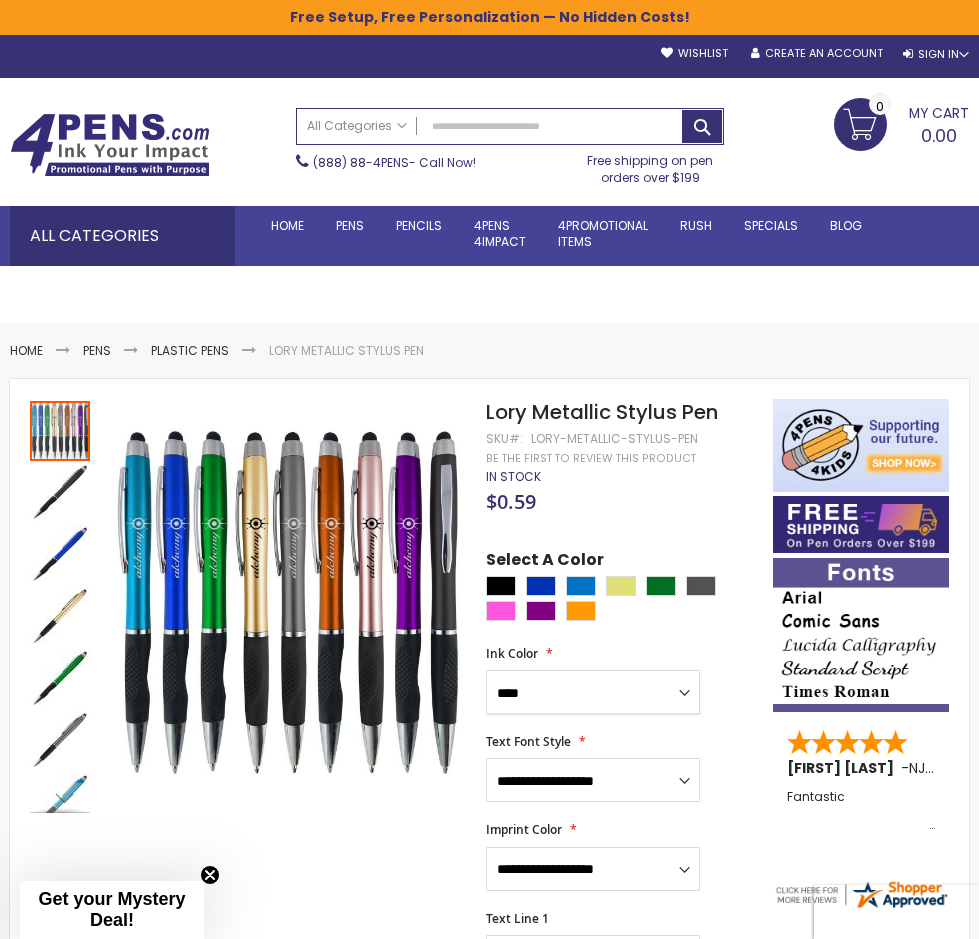 click on "**********" at bounding box center (593, 692) 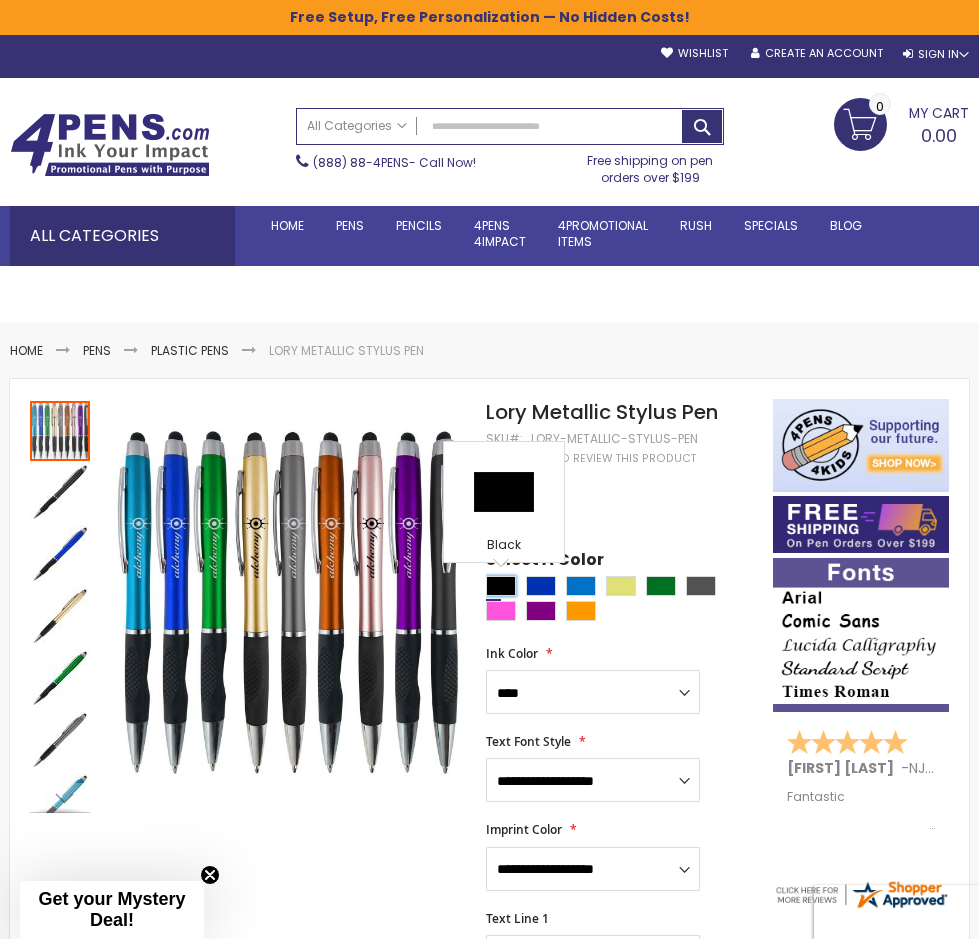 click at bounding box center (501, 586) 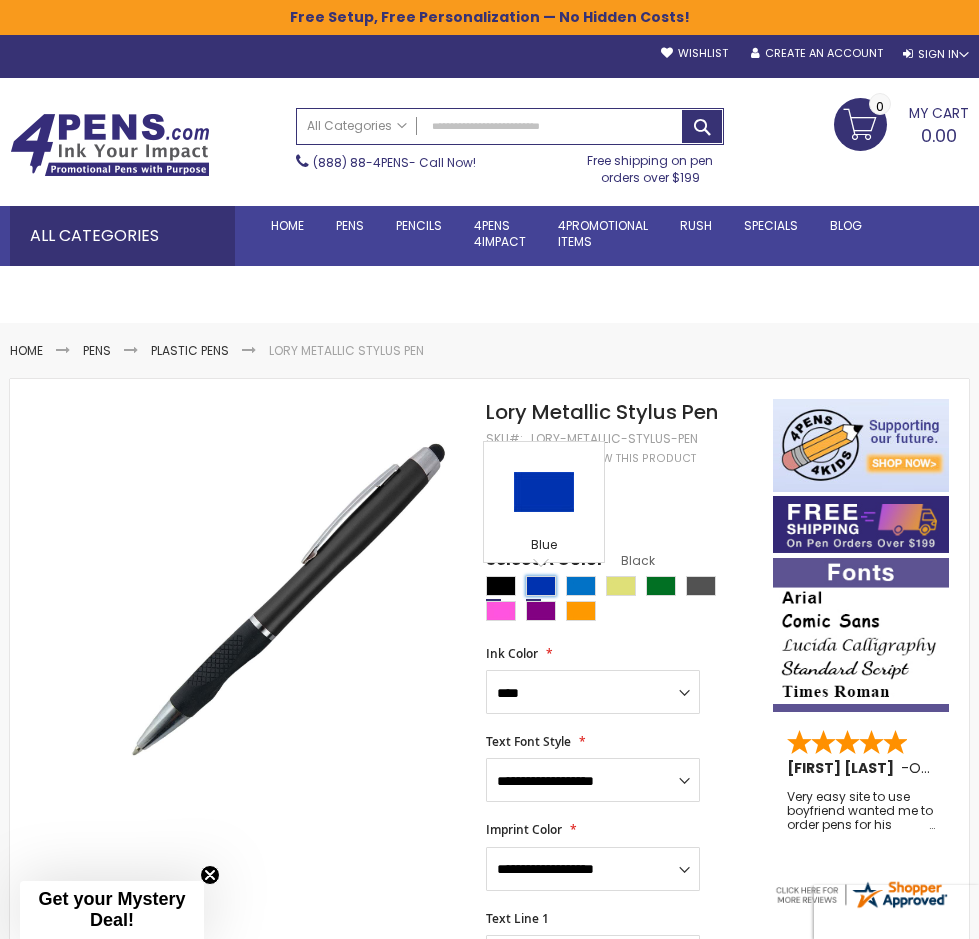 click at bounding box center [541, 586] 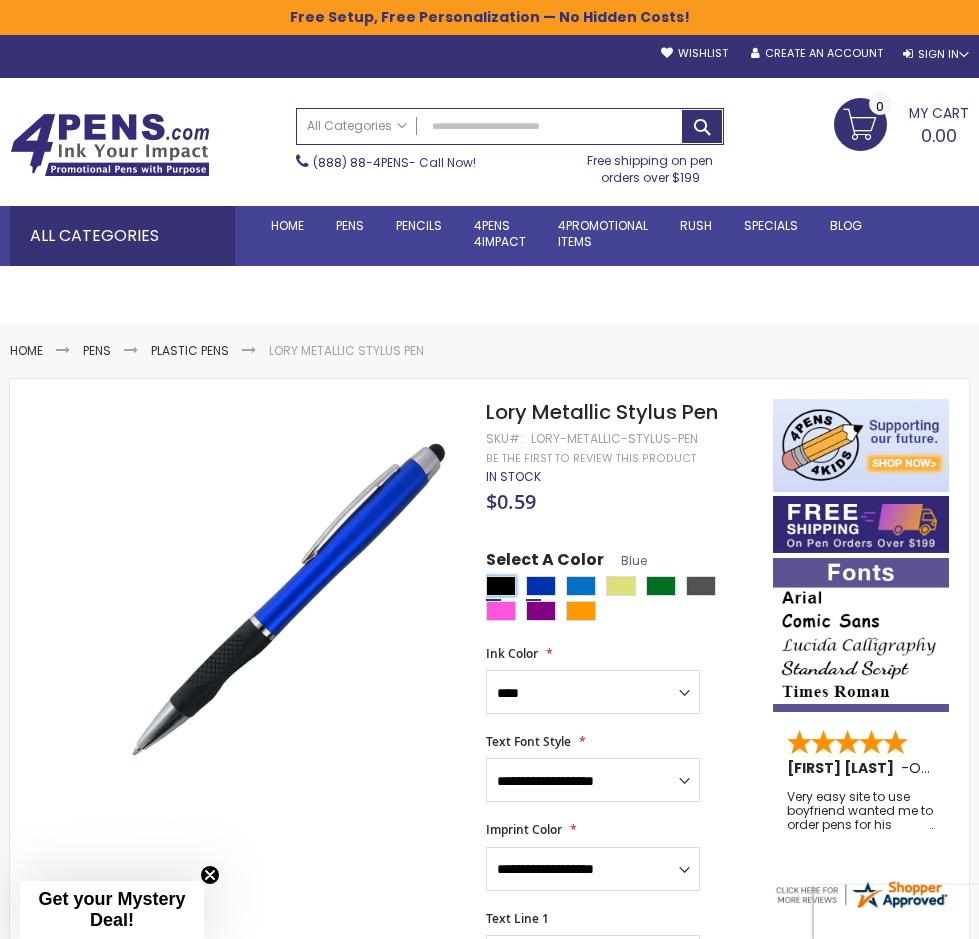 click at bounding box center (501, 586) 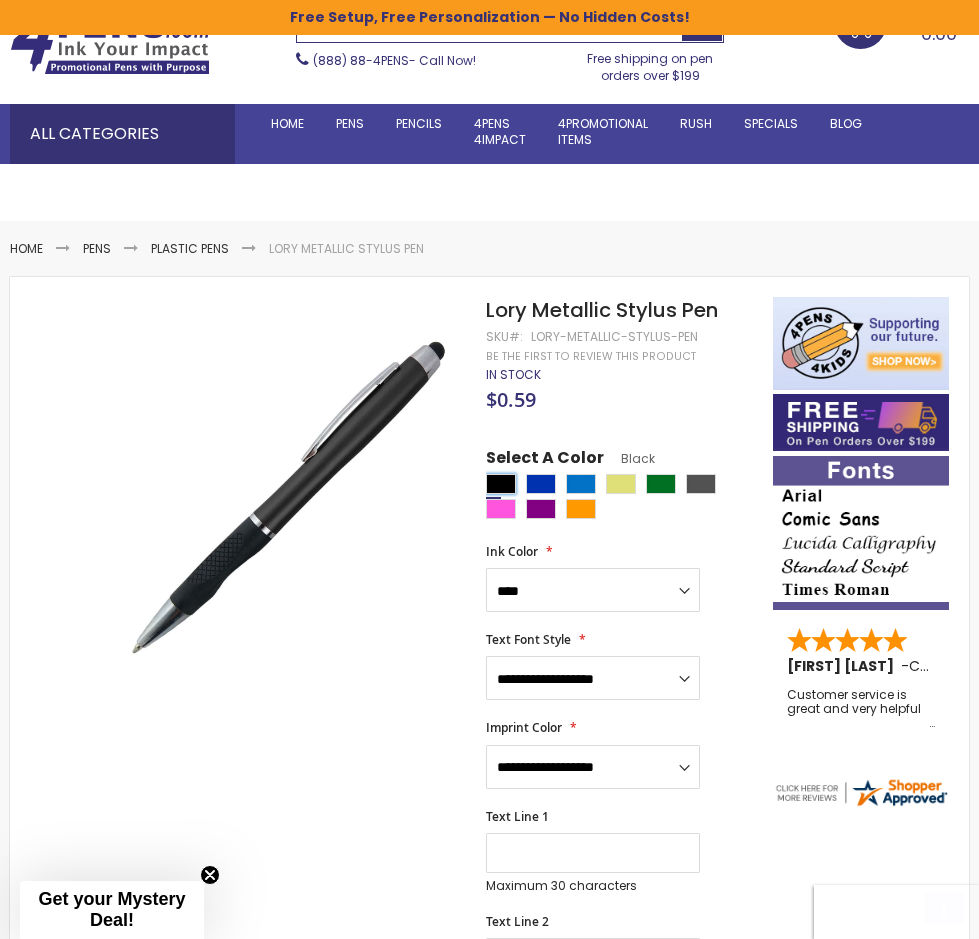 scroll, scrollTop: 200, scrollLeft: 0, axis: vertical 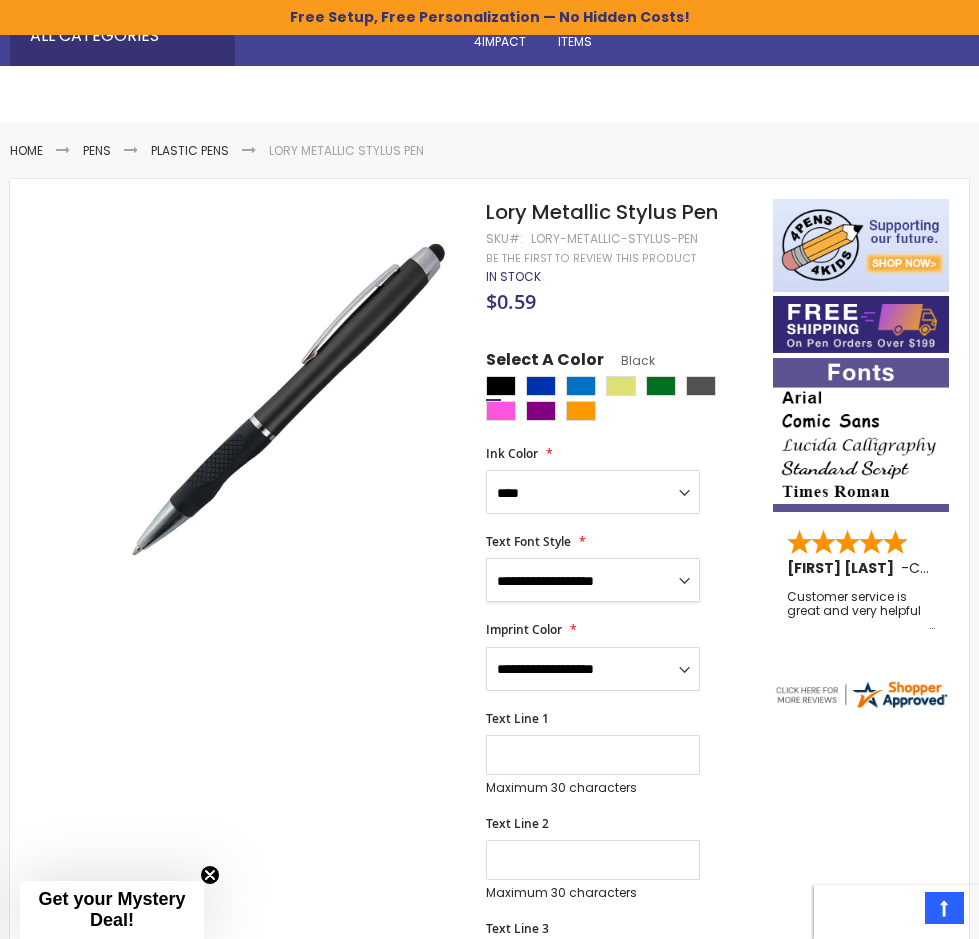 click on "**********" at bounding box center [593, 580] 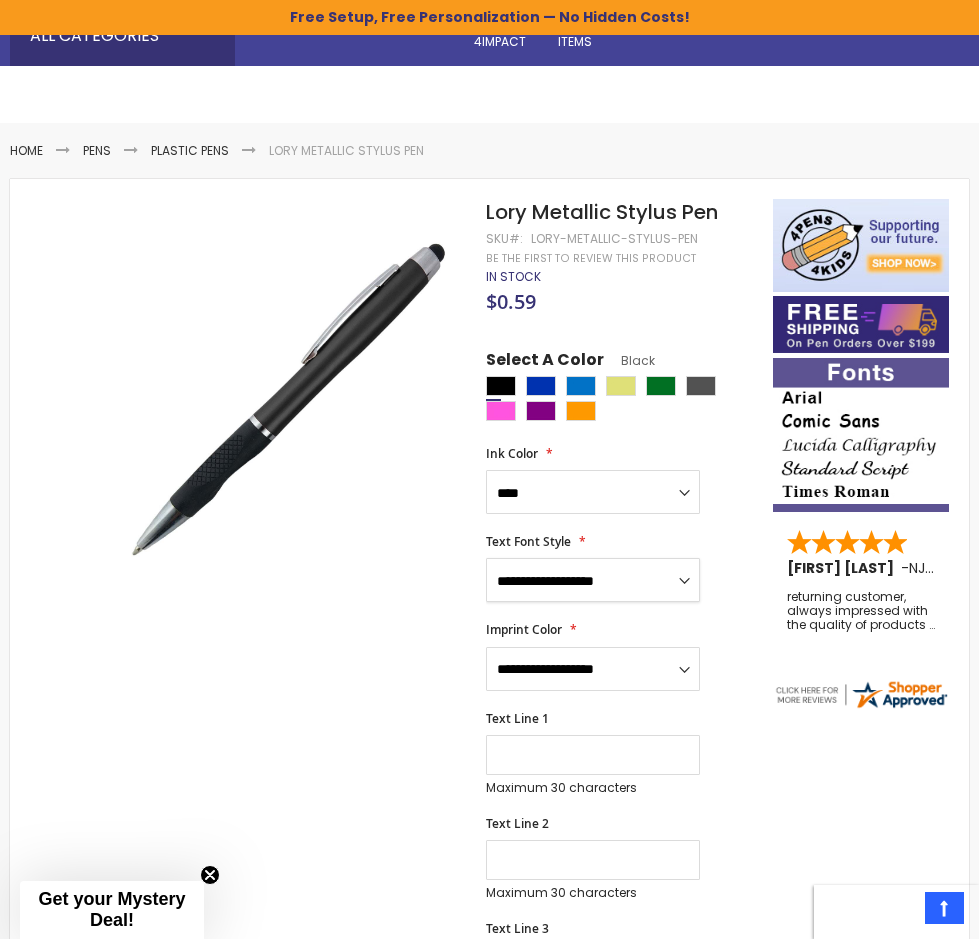 select on "****" 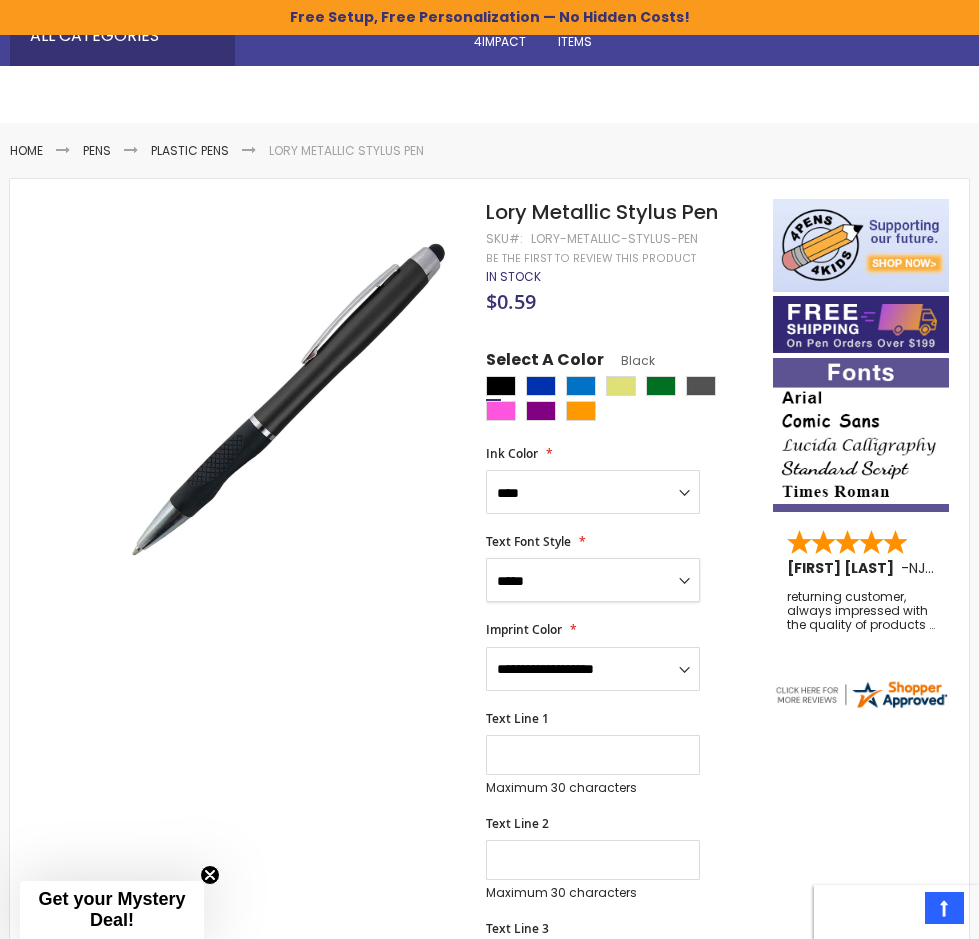 click on "**********" at bounding box center (593, 580) 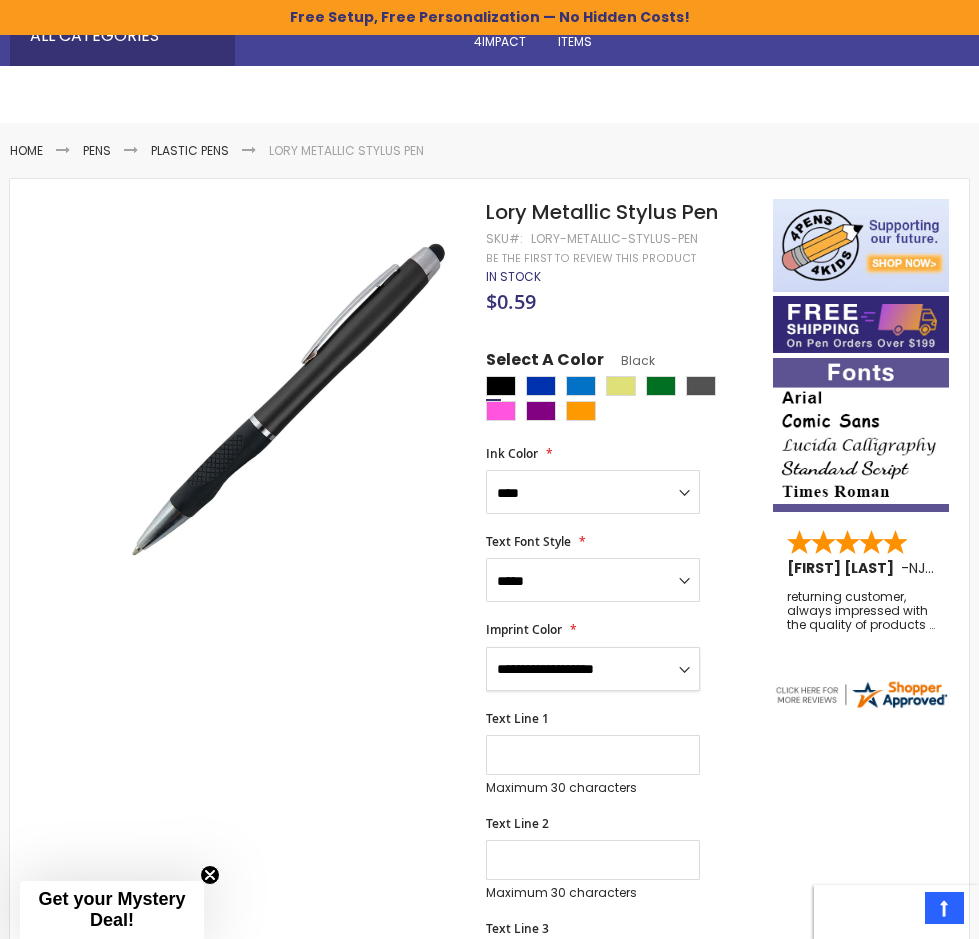 click on "**********" at bounding box center (593, 669) 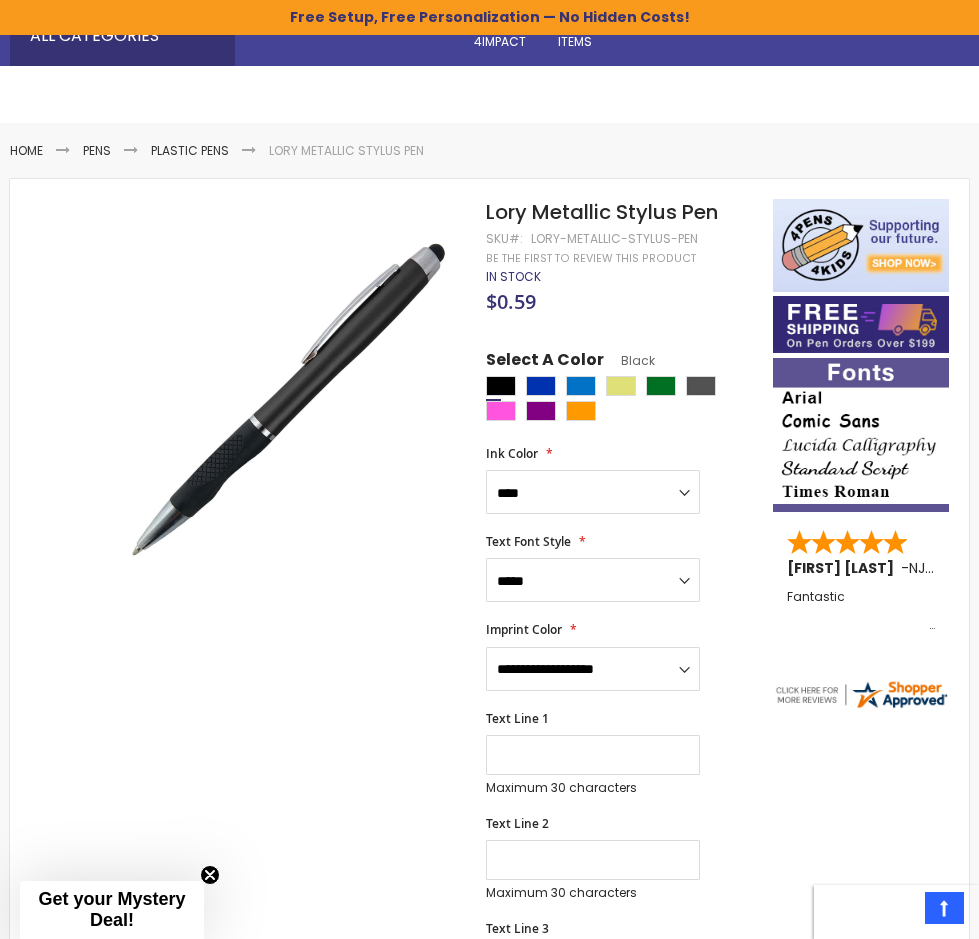 click on "**********" at bounding box center [620, 812] 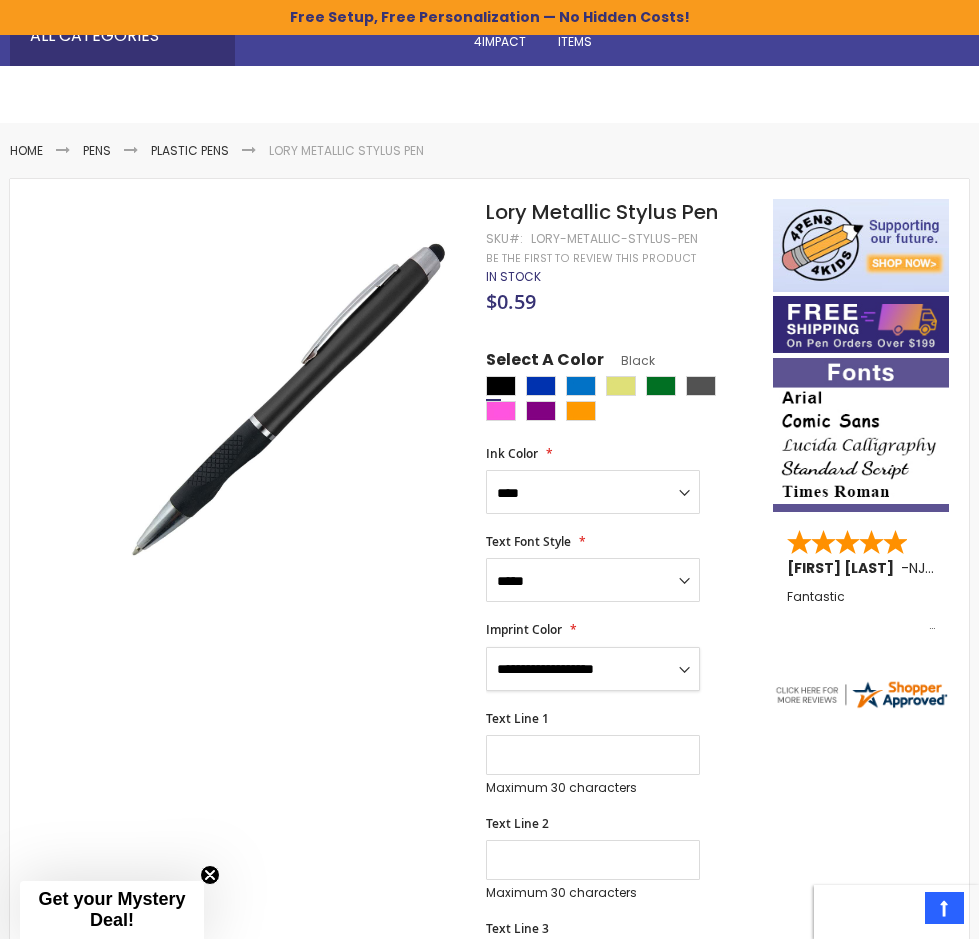 click on "**********" at bounding box center [593, 669] 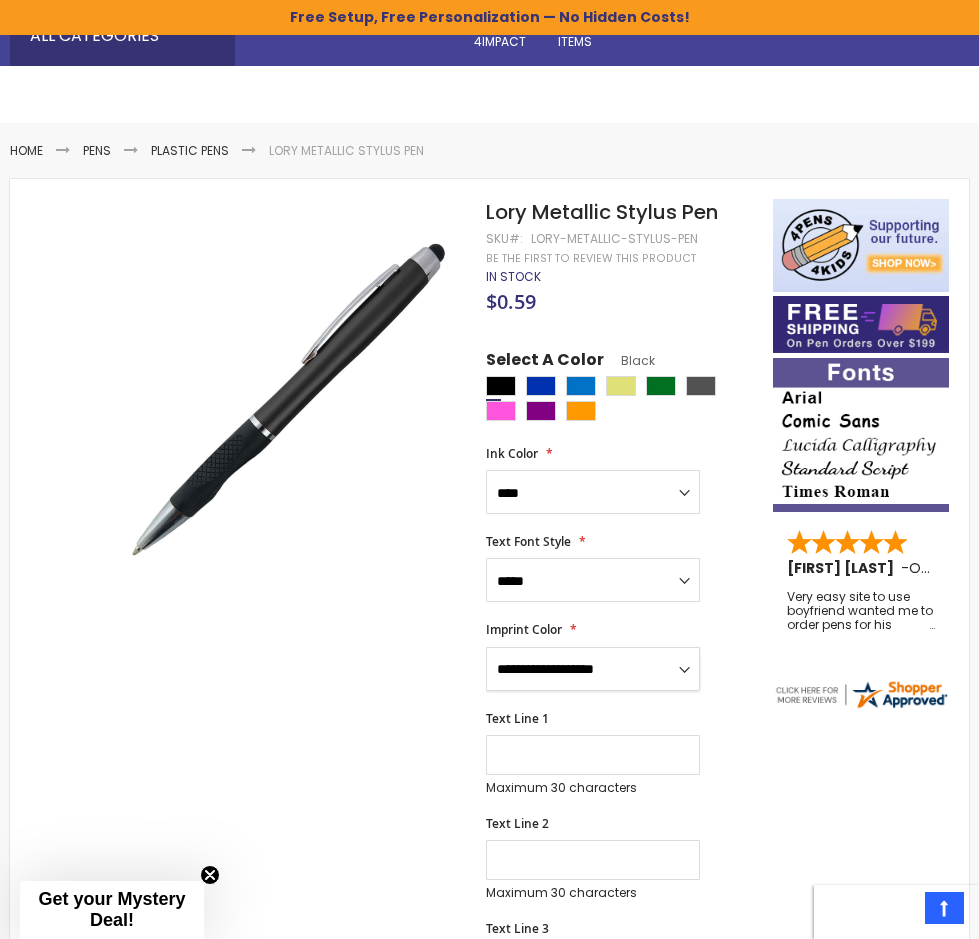 select on "****" 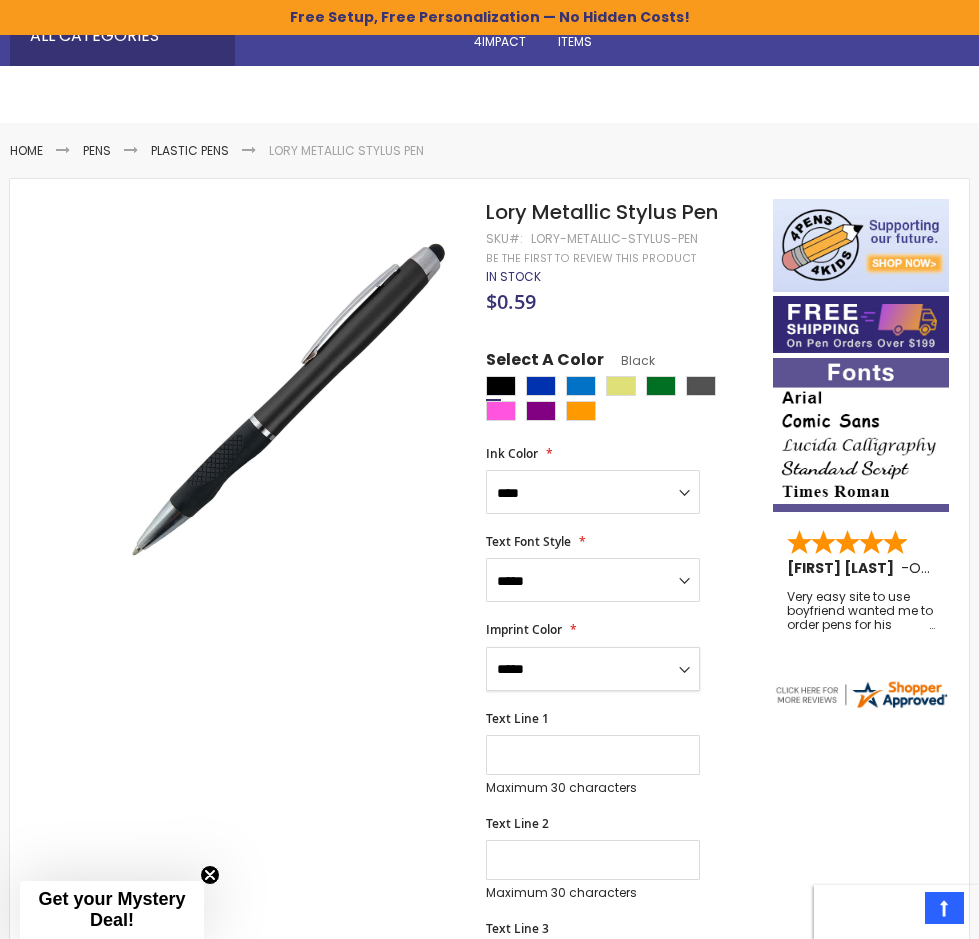 click on "**********" at bounding box center (593, 669) 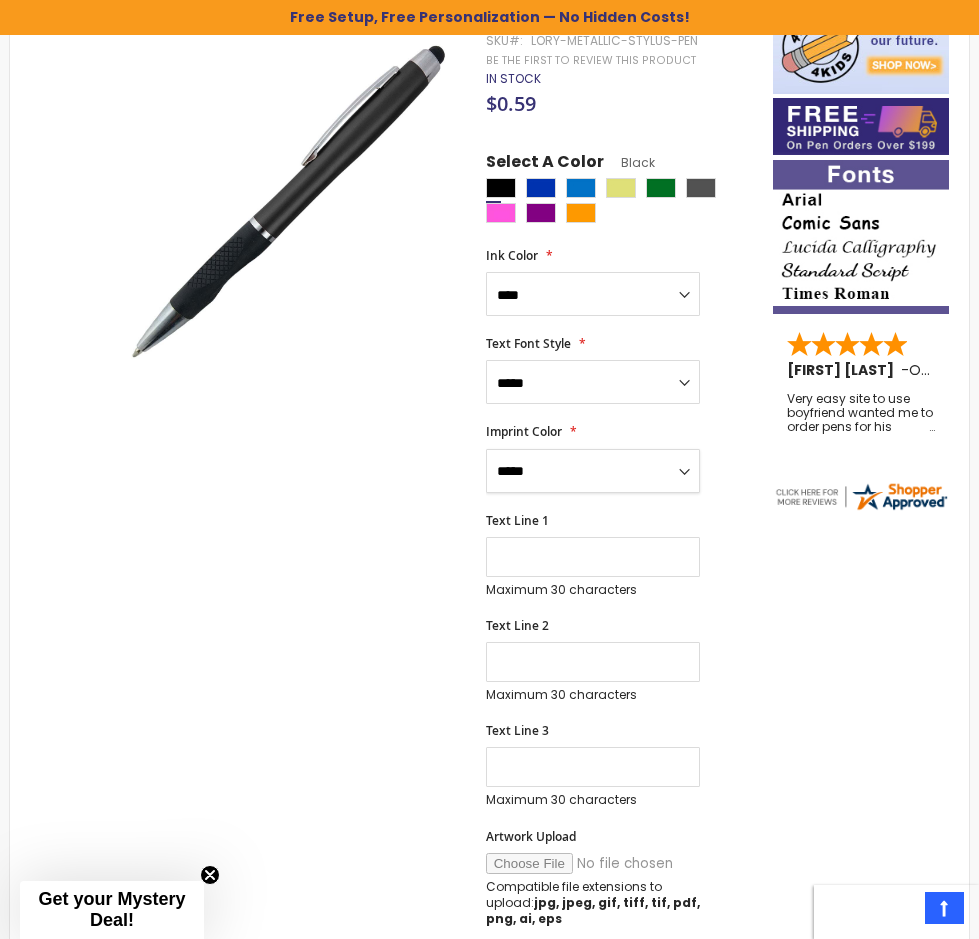 scroll, scrollTop: 400, scrollLeft: 0, axis: vertical 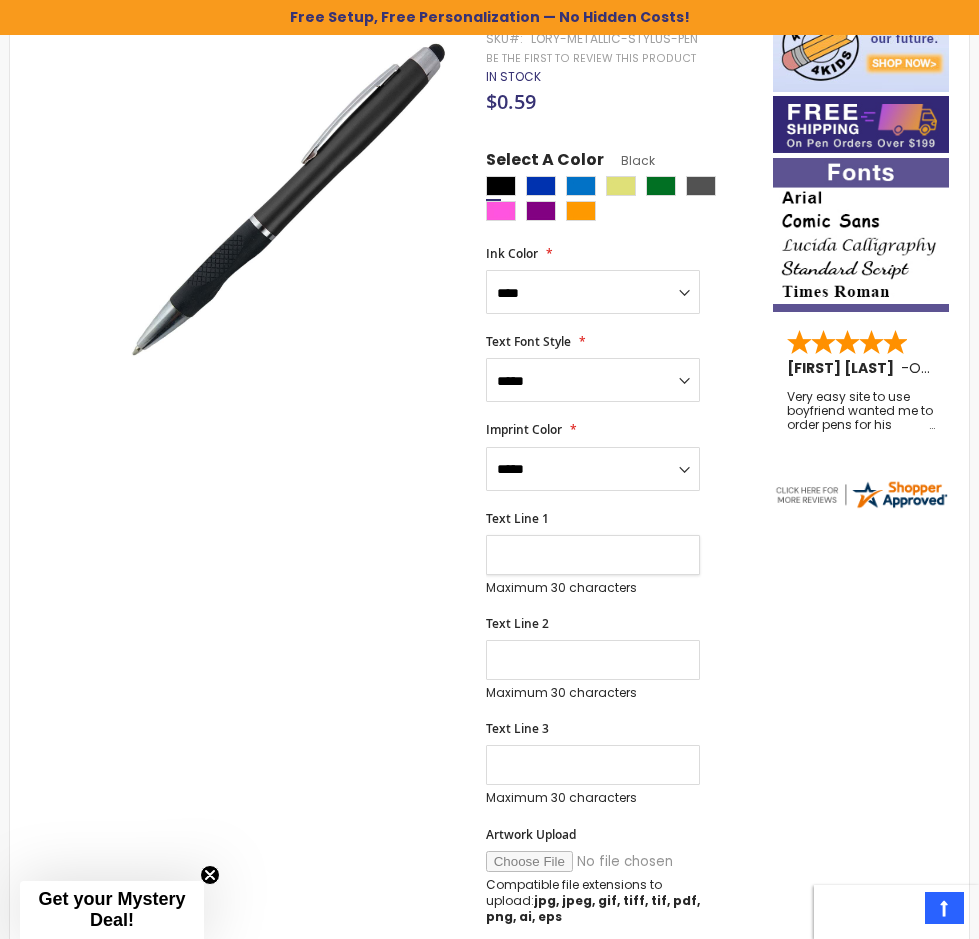 click on "Text Line 1" at bounding box center (593, 555) 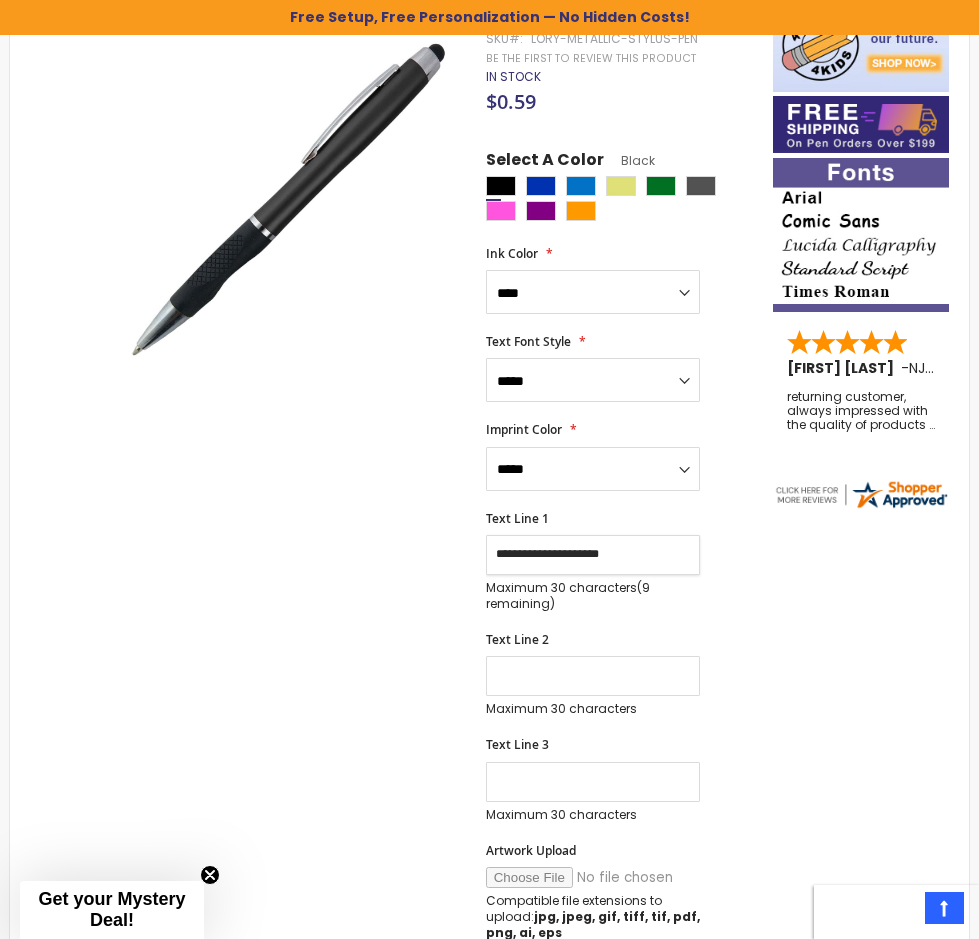 type on "**********" 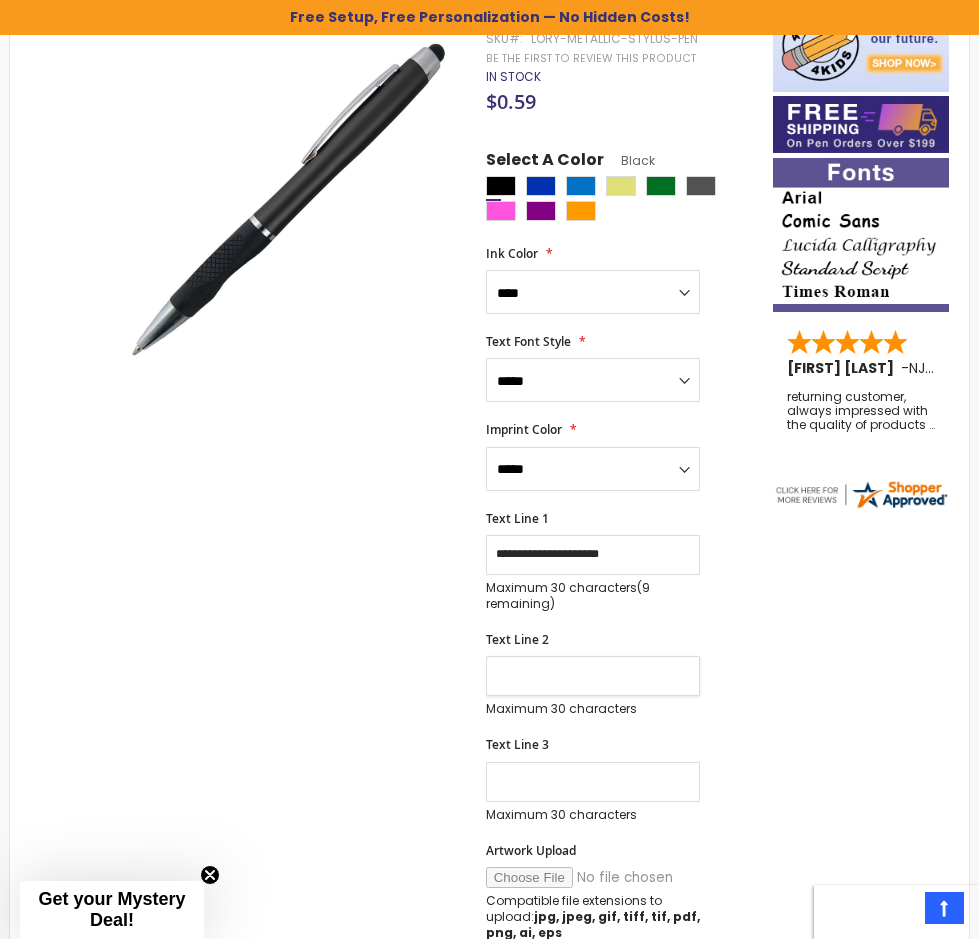 click on "Text Line 2" at bounding box center (593, 676) 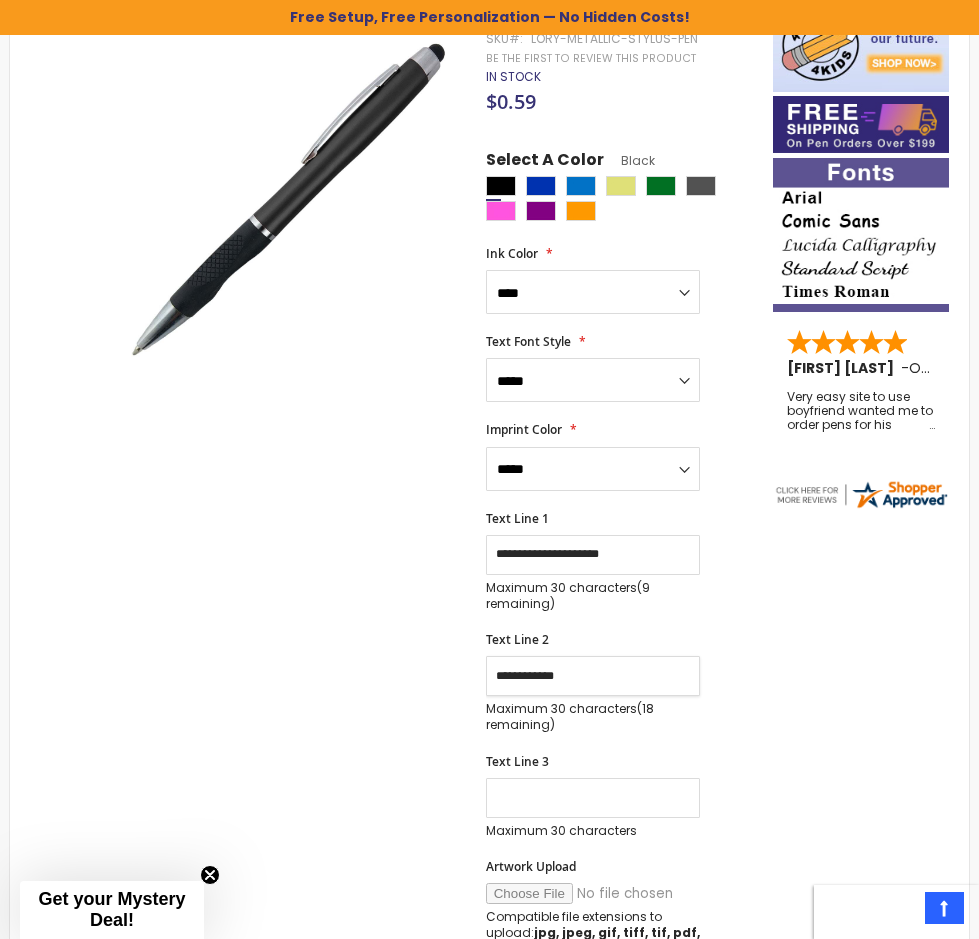 type on "**********" 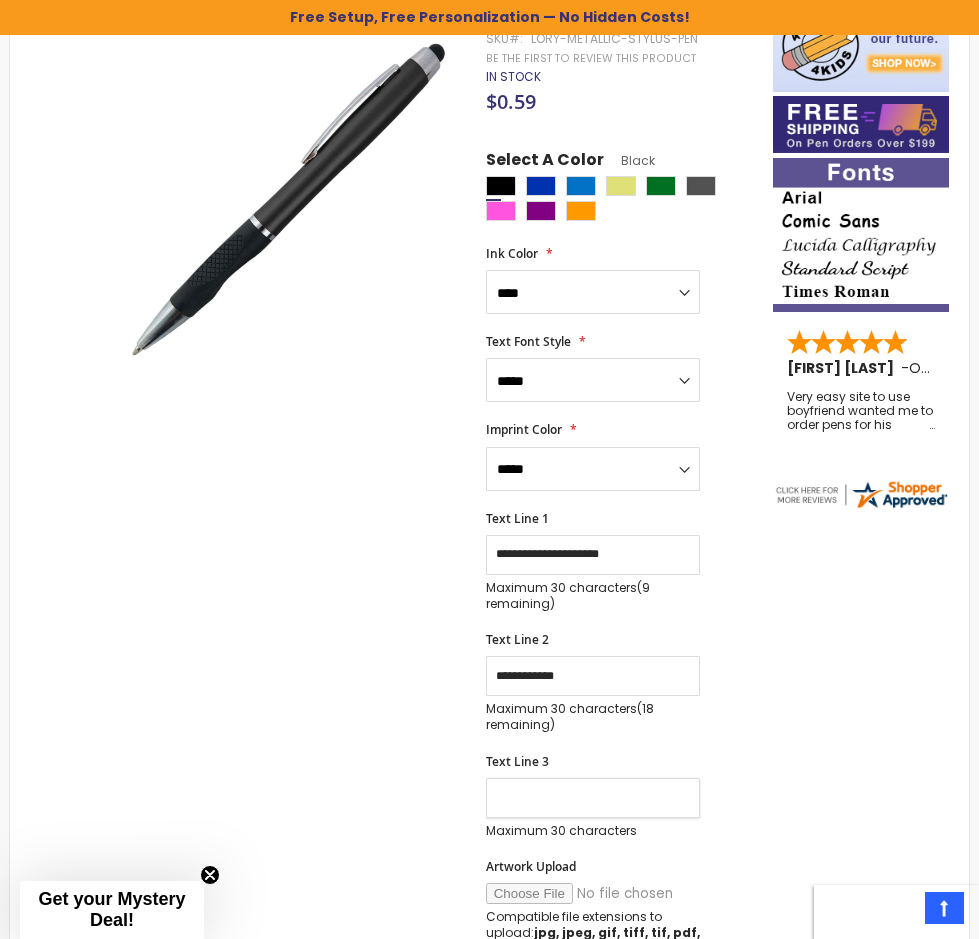 click on "Text Line 3" at bounding box center [593, 798] 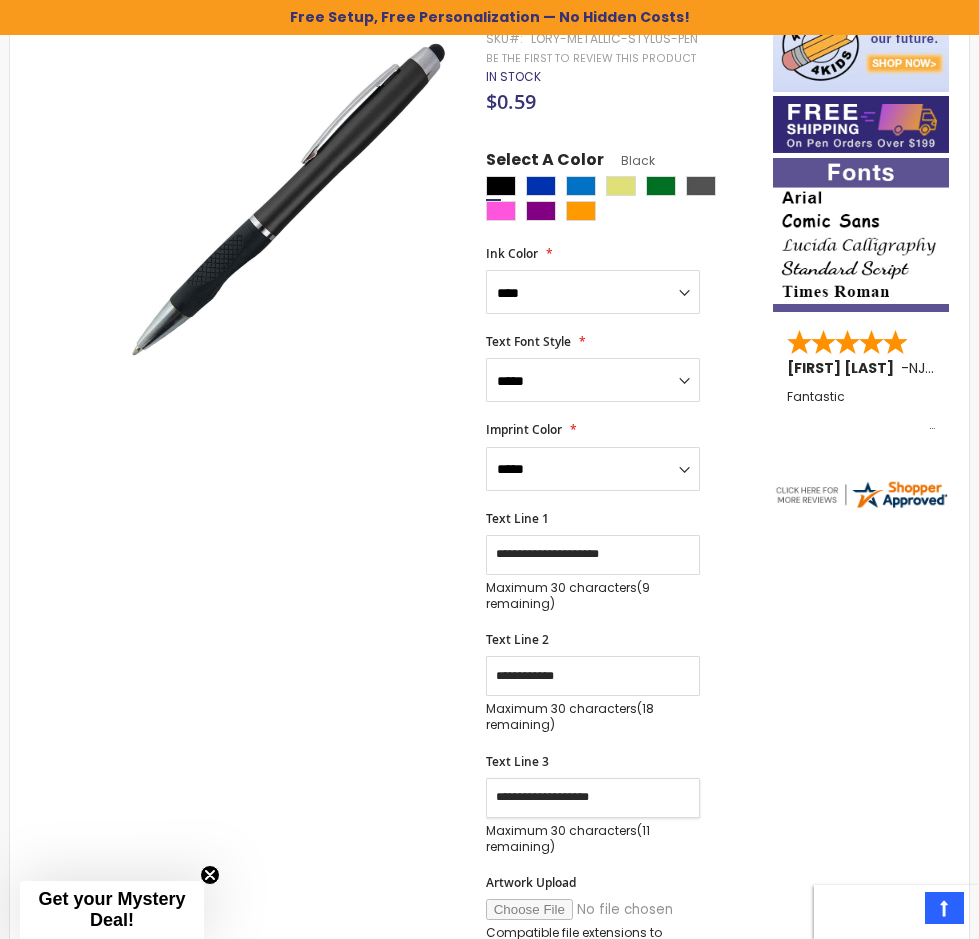type on "**********" 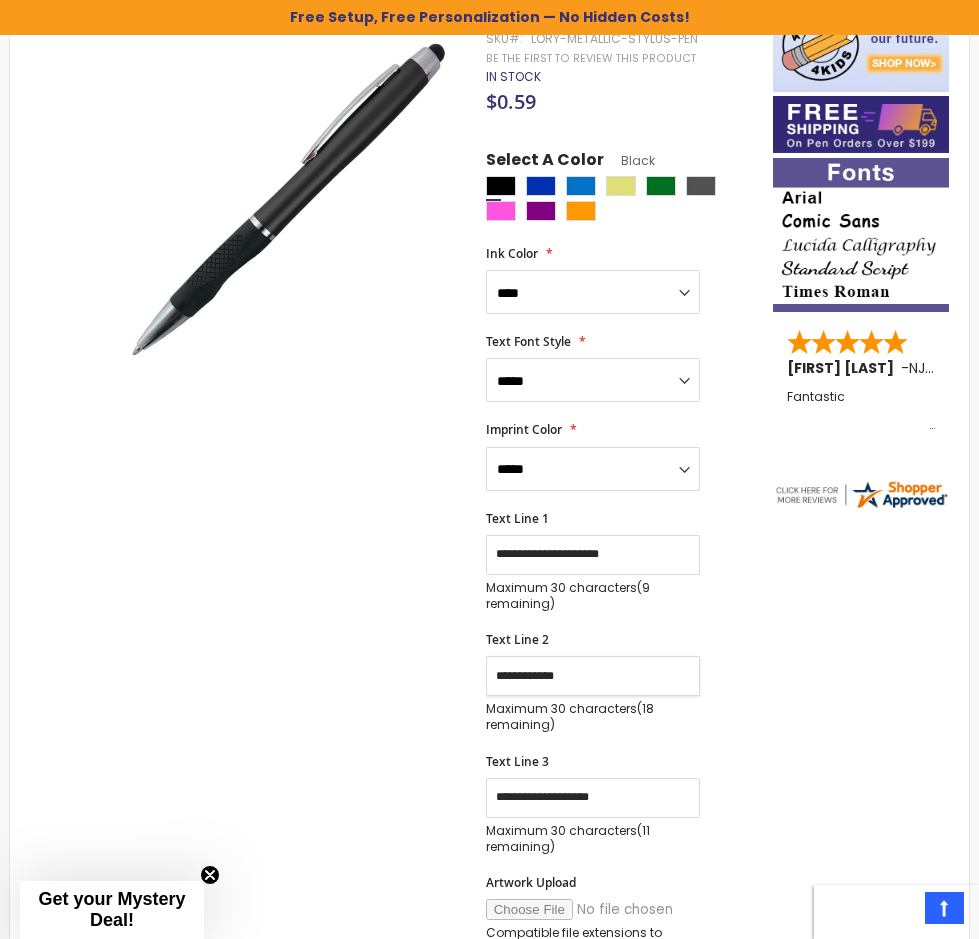 click on "**********" at bounding box center (593, 676) 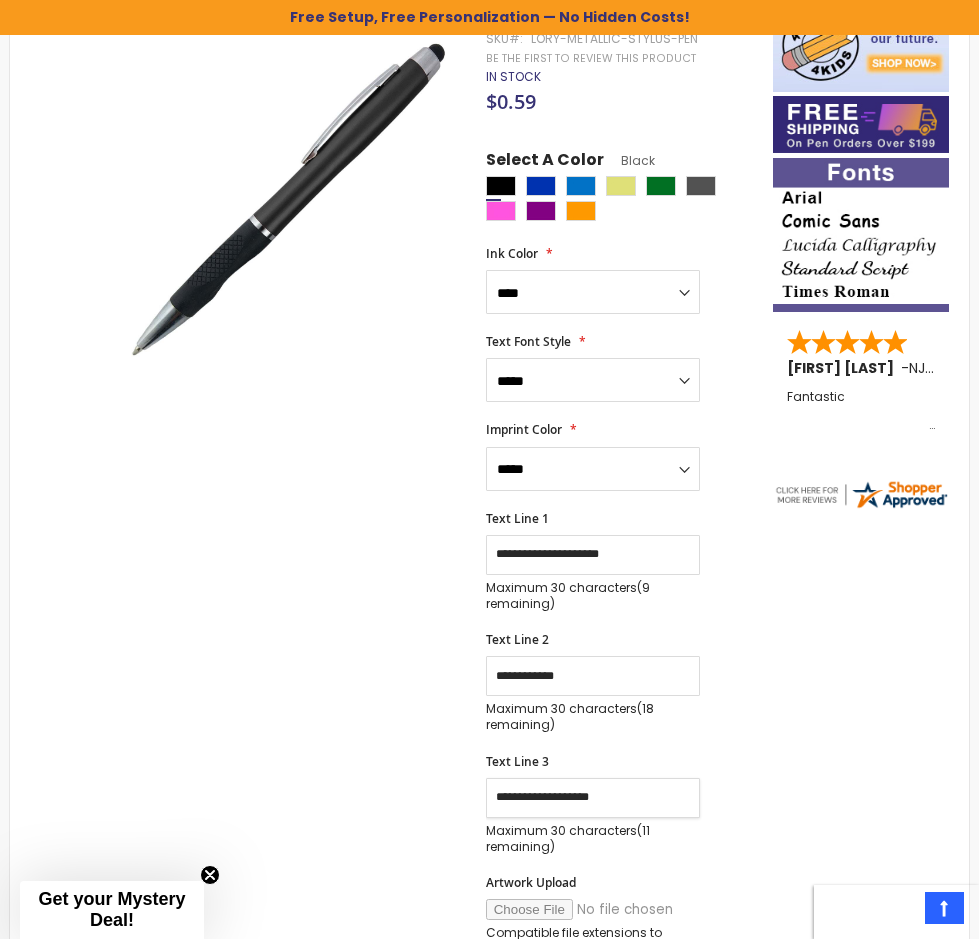 click on "**********" at bounding box center (593, 798) 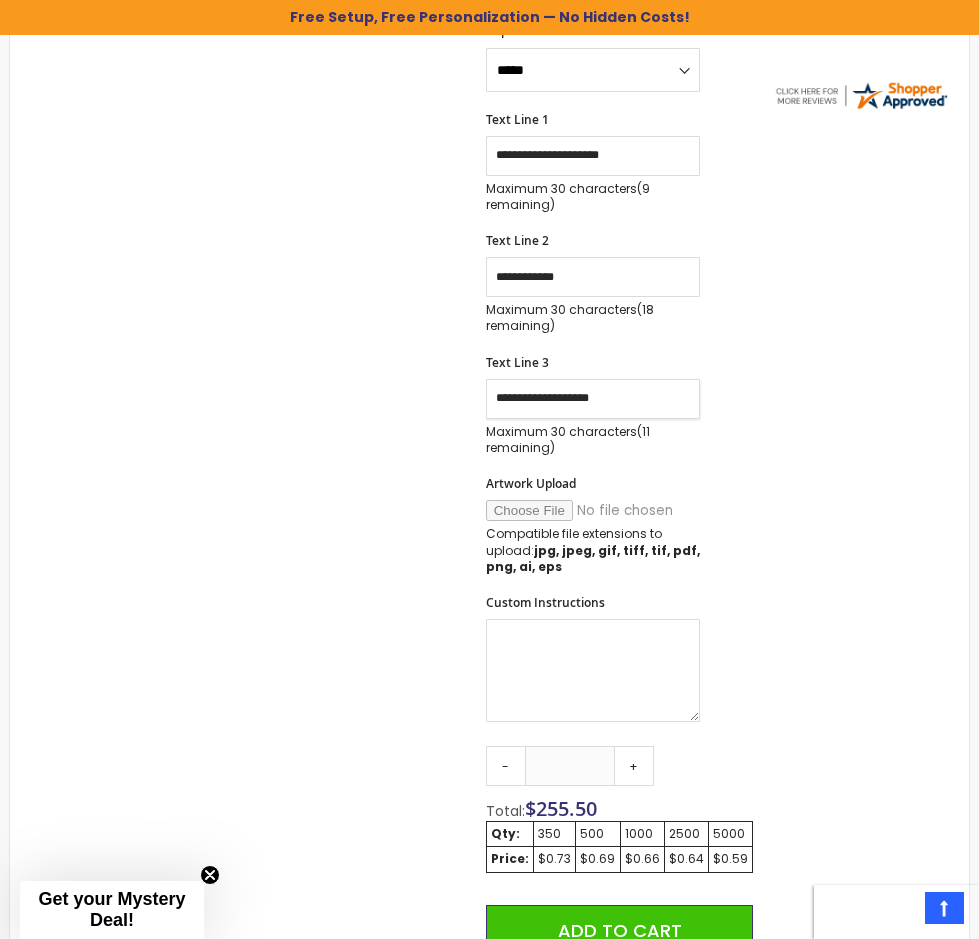 scroll, scrollTop: 800, scrollLeft: 0, axis: vertical 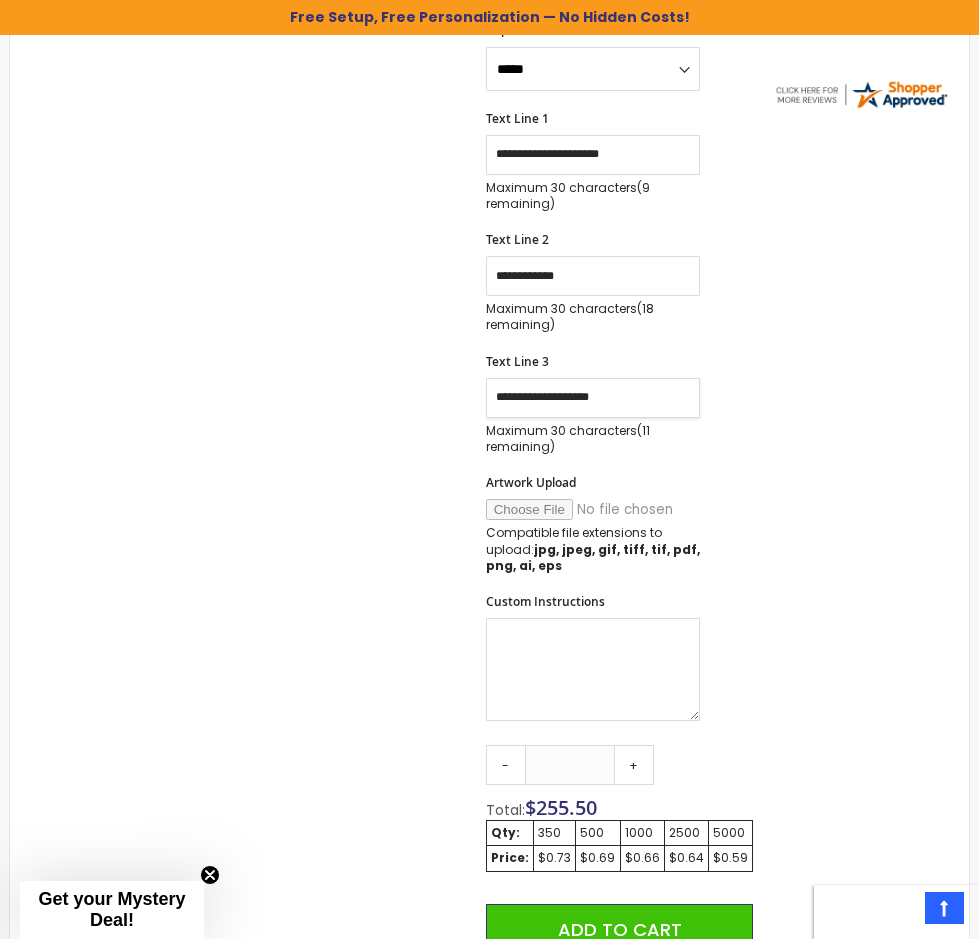 drag, startPoint x: 634, startPoint y: 397, endPoint x: 496, endPoint y: 397, distance: 138 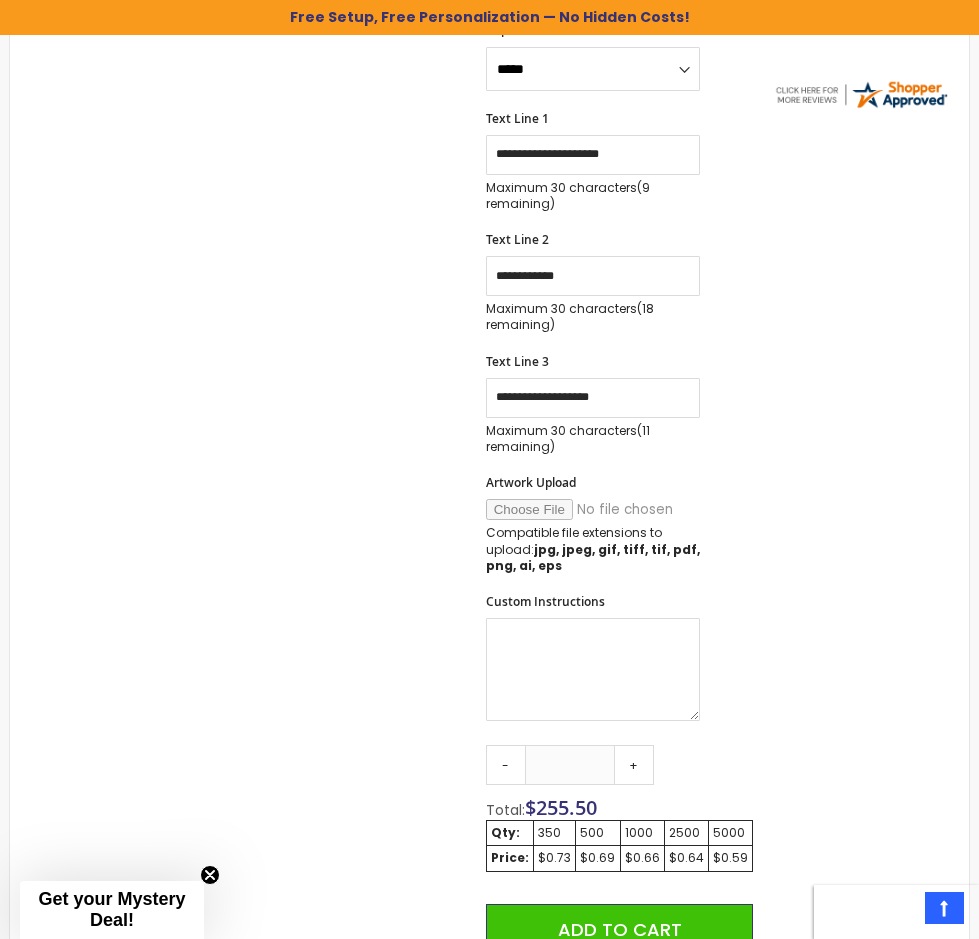 click on "Skip to the end of the images gallery
Skip to the beginning of the images gallery
Lory Metallic Stylus Pen
SKU
Lory-Metallic-Stylus-Pen
Be the first to review this product
In stock" at bounding box center (489, 468) 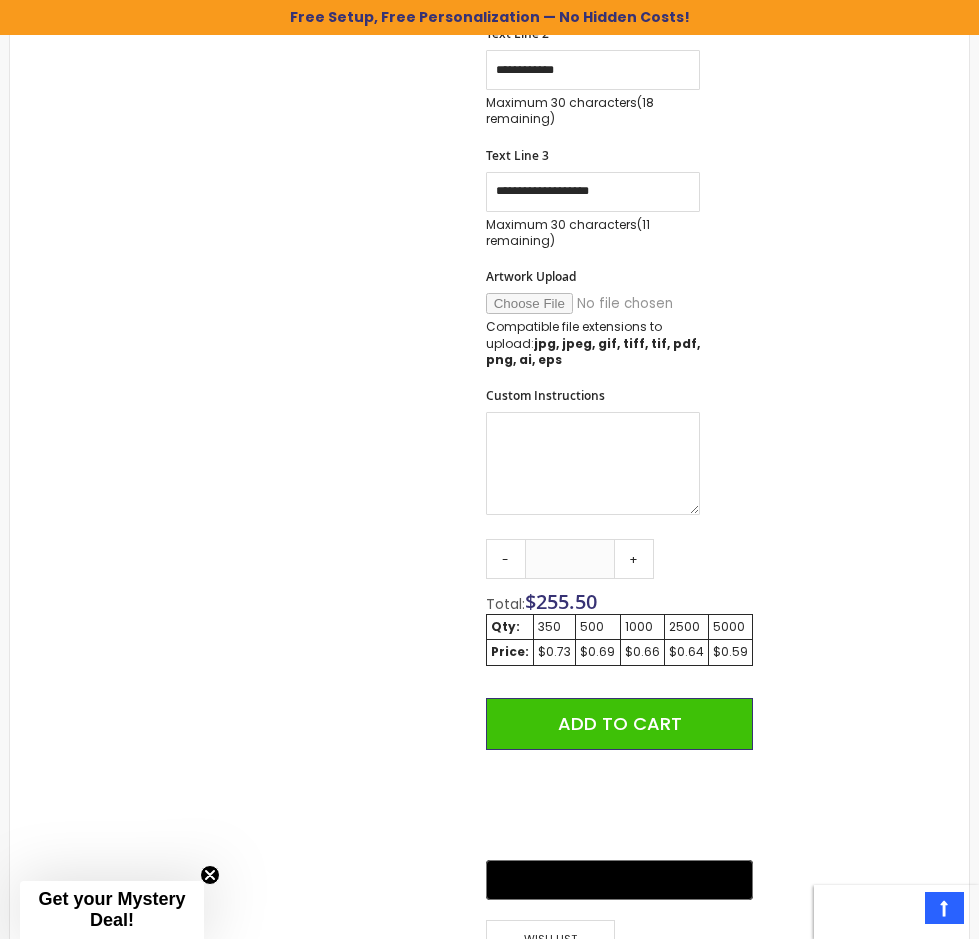 scroll, scrollTop: 1200, scrollLeft: 0, axis: vertical 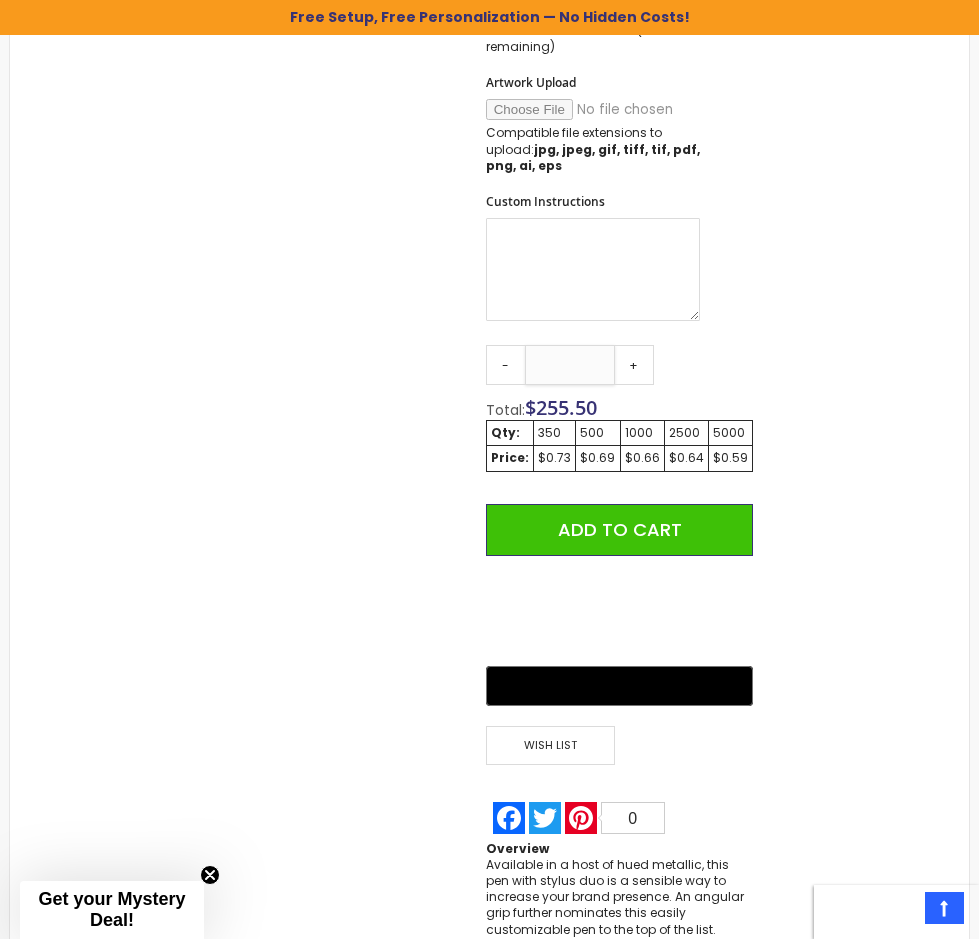 click on "***" at bounding box center (570, 365) 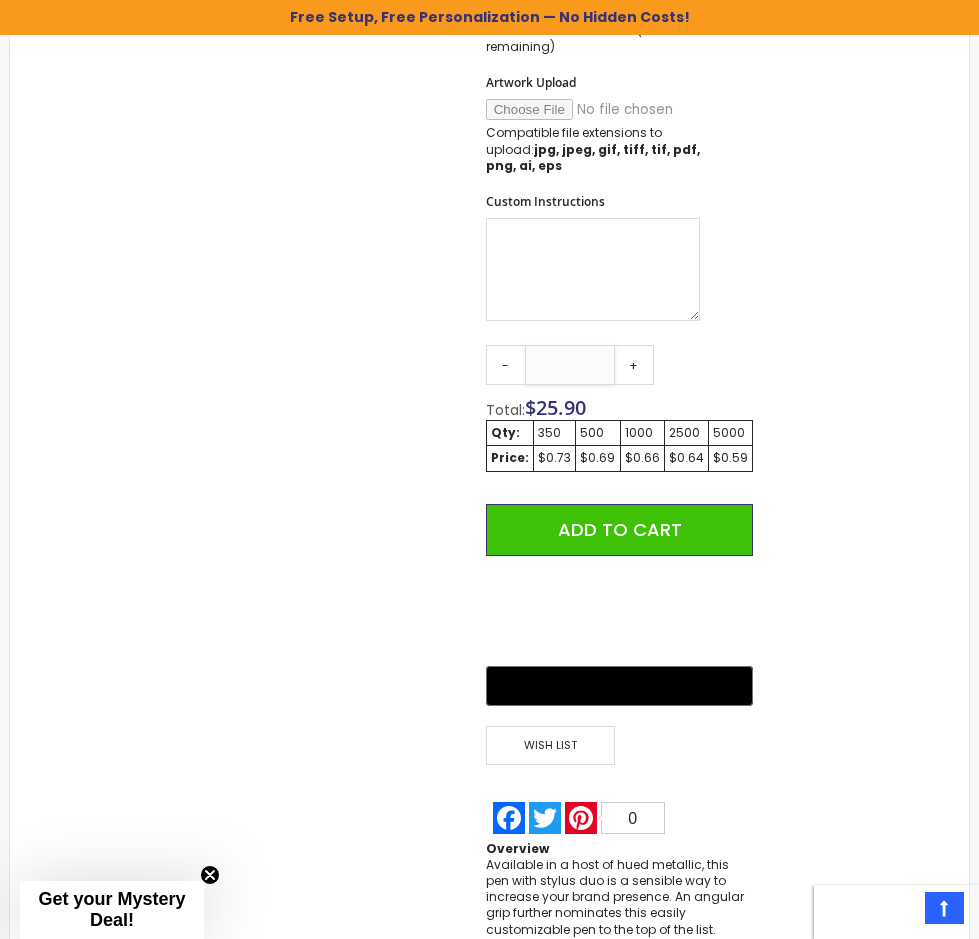 type on "*" 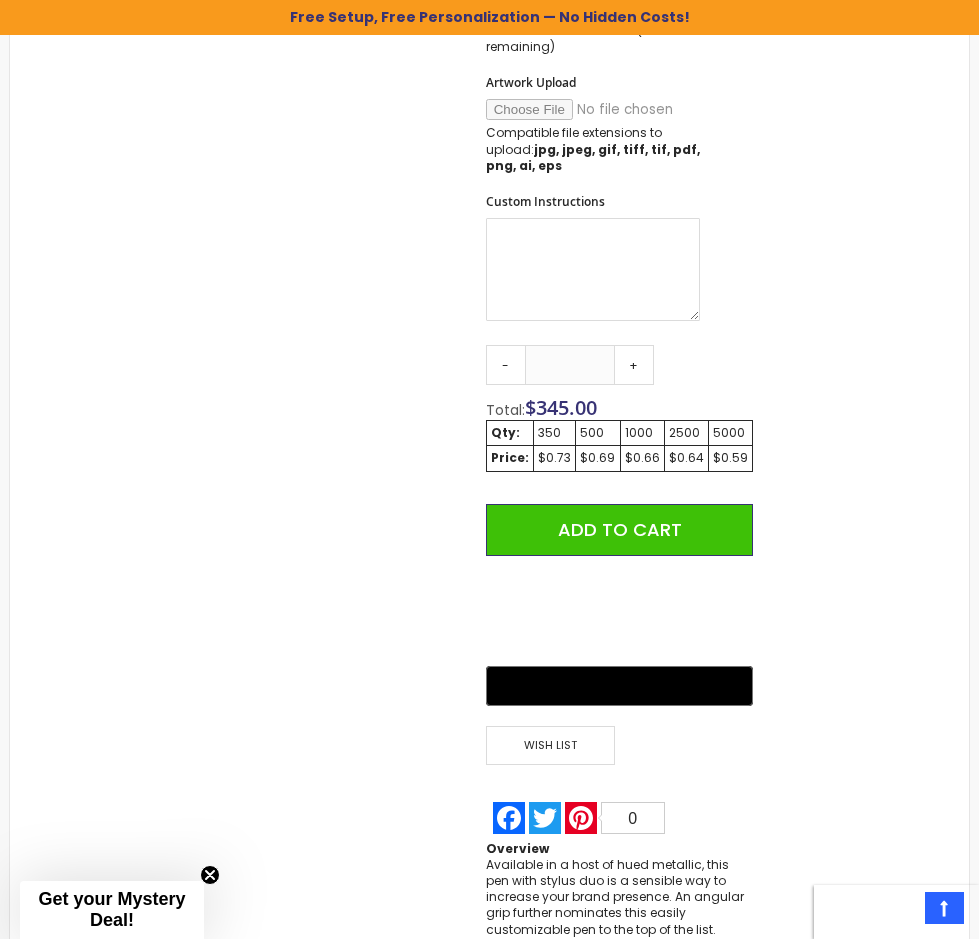 click on "Skip to the end of the images gallery
Skip to the beginning of the images gallery
Lory Metallic Stylus Pen
SKU
Lory-Metallic-Stylus-Pen
Be the first to review this product
In stock" at bounding box center [489, 68] 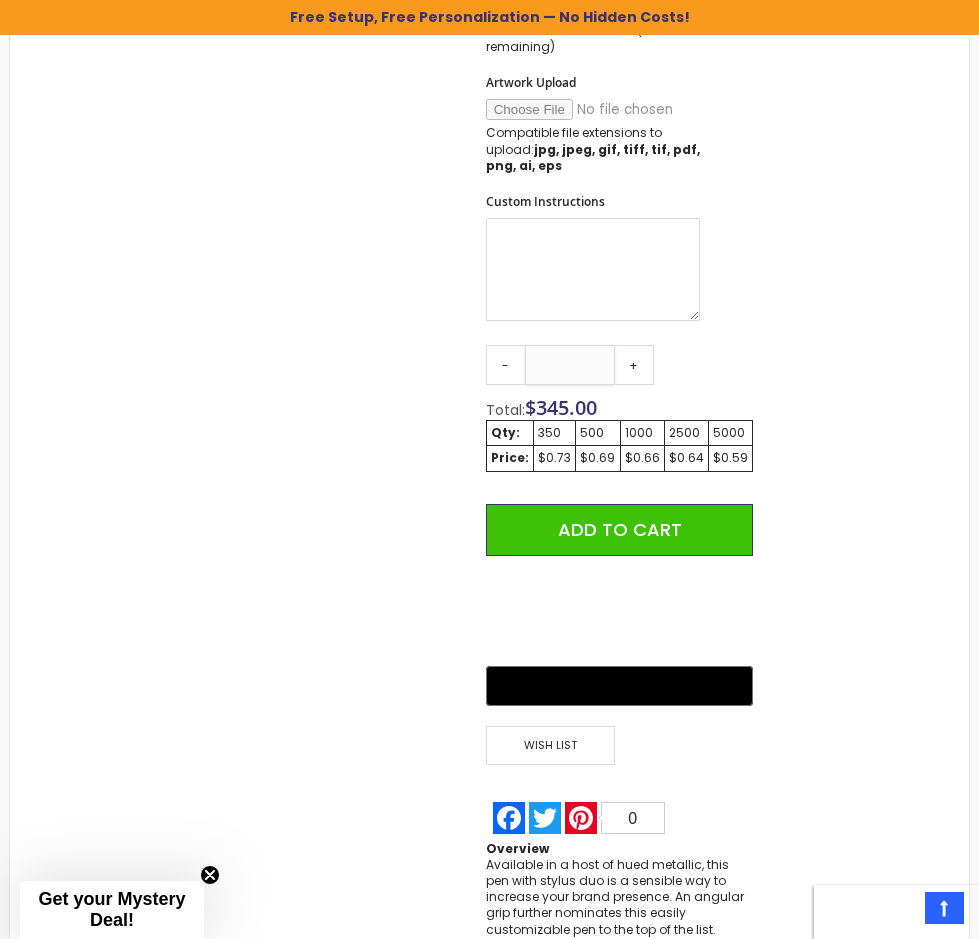 click on "***" at bounding box center (570, 365) 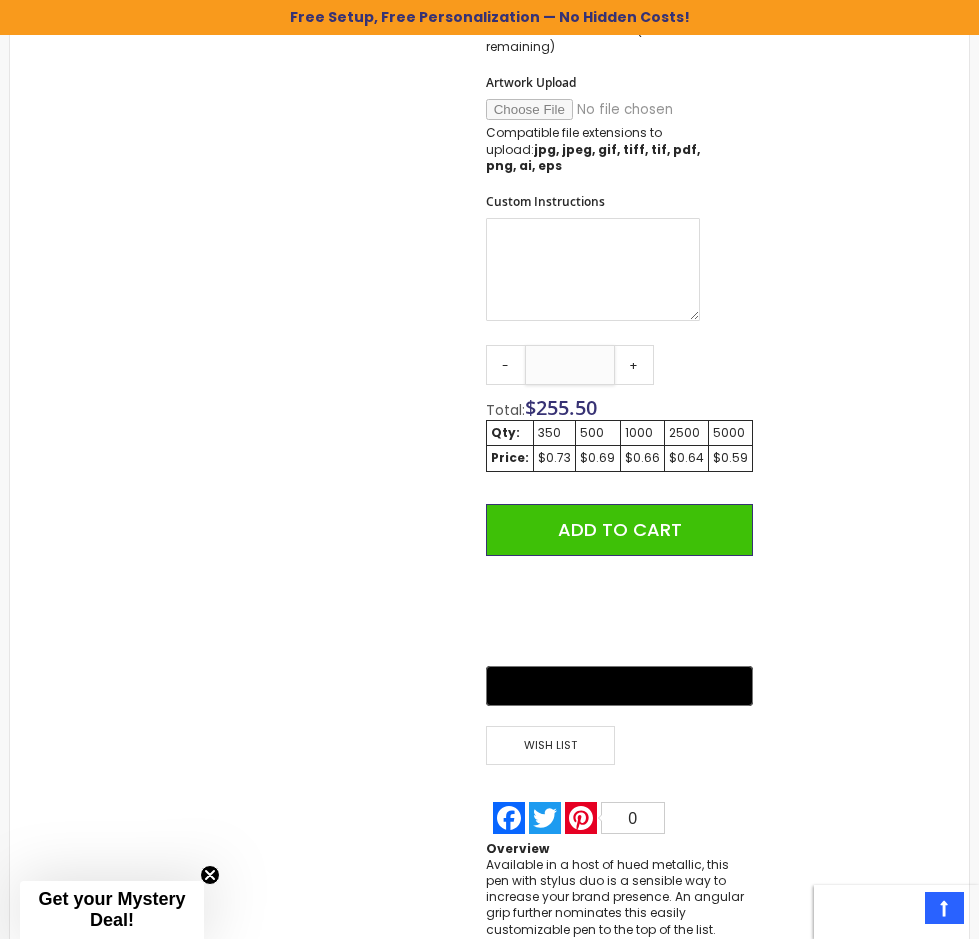 type on "***" 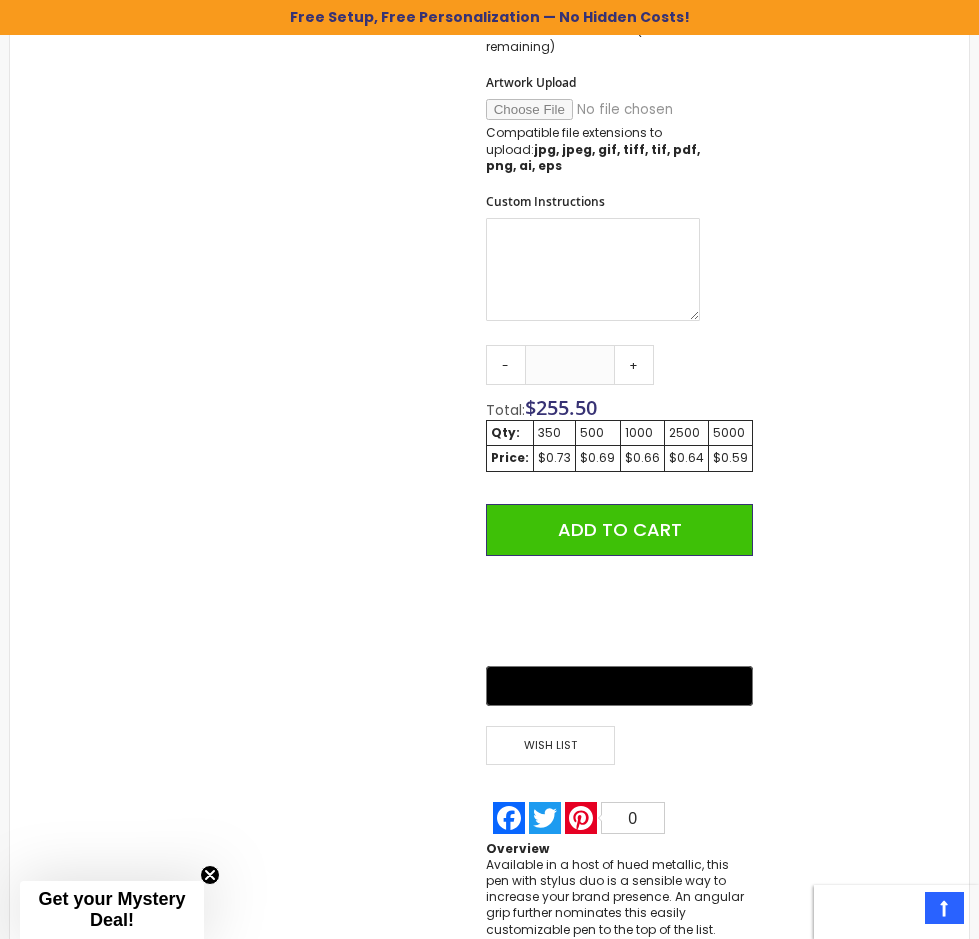 click on "Skip to the end of the images gallery
Skip to the beginning of the images gallery
Lory Metallic Stylus Pen
SKU
Lory-Metallic-Stylus-Pen
Be the first to review this product
In stock" at bounding box center [489, 68] 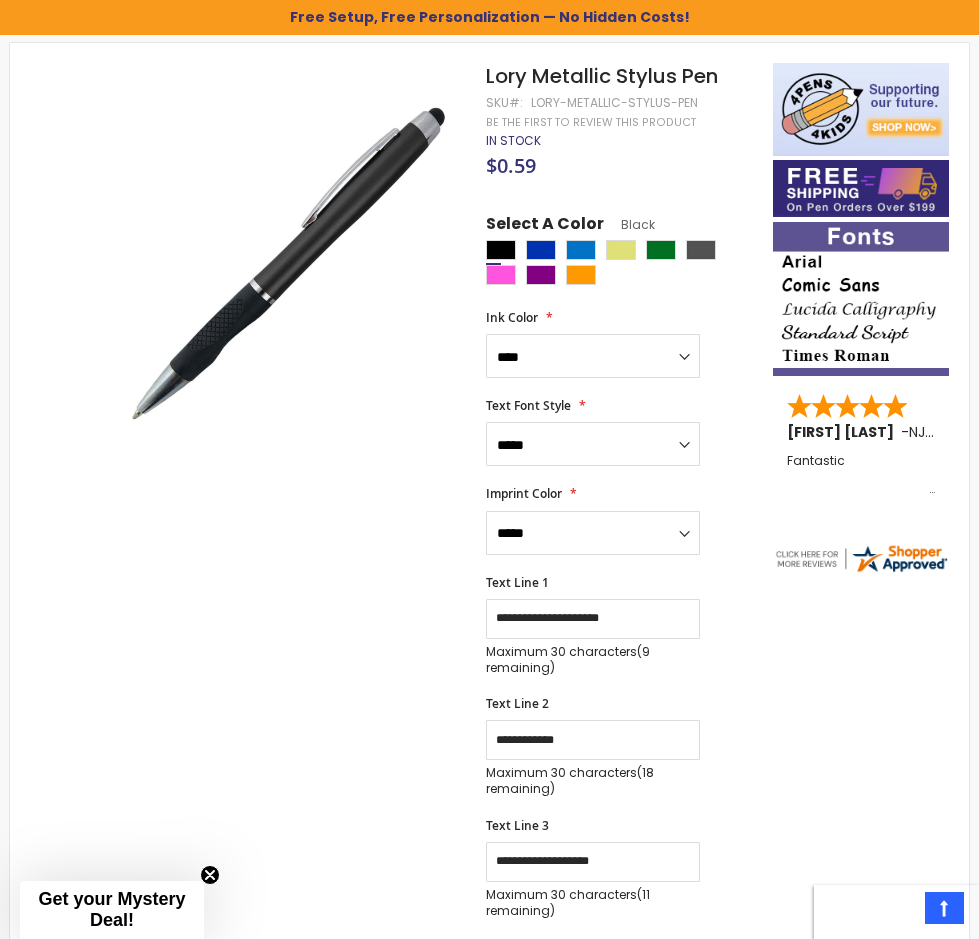 scroll, scrollTop: 300, scrollLeft: 0, axis: vertical 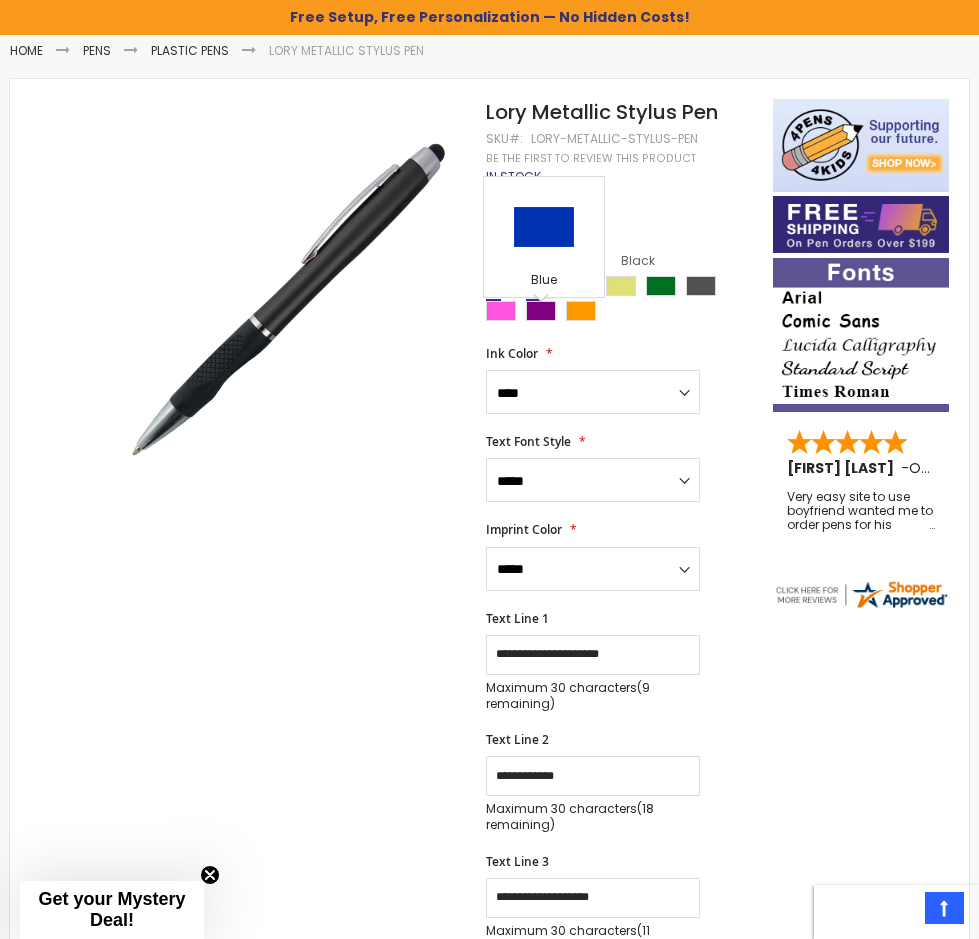 click at bounding box center (541, 286) 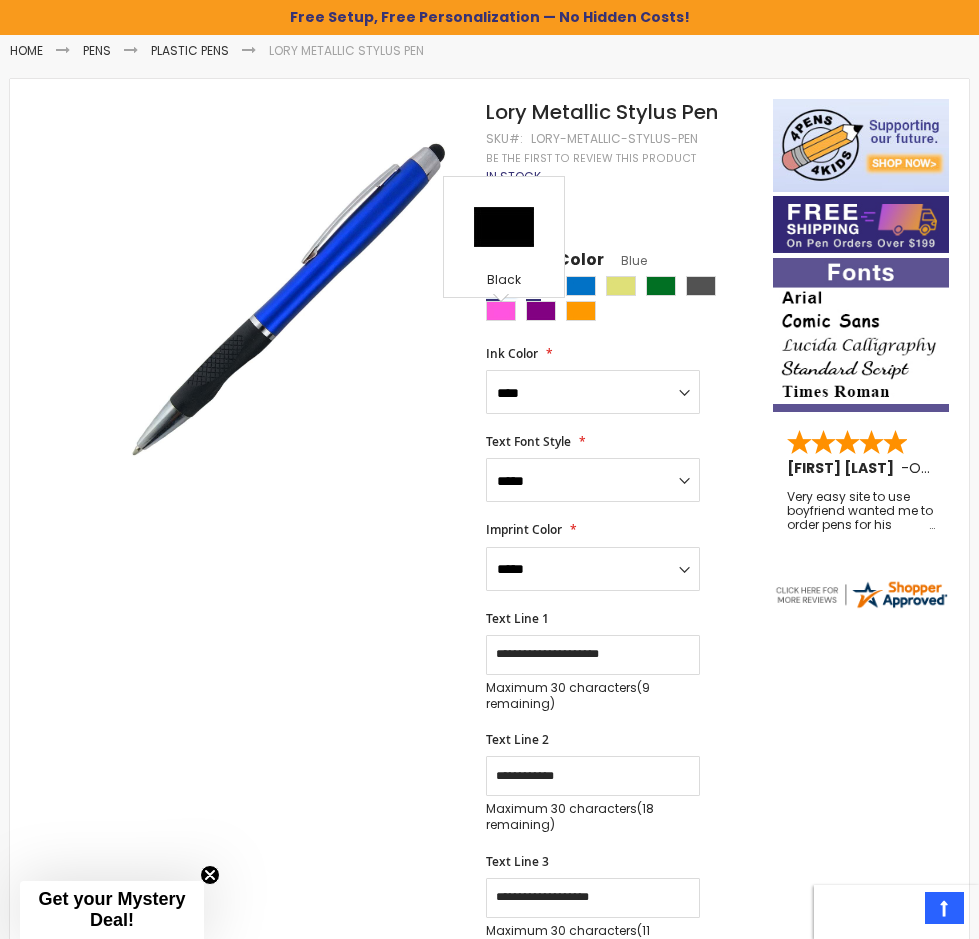 click at bounding box center [501, 286] 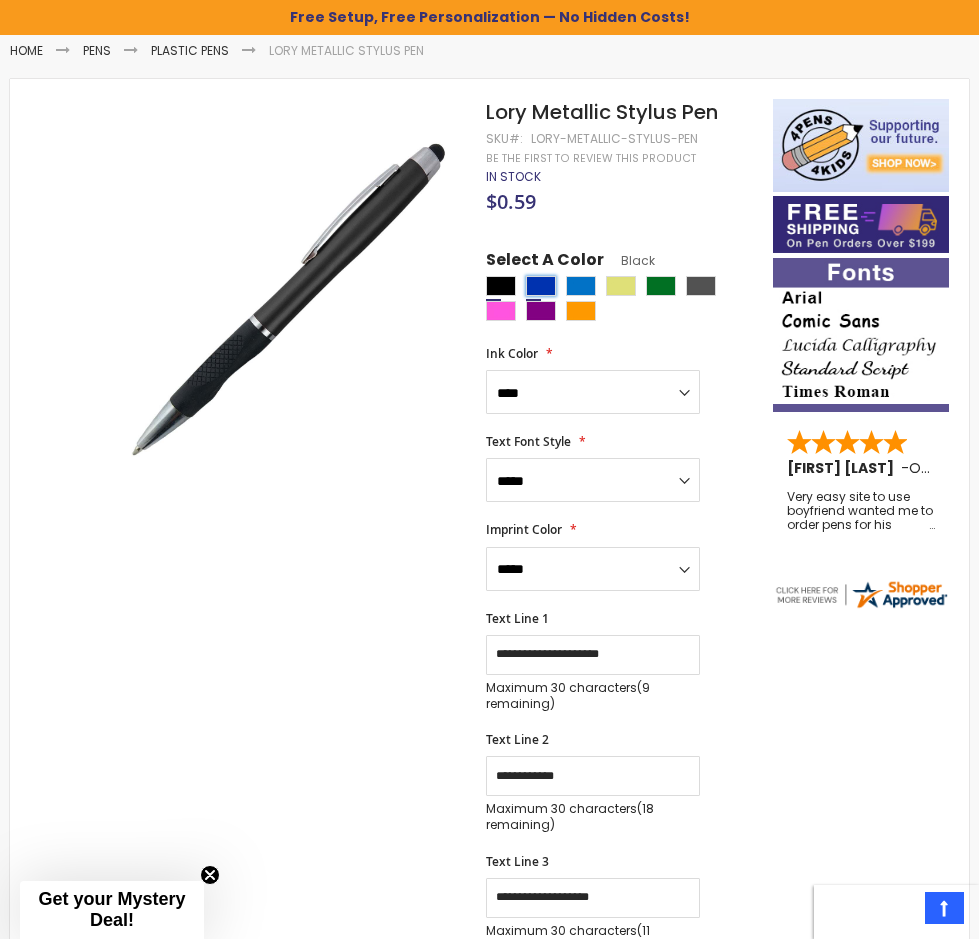 click at bounding box center [541, 286] 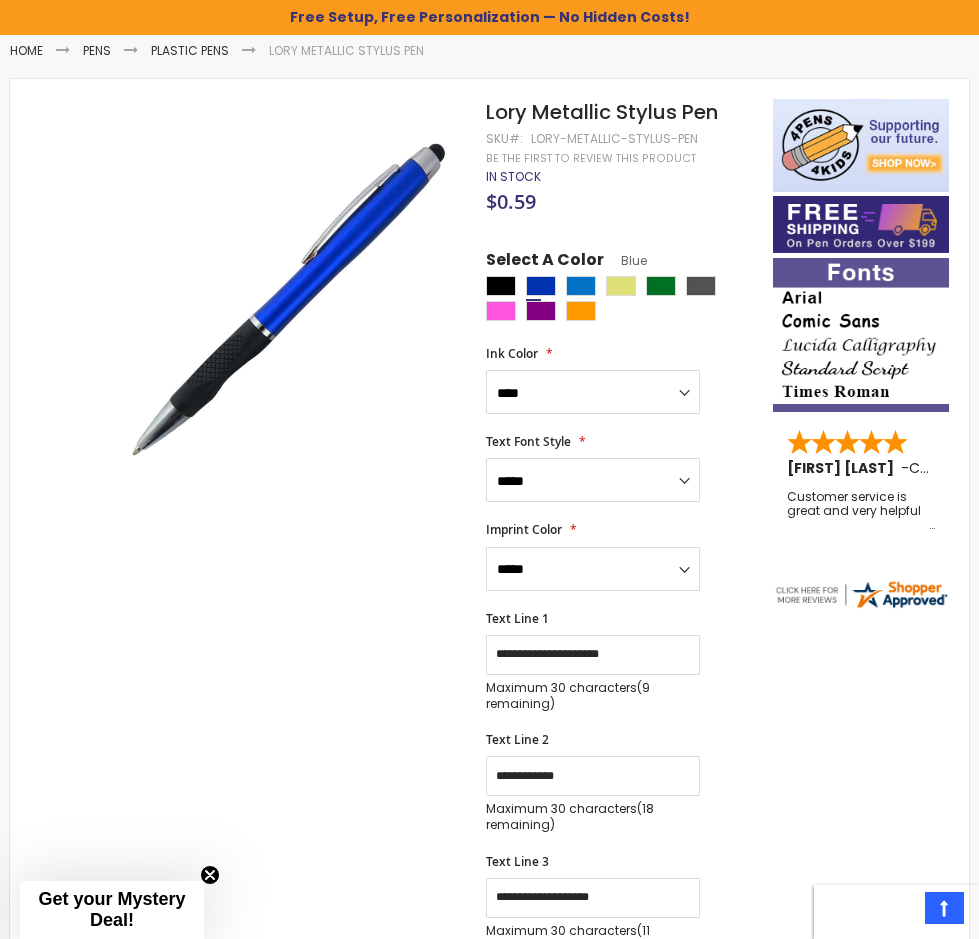 click on "**********" at bounding box center [620, 737] 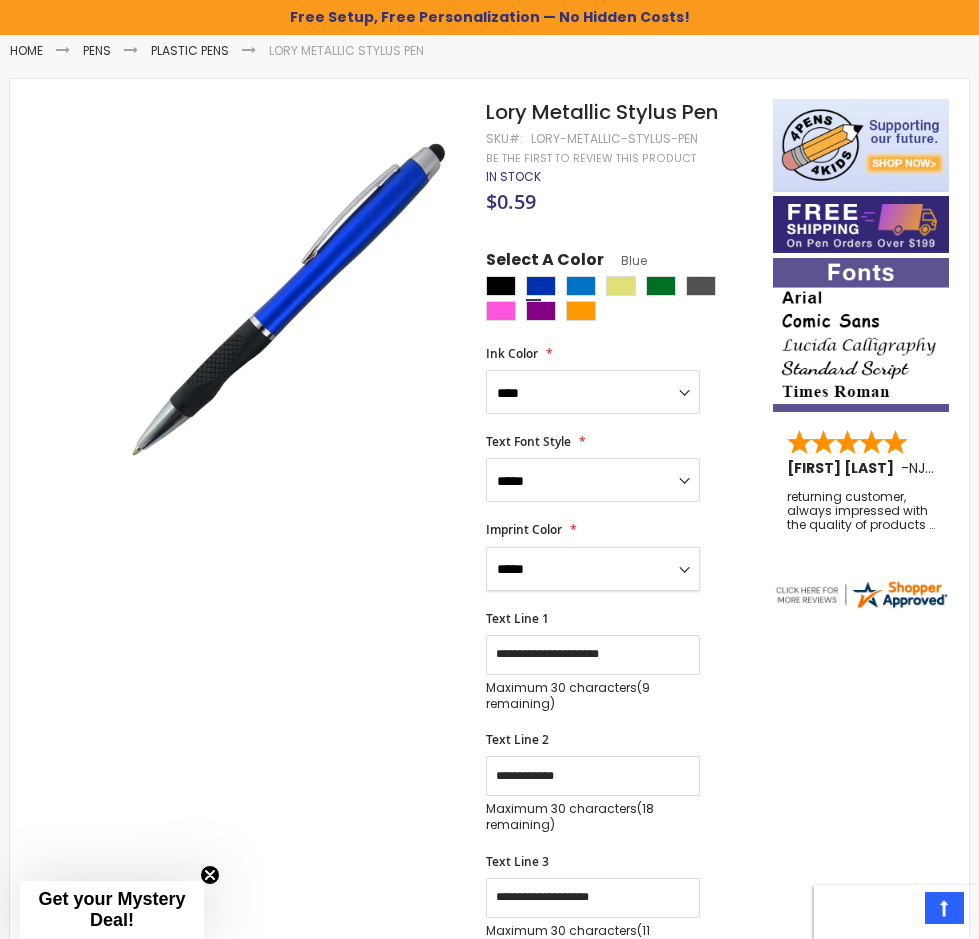 click on "**********" at bounding box center (593, 569) 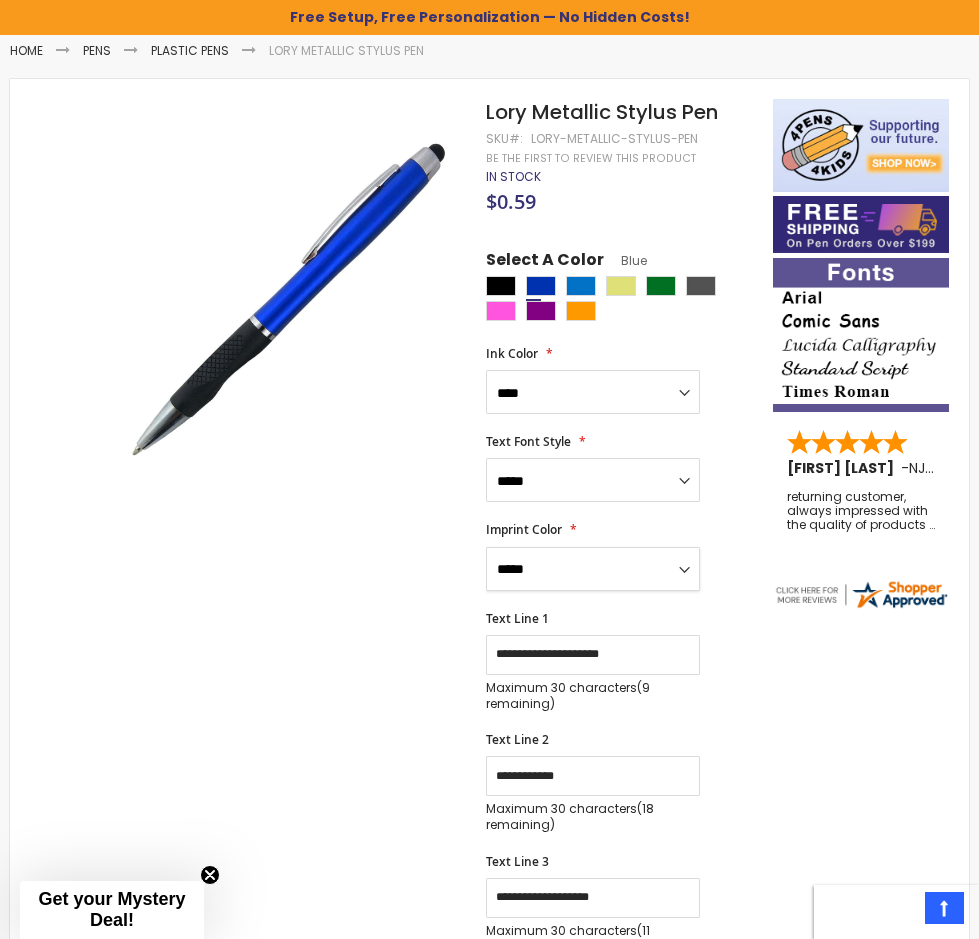 click on "**********" at bounding box center (593, 569) 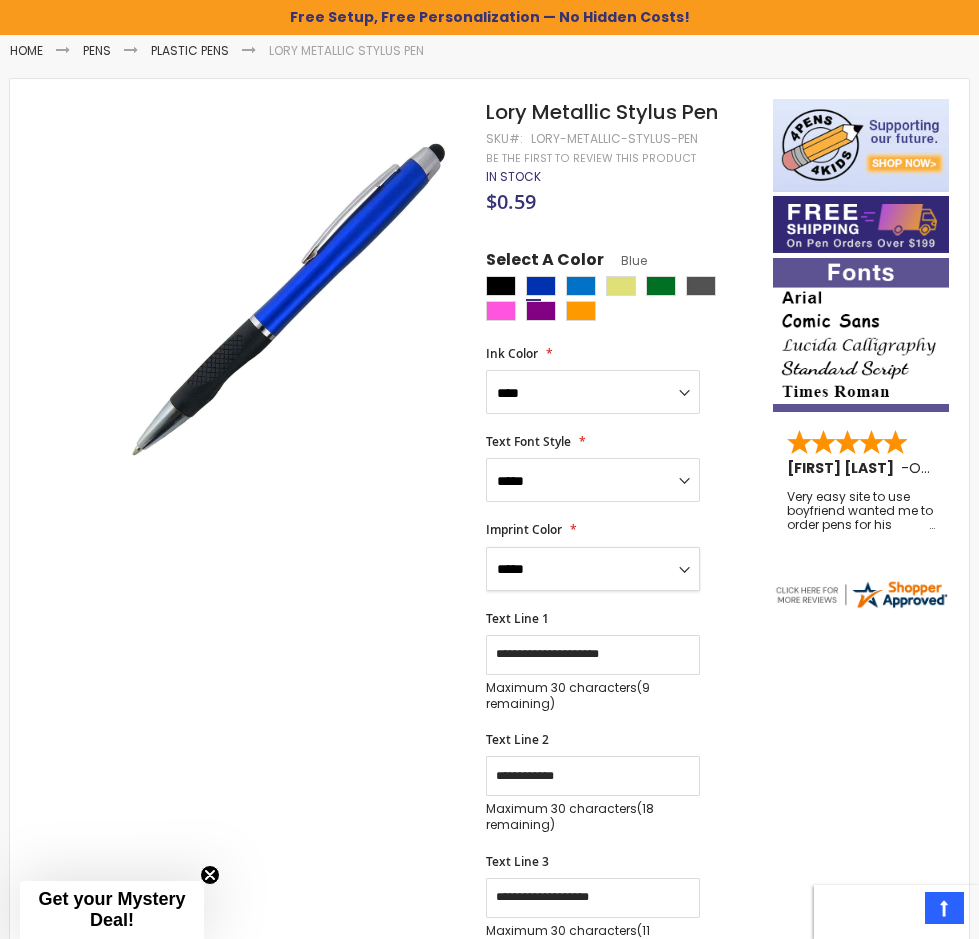 click on "**********" at bounding box center [593, 569] 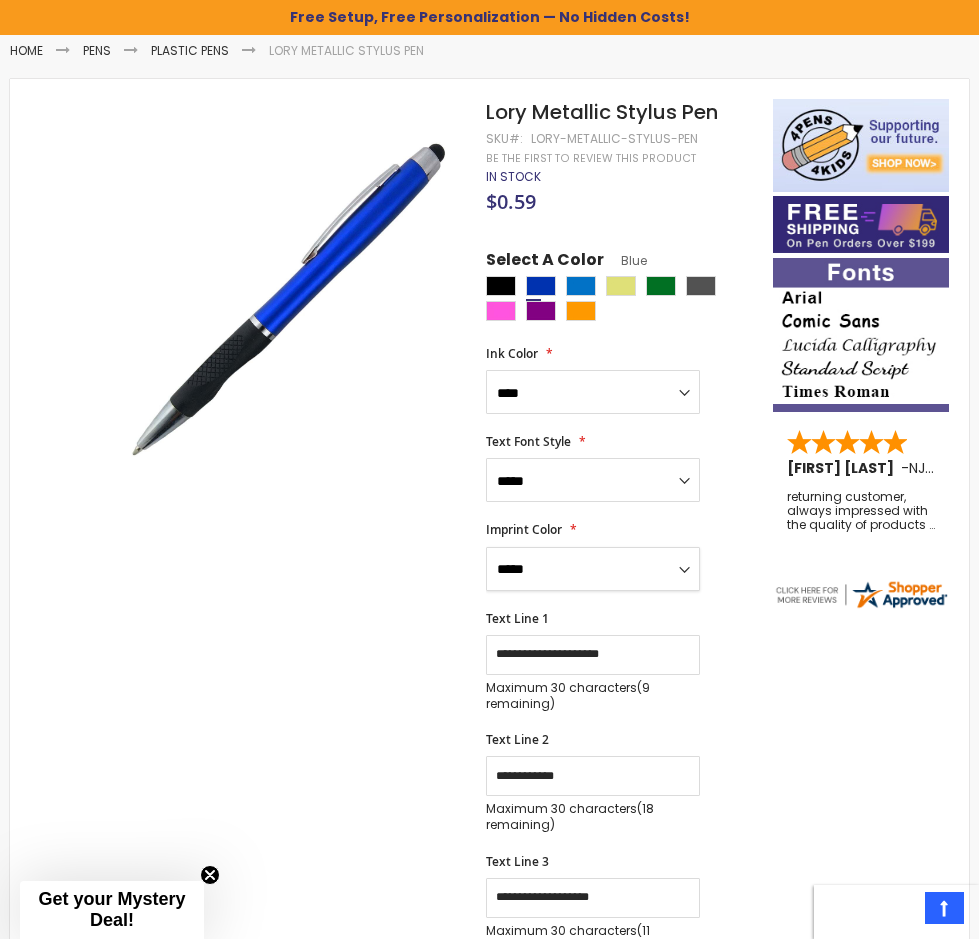 select on "****" 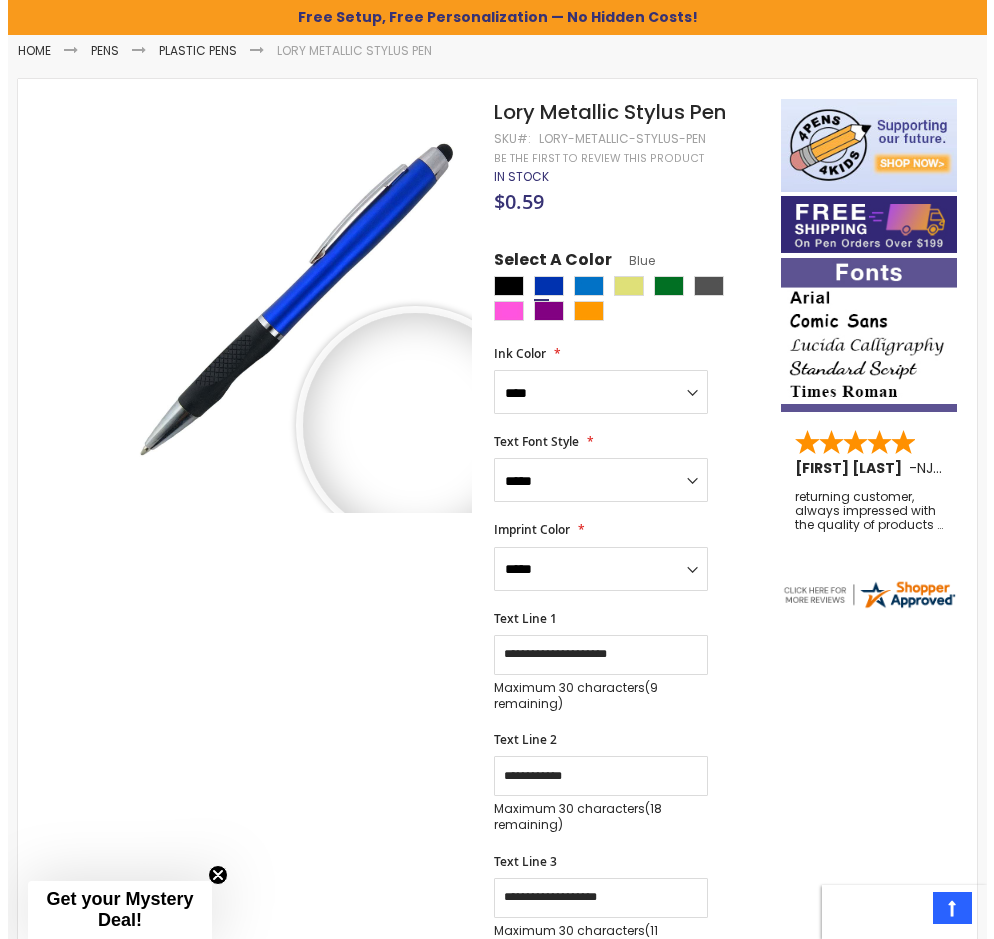 scroll, scrollTop: 0, scrollLeft: 0, axis: both 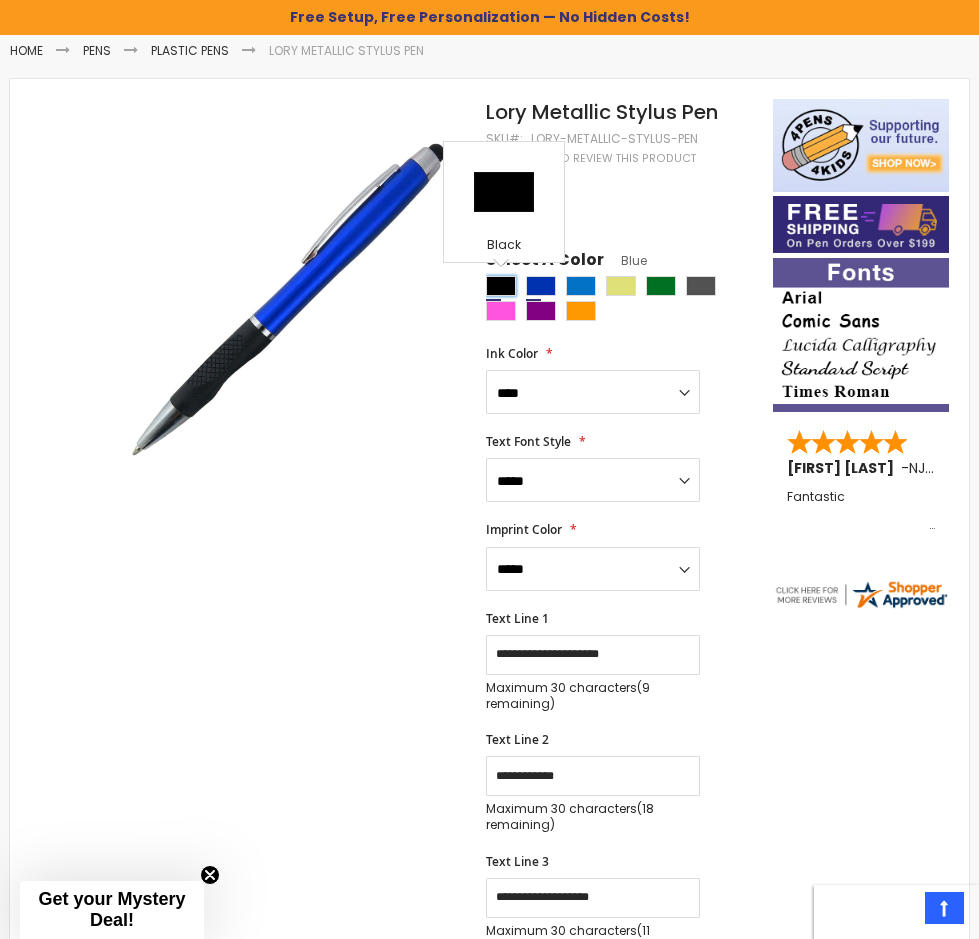 click at bounding box center (501, 286) 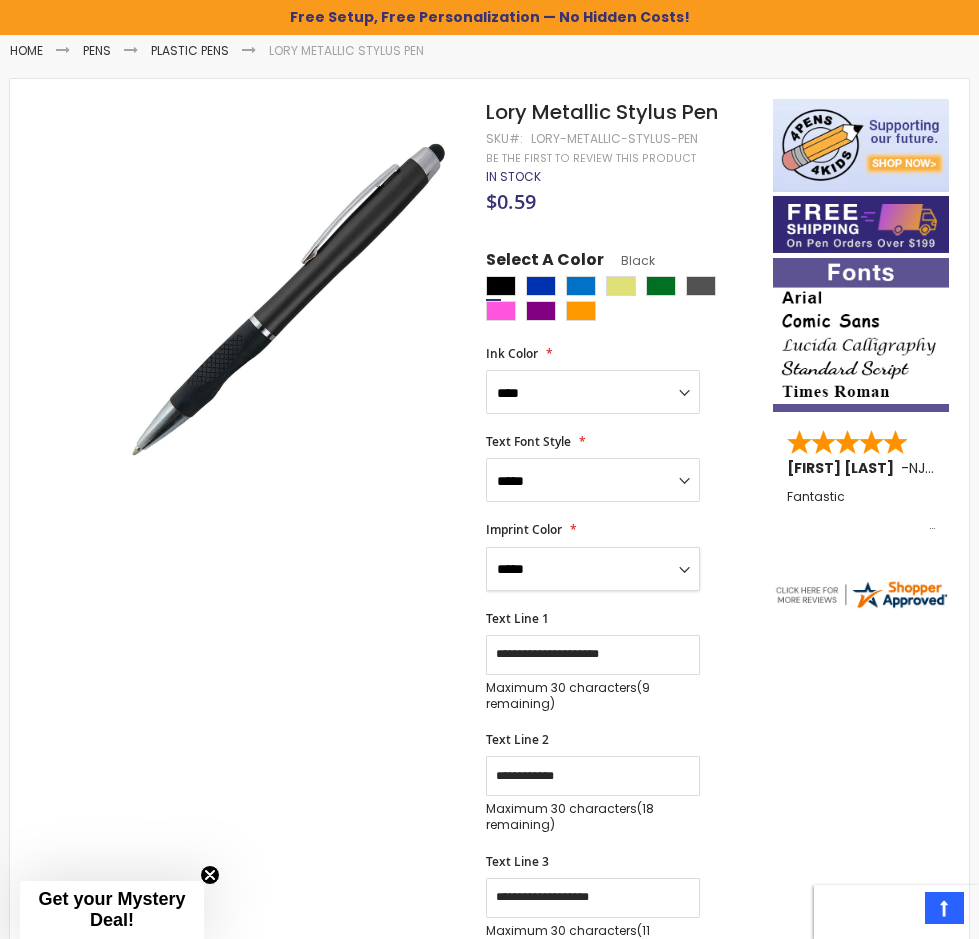 click on "**********" at bounding box center [593, 569] 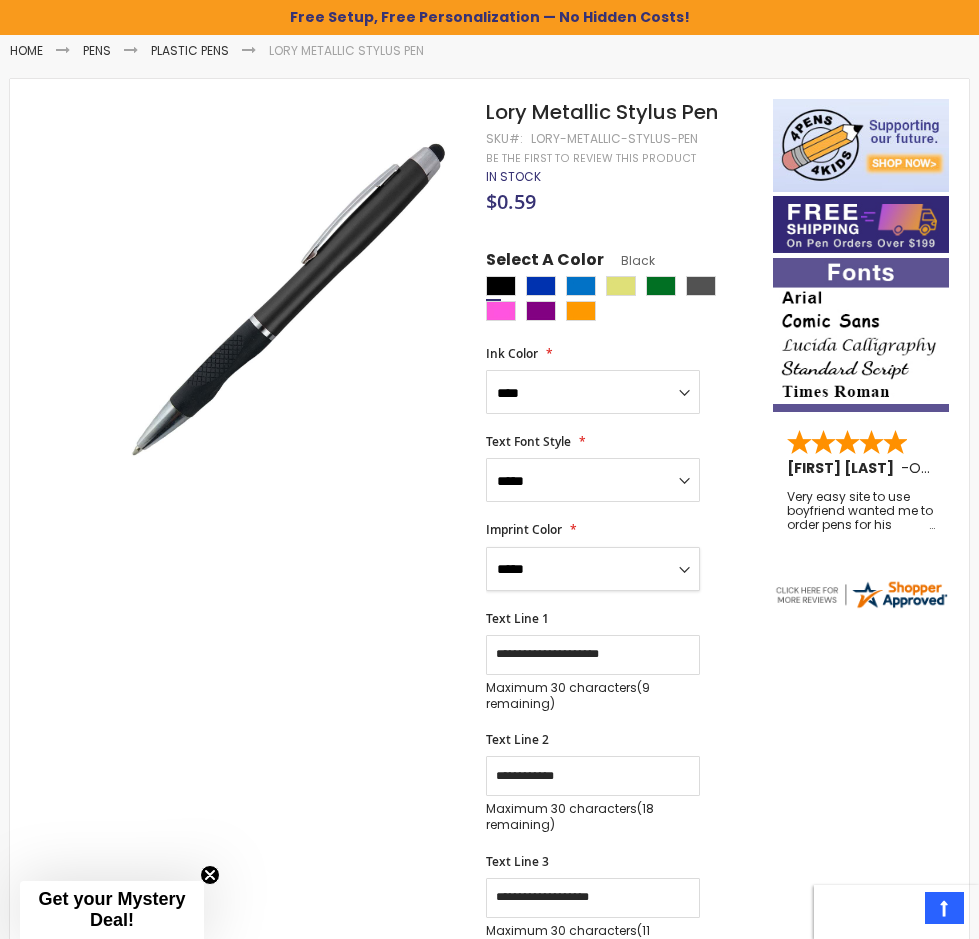 select on "****" 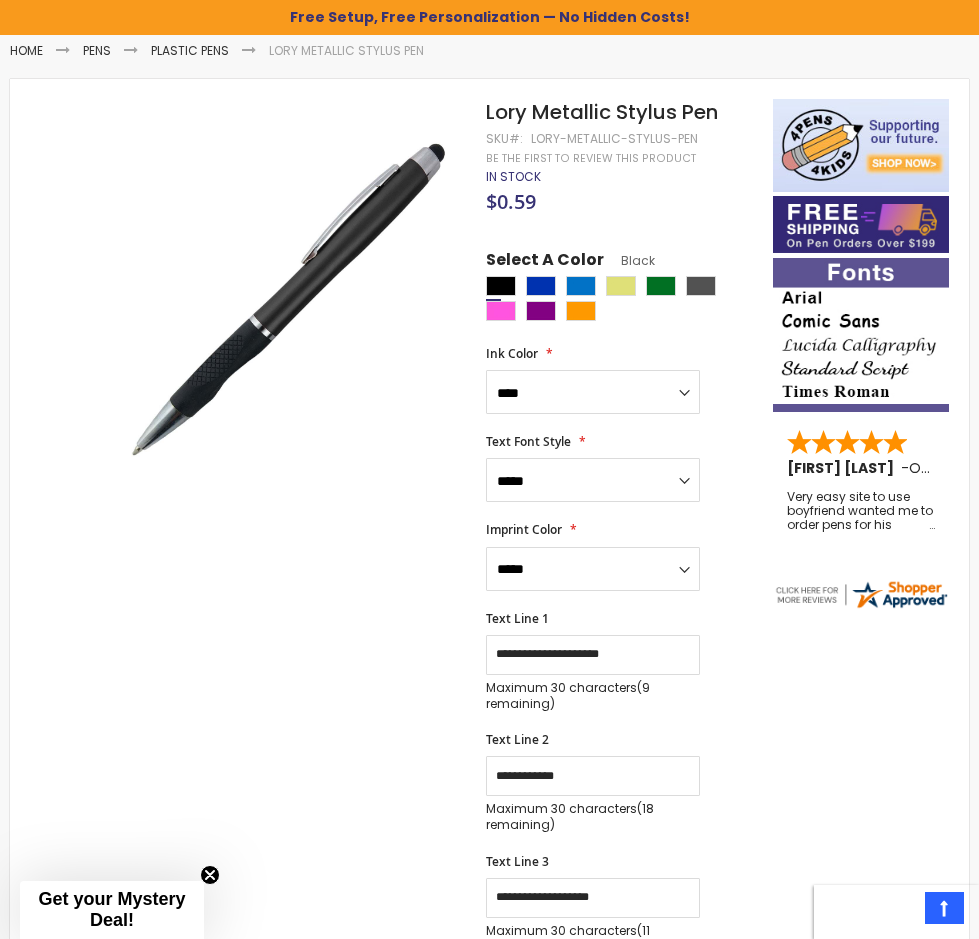 click on "Skip to the end of the images gallery
Skip to the beginning of the images gallery
Lory Metallic Stylus Pen
SKU
Lory-Metallic-Stylus-Pen
Be the first to review this product
In stock" at bounding box center [489, 968] 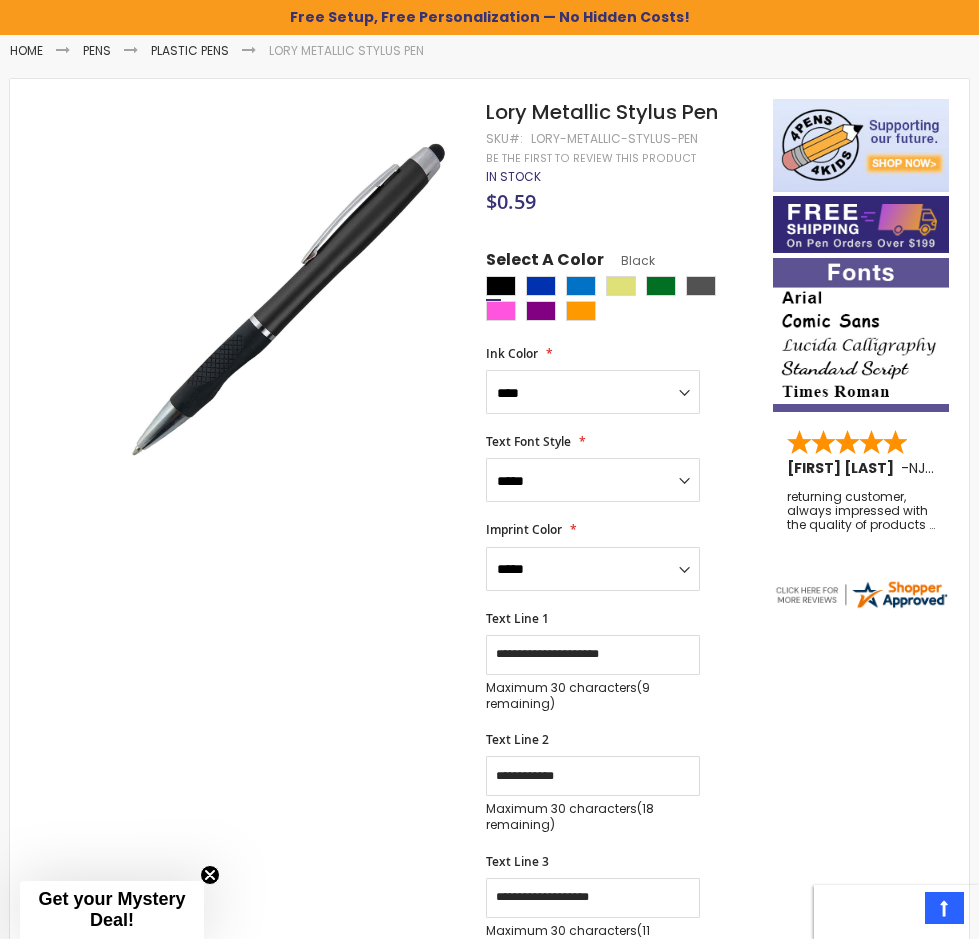 scroll, scrollTop: 500, scrollLeft: 0, axis: vertical 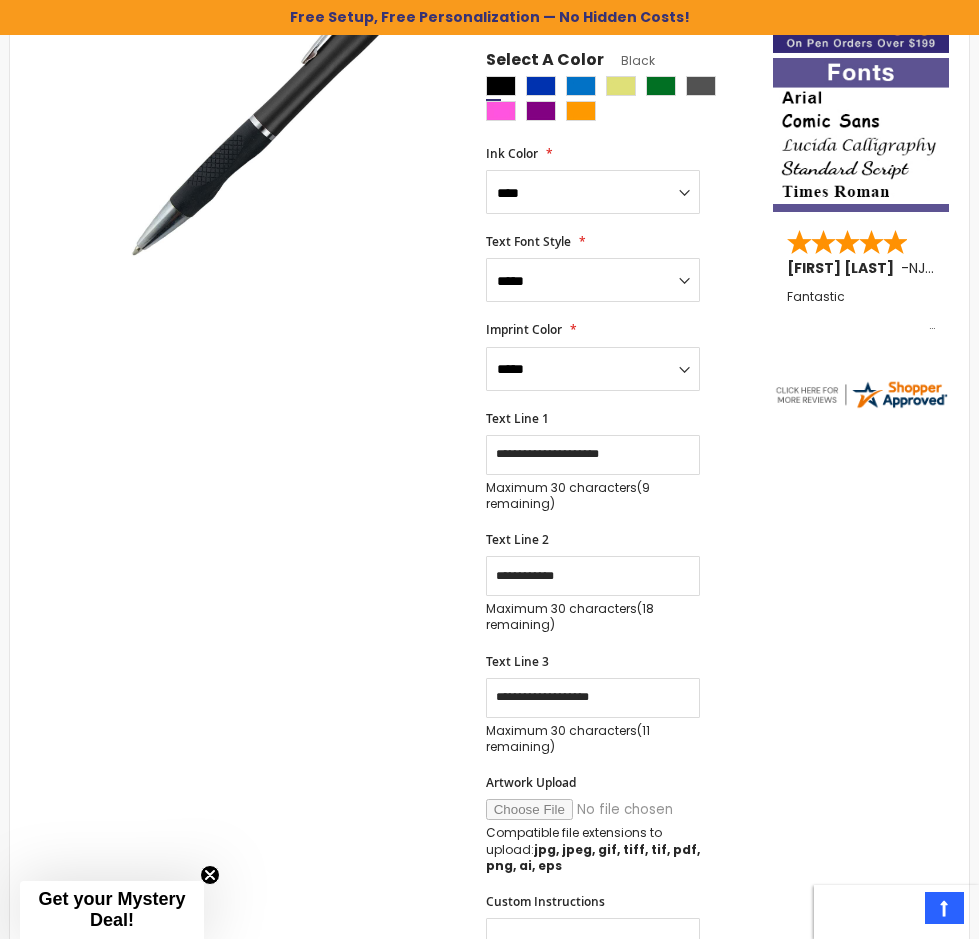 click on "Skip to the end of the images gallery
Skip to the beginning of the images gallery
Lory Metallic Stylus Pen
SKU
Lory-Metallic-Stylus-Pen
Be the first to review this product
In stock" at bounding box center [489, 768] 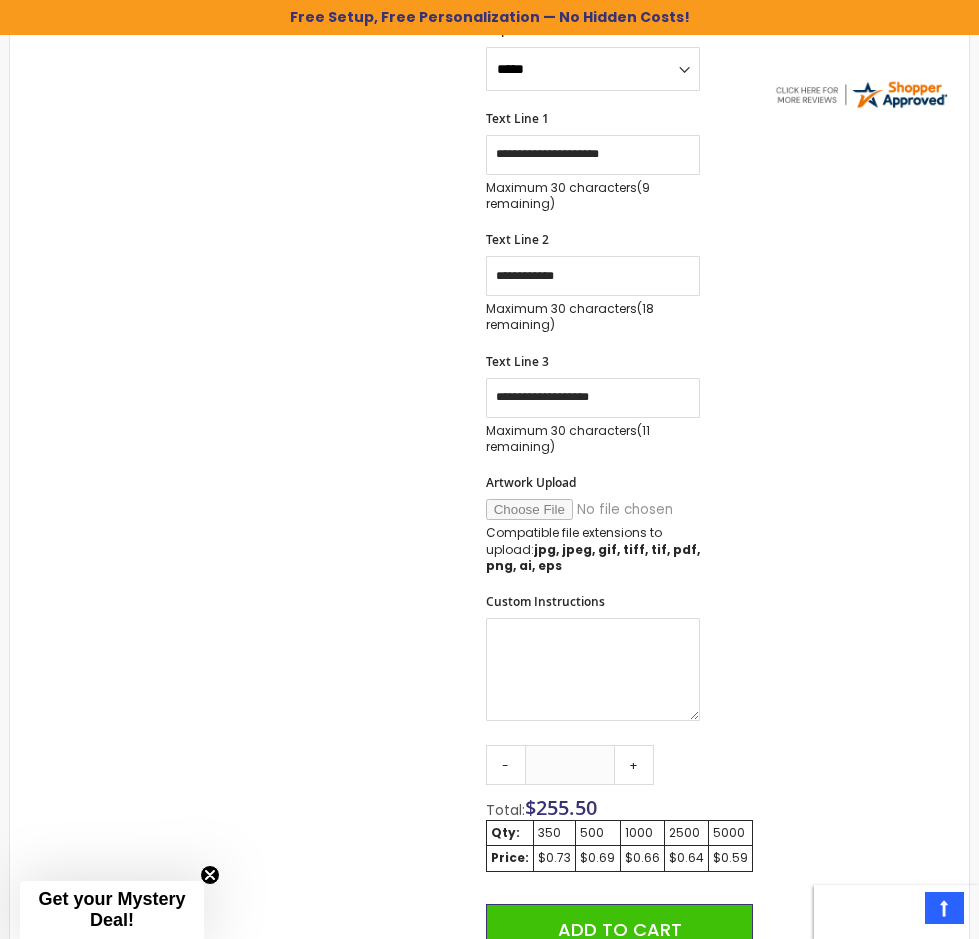 scroll, scrollTop: 1200, scrollLeft: 0, axis: vertical 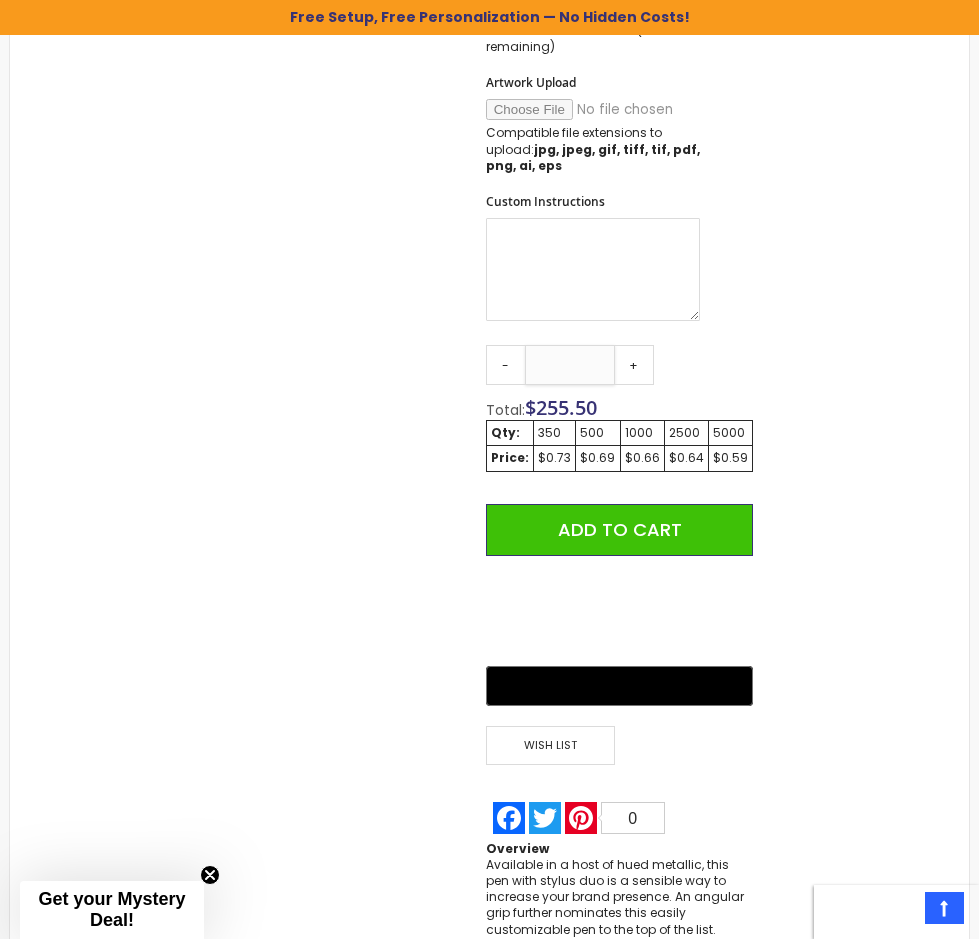 click on "***" at bounding box center [570, 365] 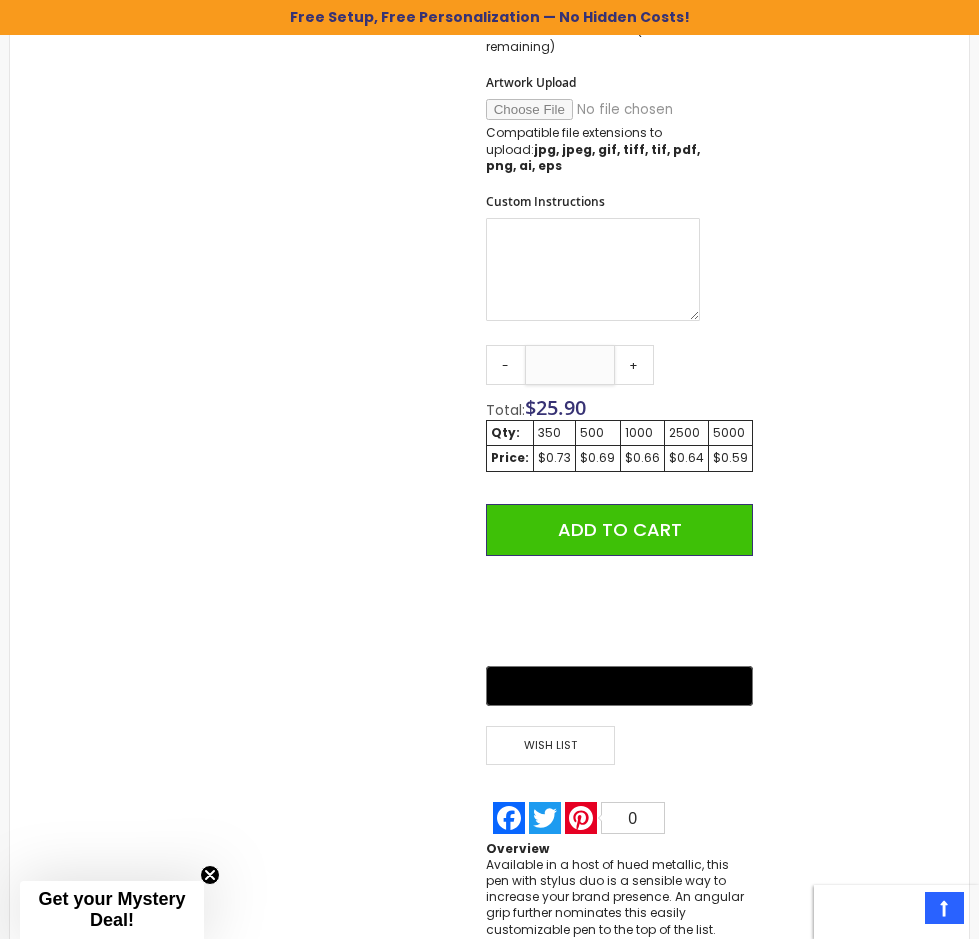 type on "*" 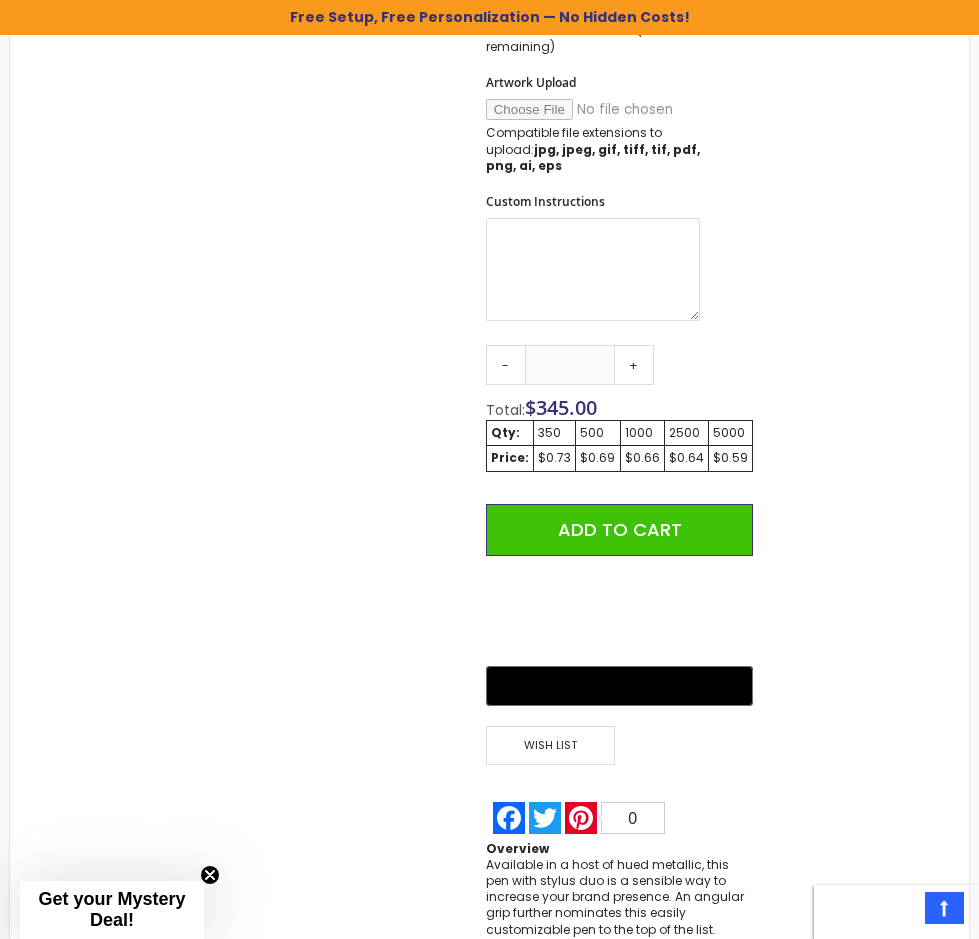 click on "Skip to the end of the images gallery
Skip to the beginning of the images gallery
Lory Metallic Stylus Pen
SKU
Lory-Metallic-Stylus-Pen
Be the first to review this product
In stock" at bounding box center (489, 68) 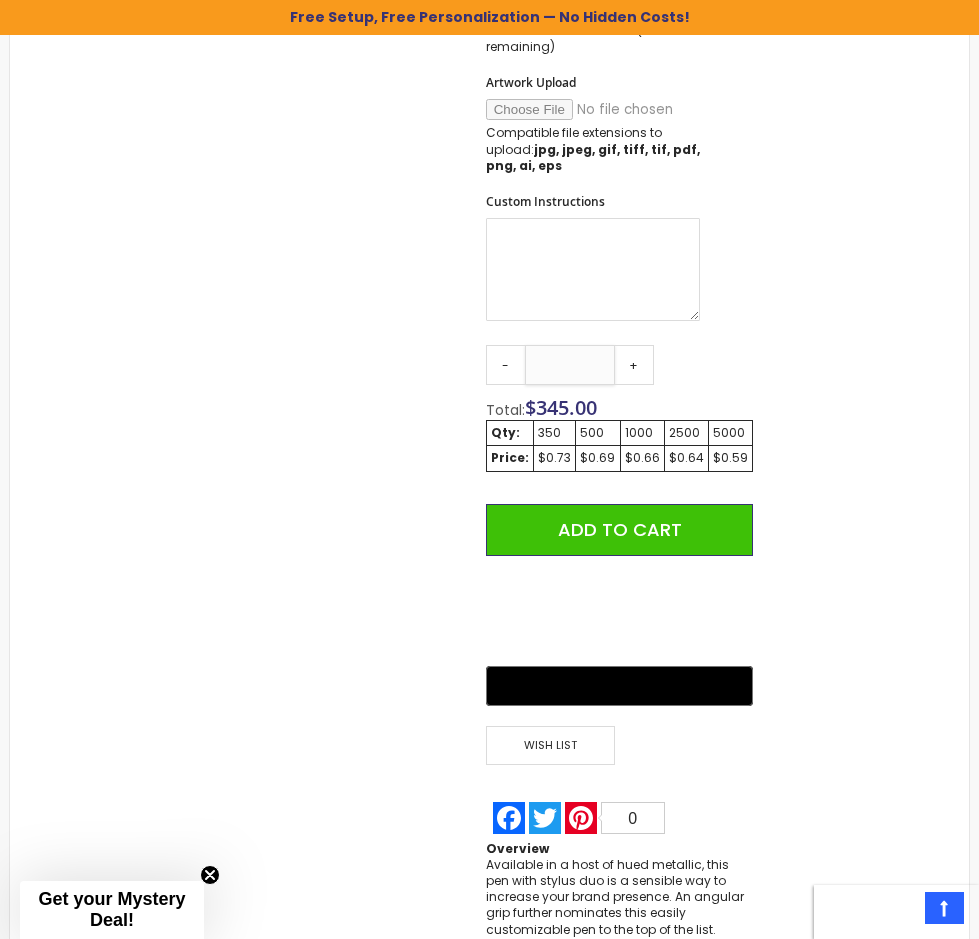click on "***" at bounding box center [570, 365] 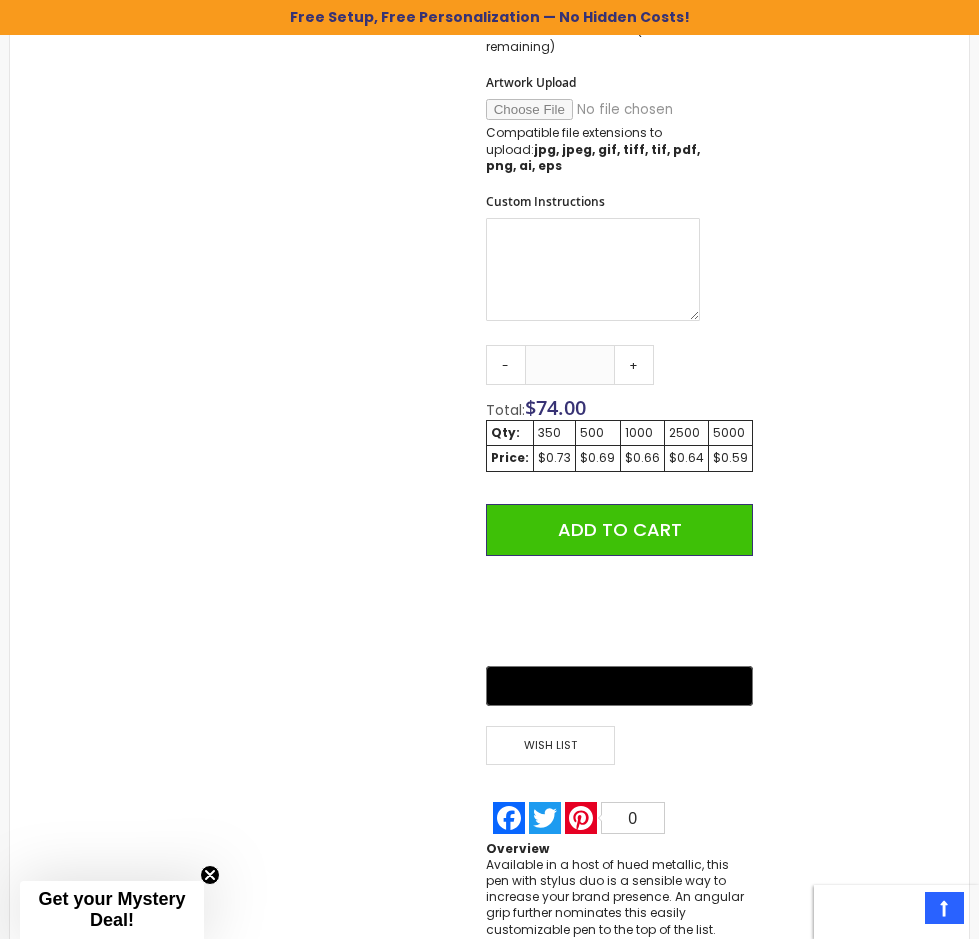click on "Skip to the end of the images gallery
Skip to the beginning of the images gallery
Lory Metallic Stylus Pen
SKU
Lory-Metallic-Stylus-Pen
Be the first to review this product
In stock" at bounding box center [489, 68] 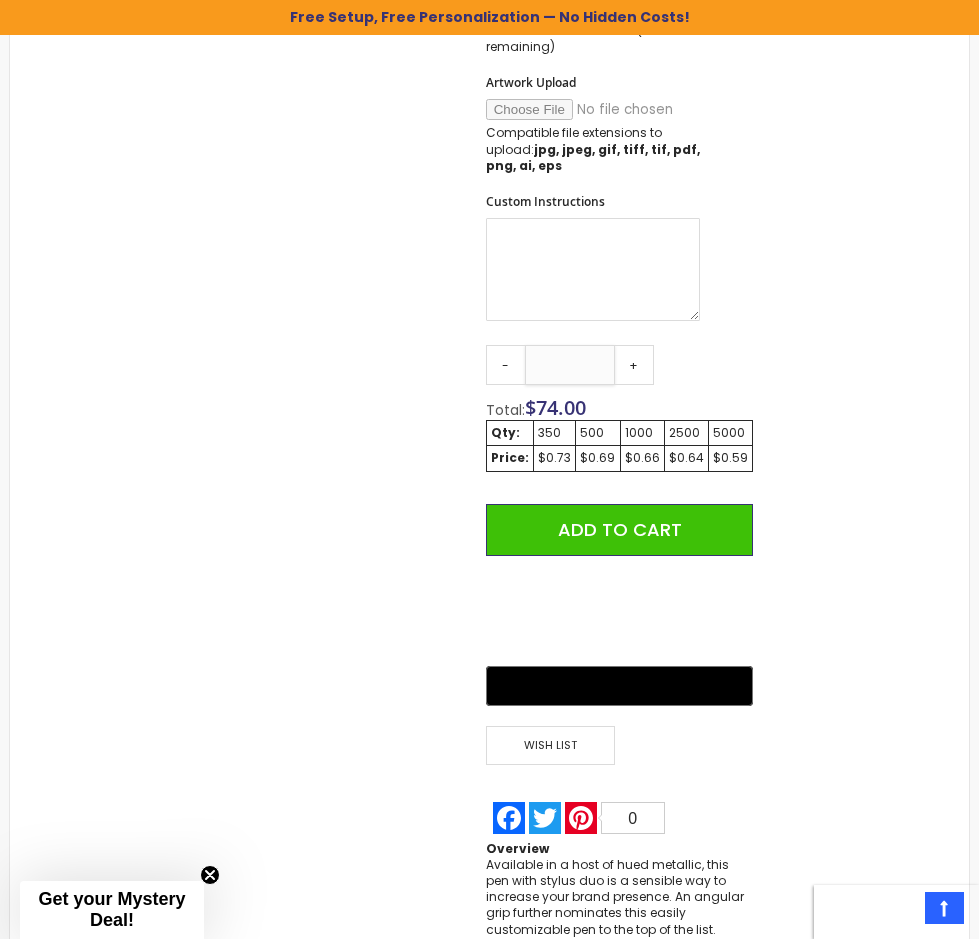 click on "***" at bounding box center [570, 365] 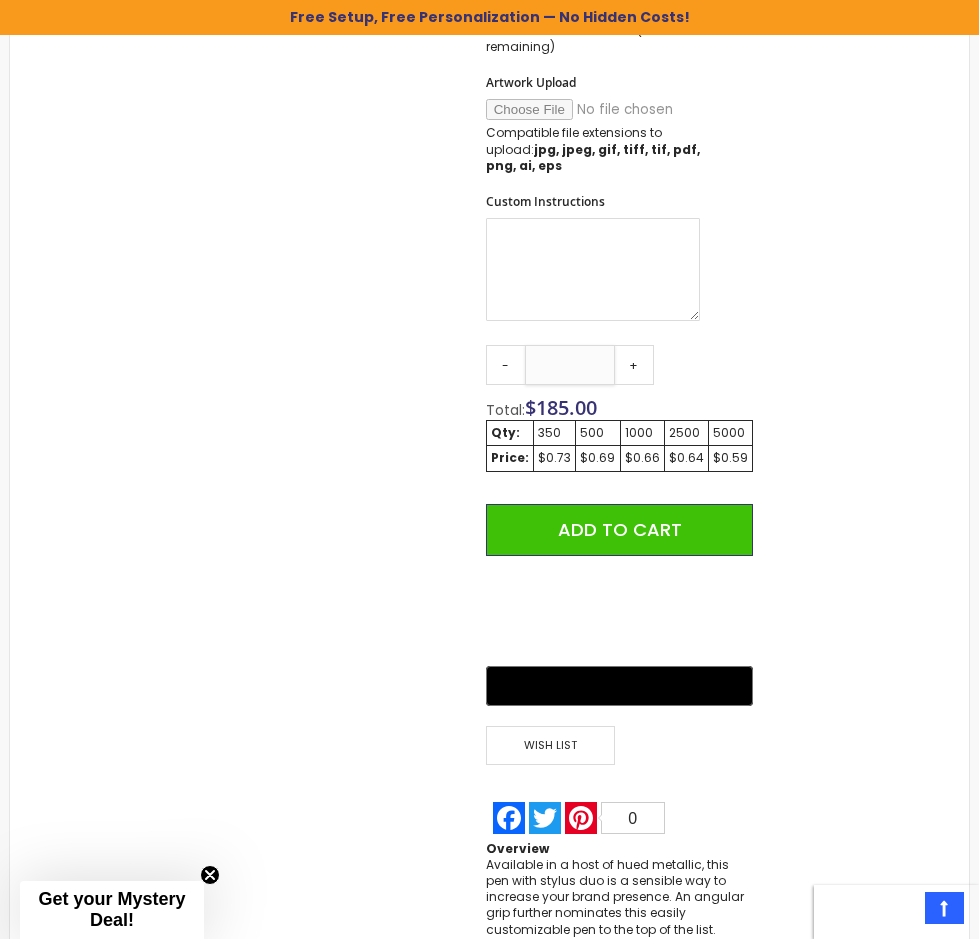 type on "***" 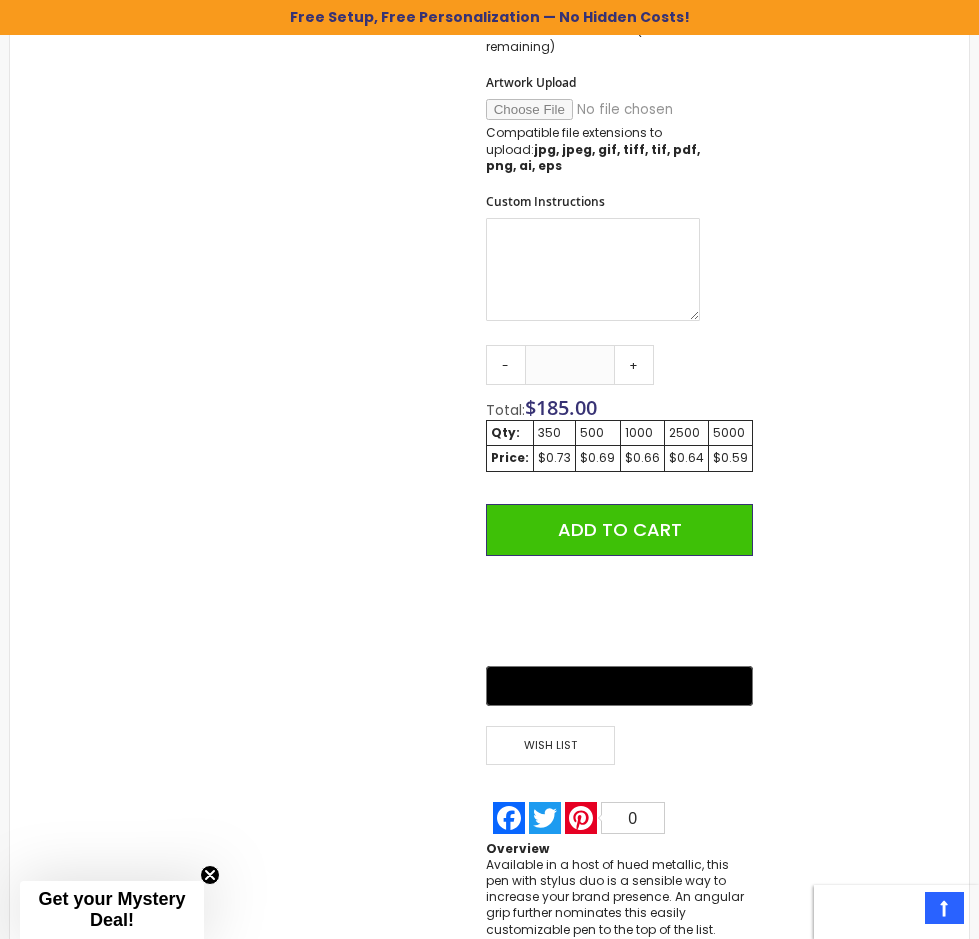 click on "Skip to the end of the images gallery
Skip to the beginning of the images gallery
Lory Metallic Stylus Pen
SKU
Lory-Metallic-Stylus-Pen
Be the first to review this product
In stock" at bounding box center (489, 68) 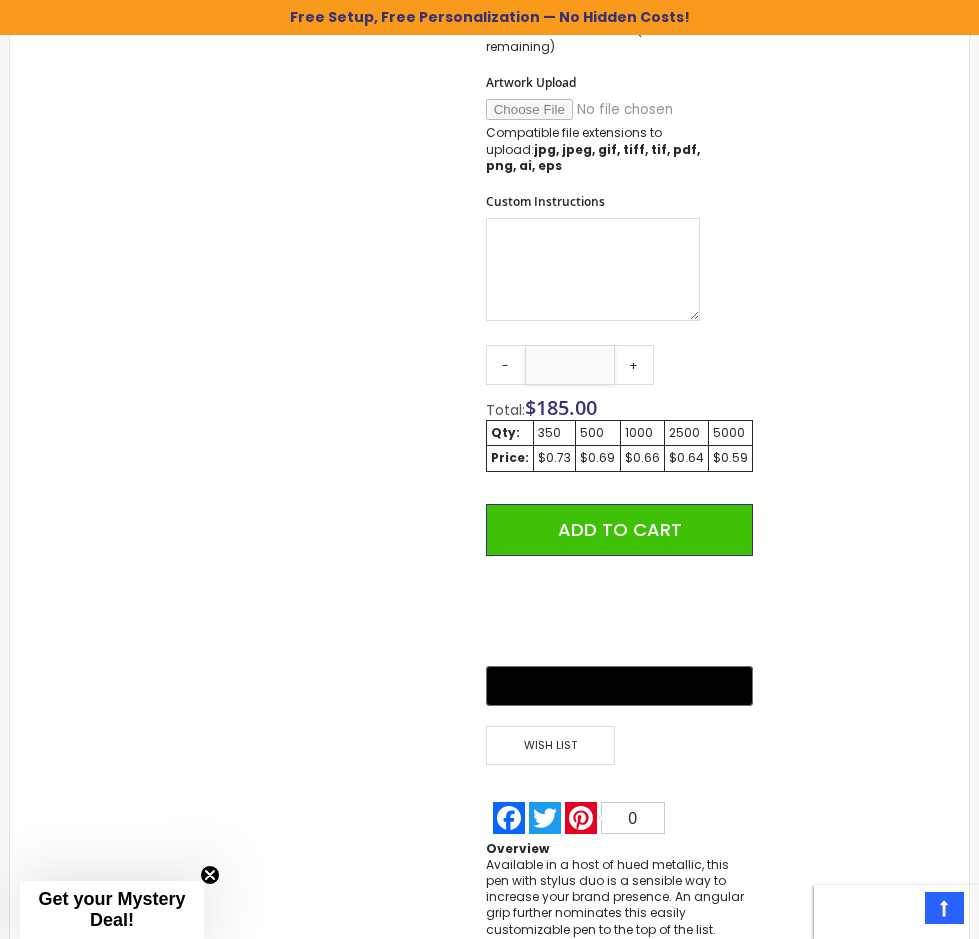 click on "***" at bounding box center (570, 365) 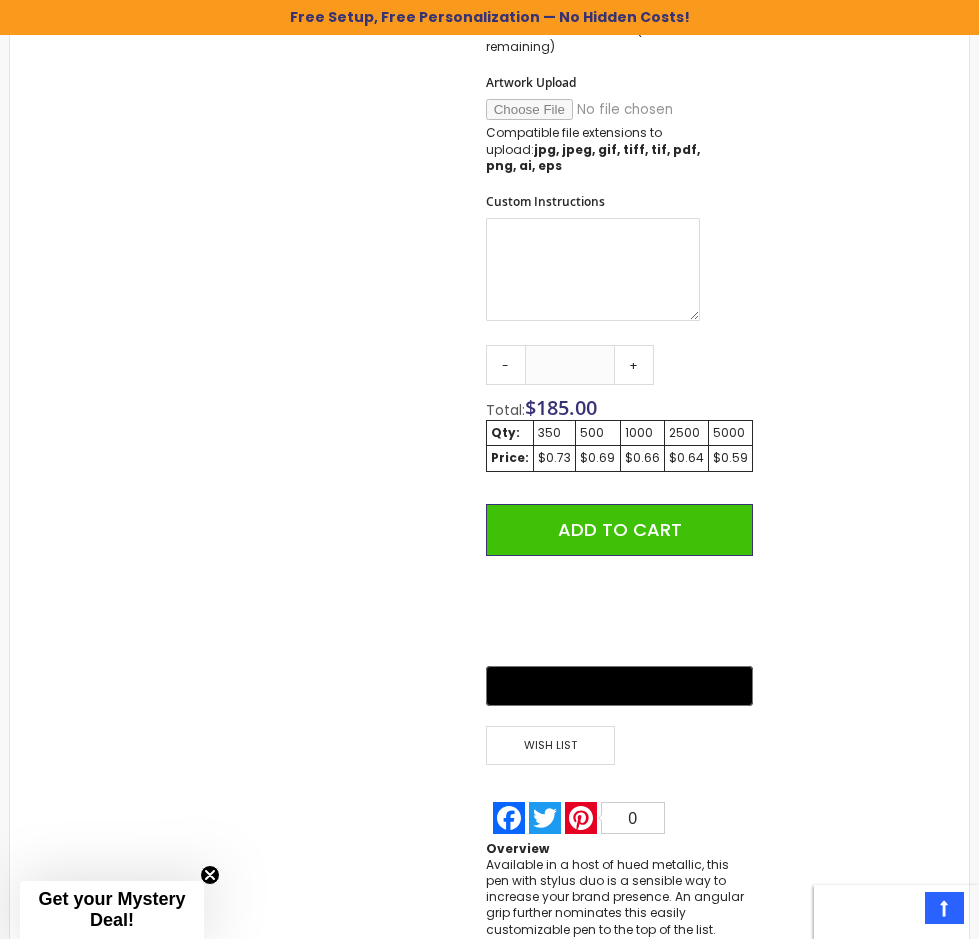 click on "Skip to the end of the images gallery
Skip to the beginning of the images gallery
Lory Metallic Stylus Pen
SKU
Lory-Metallic-Stylus-Pen
Be the first to review this product
In stock" at bounding box center (489, 68) 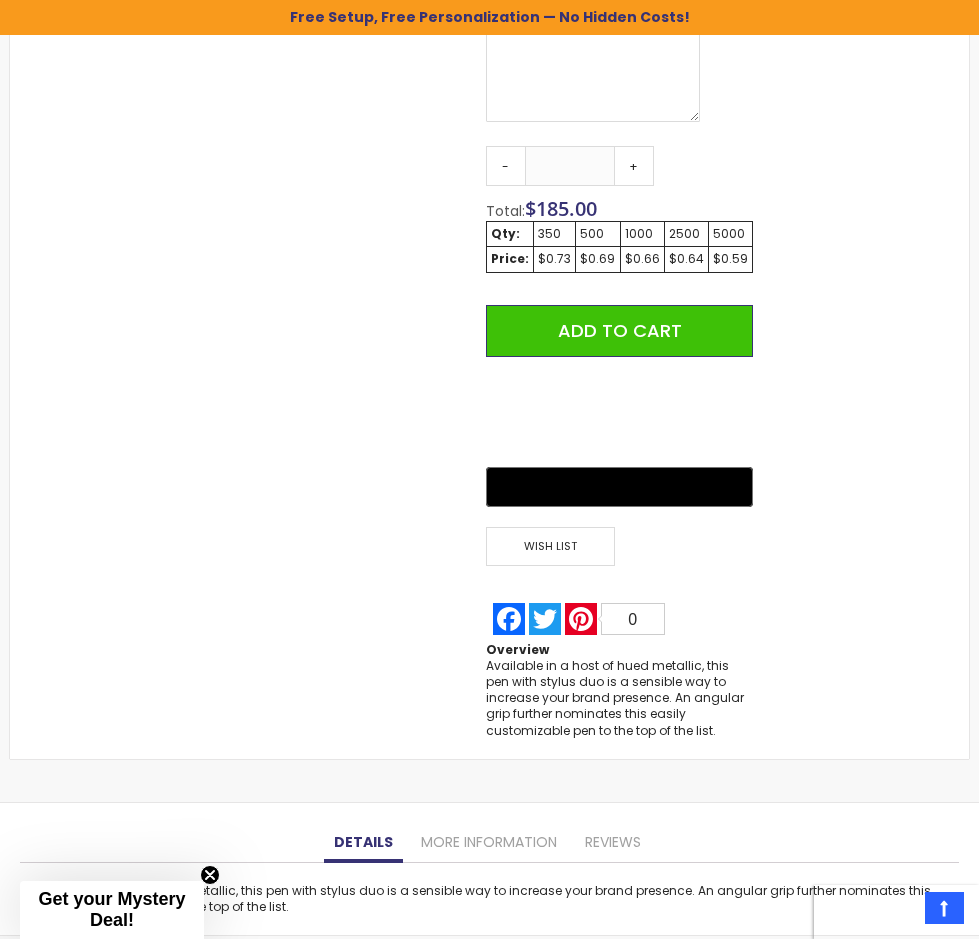 scroll, scrollTop: 1400, scrollLeft: 0, axis: vertical 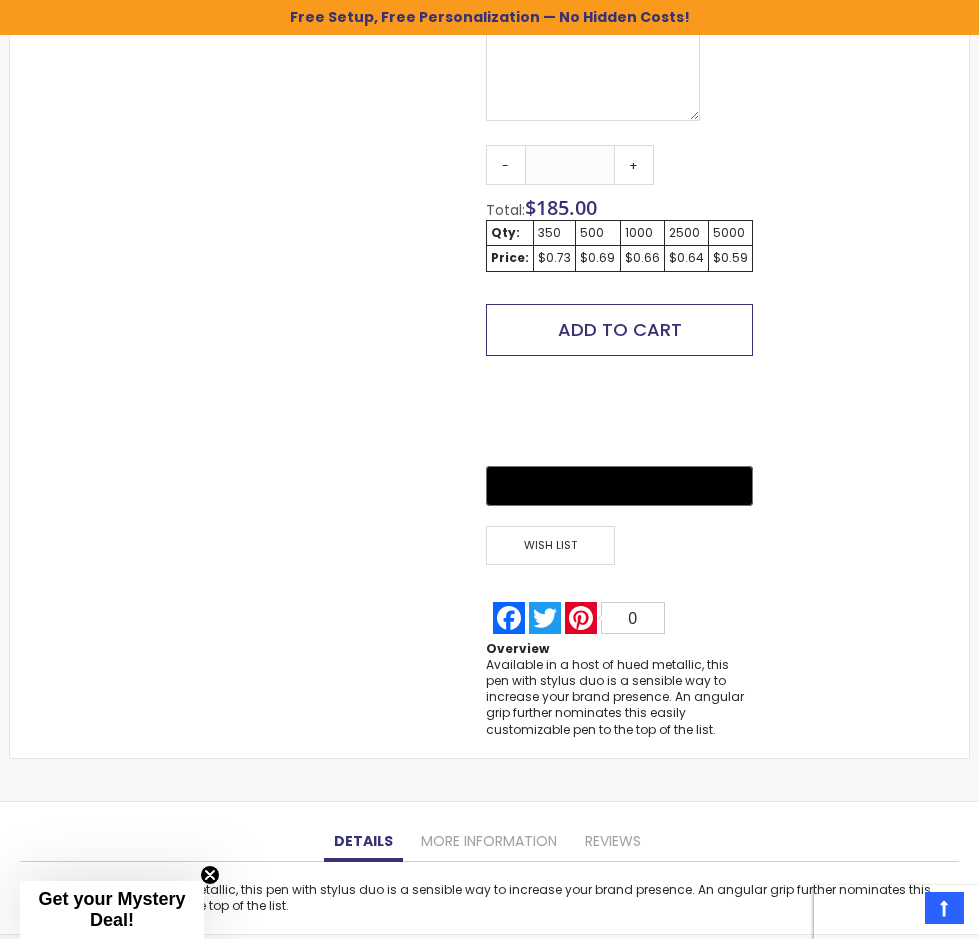 click on "Add to Cart" at bounding box center (620, 330) 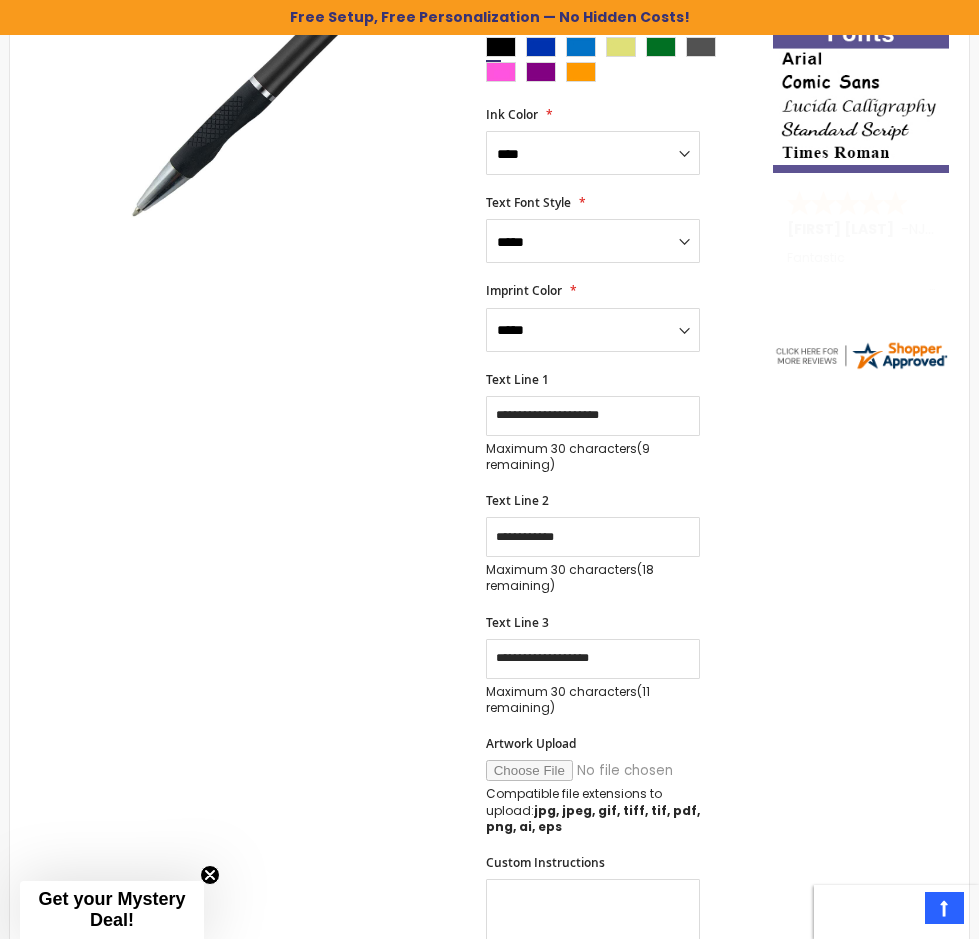 scroll, scrollTop: 529, scrollLeft: 0, axis: vertical 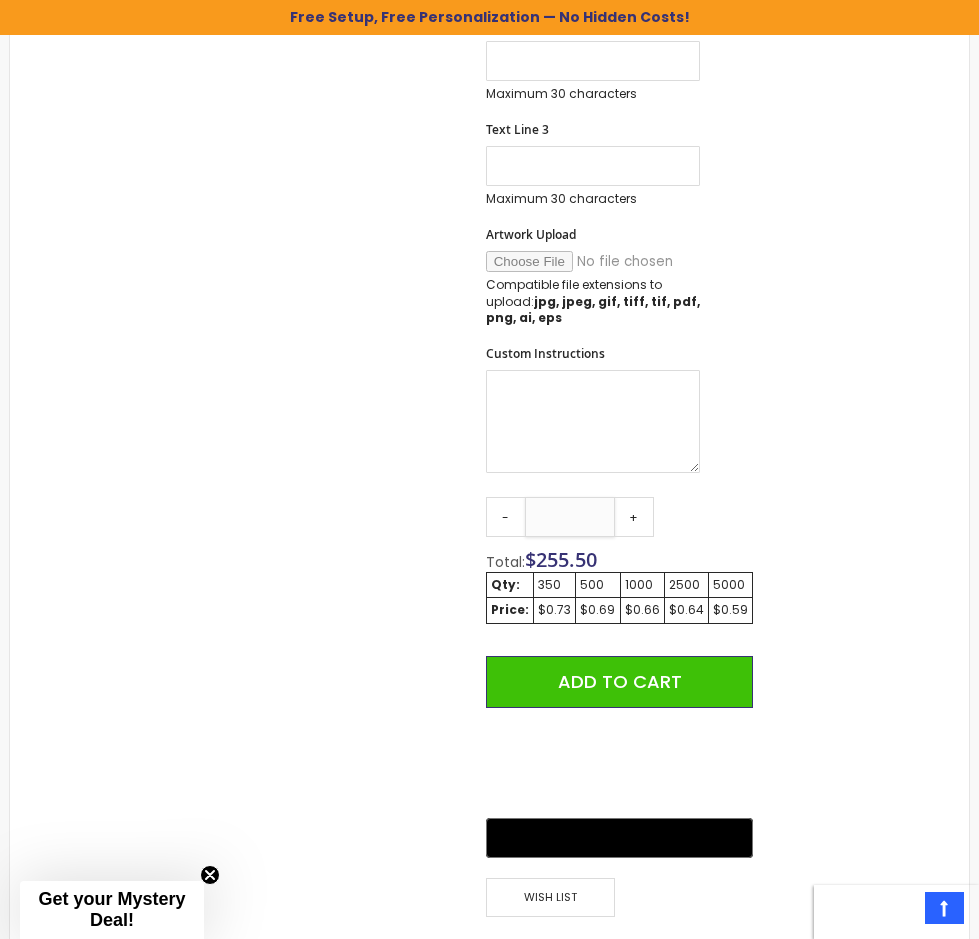 click on "***" at bounding box center [570, 517] 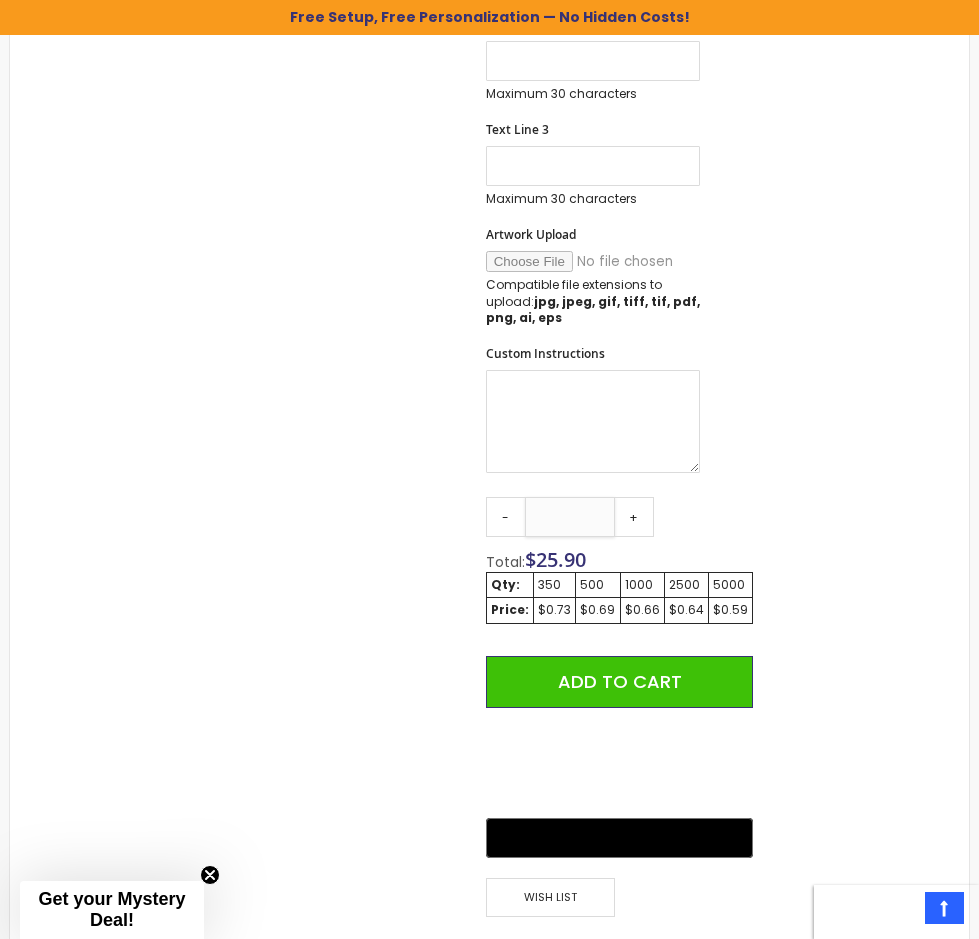 type on "*" 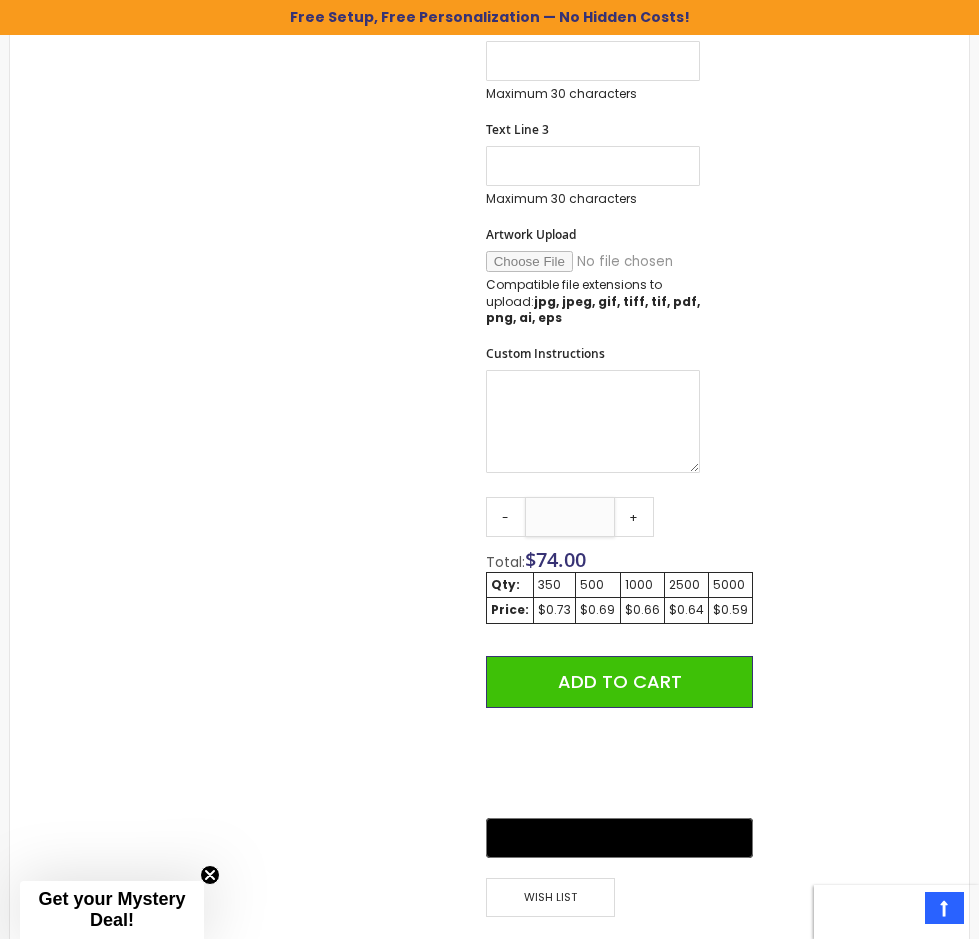 type on "***" 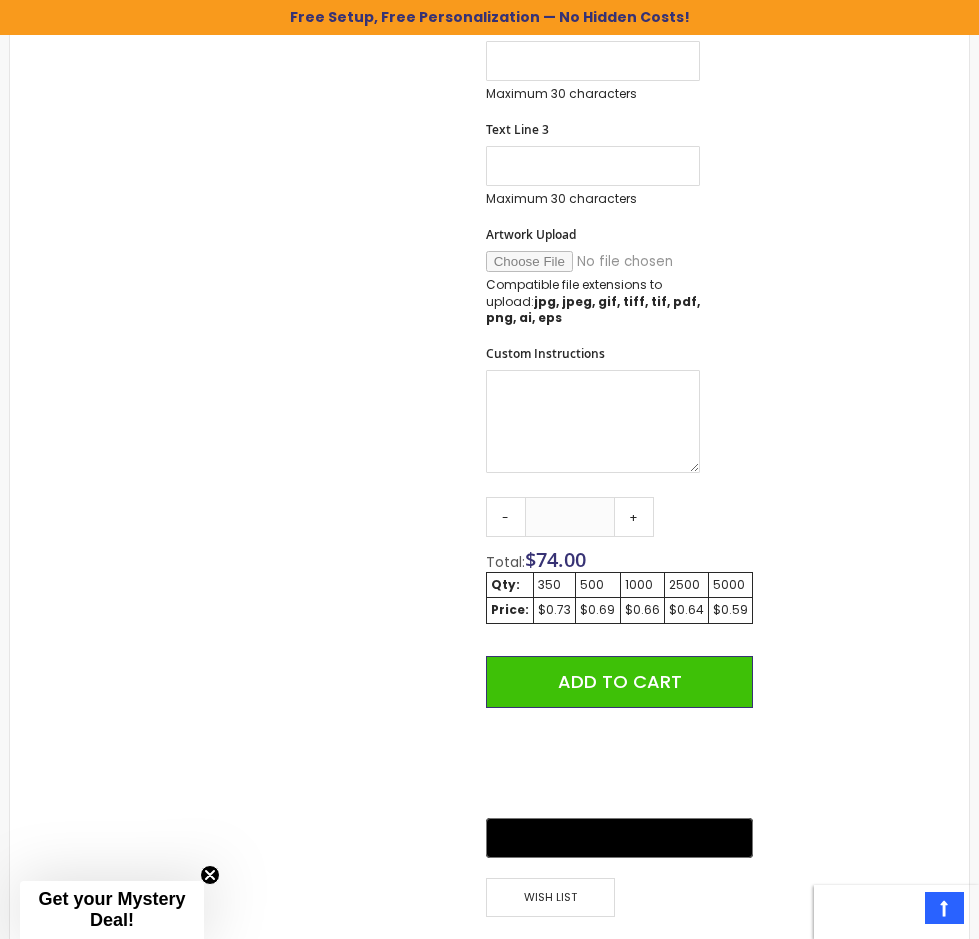 click on "Skip to the end of the images gallery
Skip to the beginning of the images gallery
Lory Metallic Stylus Pen
SKU
Lory-Metallic-Stylus-Pen
Be the first to review this product
In stock" at bounding box center [489, 245] 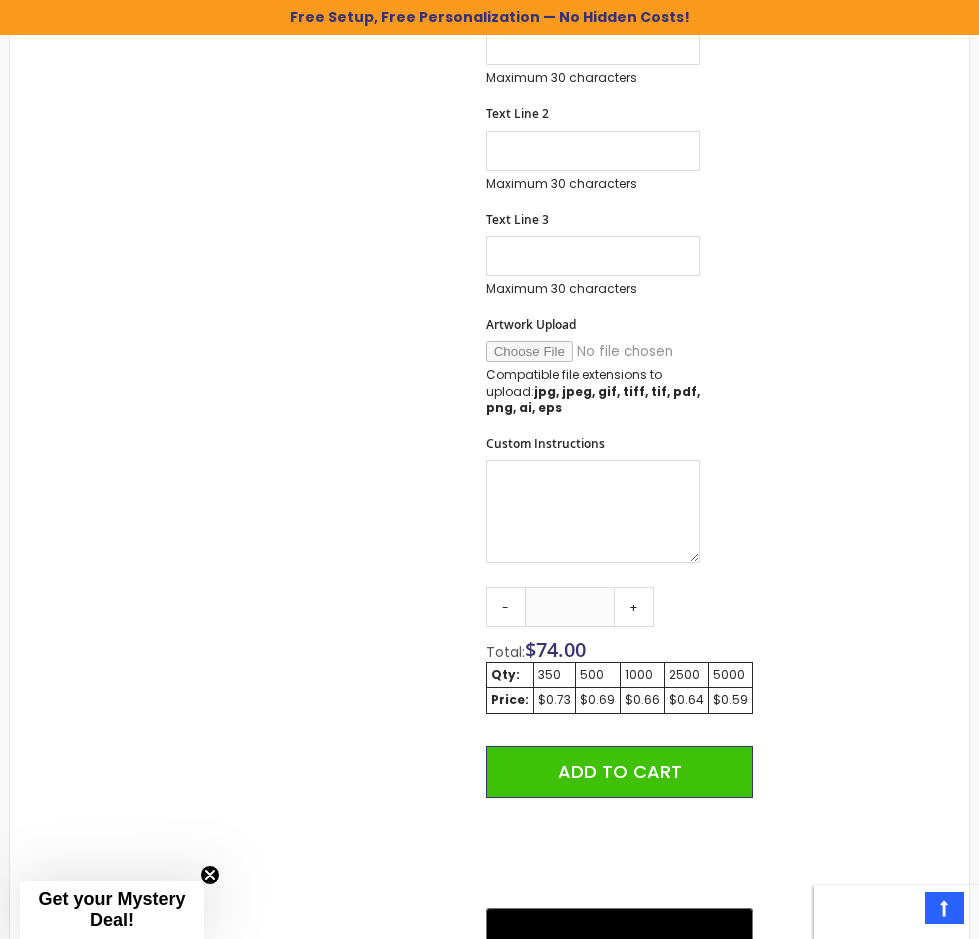 scroll, scrollTop: 1200, scrollLeft: 0, axis: vertical 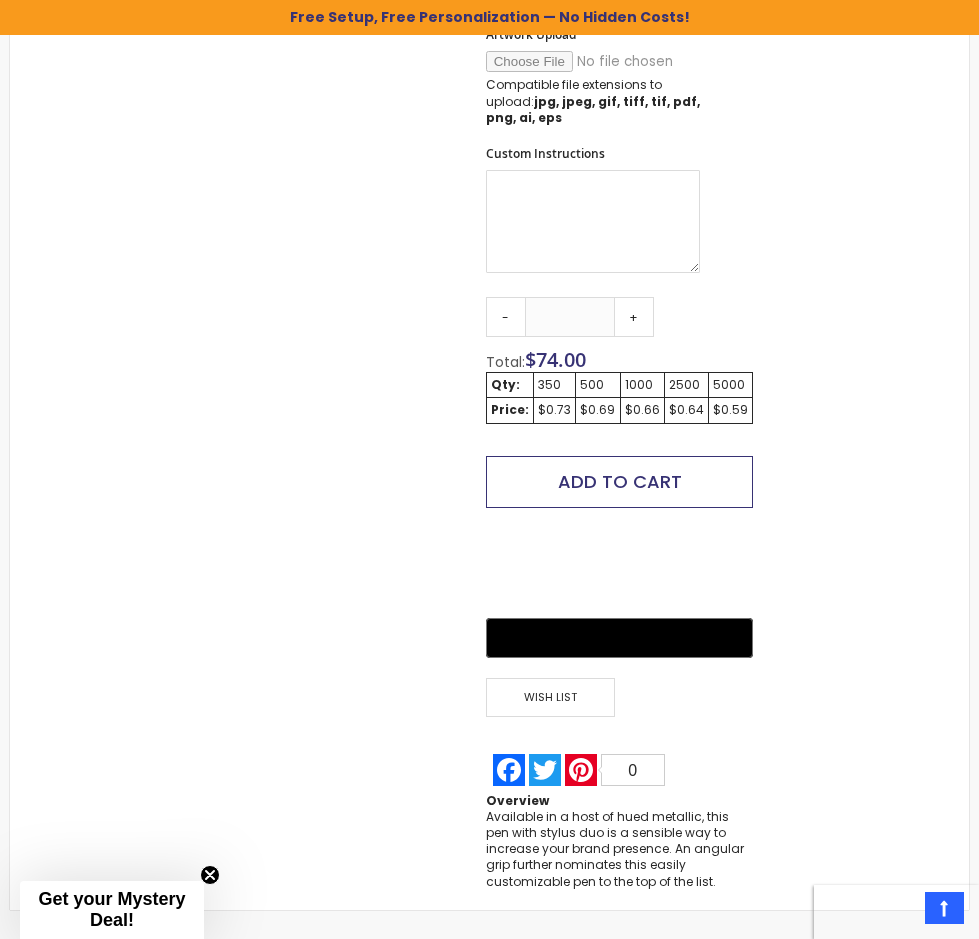 click on "Add to Cart" at bounding box center [620, 482] 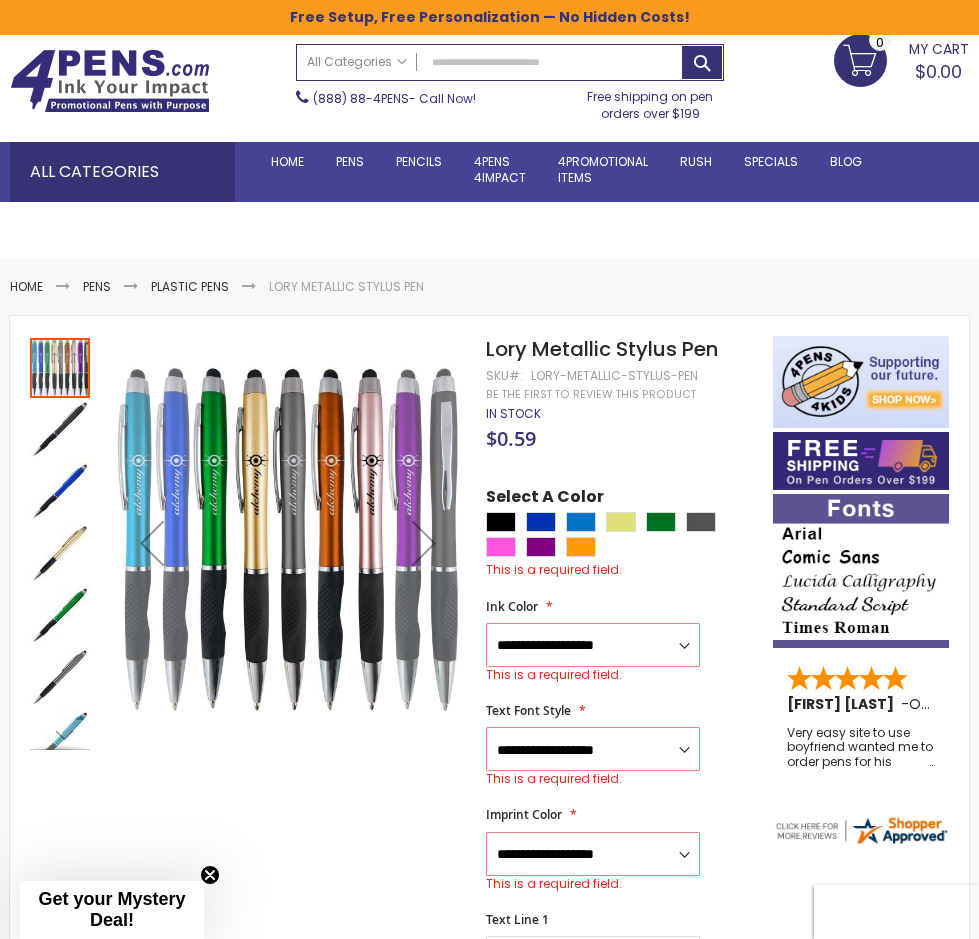 scroll, scrollTop: 100, scrollLeft: 0, axis: vertical 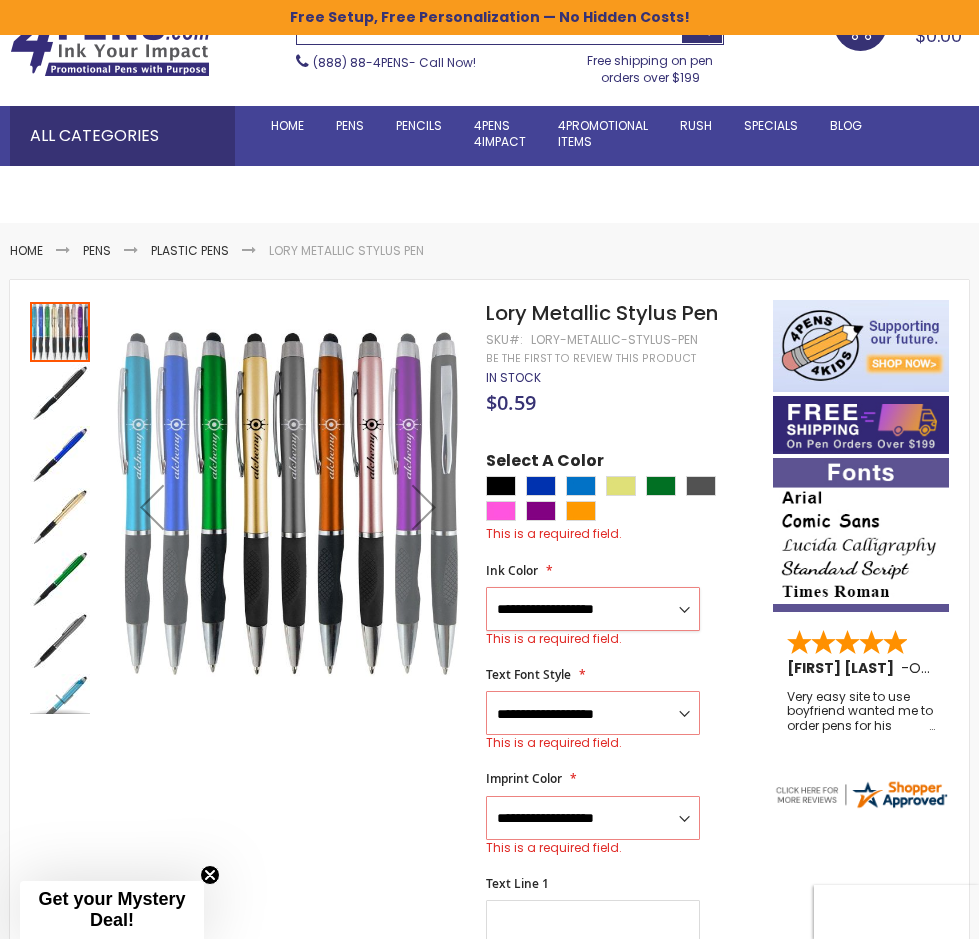 click on "**********" at bounding box center [593, 609] 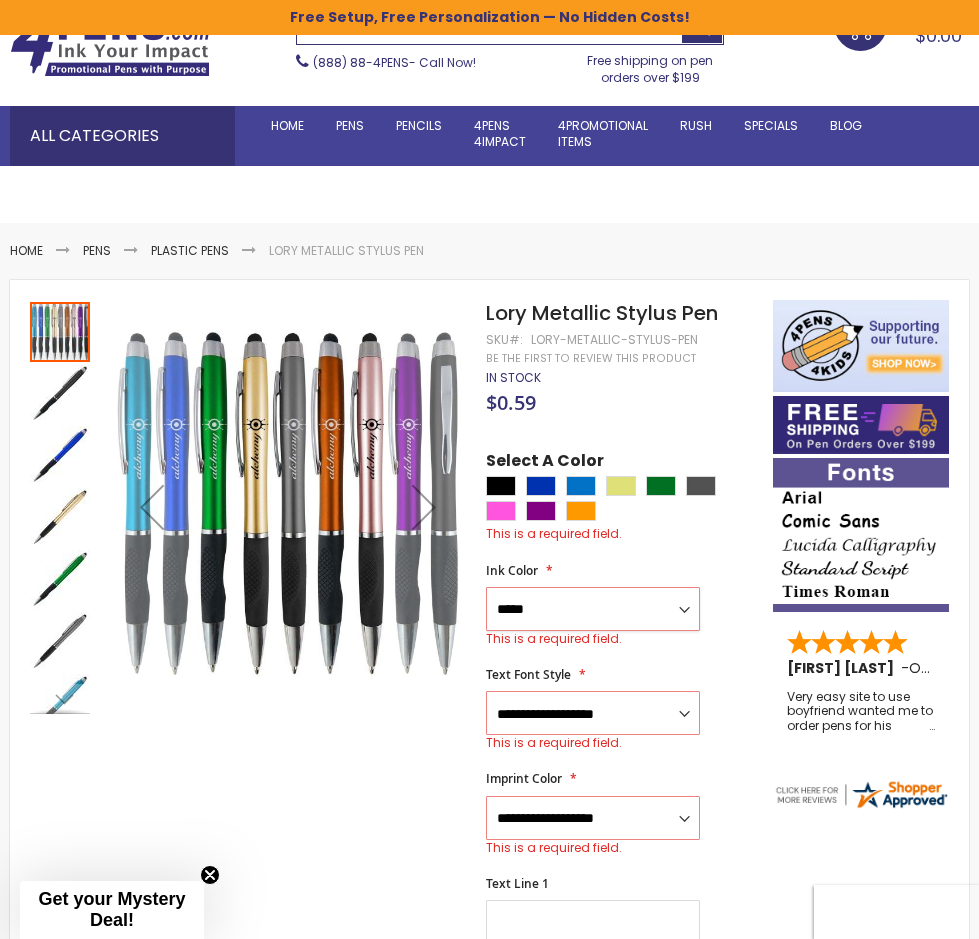 click on "**********" at bounding box center [593, 609] 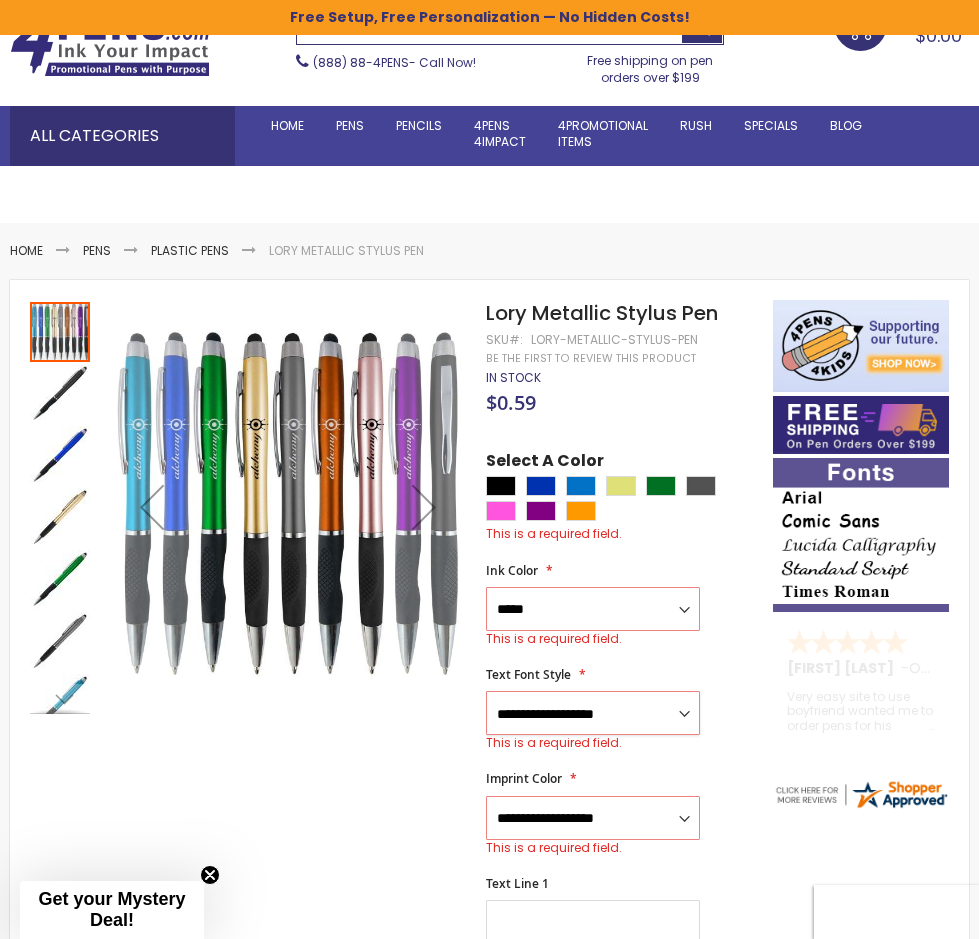 click on "**********" at bounding box center (593, 713) 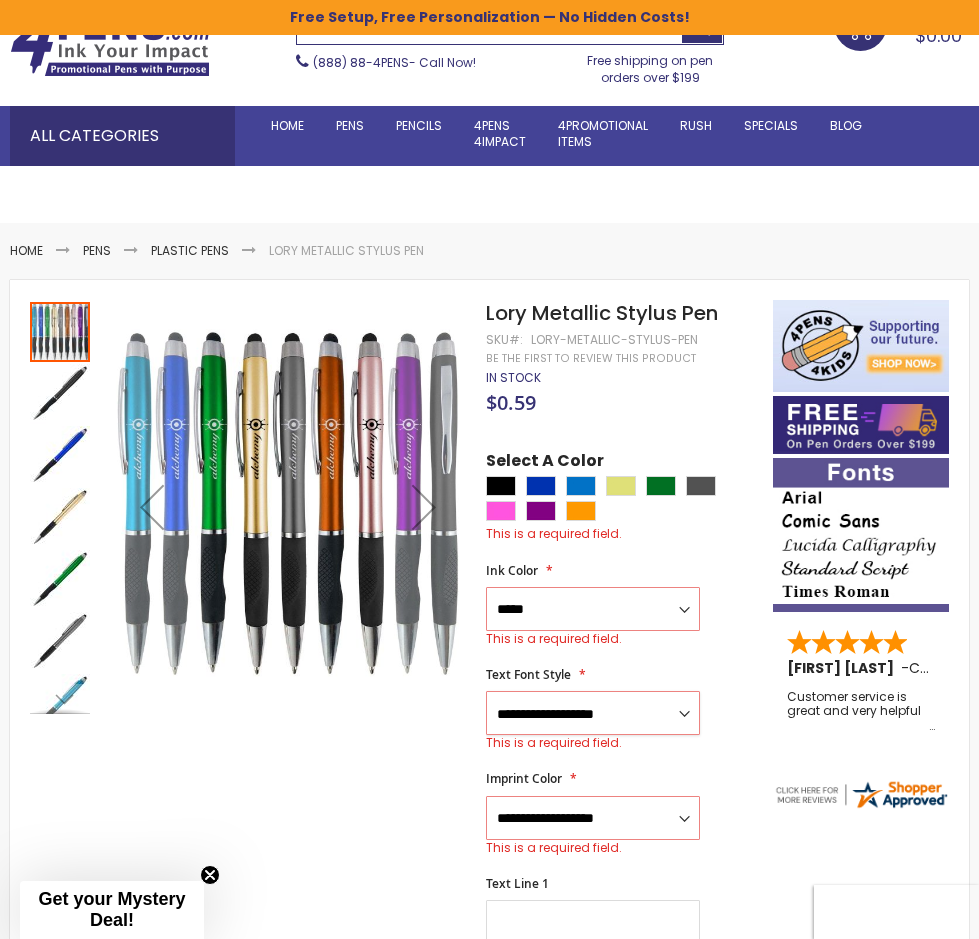 select on "****" 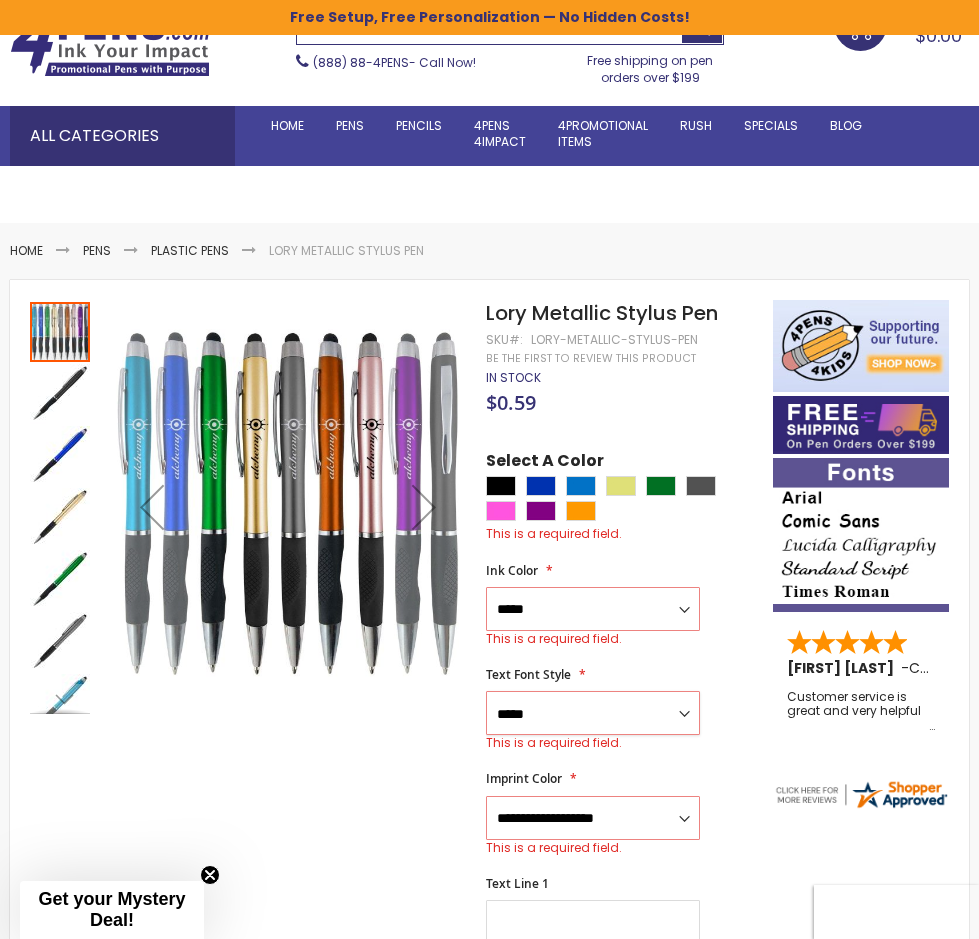 click on "**********" at bounding box center [593, 713] 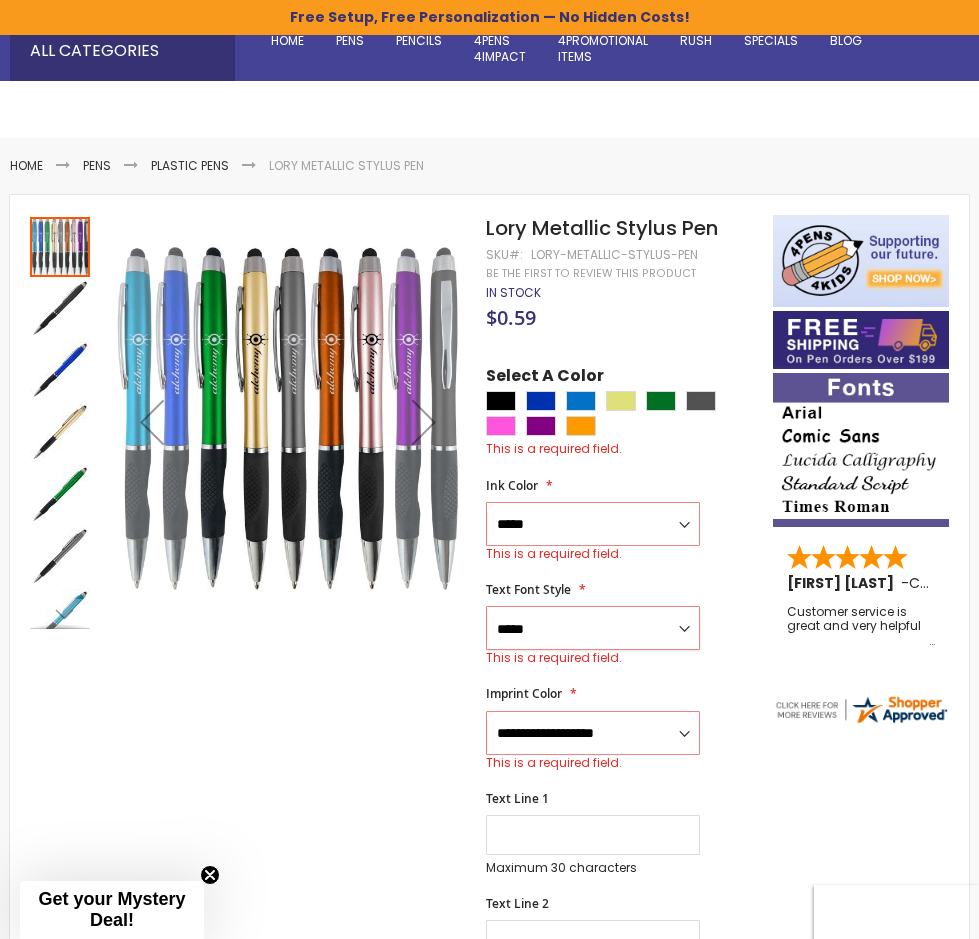 scroll, scrollTop: 300, scrollLeft: 0, axis: vertical 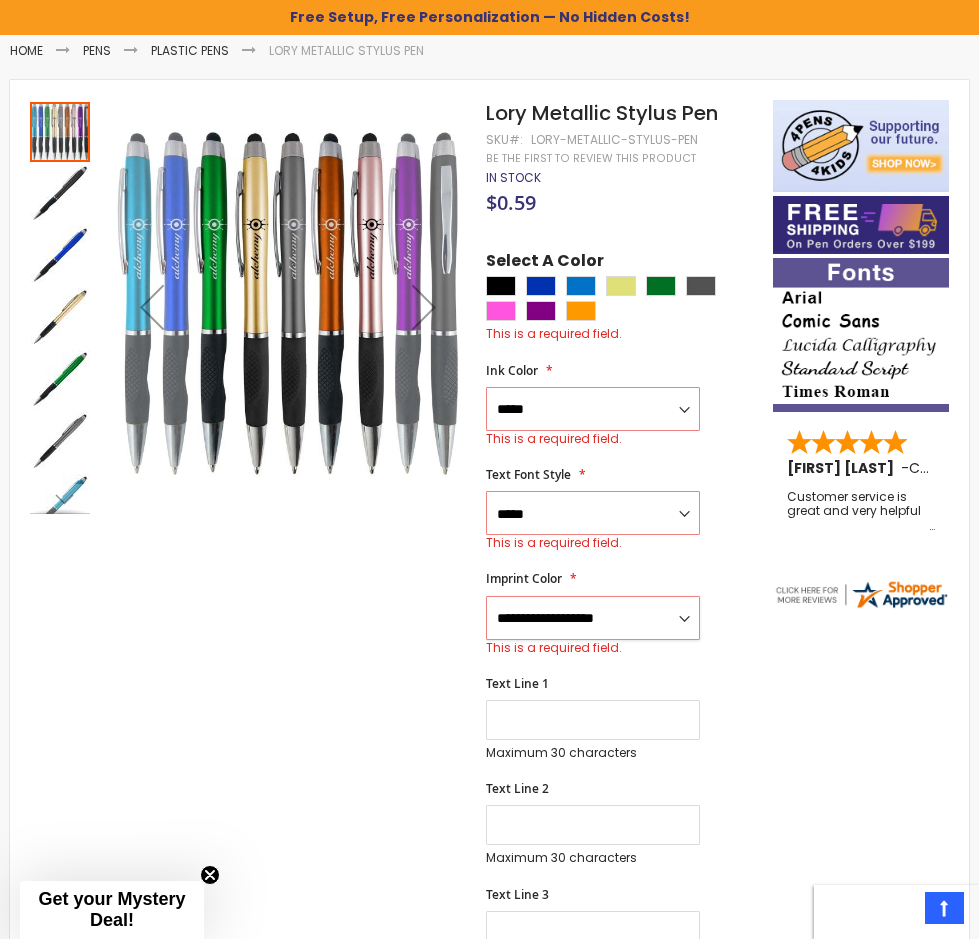 click on "**********" at bounding box center [593, 618] 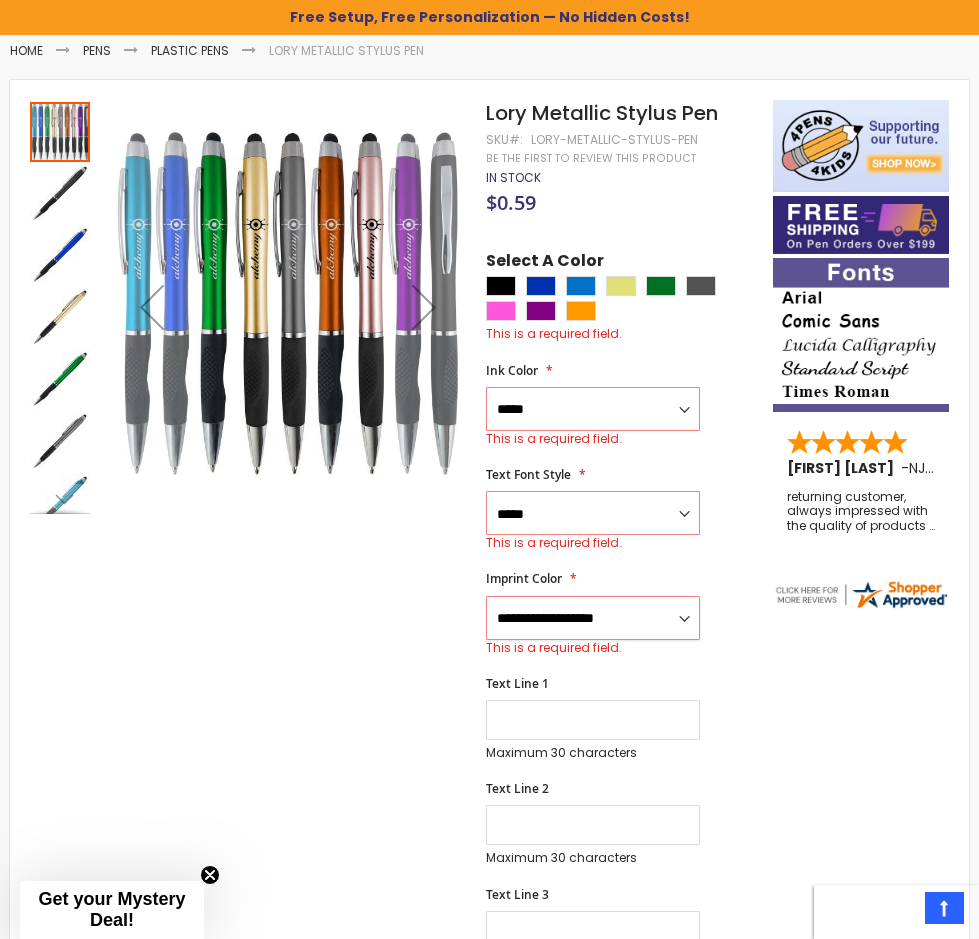select on "****" 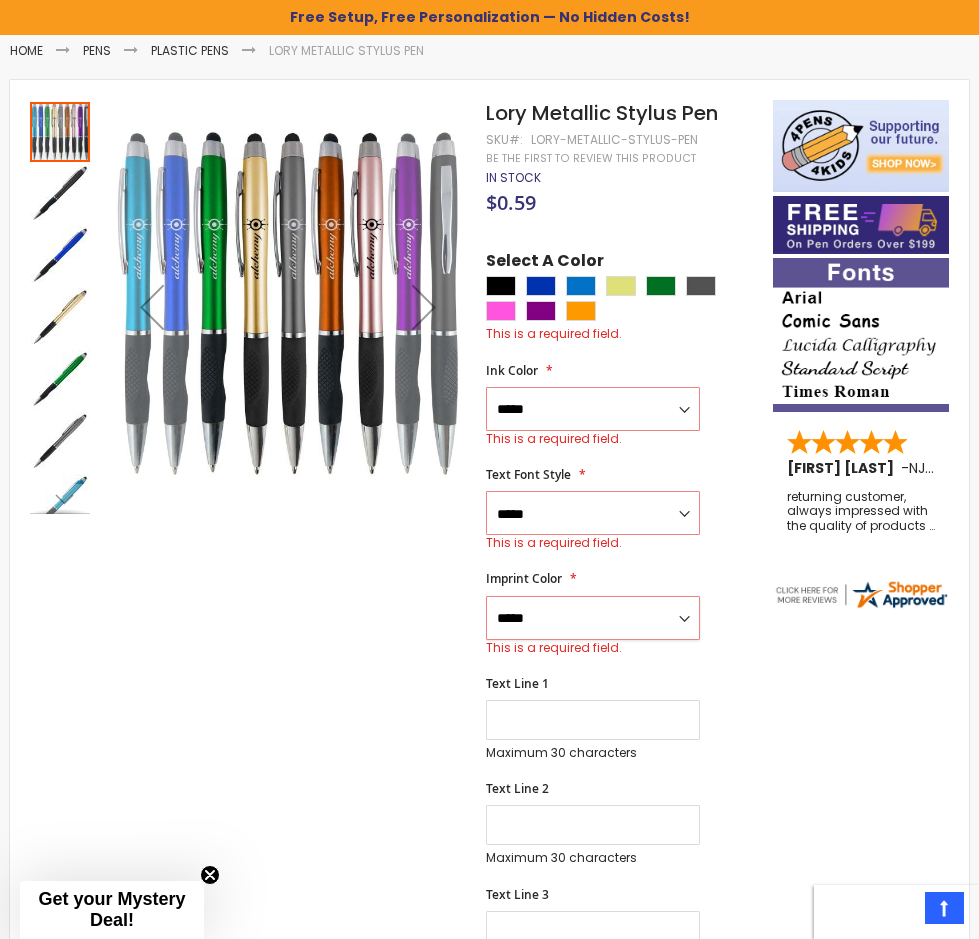 click on "**********" at bounding box center [593, 618] 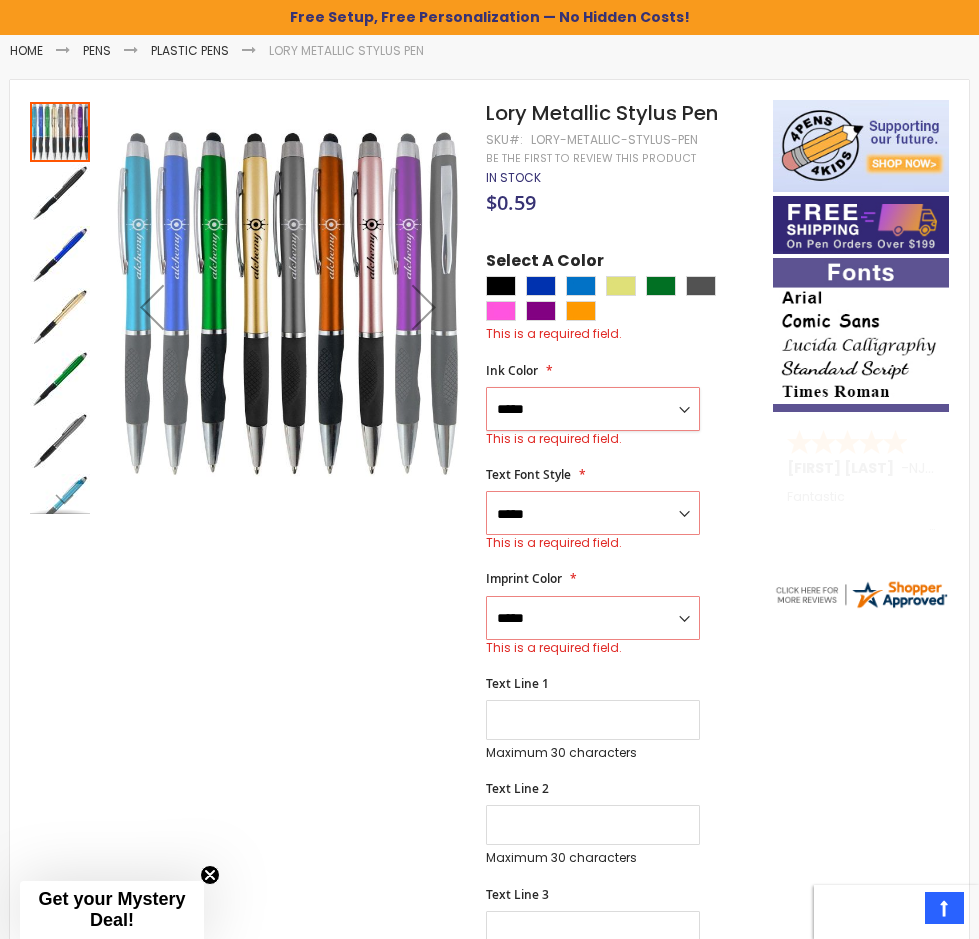 click on "**********" at bounding box center [593, 409] 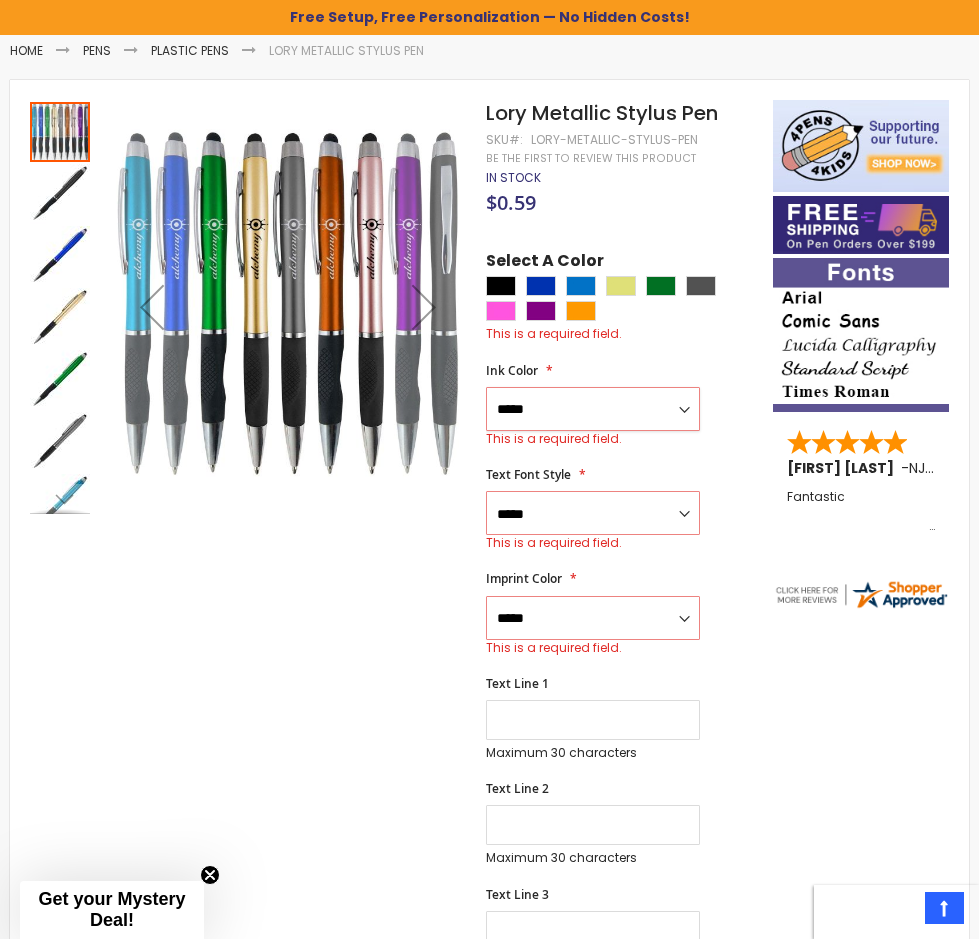 select on "*****" 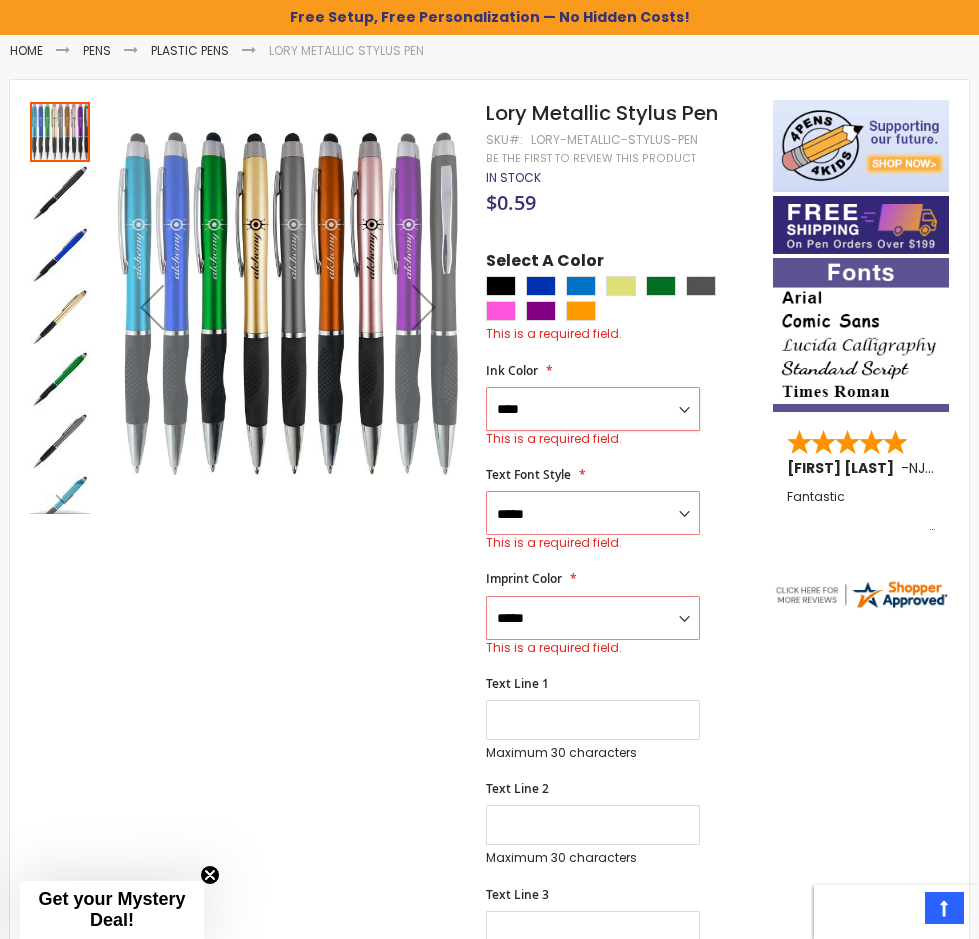 click on "**********" at bounding box center [593, 409] 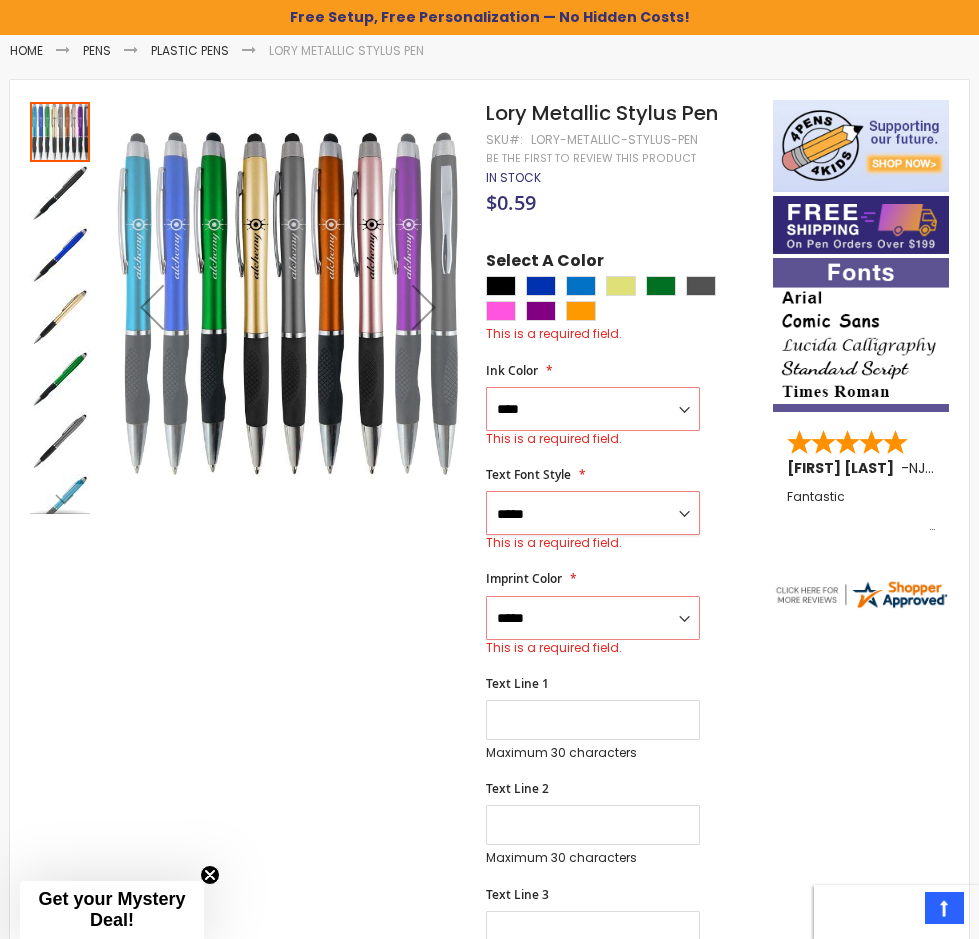 click on "**********" at bounding box center [593, 513] 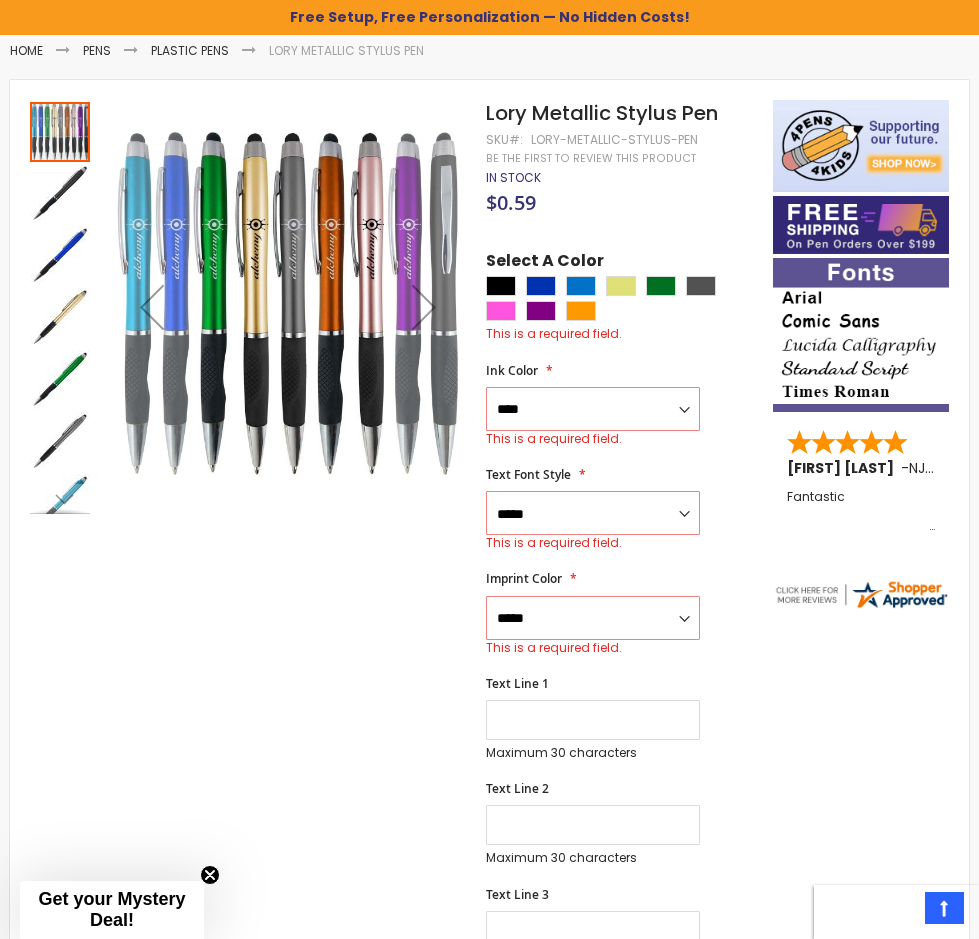click on "Skip to the end of the images gallery
Skip to the beginning of the images gallery
Lory Metallic Stylus Pen
SKU
Lory-Metallic-Stylus-Pen
Be the first to review this product
In stock" at bounding box center (391, 977) 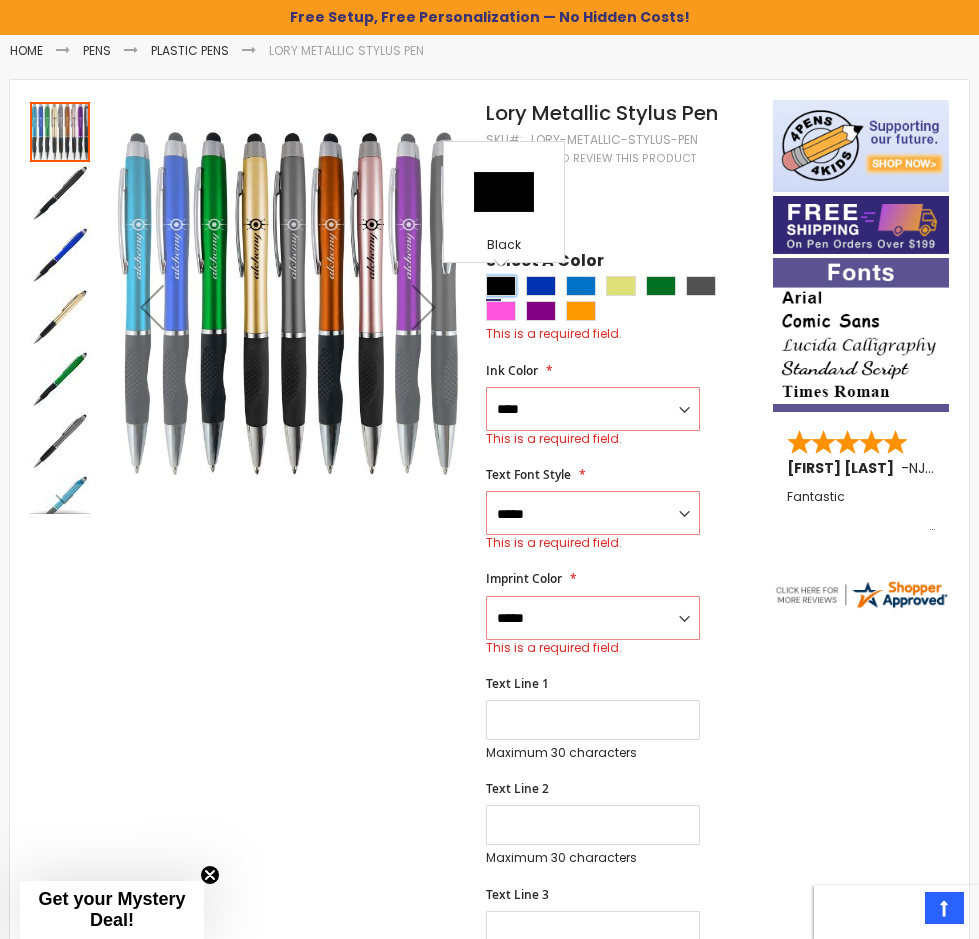 click at bounding box center (501, 286) 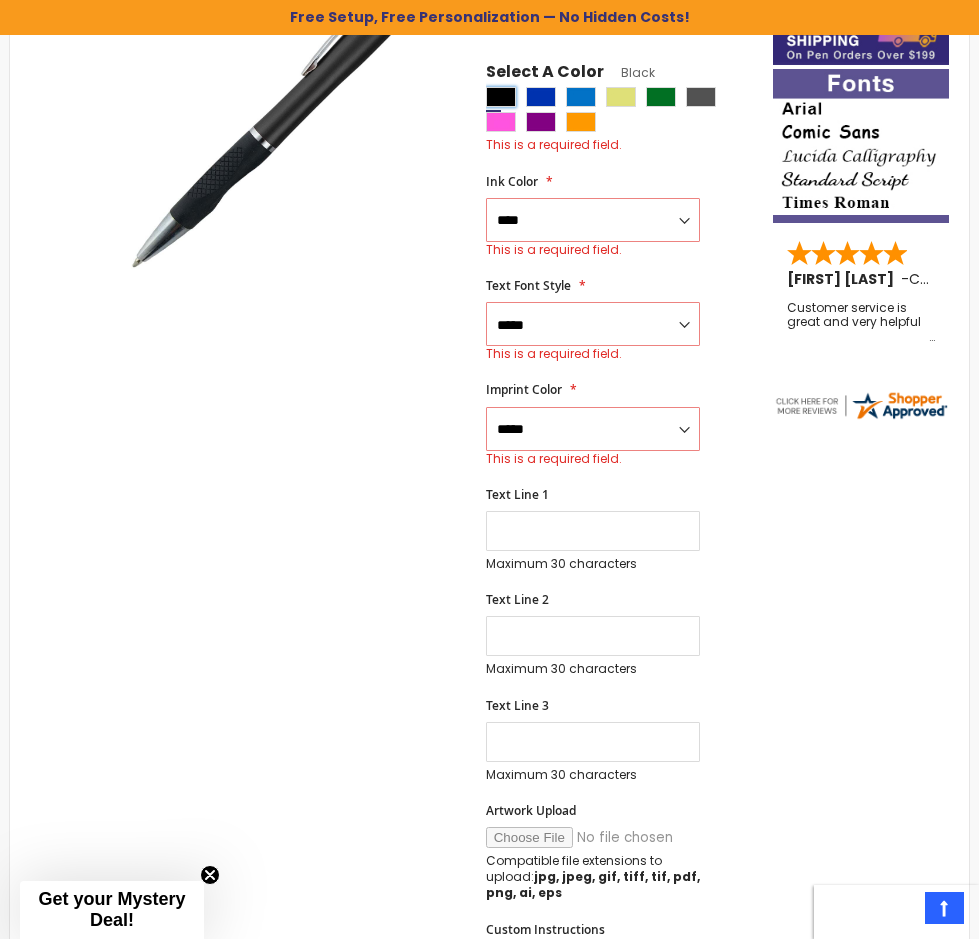 scroll, scrollTop: 600, scrollLeft: 0, axis: vertical 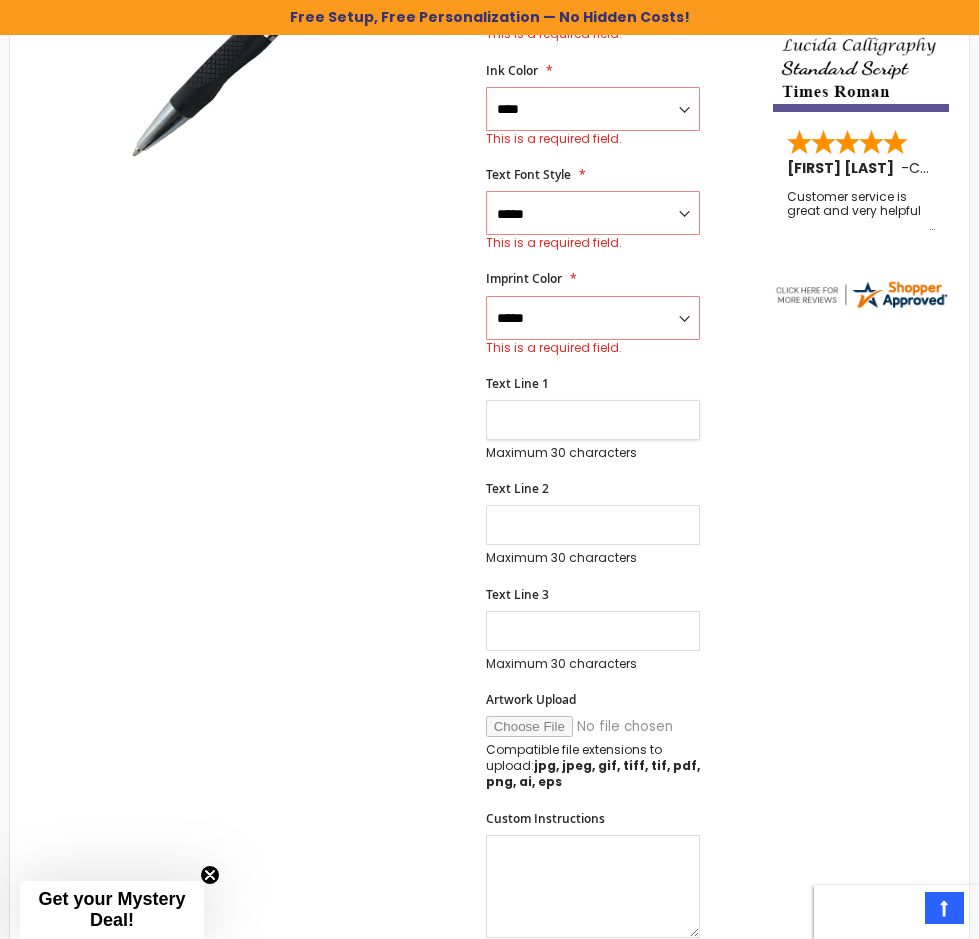click on "Text Line 1" at bounding box center [593, 420] 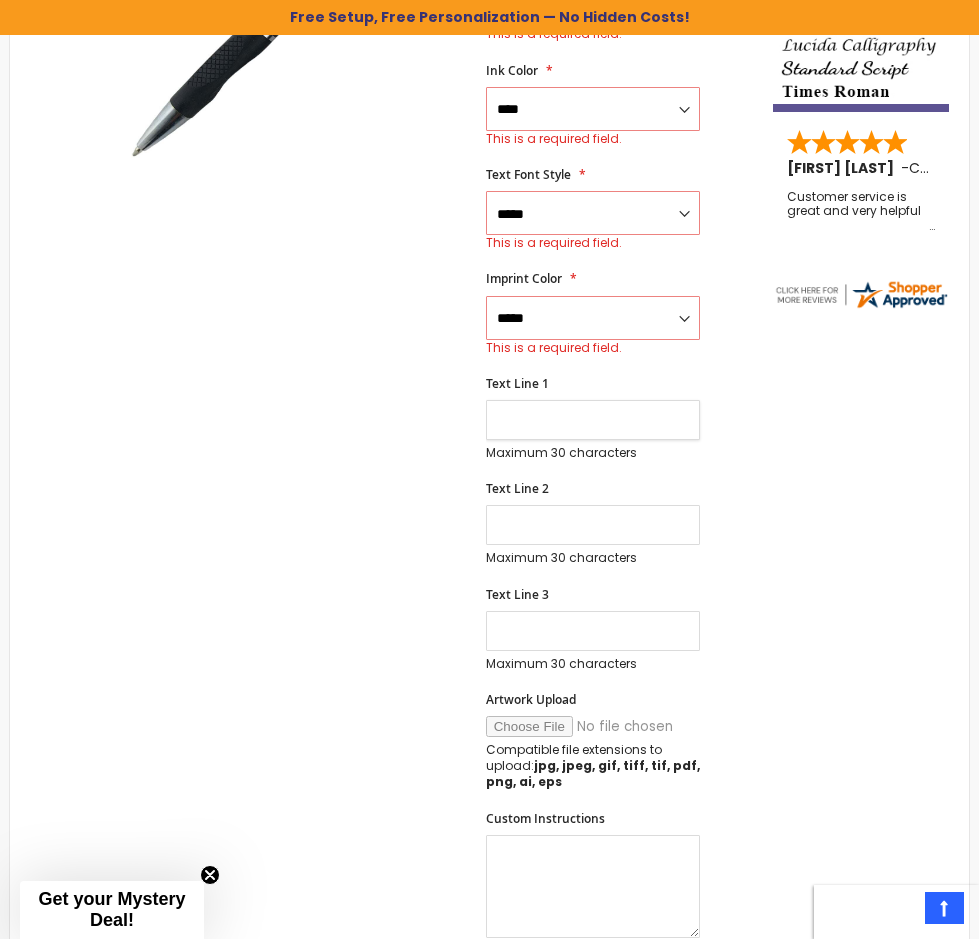 type on "**********" 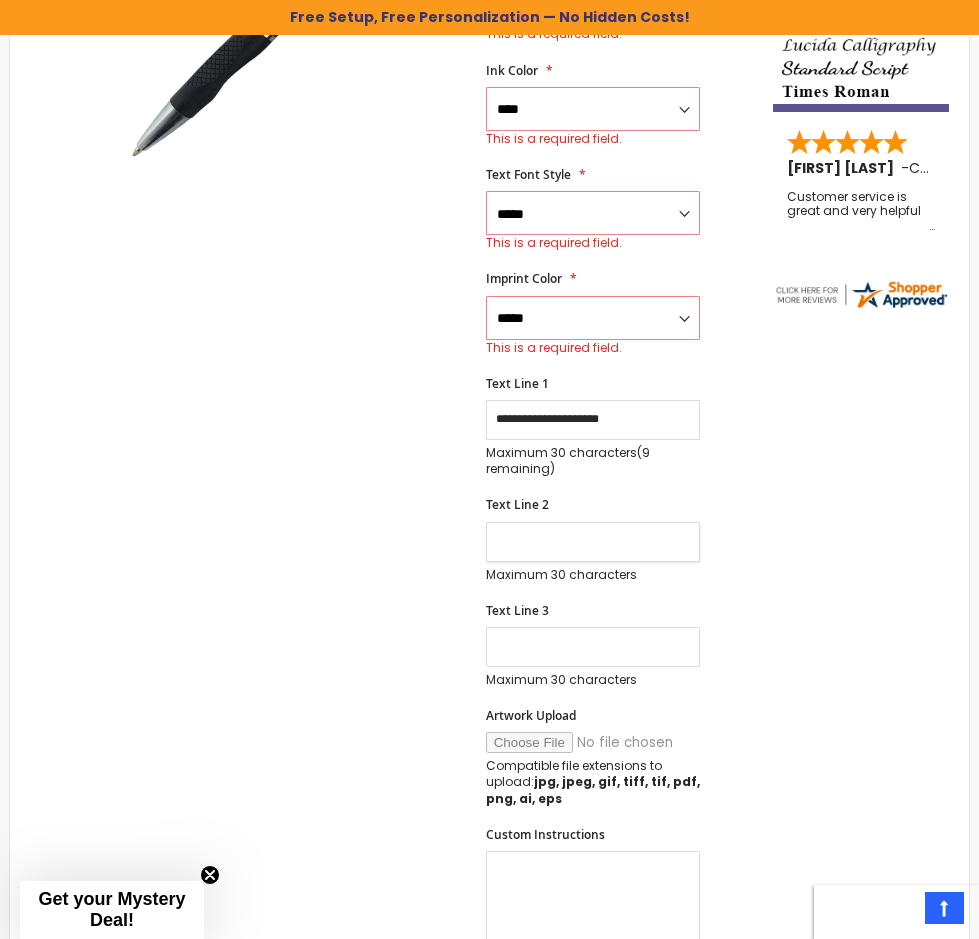 click on "Text Line 2" at bounding box center [593, 542] 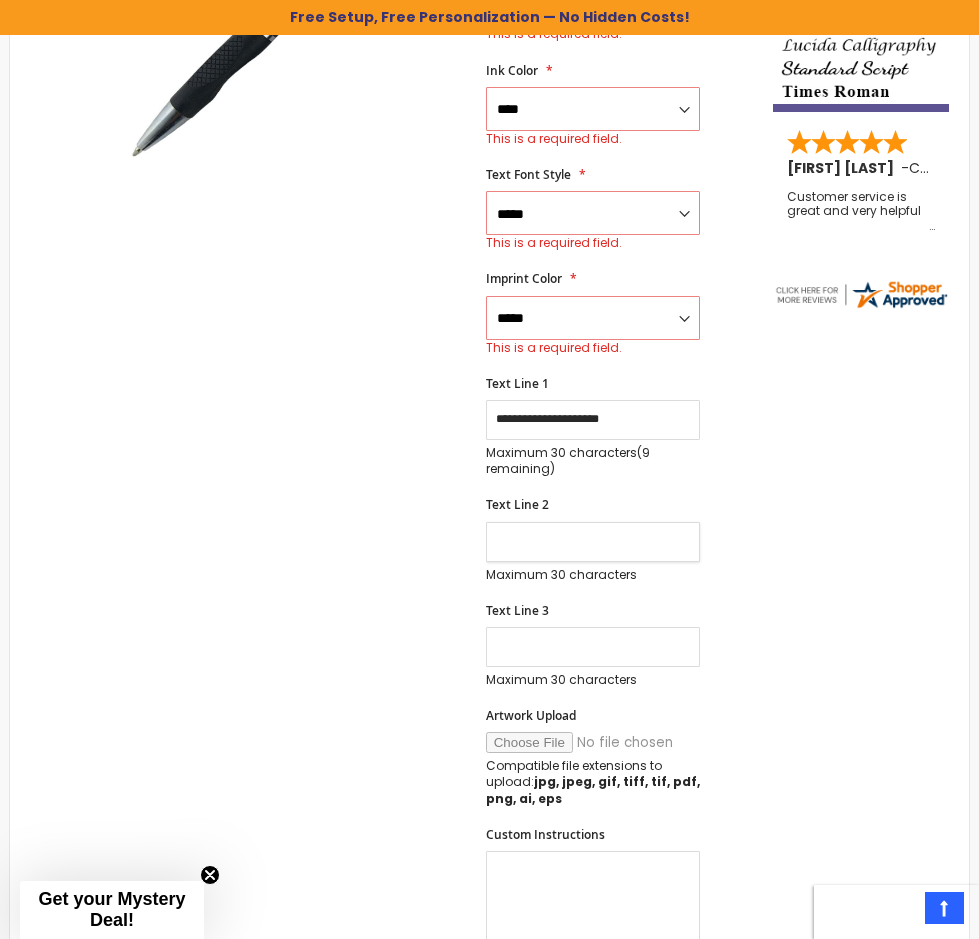 type on "**********" 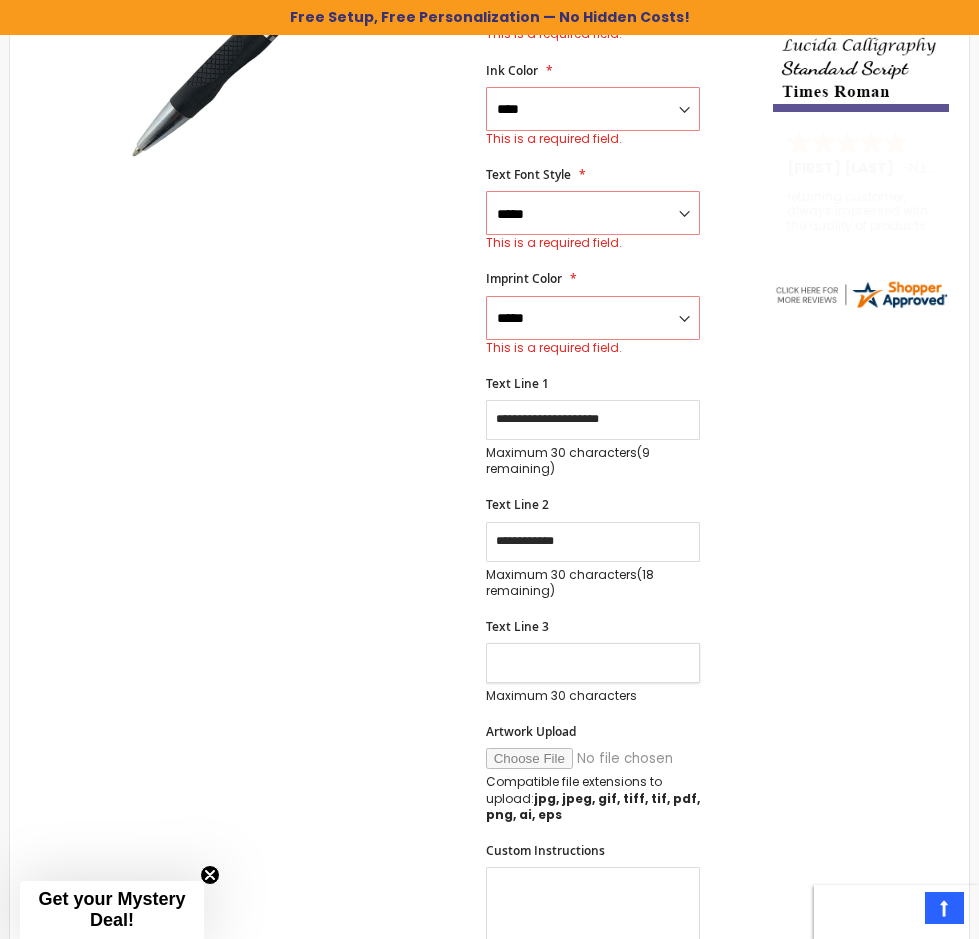 click on "Text Line 3" at bounding box center [593, 663] 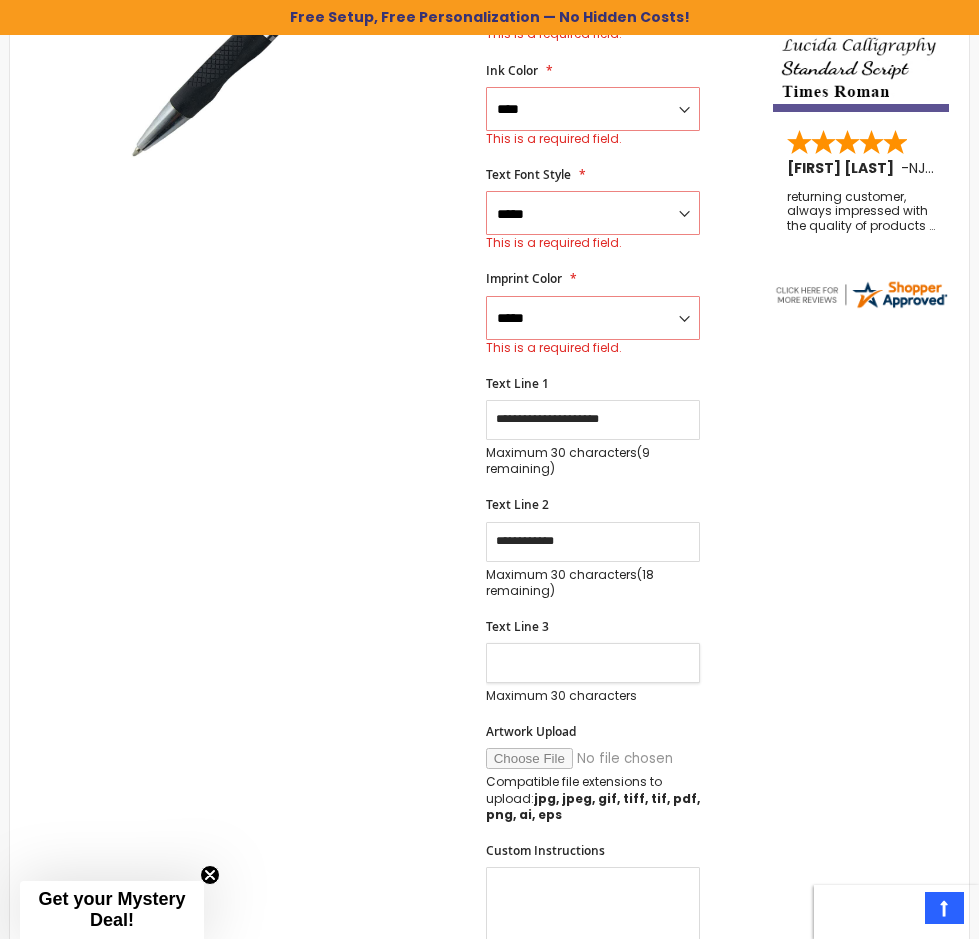 type on "**********" 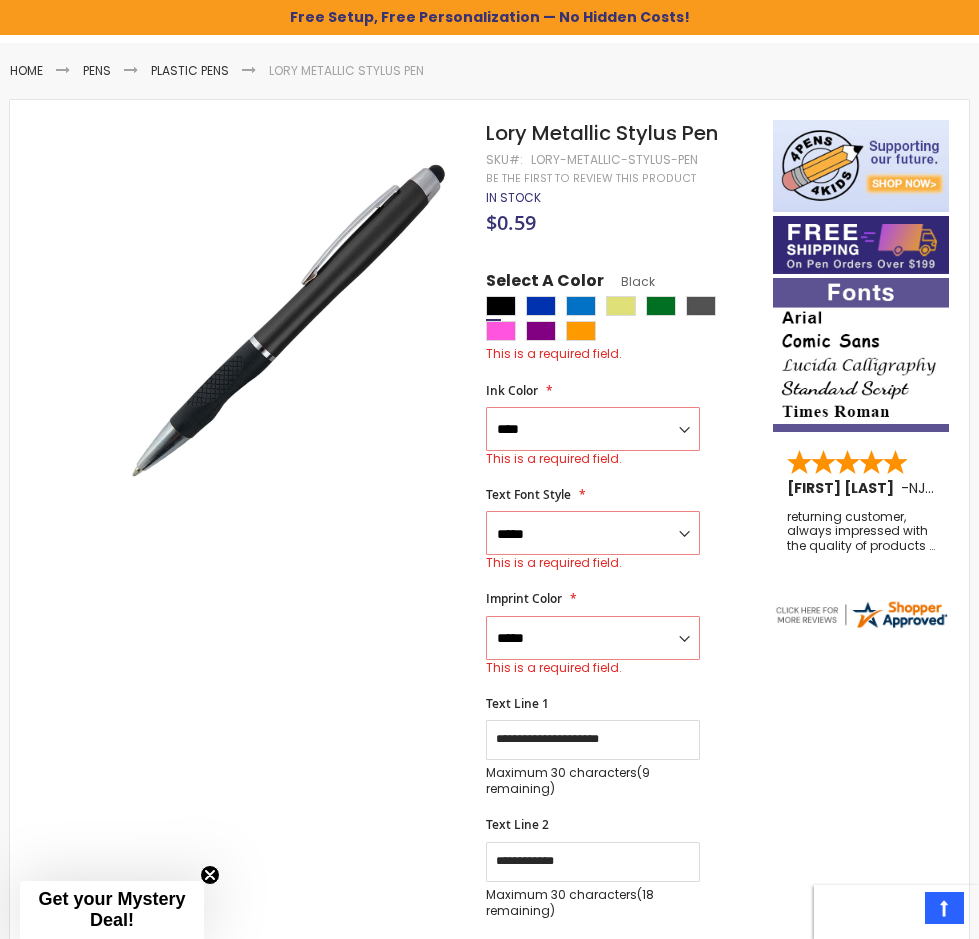 scroll, scrollTop: 100, scrollLeft: 0, axis: vertical 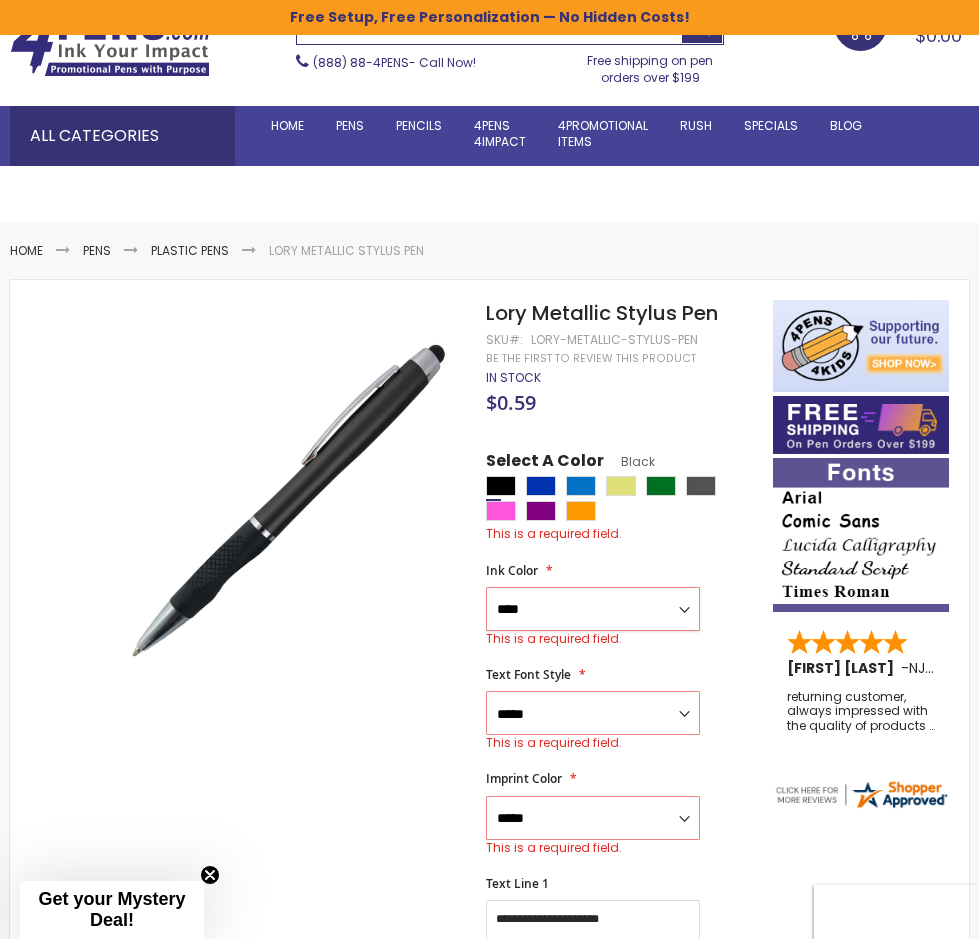 click on "**********" at bounding box center [593, 609] 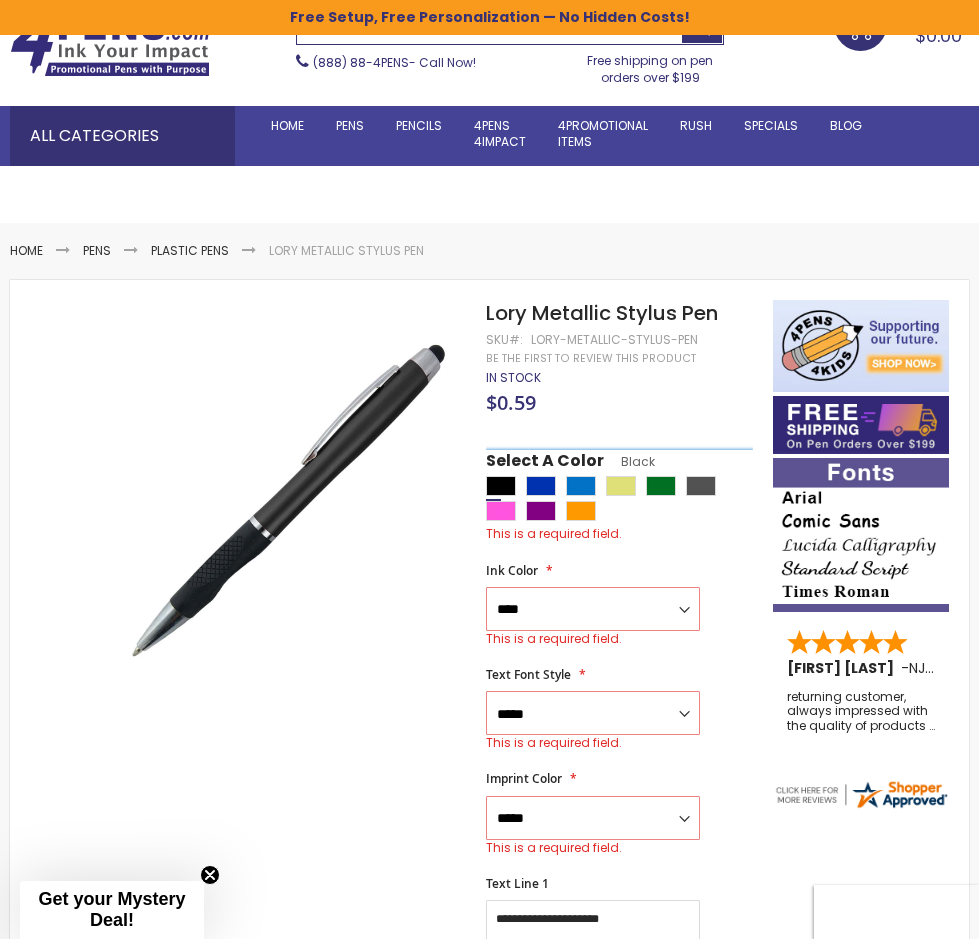 click on "This is a required field." at bounding box center (620, 534) 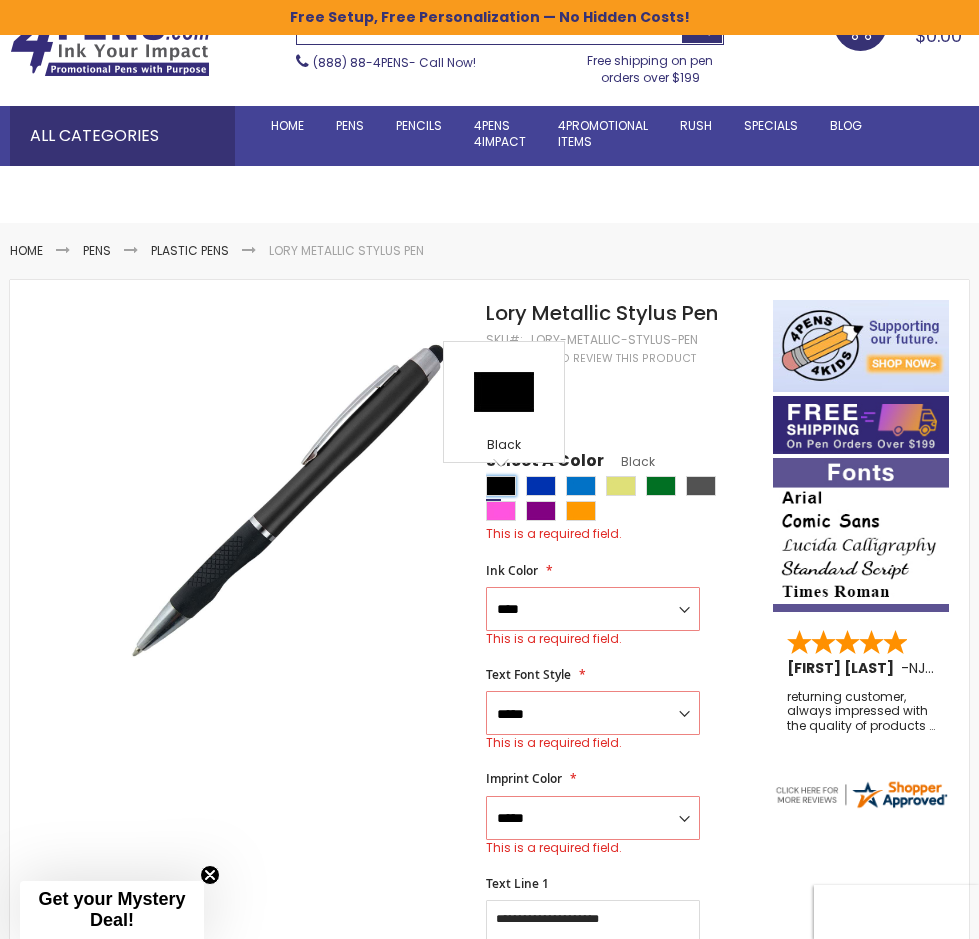 click at bounding box center (501, 486) 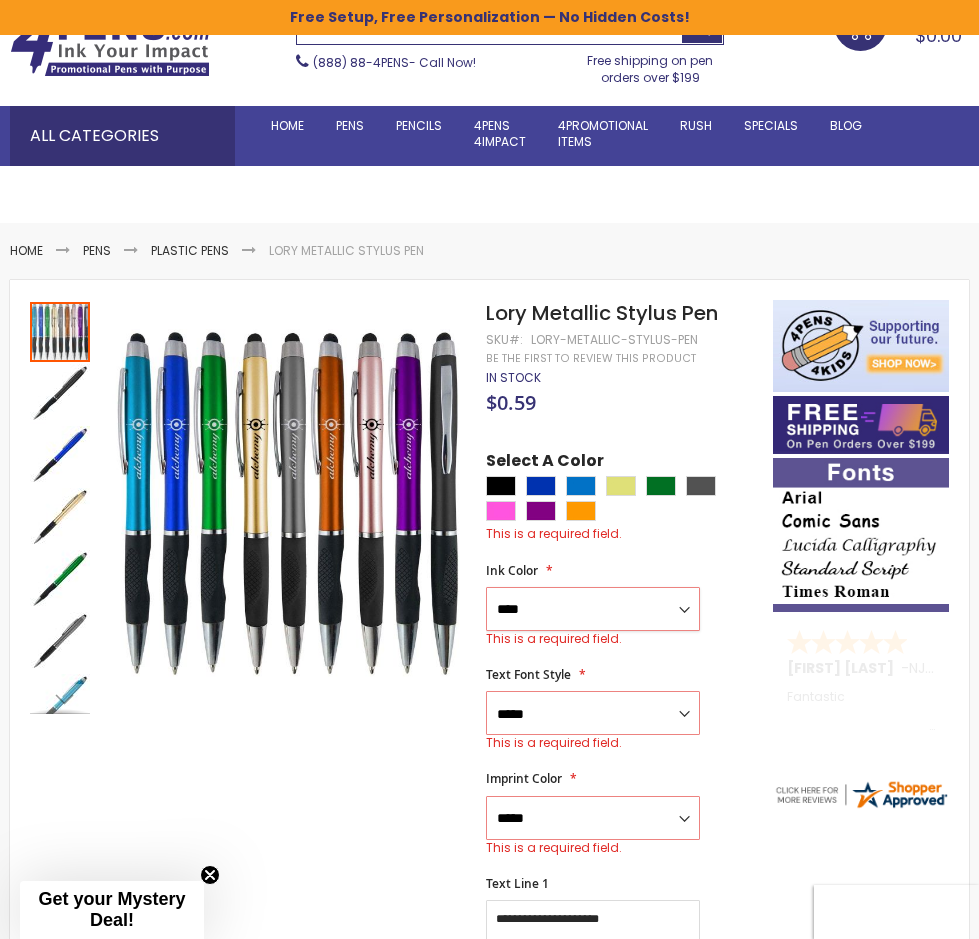 click on "**********" at bounding box center [593, 609] 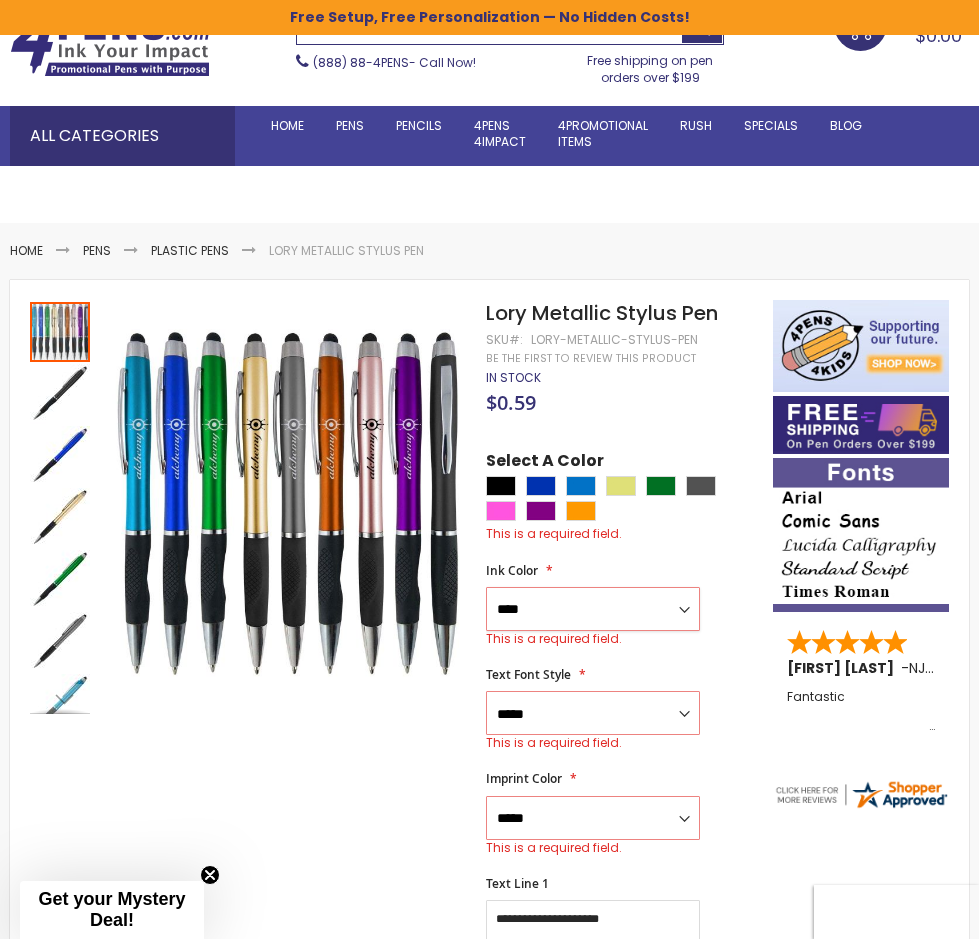 click on "**********" at bounding box center (593, 609) 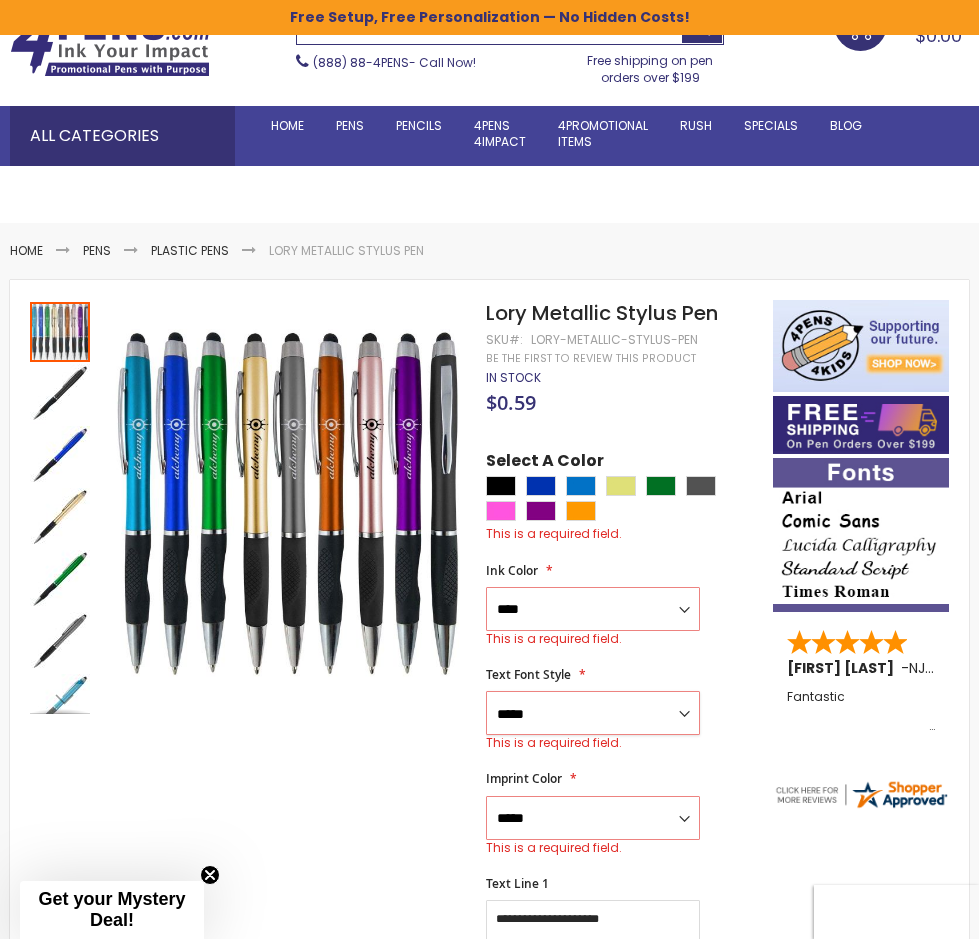 click on "**********" at bounding box center [593, 713] 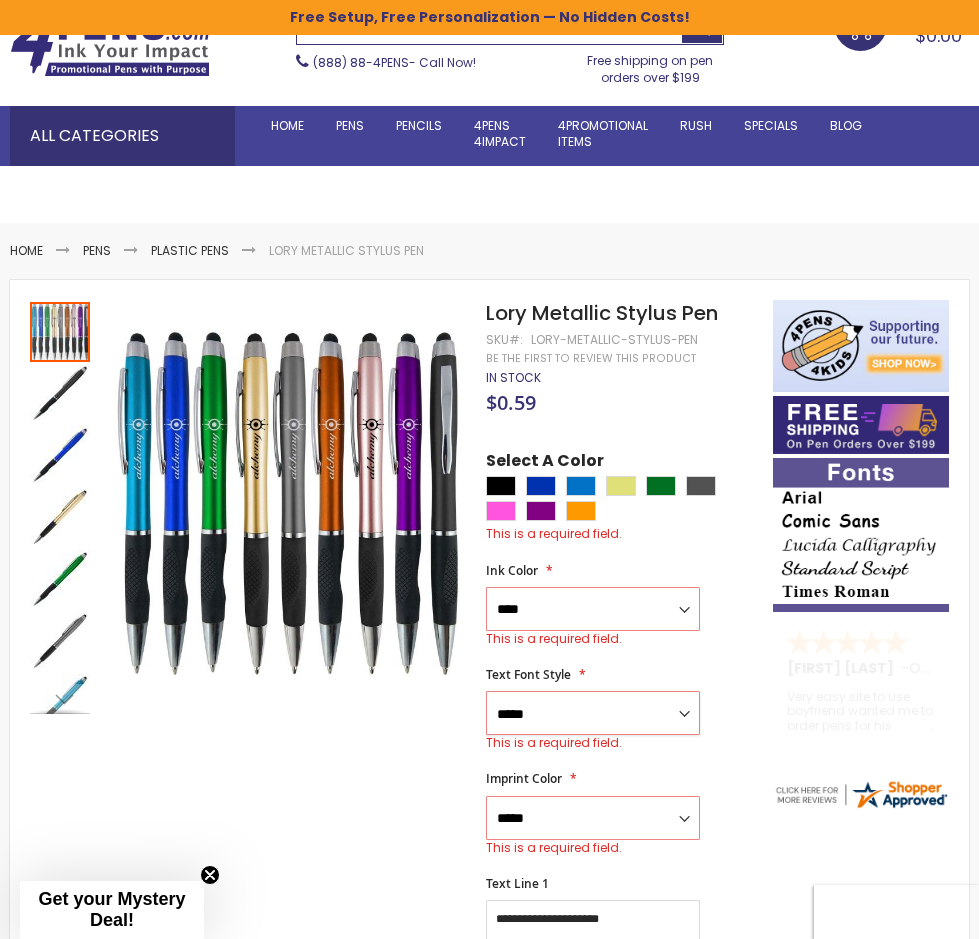 click on "**********" at bounding box center [593, 713] 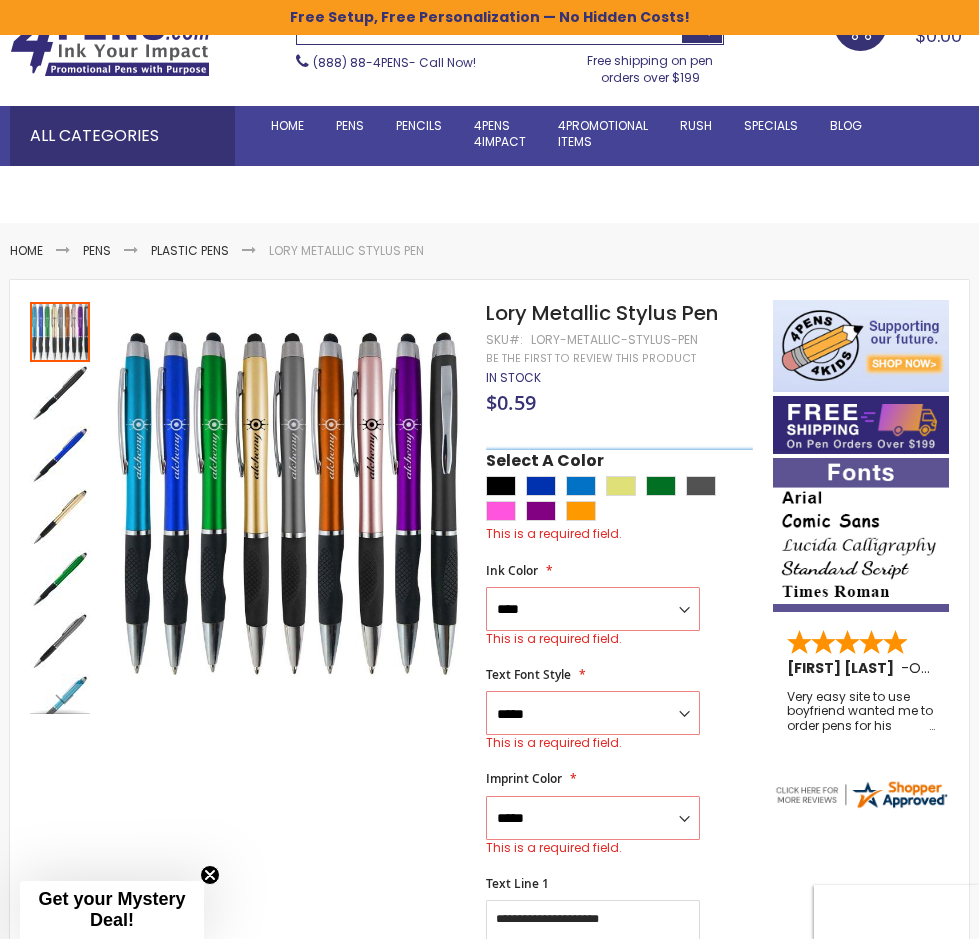 click on "**********" at bounding box center (620, 813) 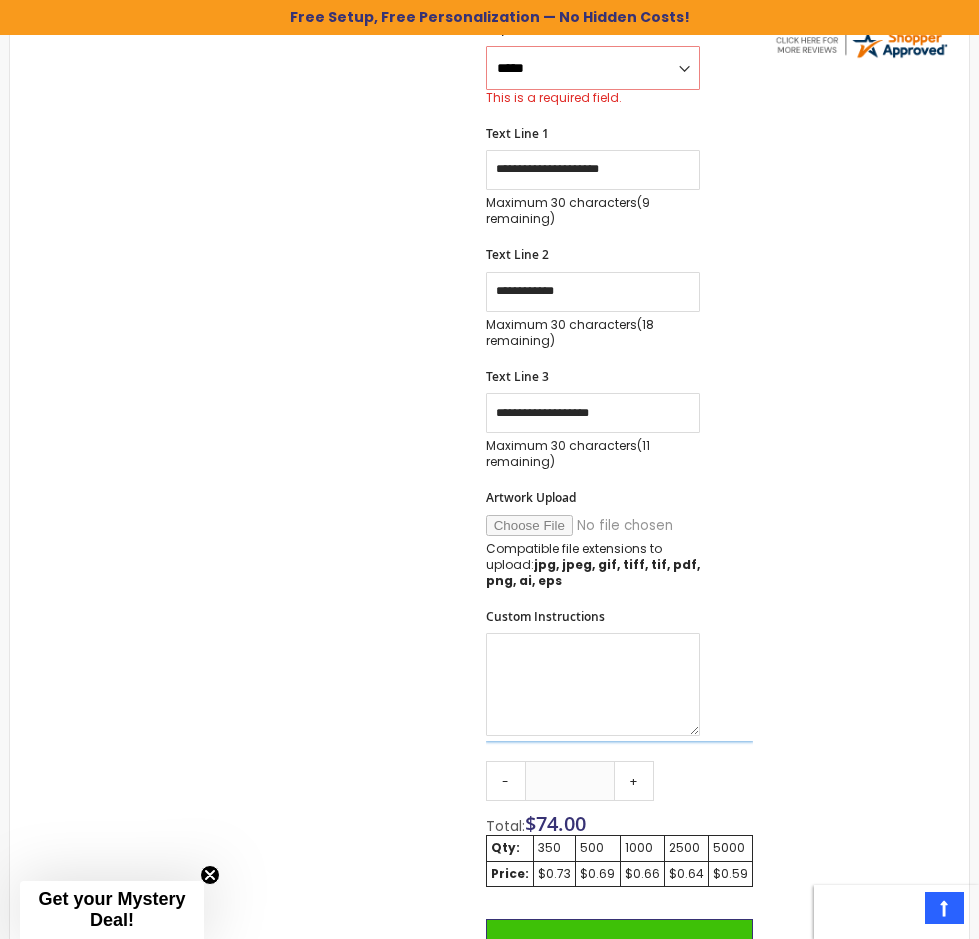 scroll, scrollTop: 1300, scrollLeft: 0, axis: vertical 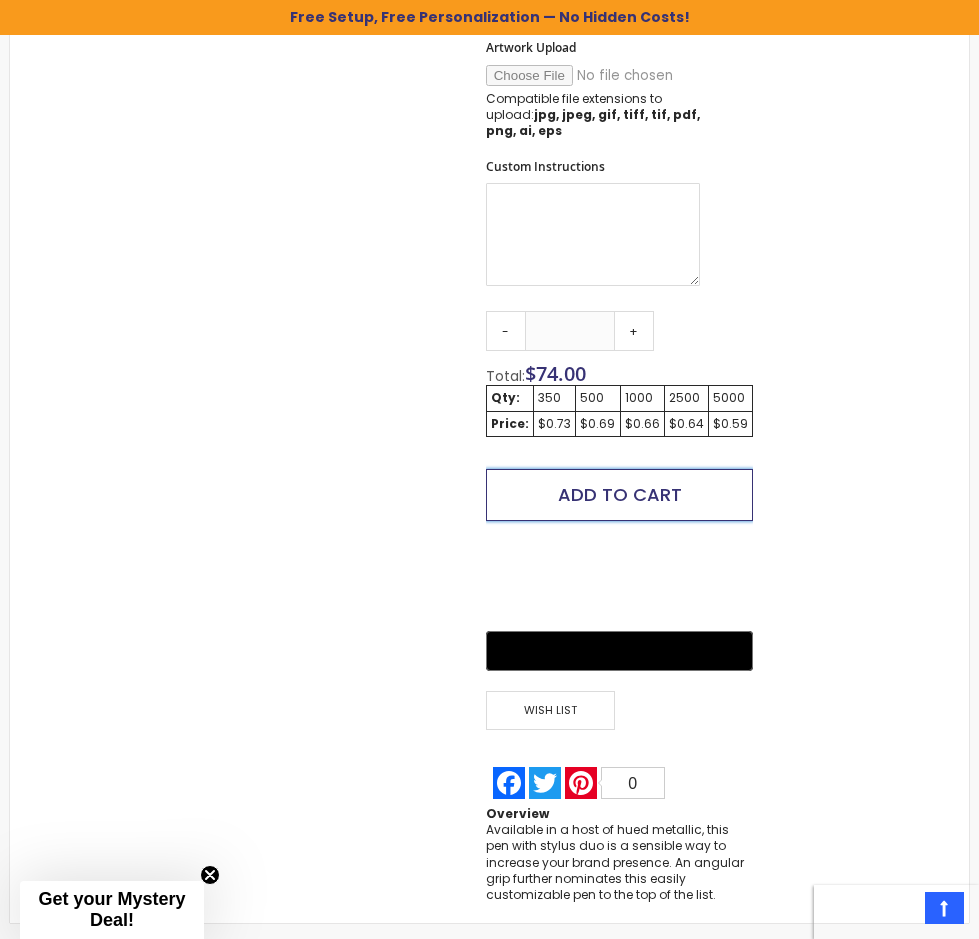 click on "Add to Cart" at bounding box center (620, 494) 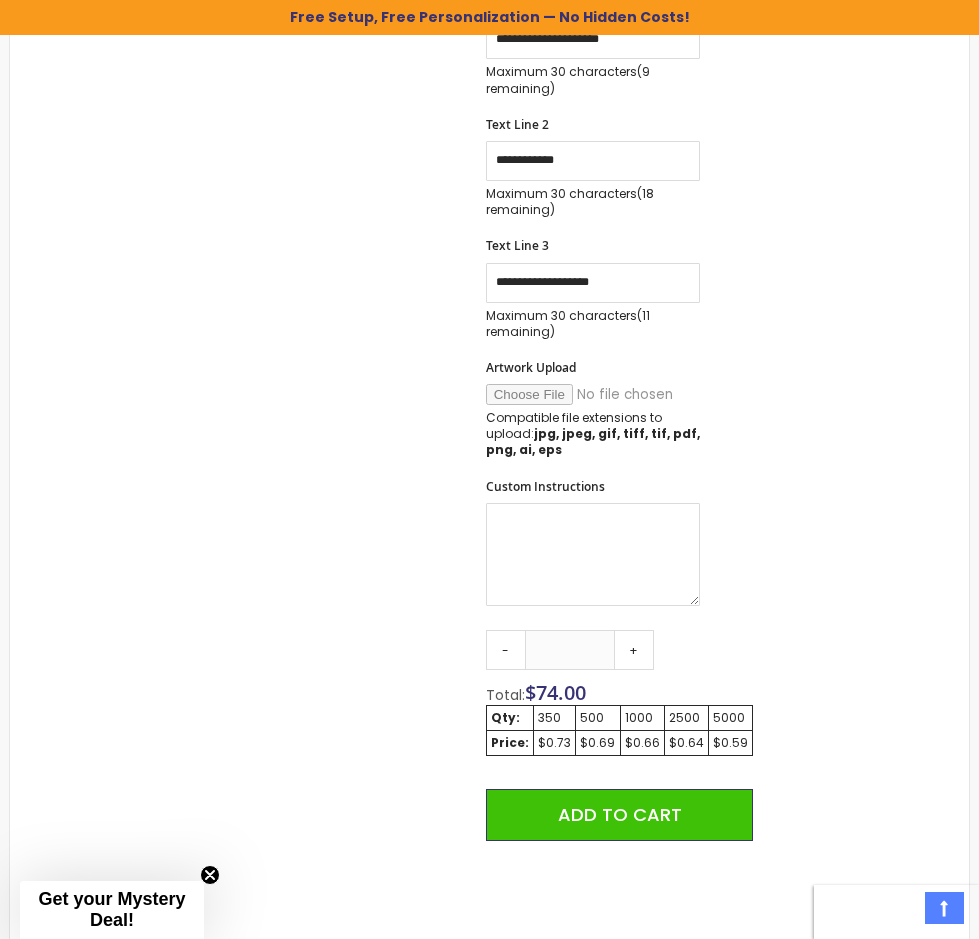 scroll, scrollTop: 1100, scrollLeft: 0, axis: vertical 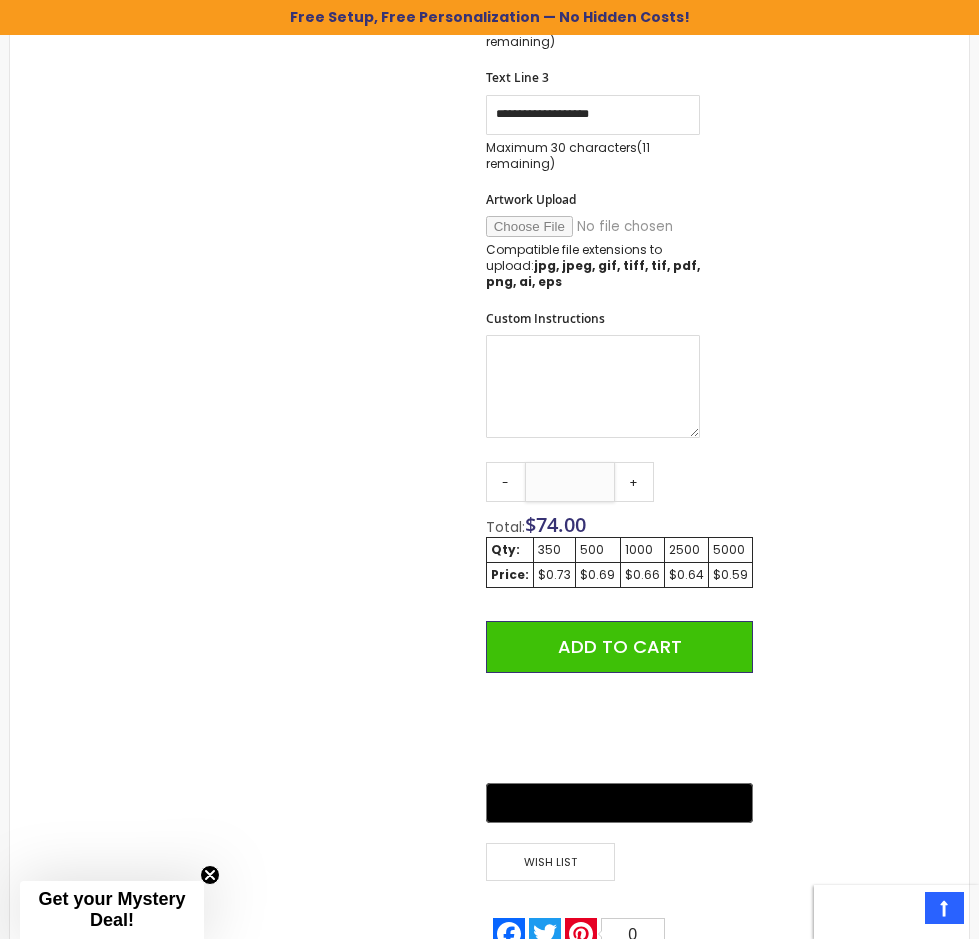 click on "***" at bounding box center (570, 482) 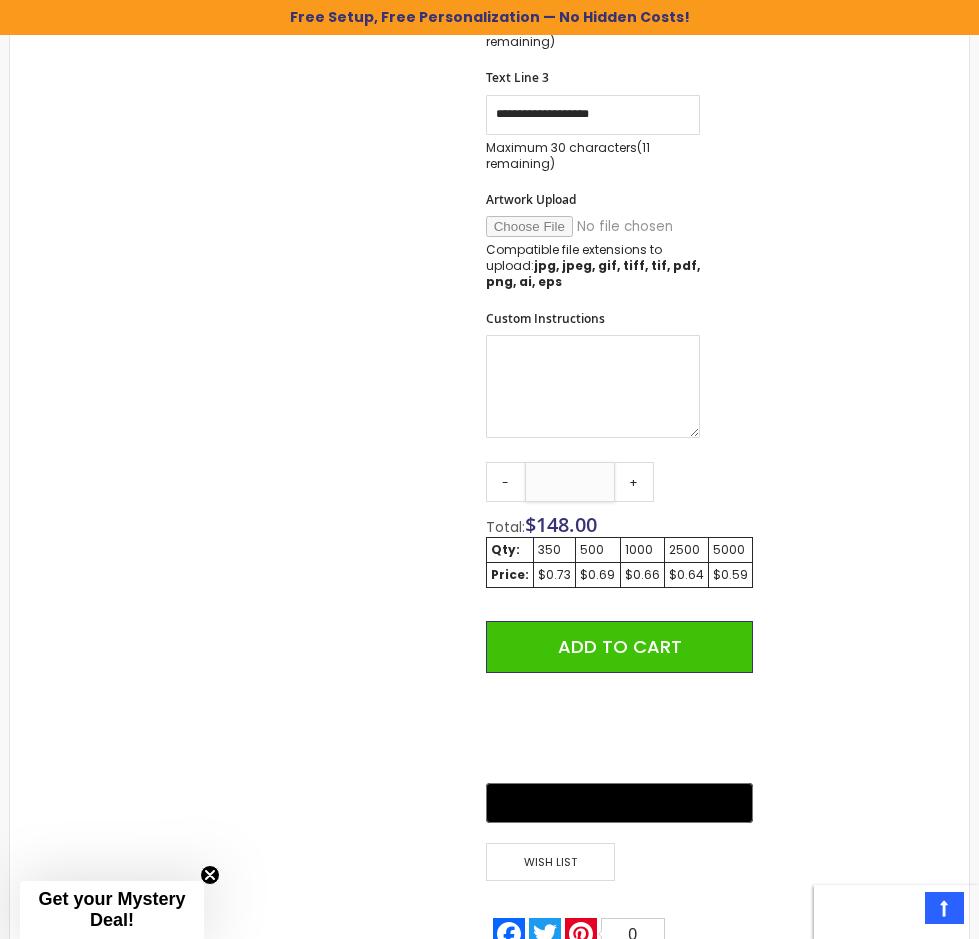 type on "***" 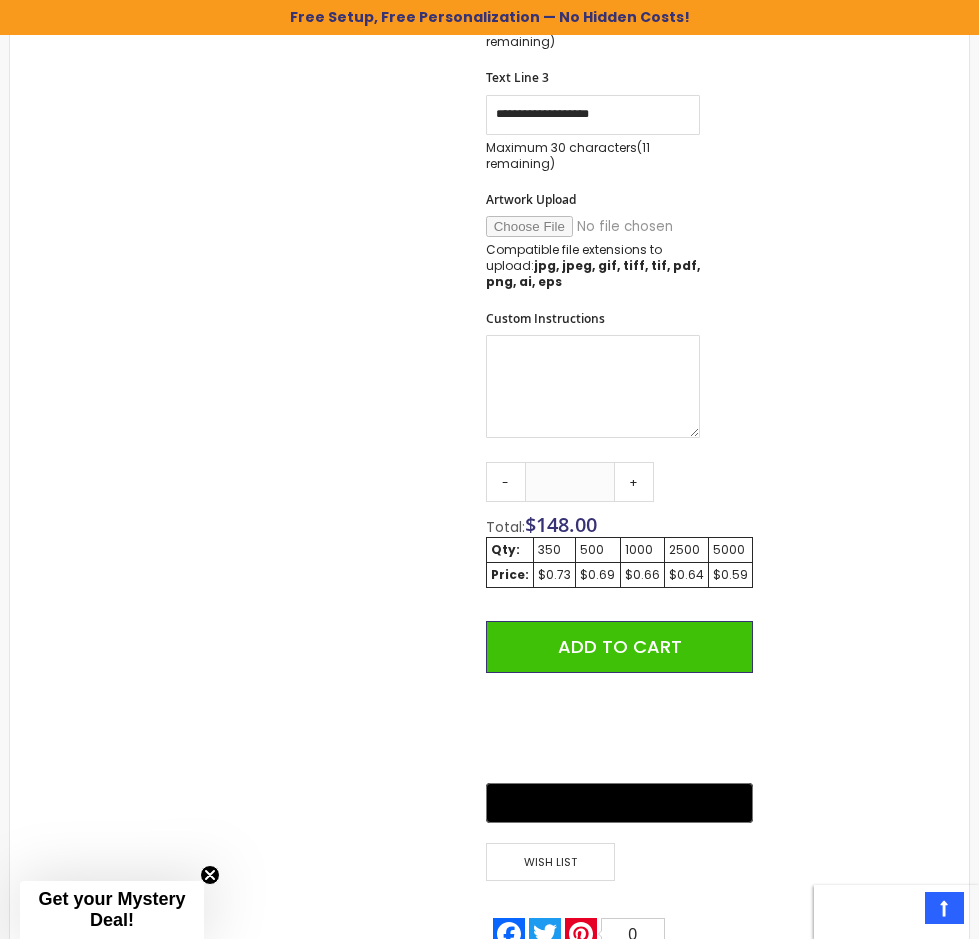 click on "Qty
-
***
+
Total:  $ 148.00
Qty:
350
500
1000
2500
5000
Price:
$0.73
$0.69
$0.66
$0.64
$0.59
Add to Cart
@import url(//fonts.googleapis.com/css?family=Google+Sans_old:500) ••••••" at bounding box center [620, 645] 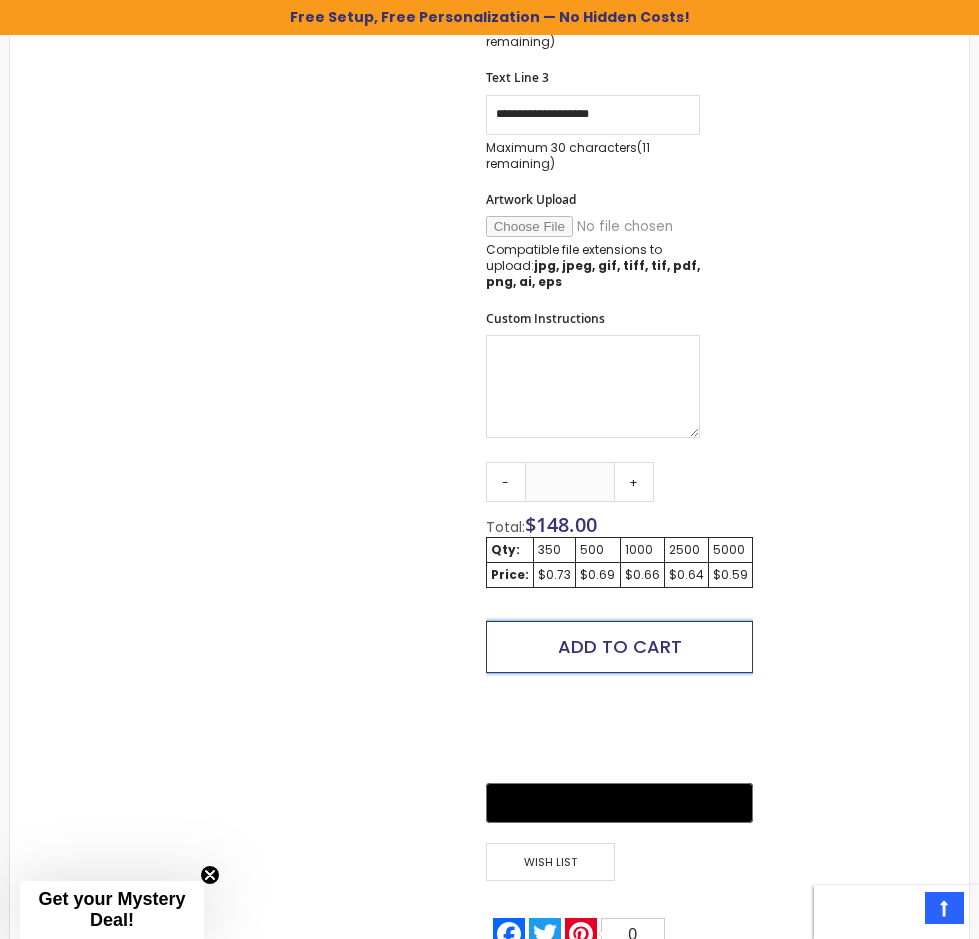 click on "Add to Cart" at bounding box center (620, 646) 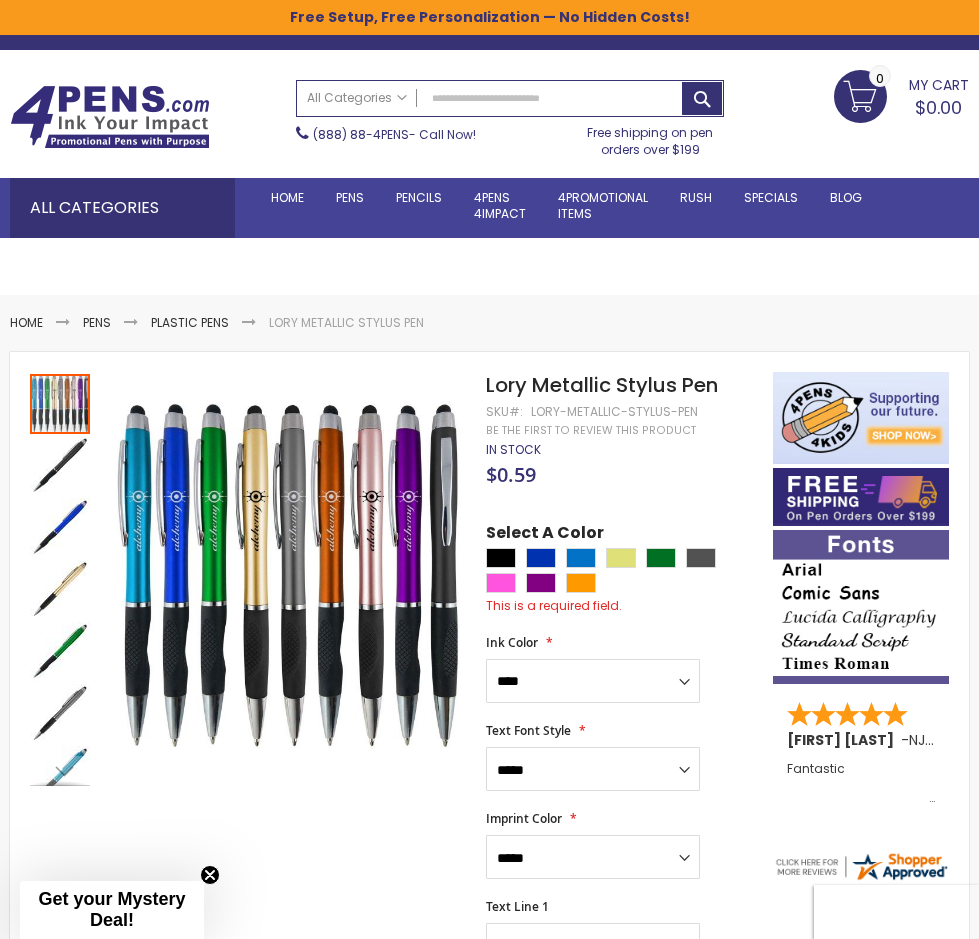 scroll, scrollTop: 0, scrollLeft: 0, axis: both 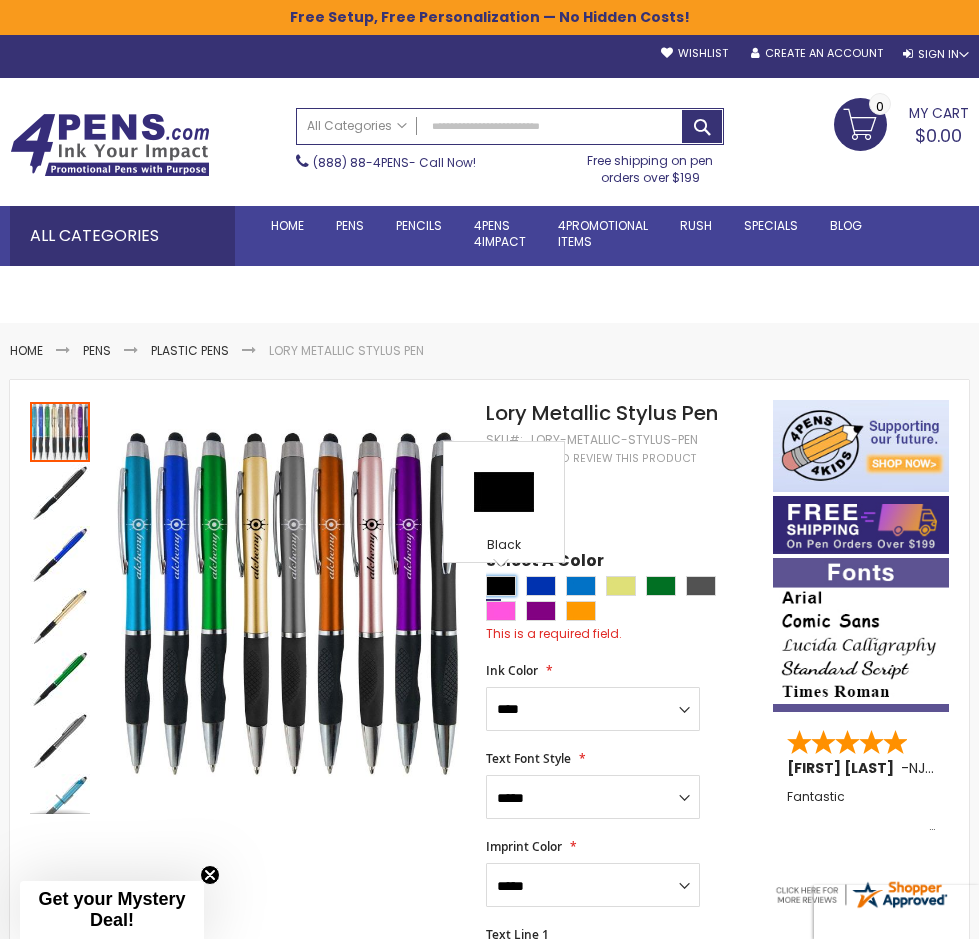 click at bounding box center (501, 586) 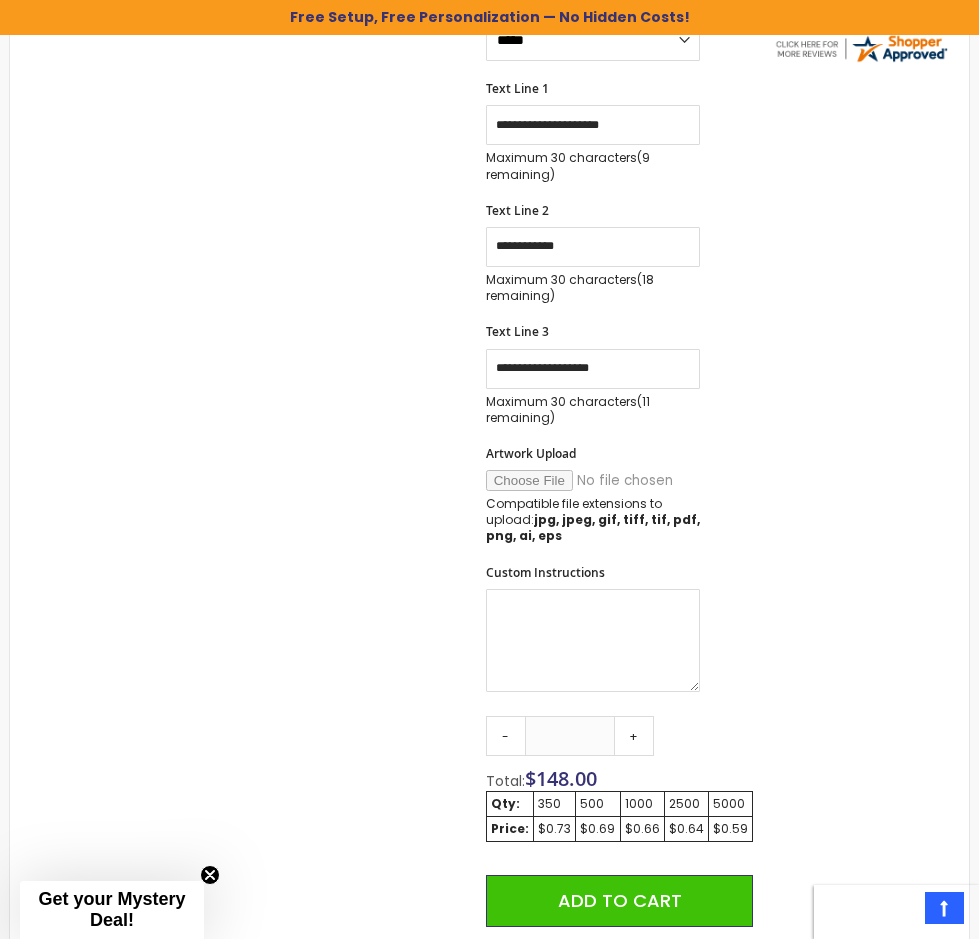 scroll, scrollTop: 1000, scrollLeft: 0, axis: vertical 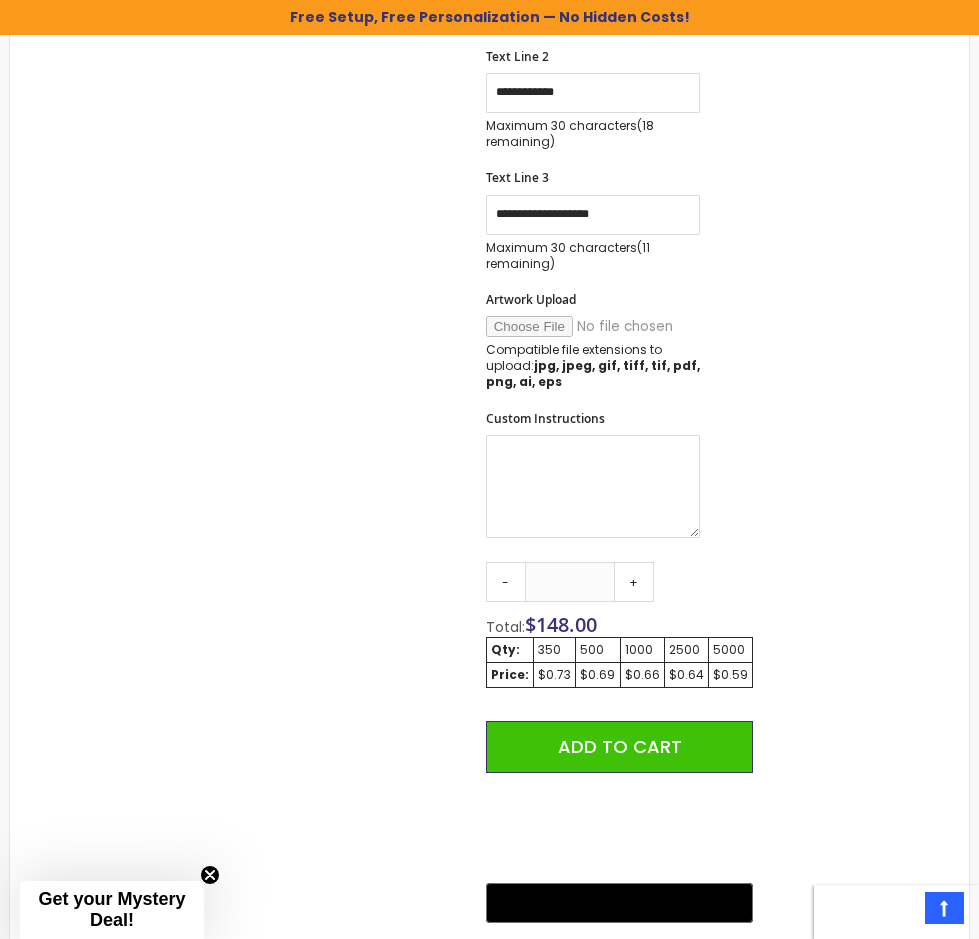 click on "Skip to the end of the images gallery
Skip to the beginning of the images gallery
Lory Metallic Stylus Pen
SKU
Lory-Metallic-Stylus-Pen
Be the first to review this product
In stock" at bounding box center [489, 277] 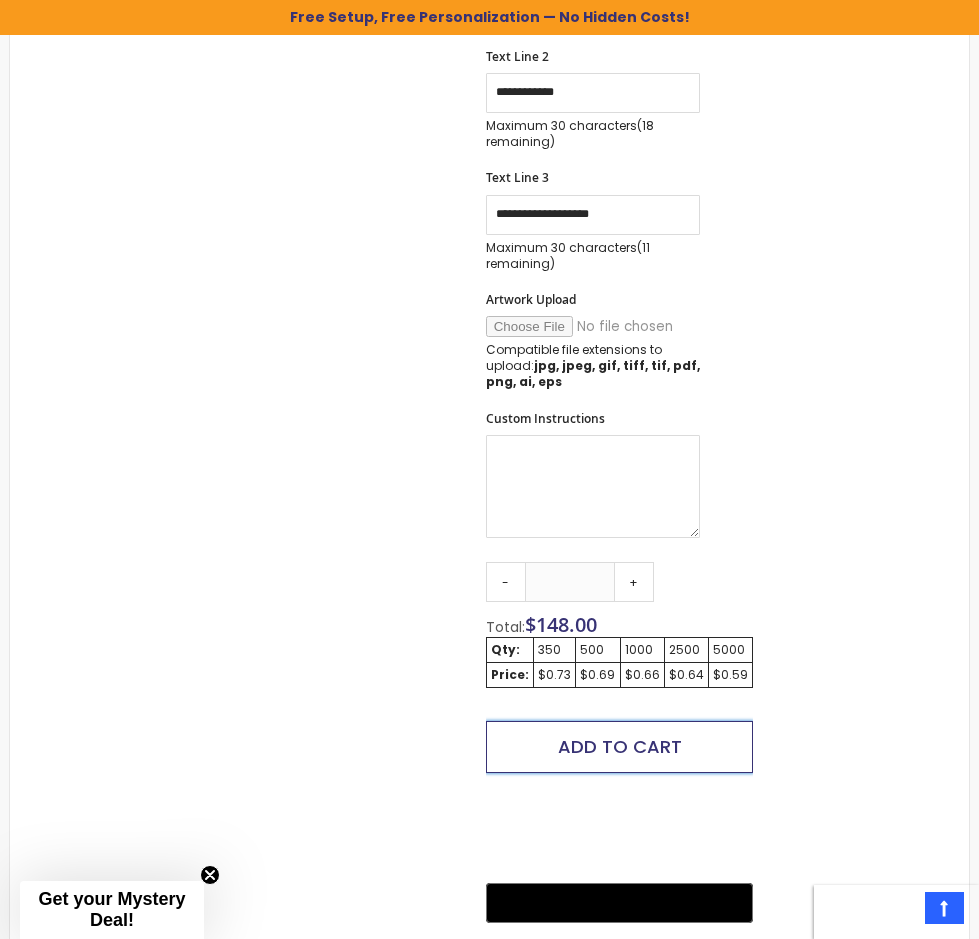 click on "Add to Cart" at bounding box center (620, 746) 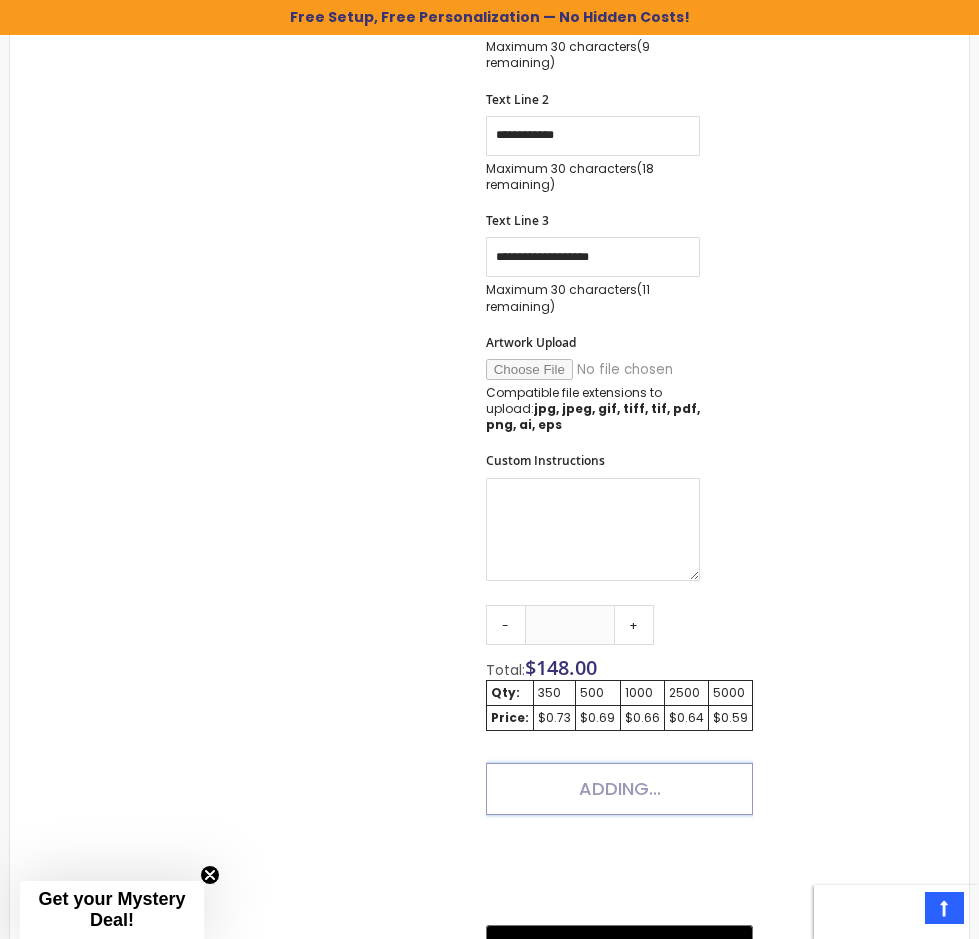 scroll, scrollTop: 535, scrollLeft: 0, axis: vertical 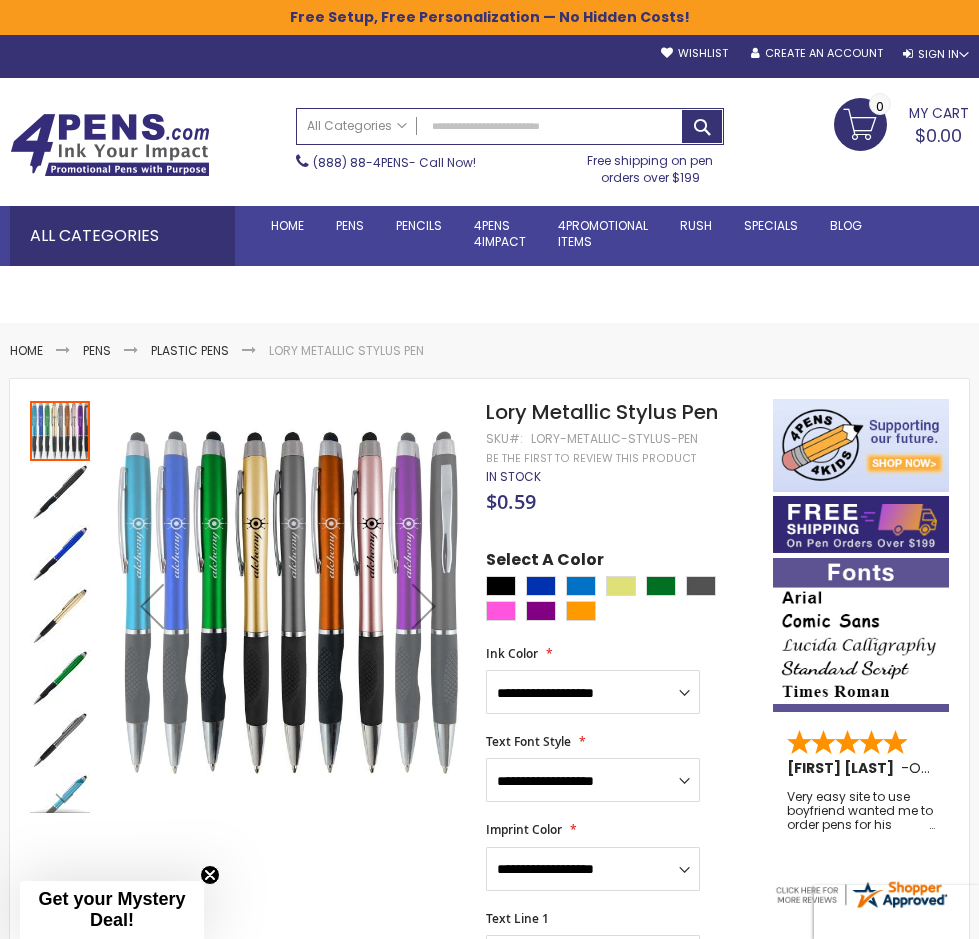 click on "My Cart
$0.00
0" at bounding box center (901, 123) 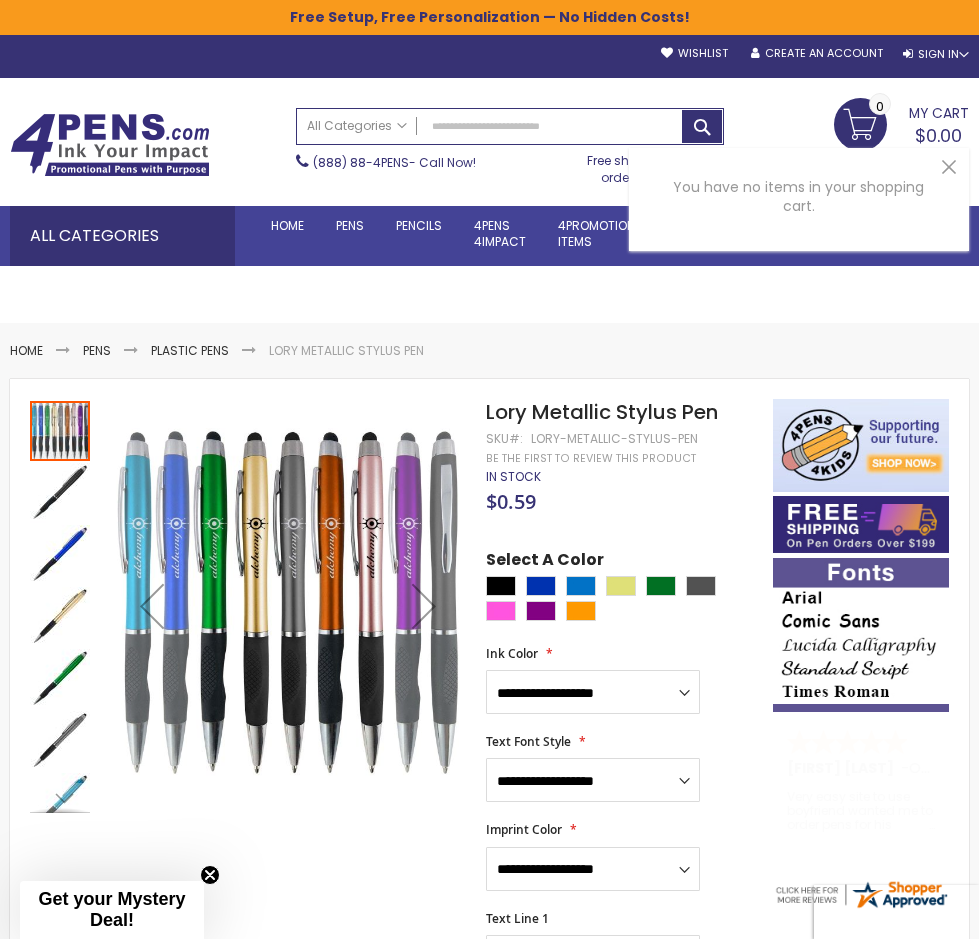 click on "**********" at bounding box center [620, 1215] 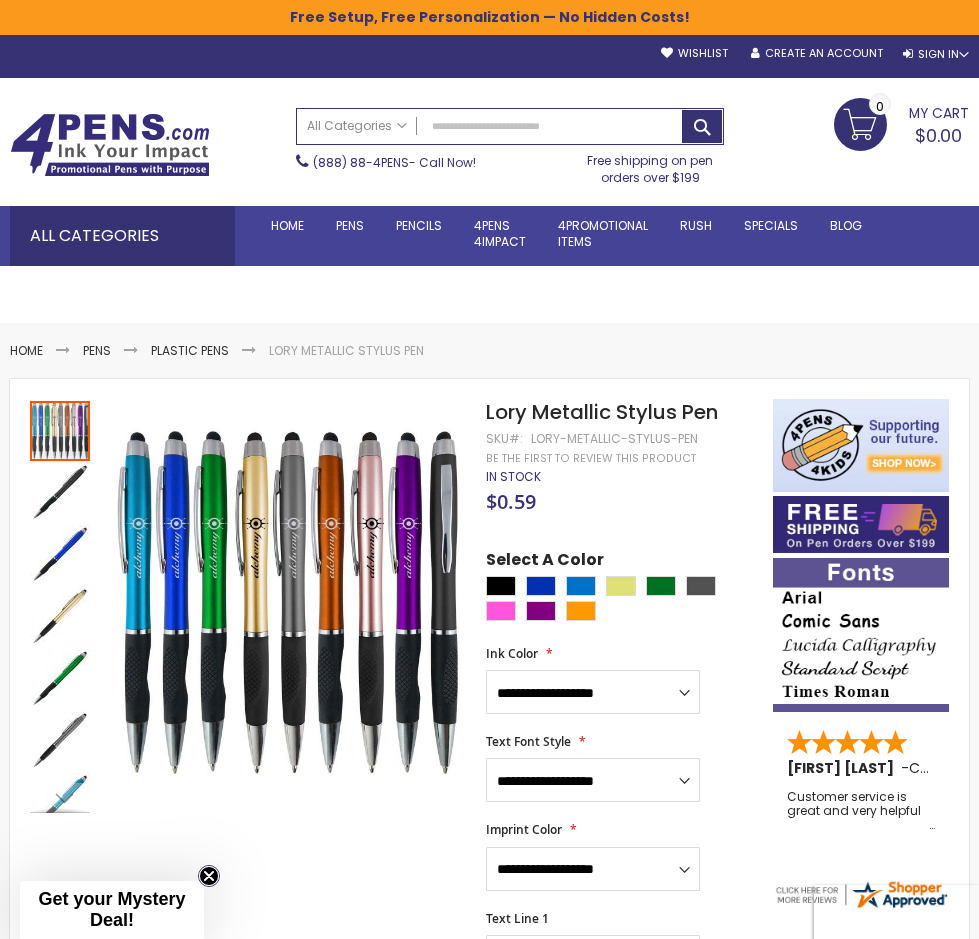 click 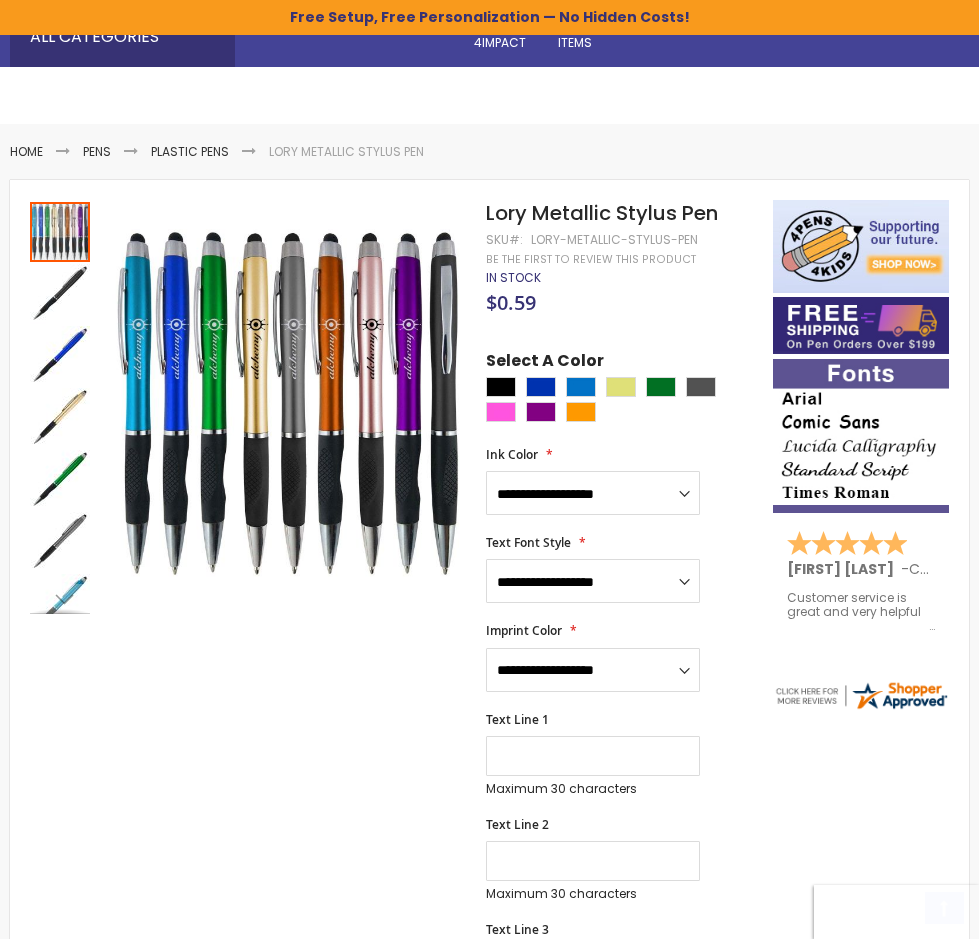 scroll, scrollTop: 200, scrollLeft: 0, axis: vertical 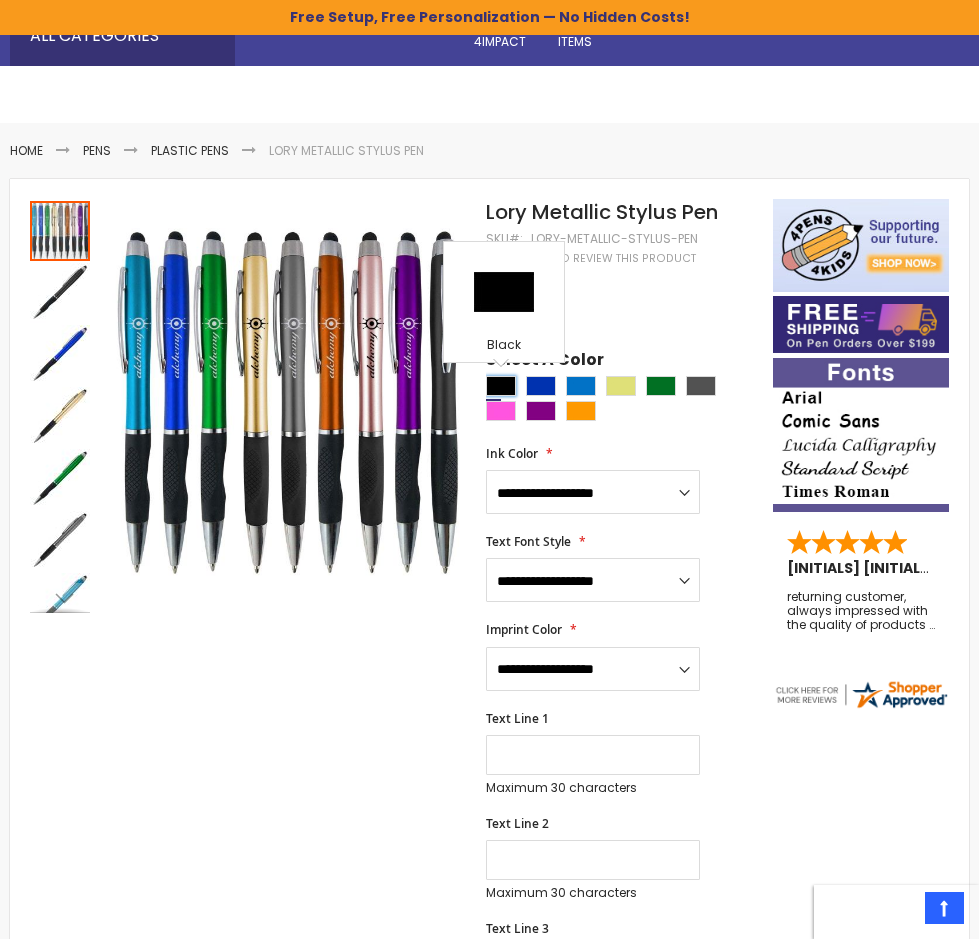 click at bounding box center (501, 386) 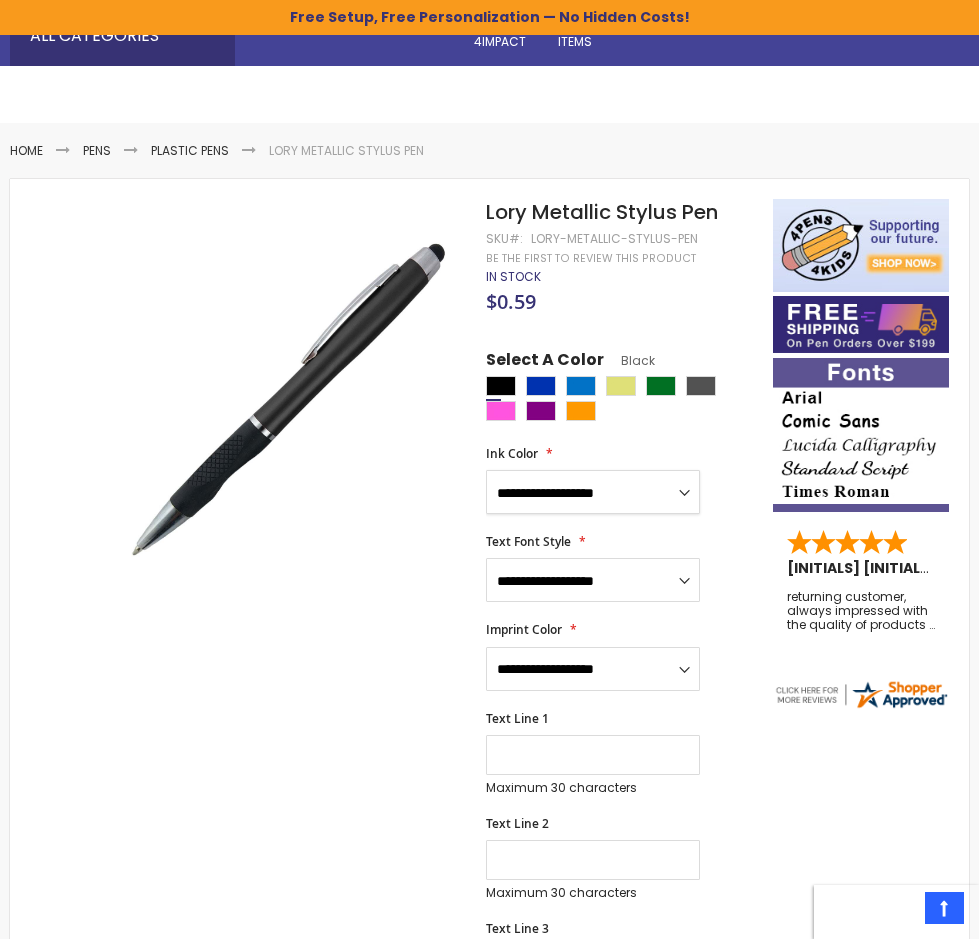 click on "**********" at bounding box center (593, 492) 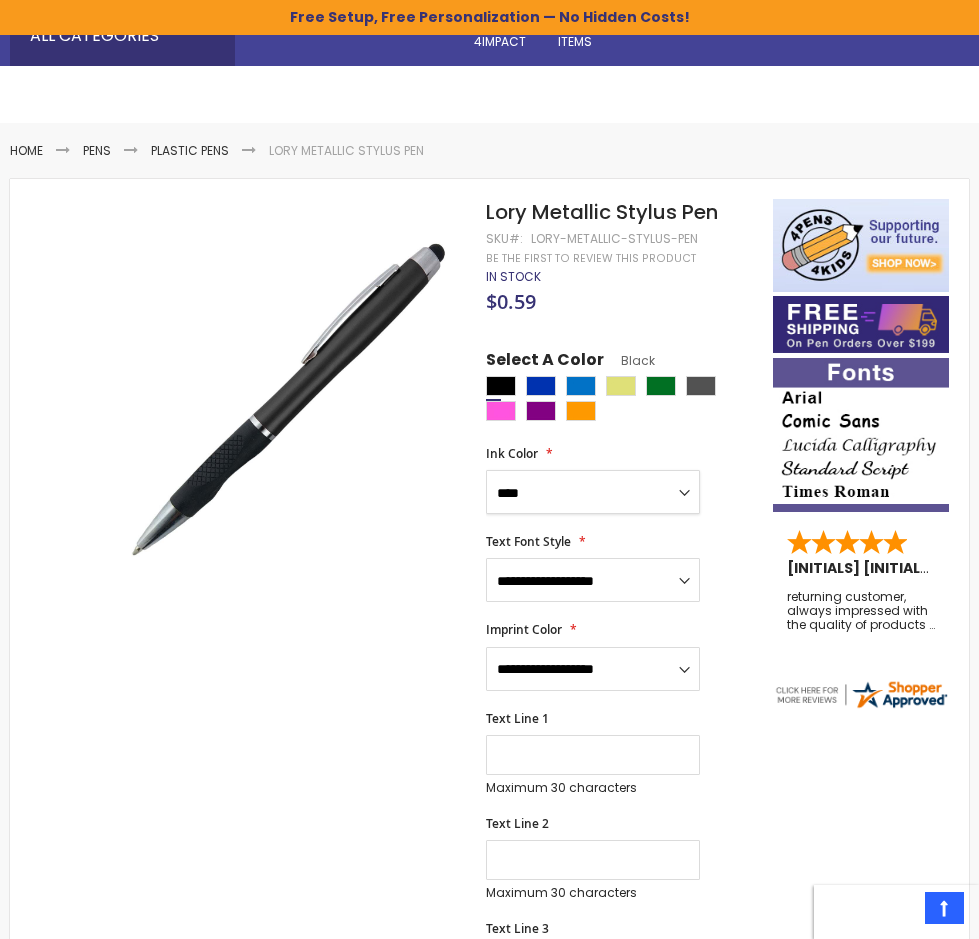 click on "**********" at bounding box center (593, 492) 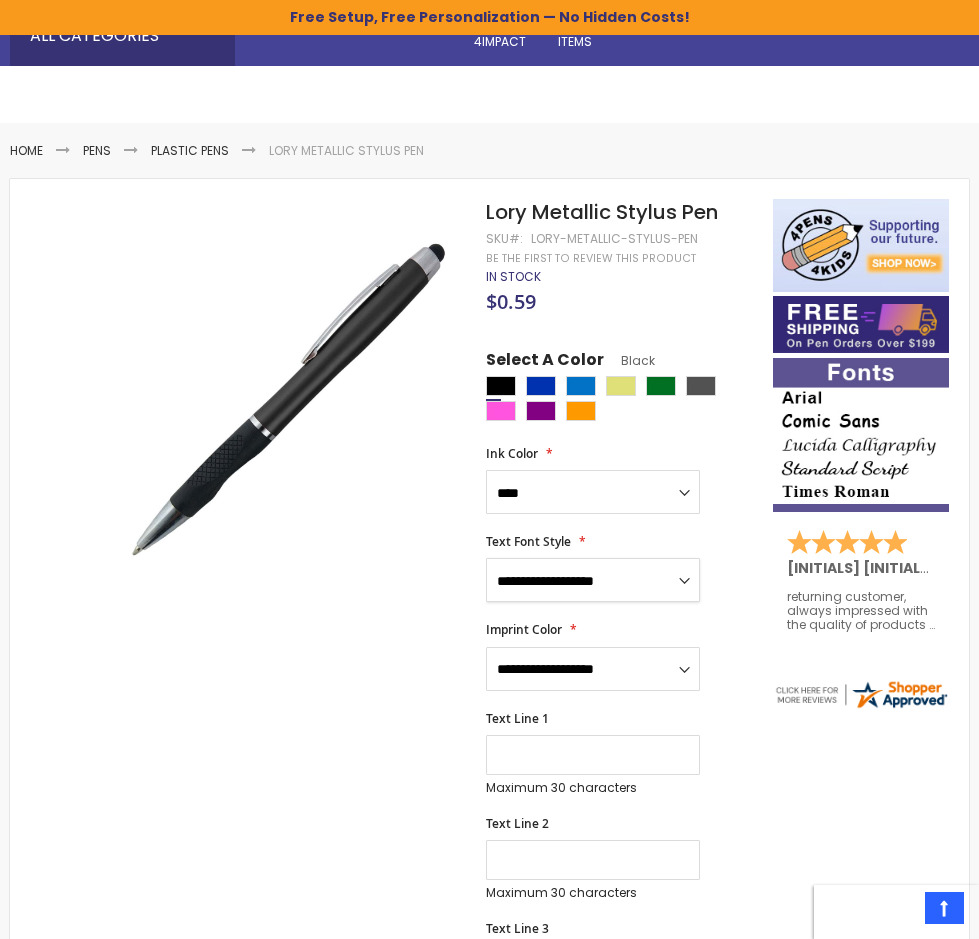 click on "**********" at bounding box center [593, 580] 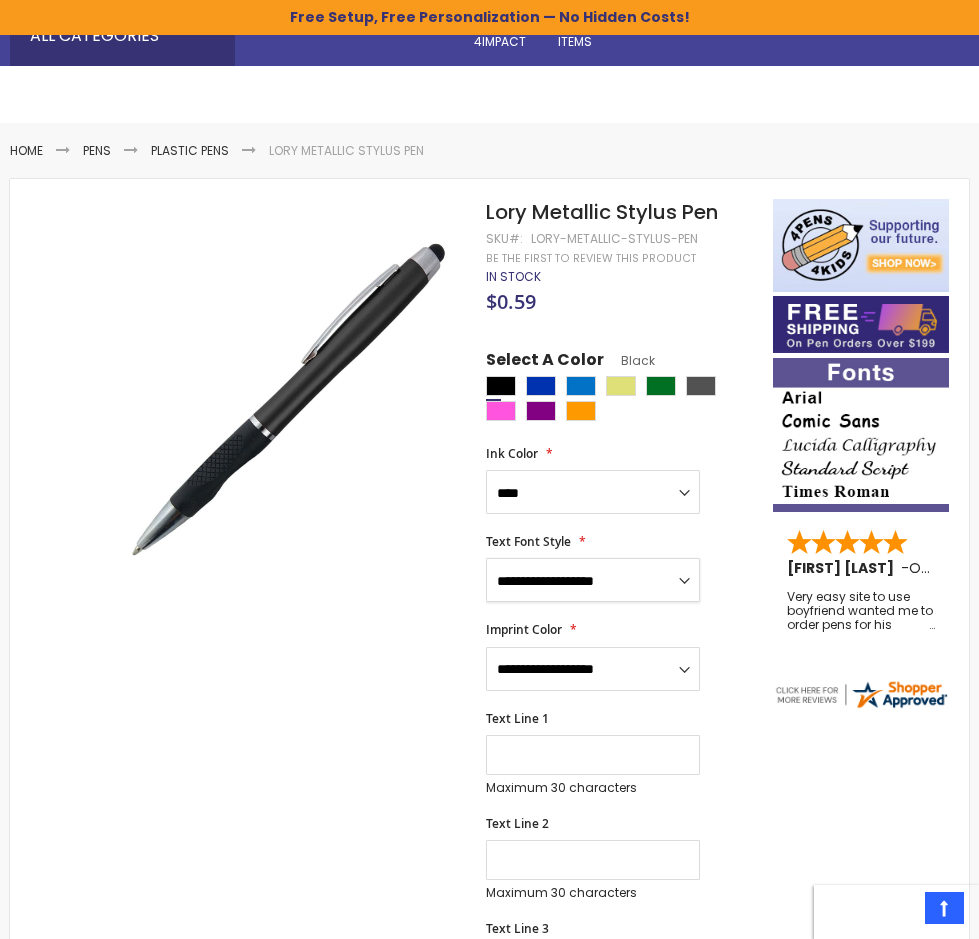 select on "****" 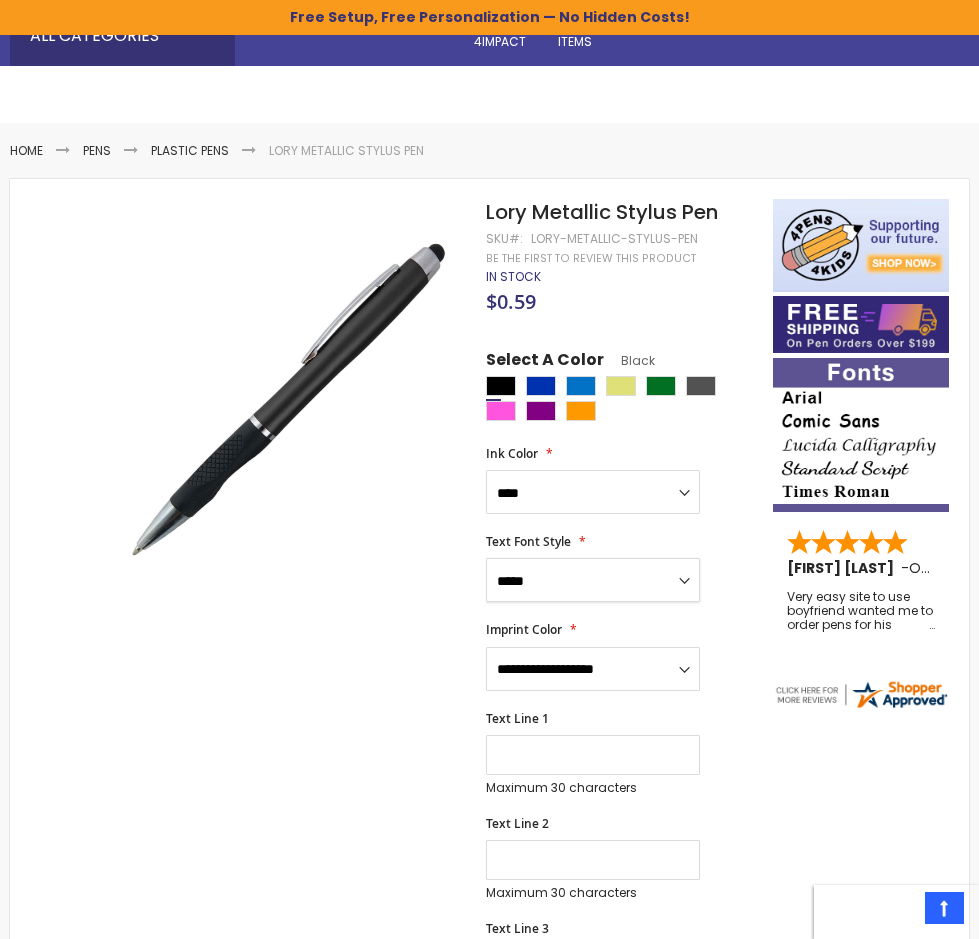 click on "**********" at bounding box center [593, 580] 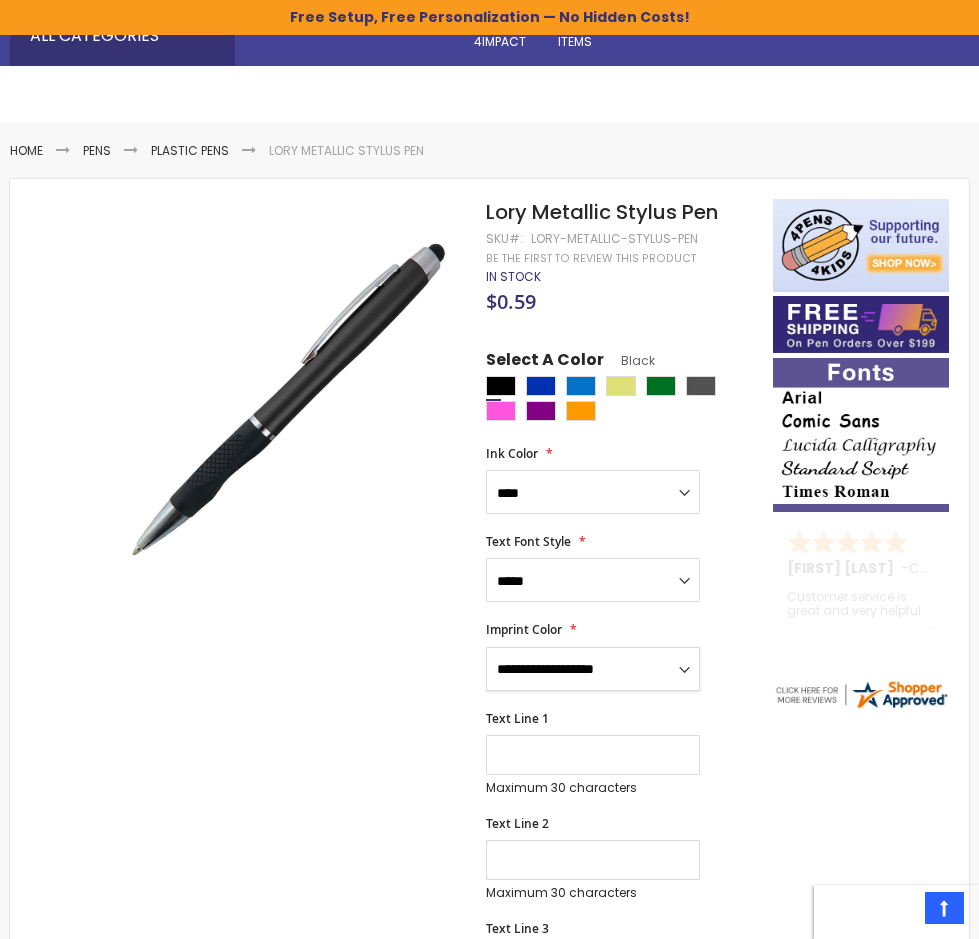 click on "**********" at bounding box center [593, 669] 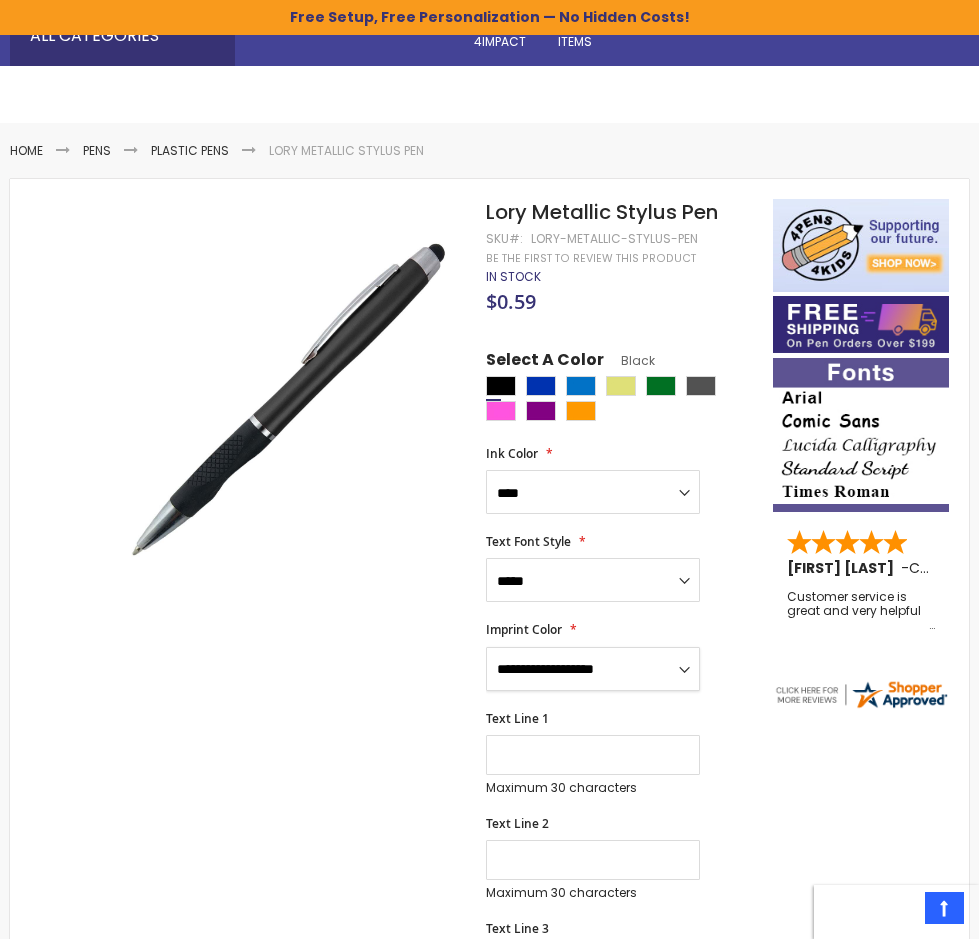 select on "****" 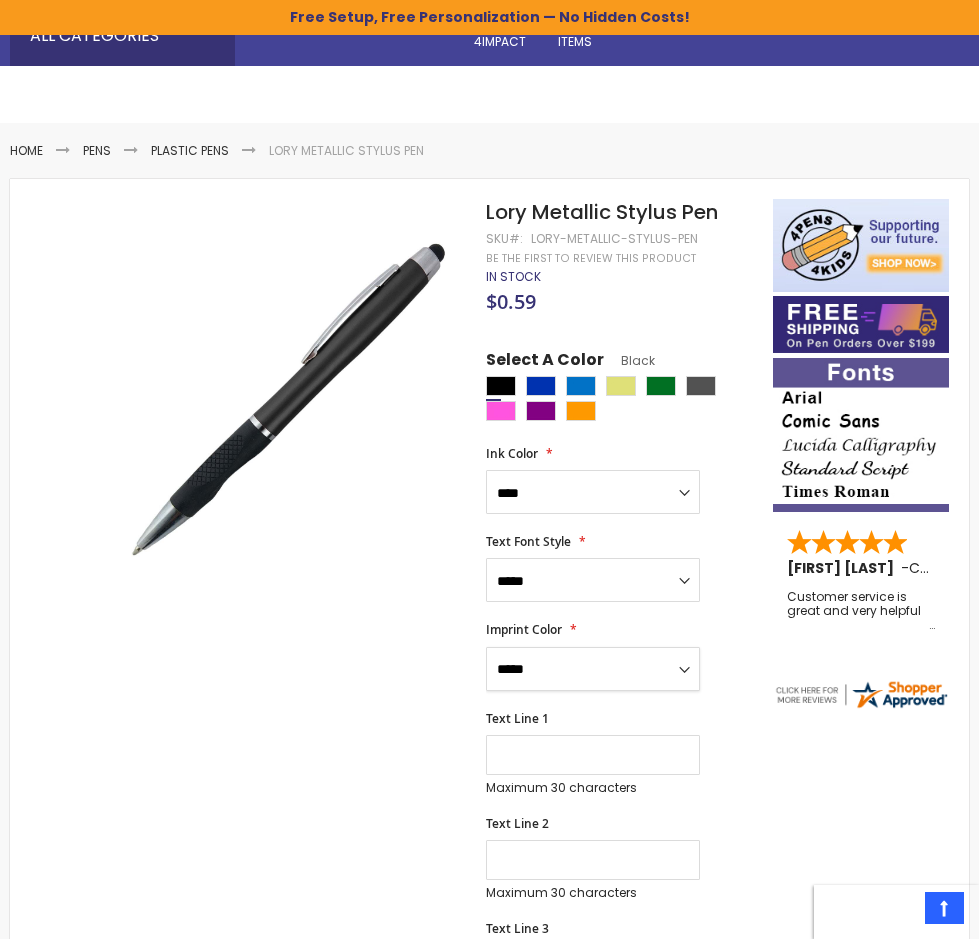 click on "**********" at bounding box center [593, 669] 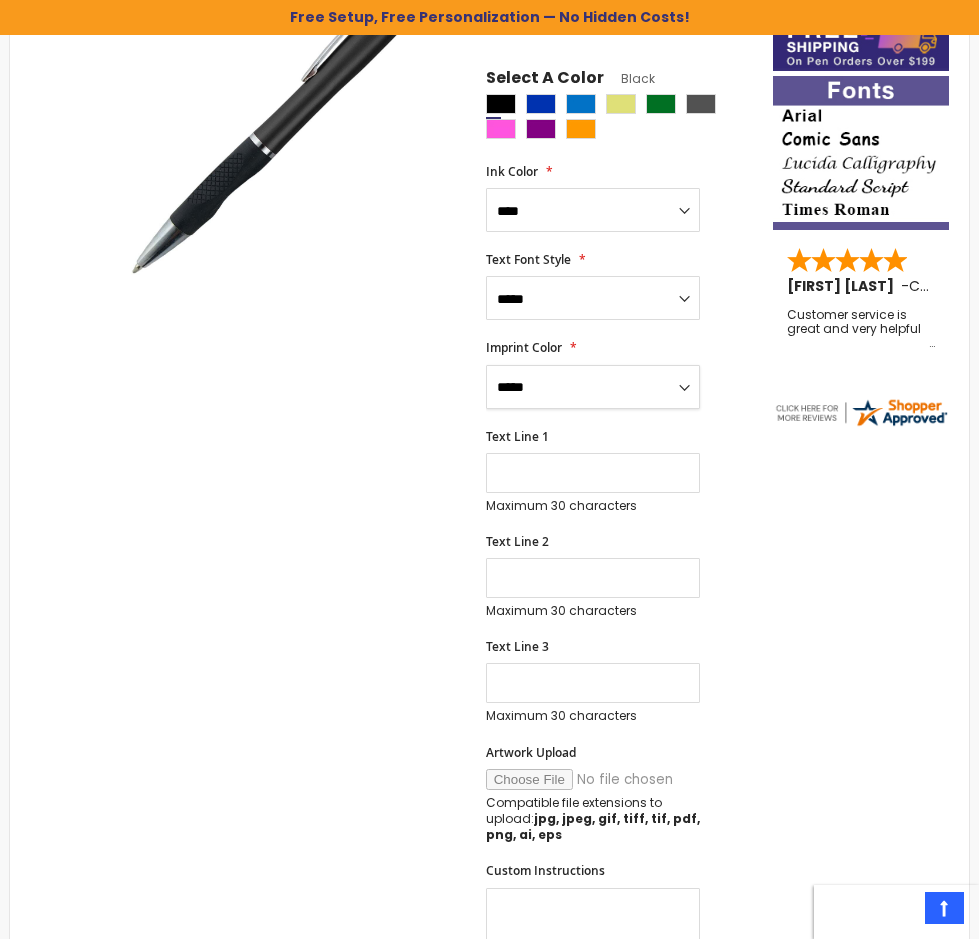 scroll, scrollTop: 500, scrollLeft: 0, axis: vertical 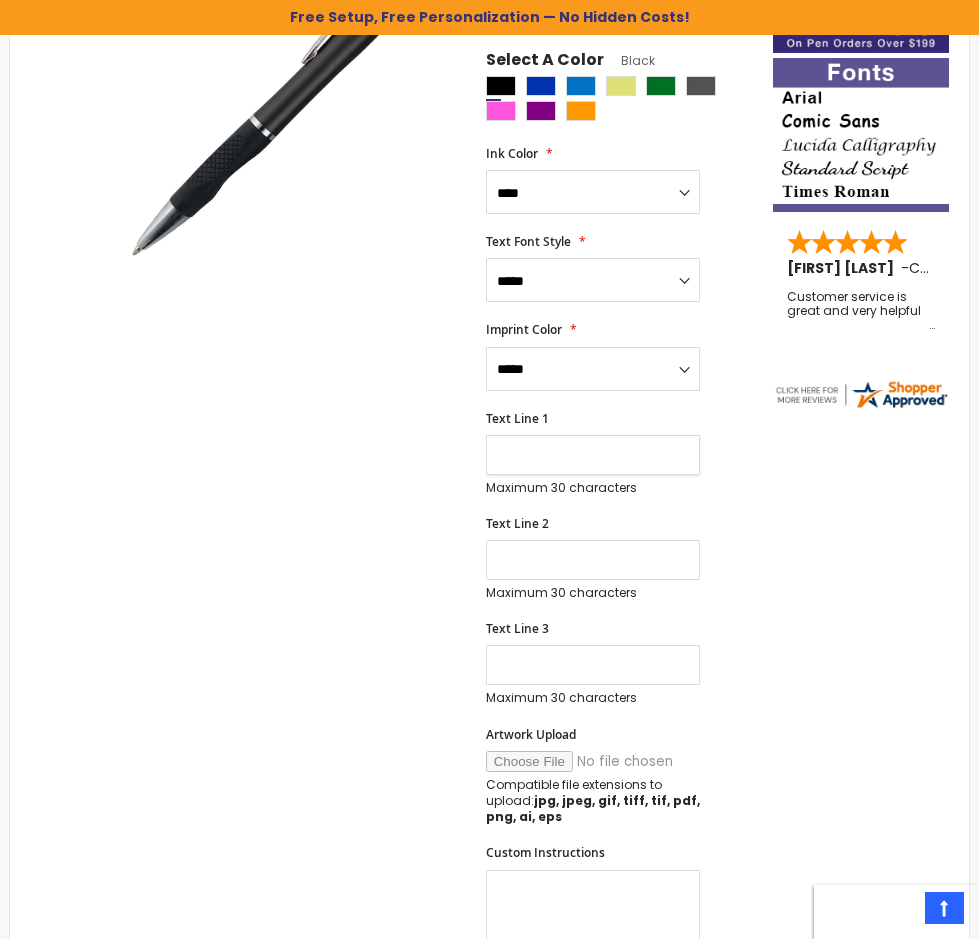 click on "Text Line 1" at bounding box center [593, 455] 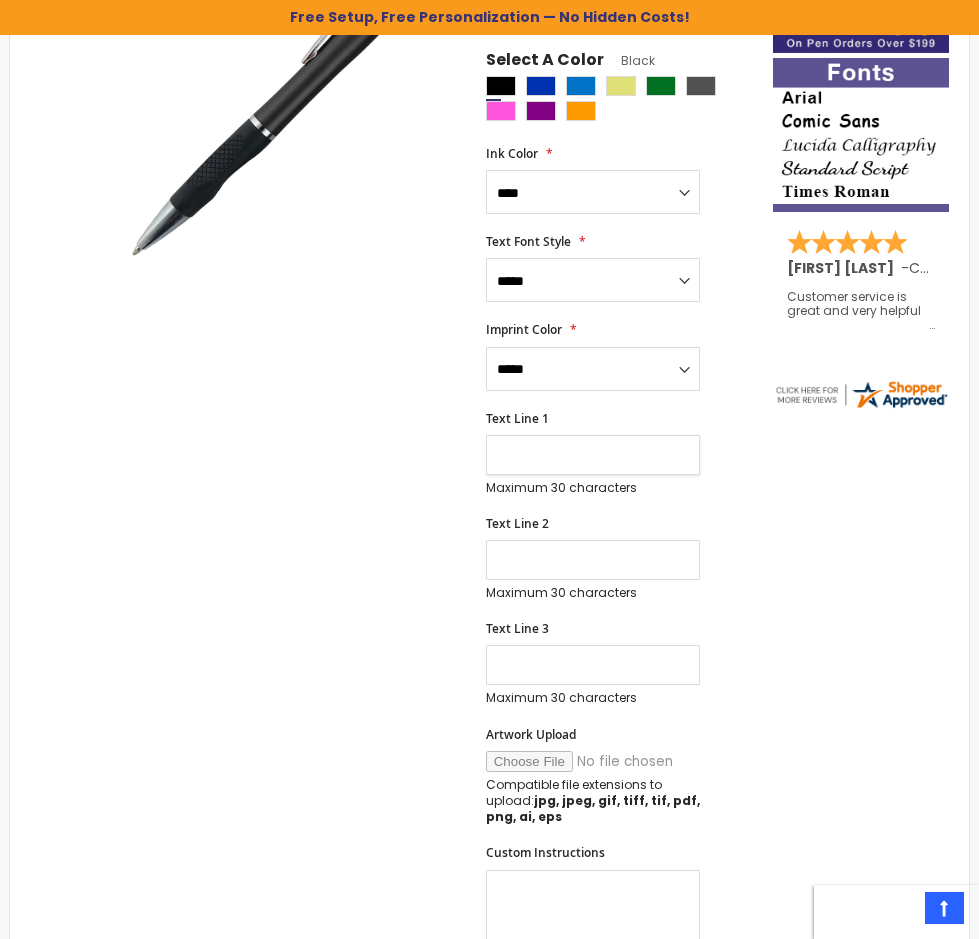 type on "**********" 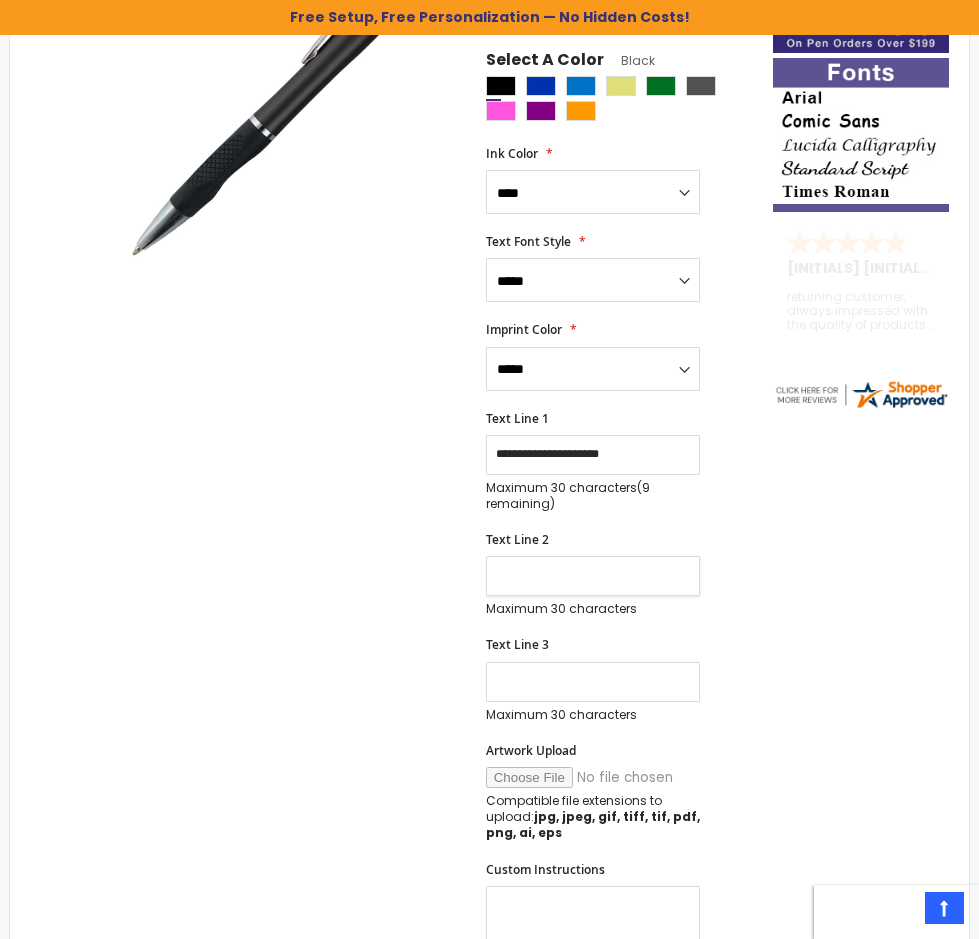 click on "Text Line 2" at bounding box center [593, 576] 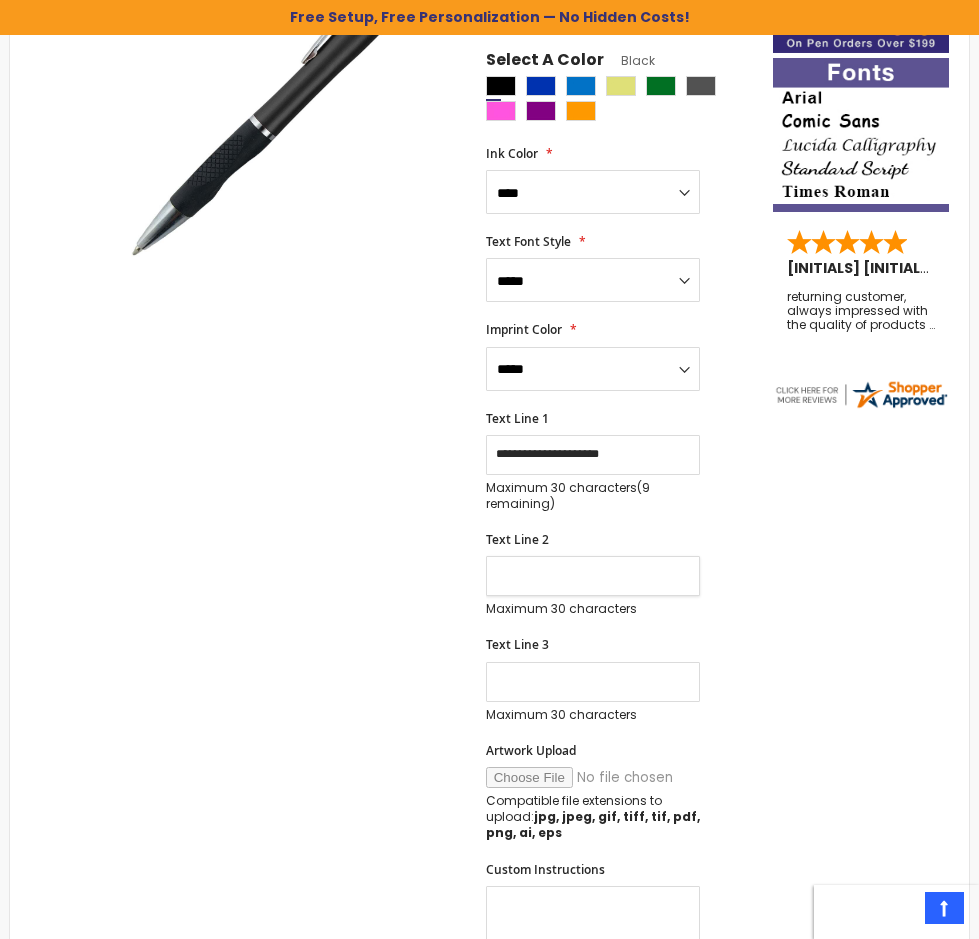 type on "**********" 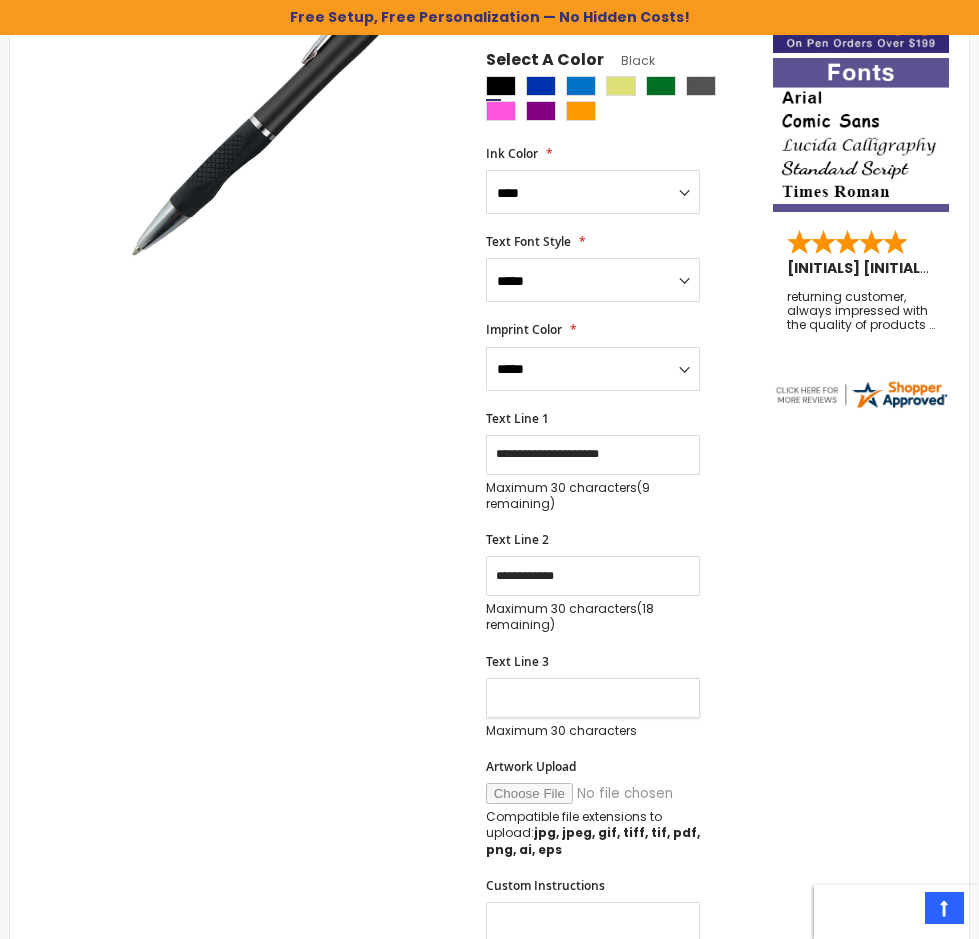 click on "Text Line 3" at bounding box center (593, 698) 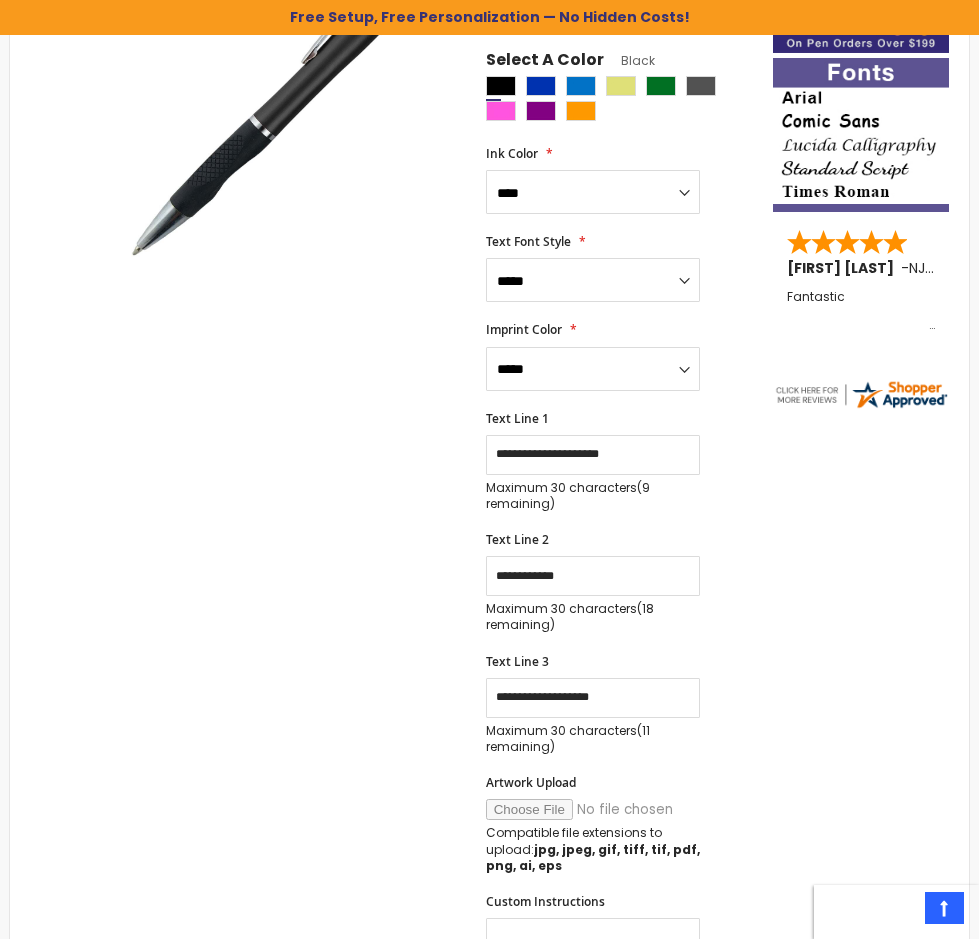 click on "Skip to the end of the images gallery
Skip to the beginning of the images gallery
Lory Metallic Stylus Pen
SKU
Lory-Metallic-Stylus-Pen
Be the first to review this product
In stock" at bounding box center [489, 768] 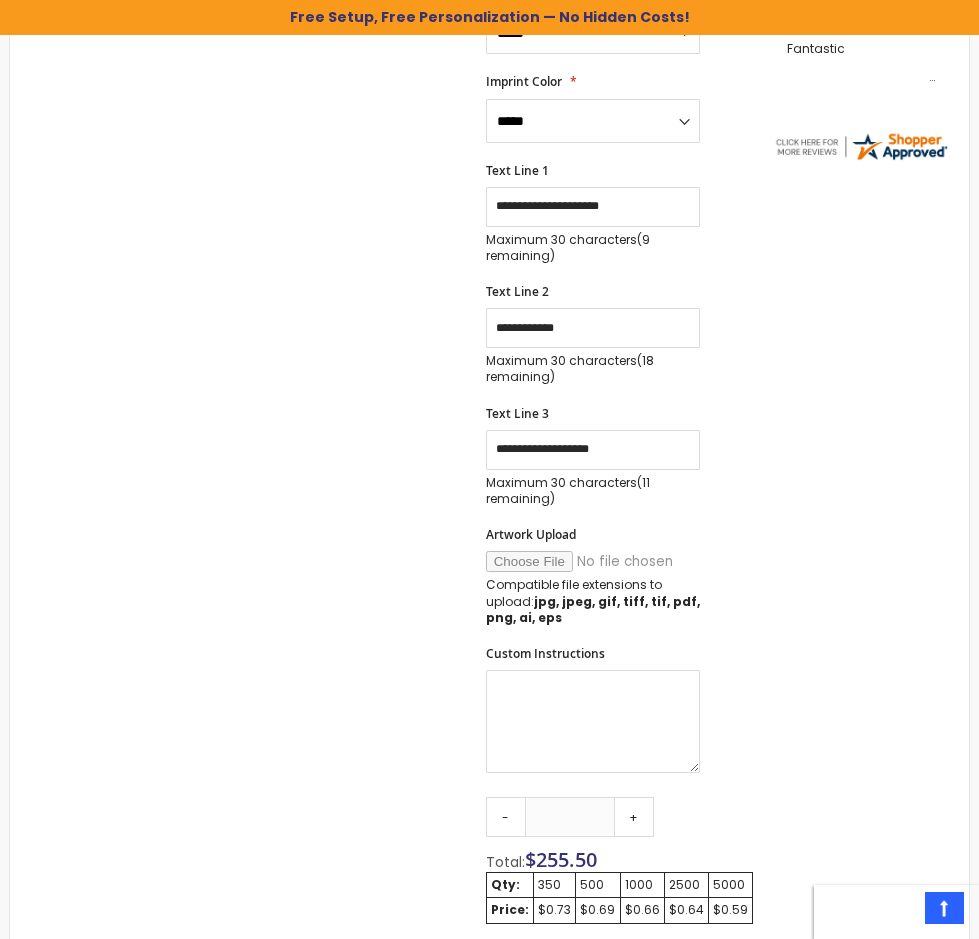 scroll, scrollTop: 1000, scrollLeft: 0, axis: vertical 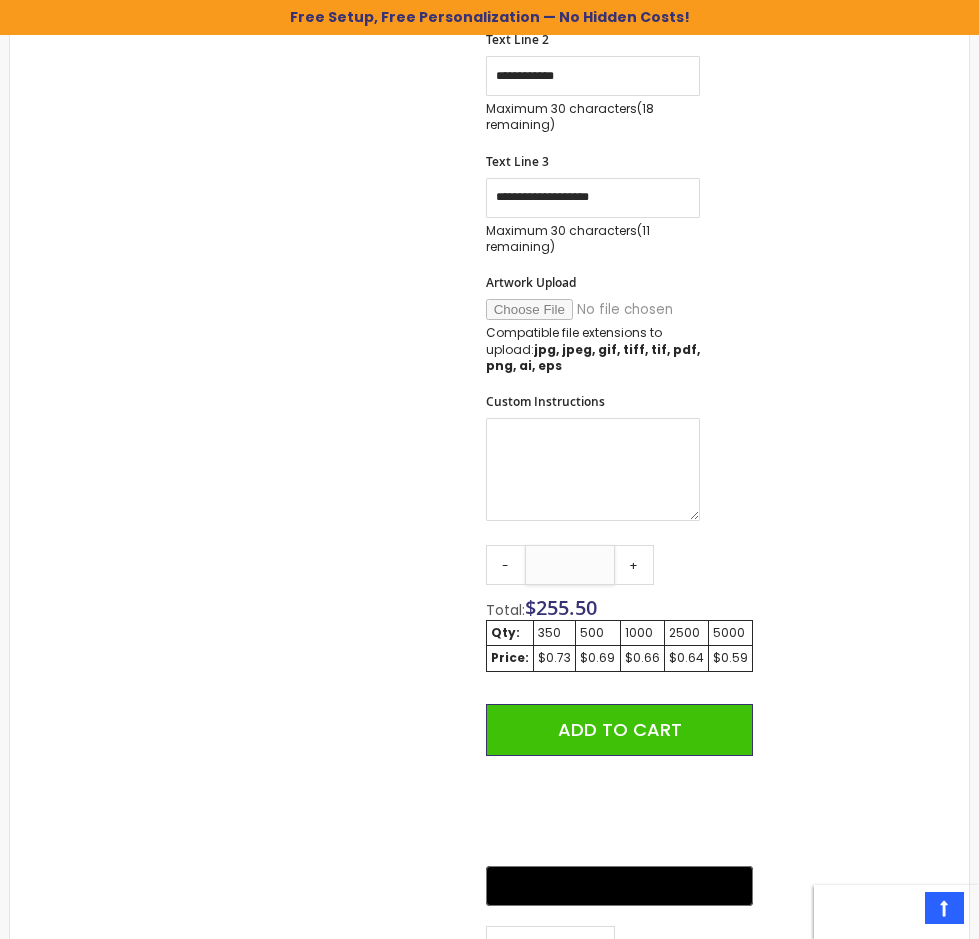 click on "***" at bounding box center (570, 565) 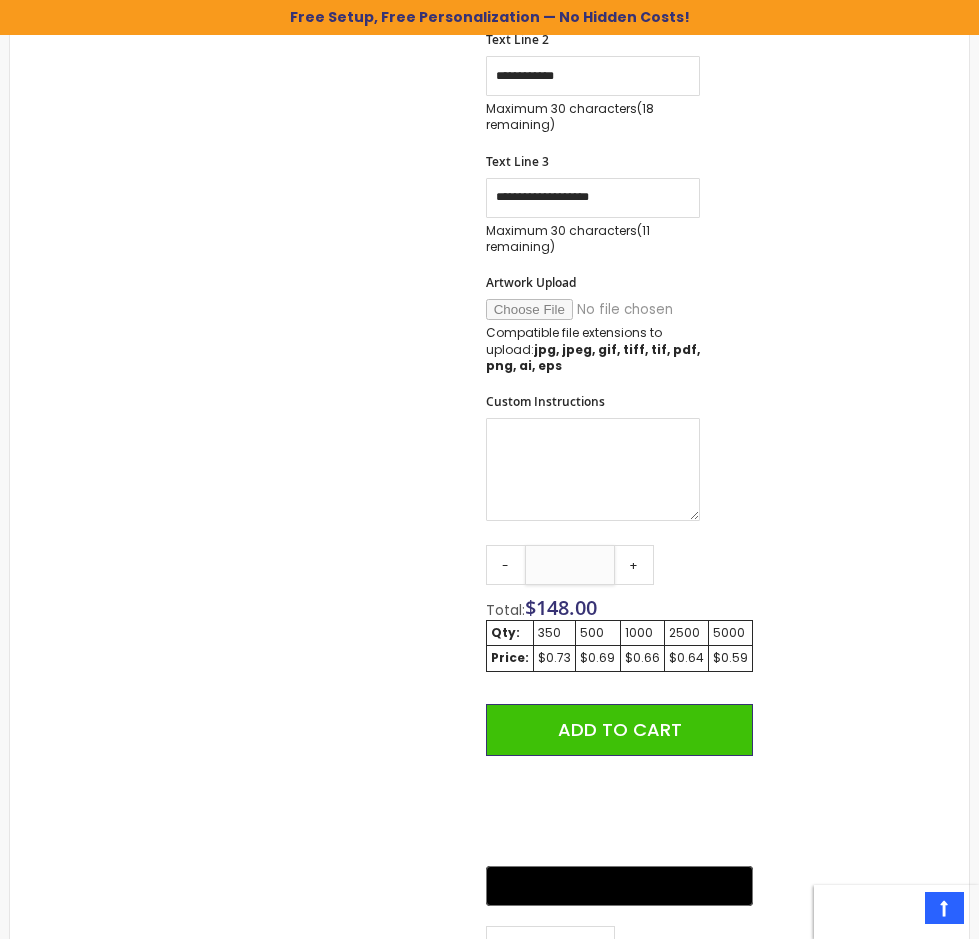 type on "***" 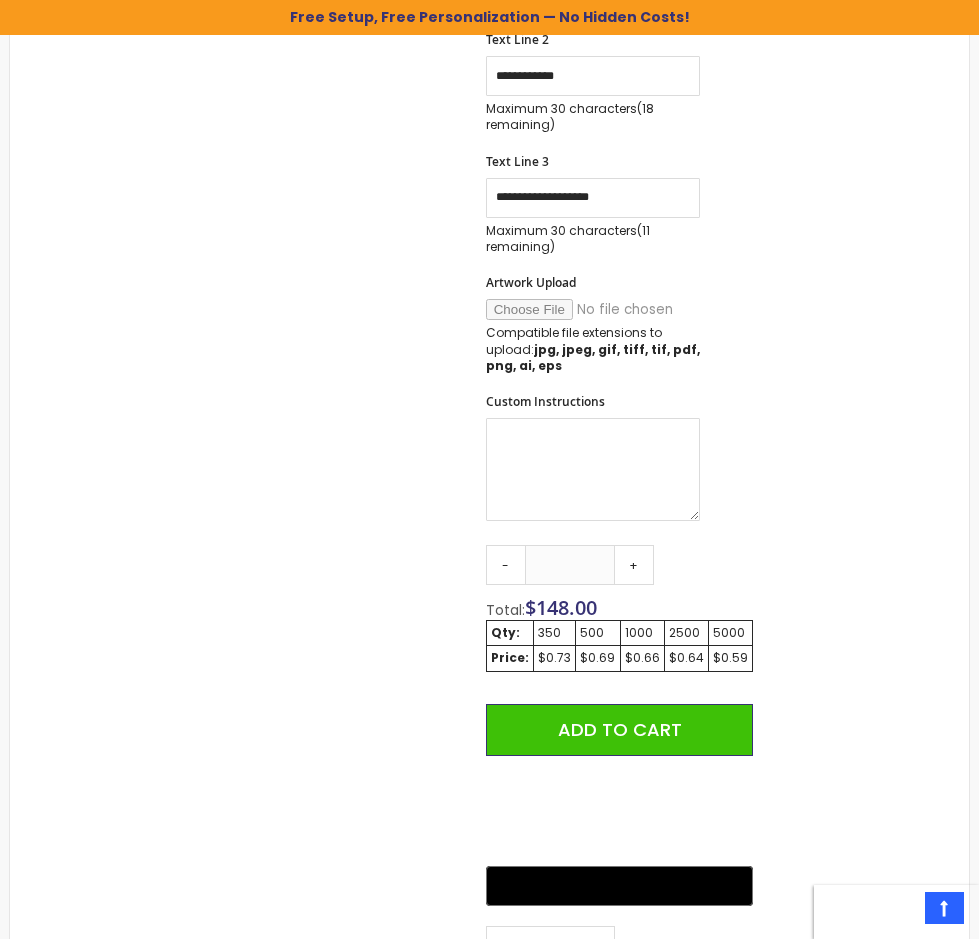 click on "Skip to the end of the images gallery
Skip to the beginning of the images gallery
Lory Metallic Stylus Pen
SKU
Lory-Metallic-Stylus-Pen
Be the first to review this product
In stock" at bounding box center (489, 268) 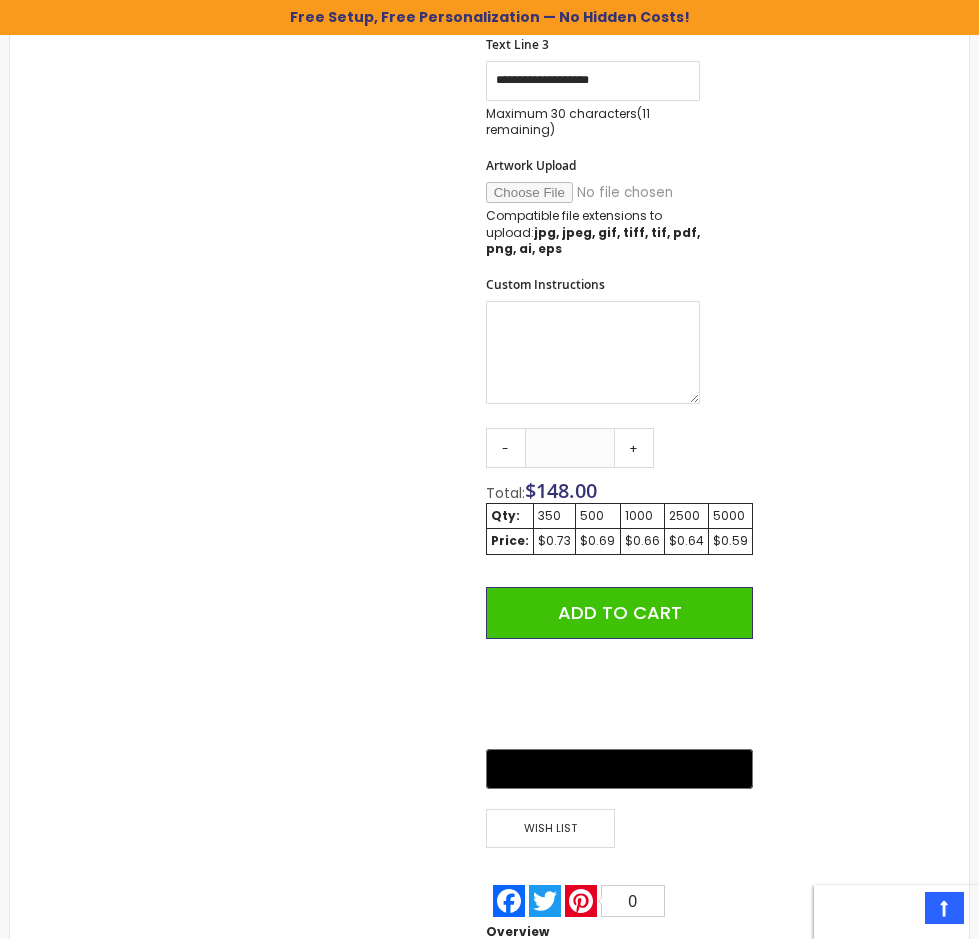 scroll, scrollTop: 1300, scrollLeft: 0, axis: vertical 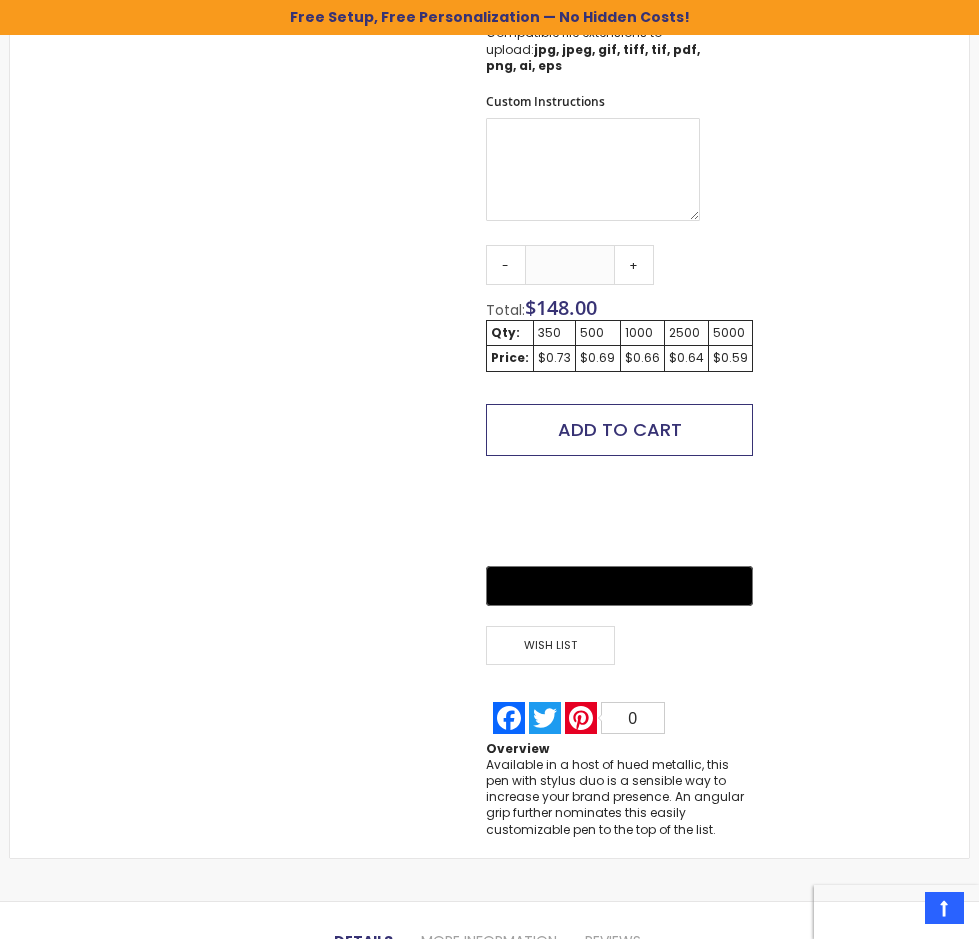 click on "Add to Cart" at bounding box center (620, 429) 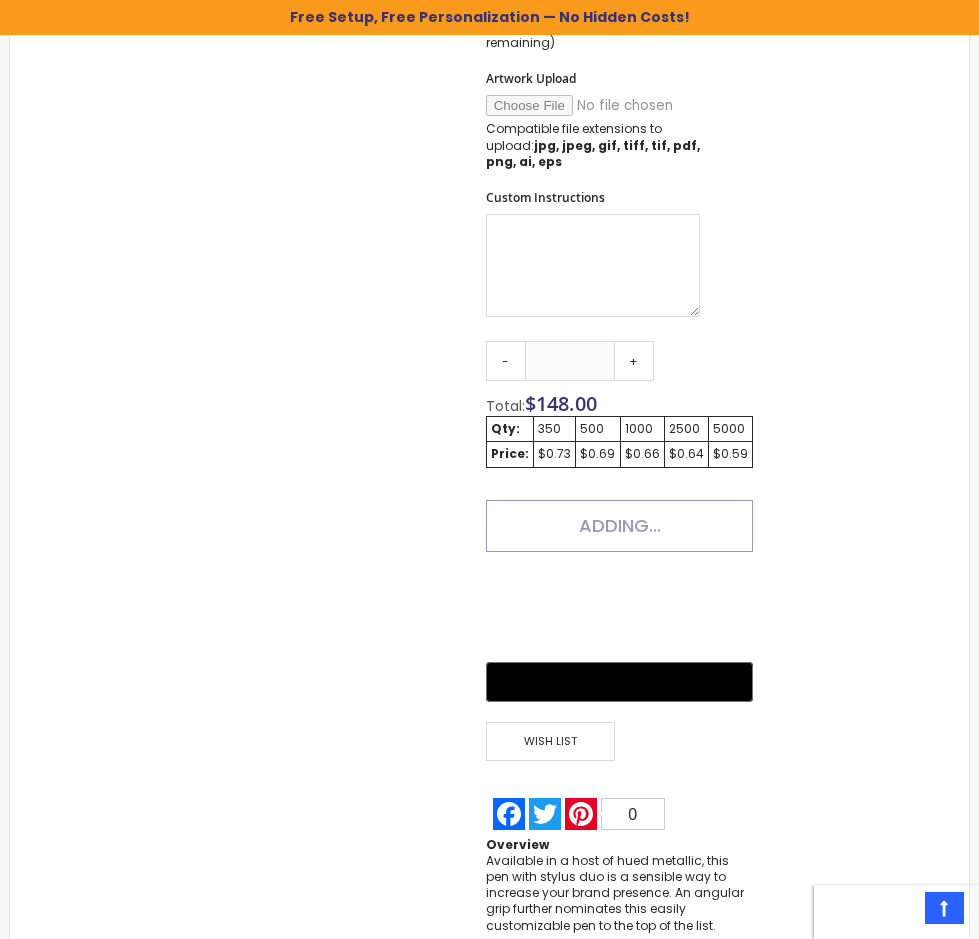 scroll, scrollTop: 529, scrollLeft: 0, axis: vertical 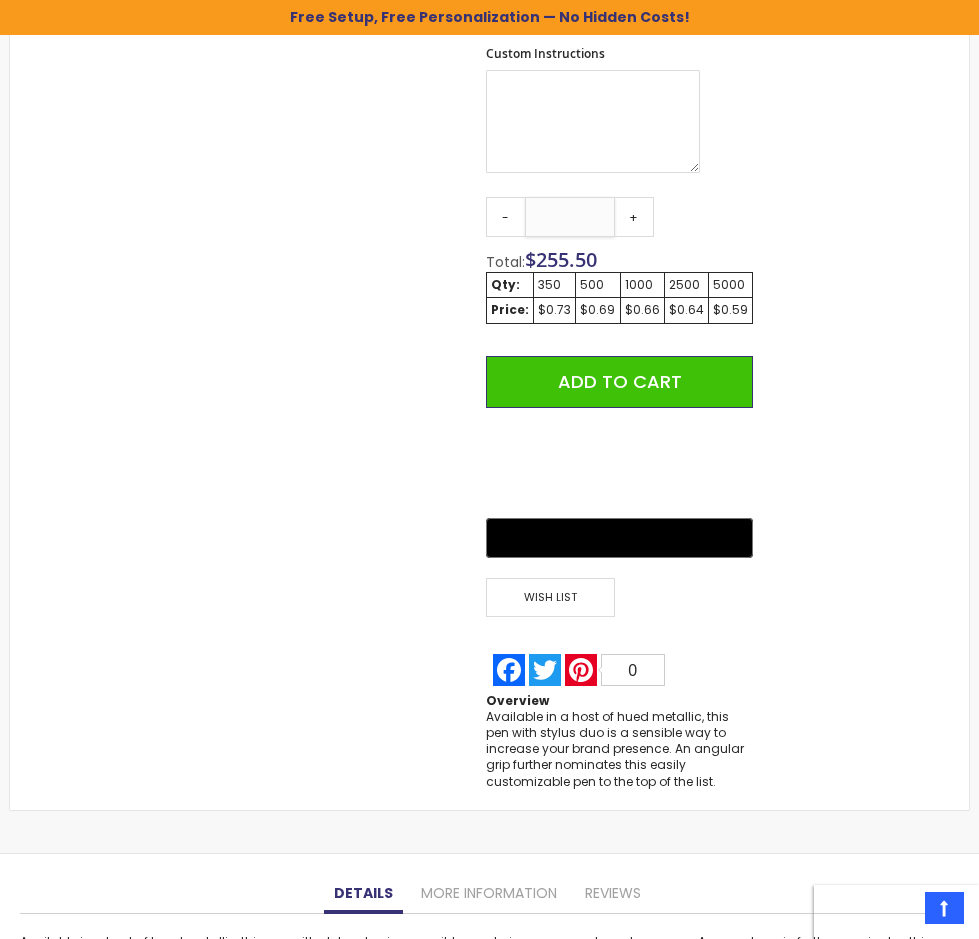 click on "***" at bounding box center (570, 217) 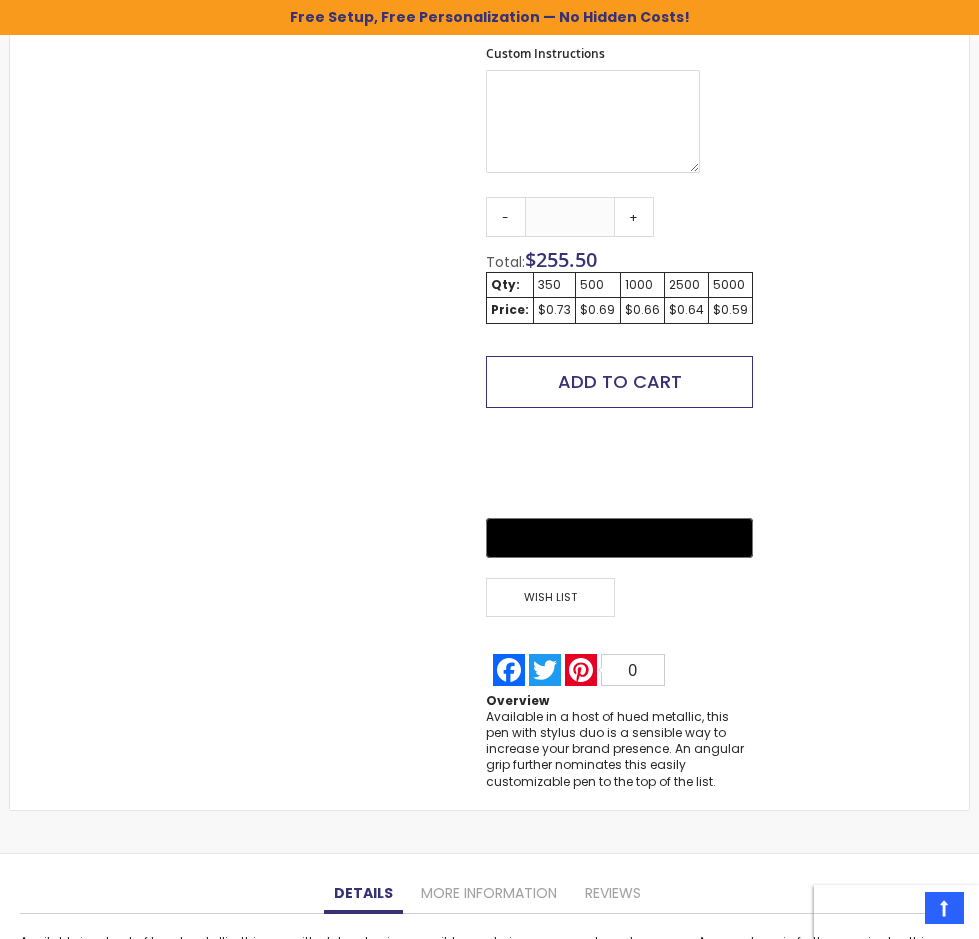 click on "Add to Cart" at bounding box center (620, 381) 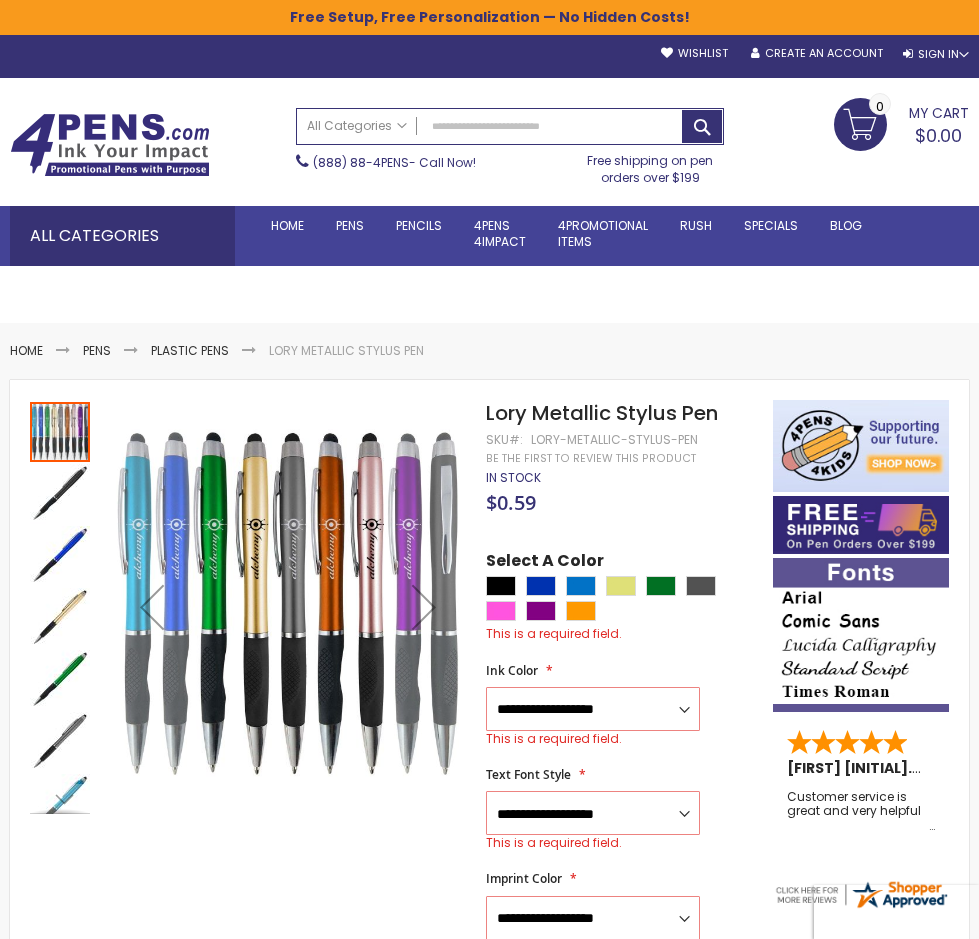 scroll, scrollTop: 400, scrollLeft: 0, axis: vertical 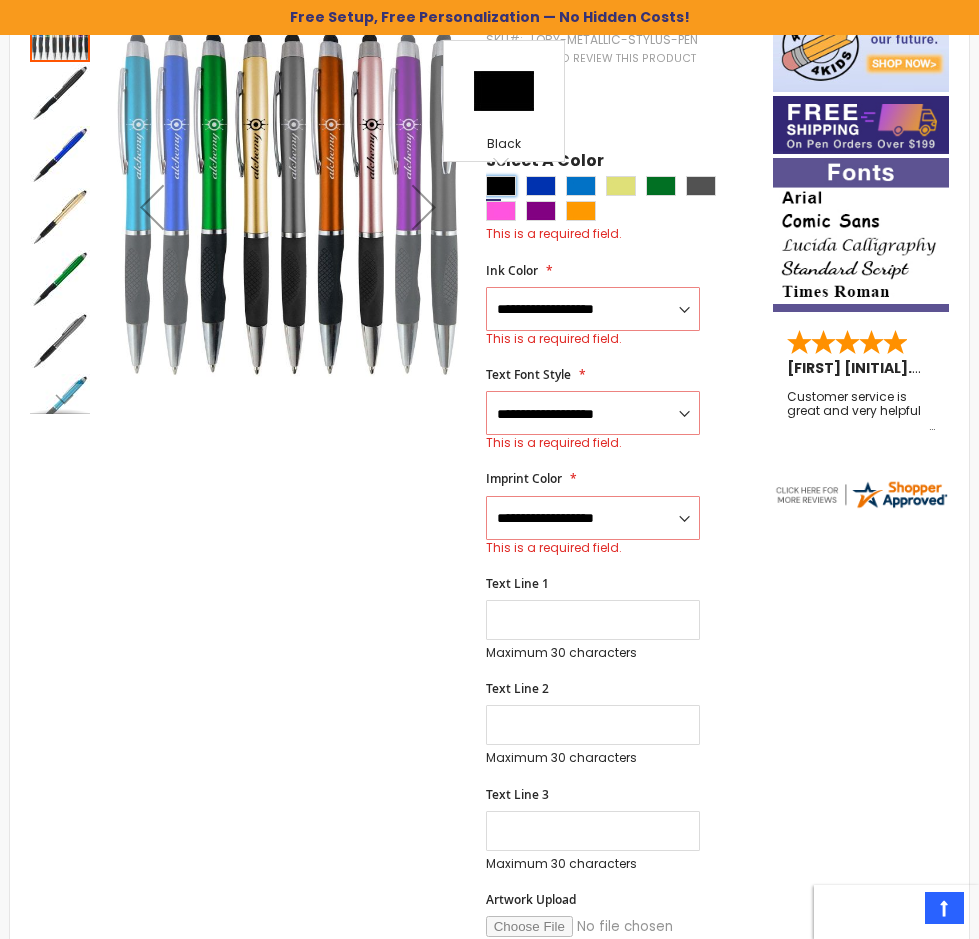 click at bounding box center [501, 186] 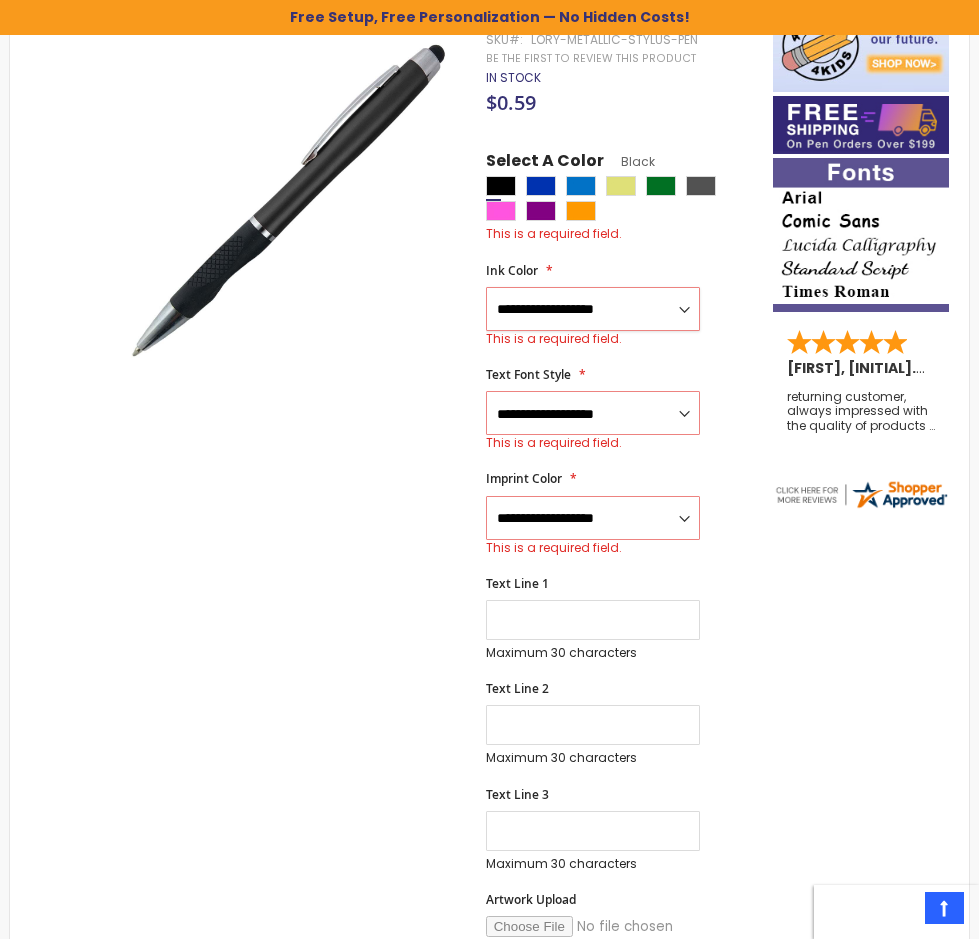 click on "**********" at bounding box center [593, 309] 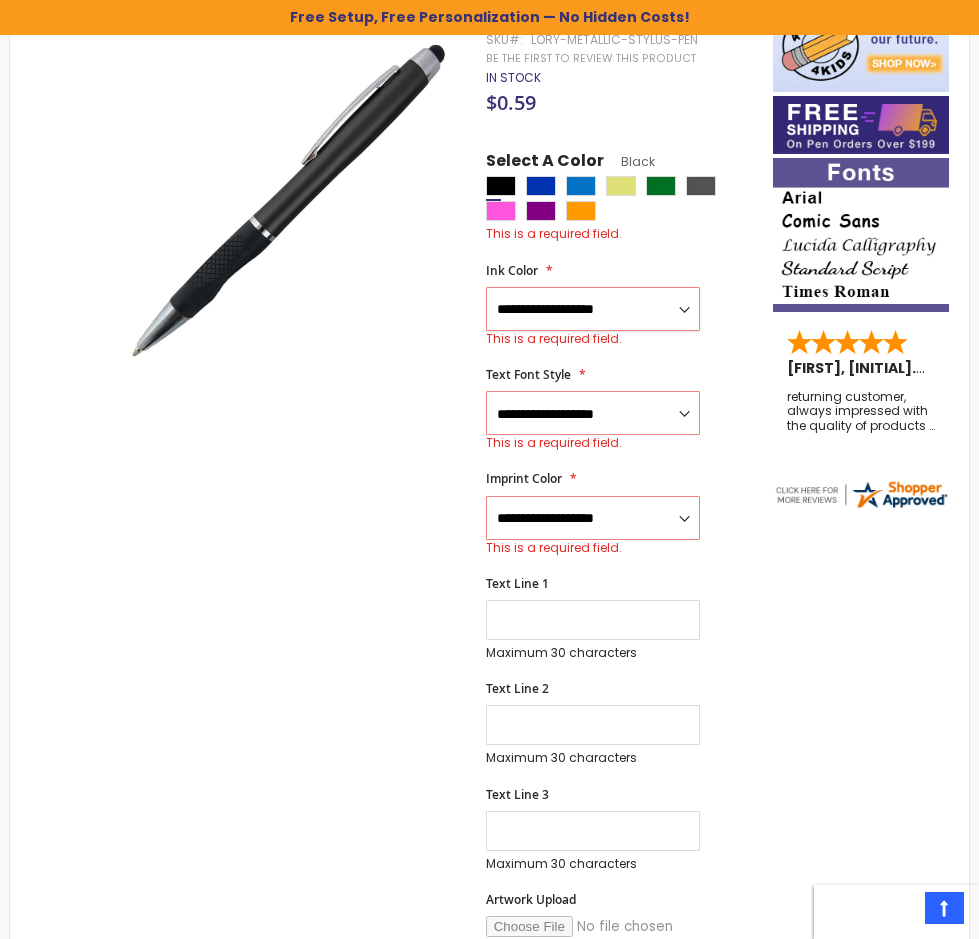 select on "*****" 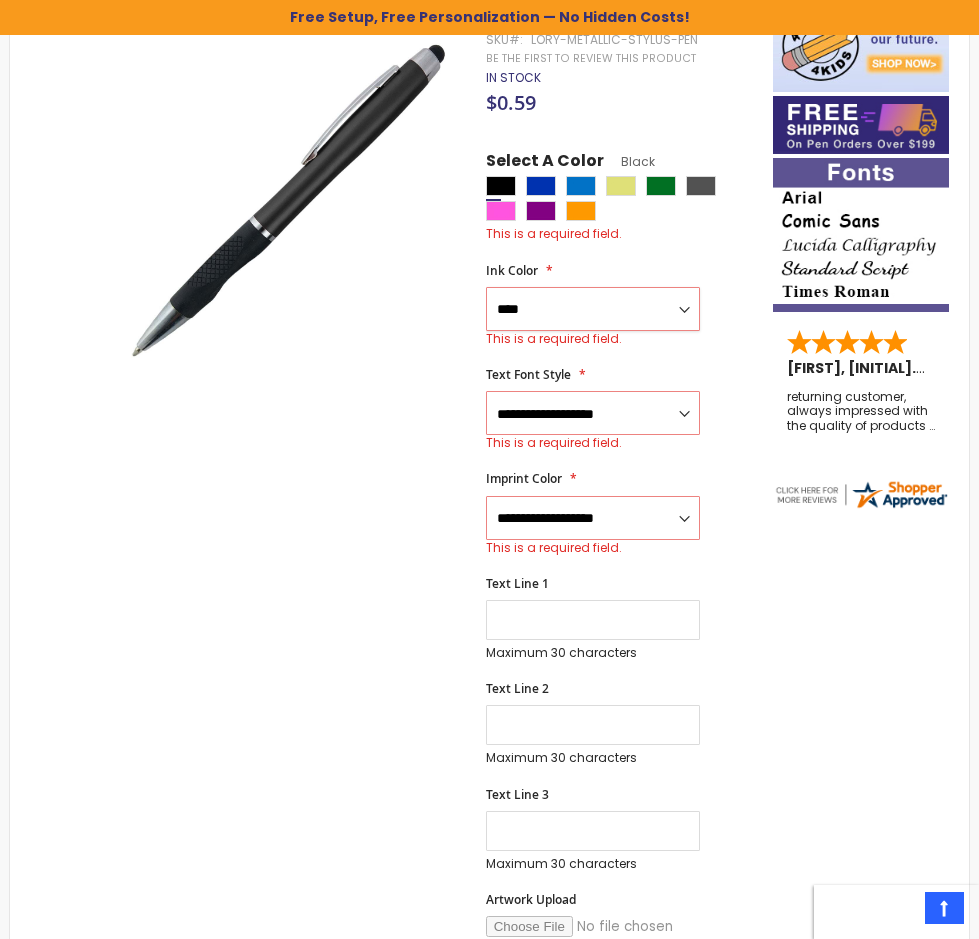 click on "**********" at bounding box center [593, 309] 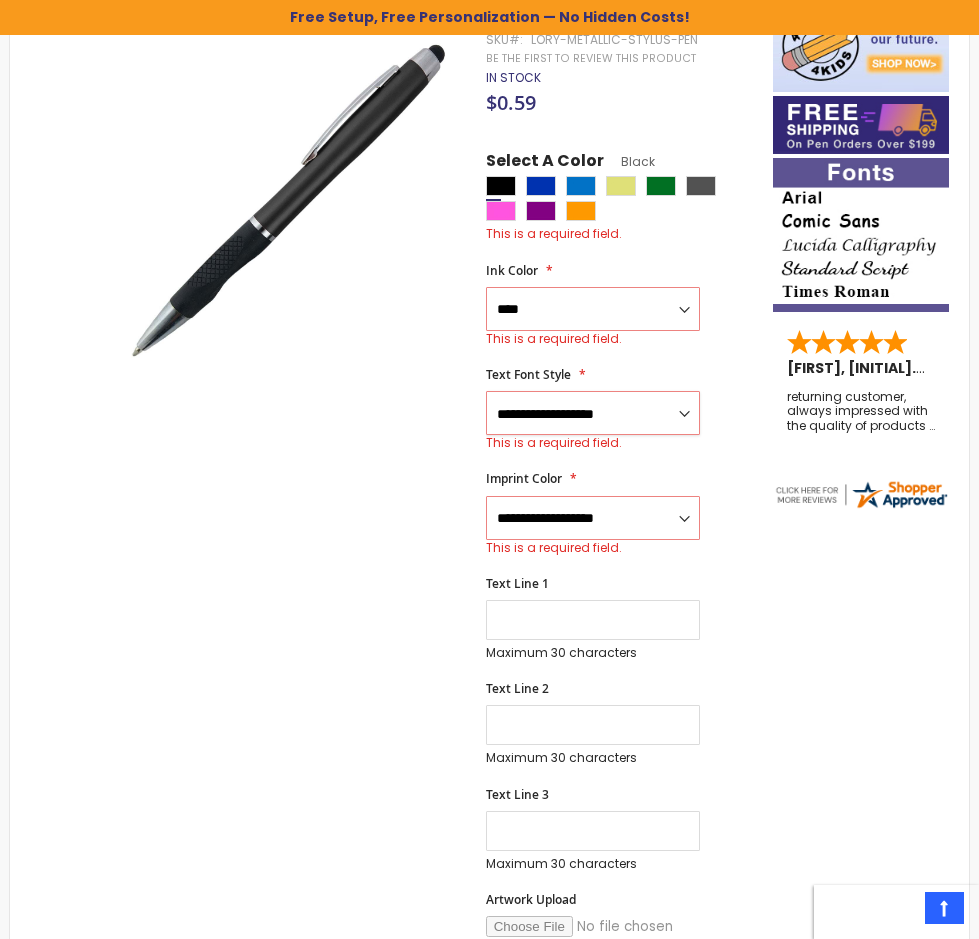click on "**********" at bounding box center (593, 413) 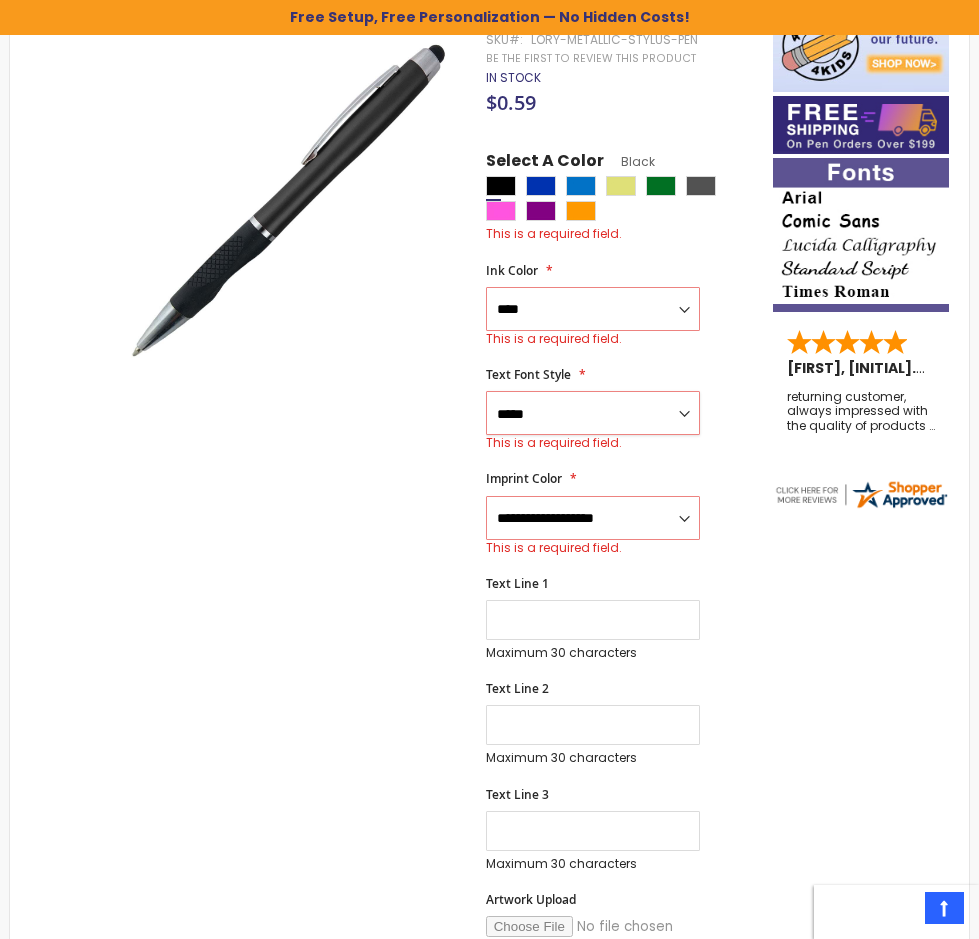 click on "**********" at bounding box center [593, 413] 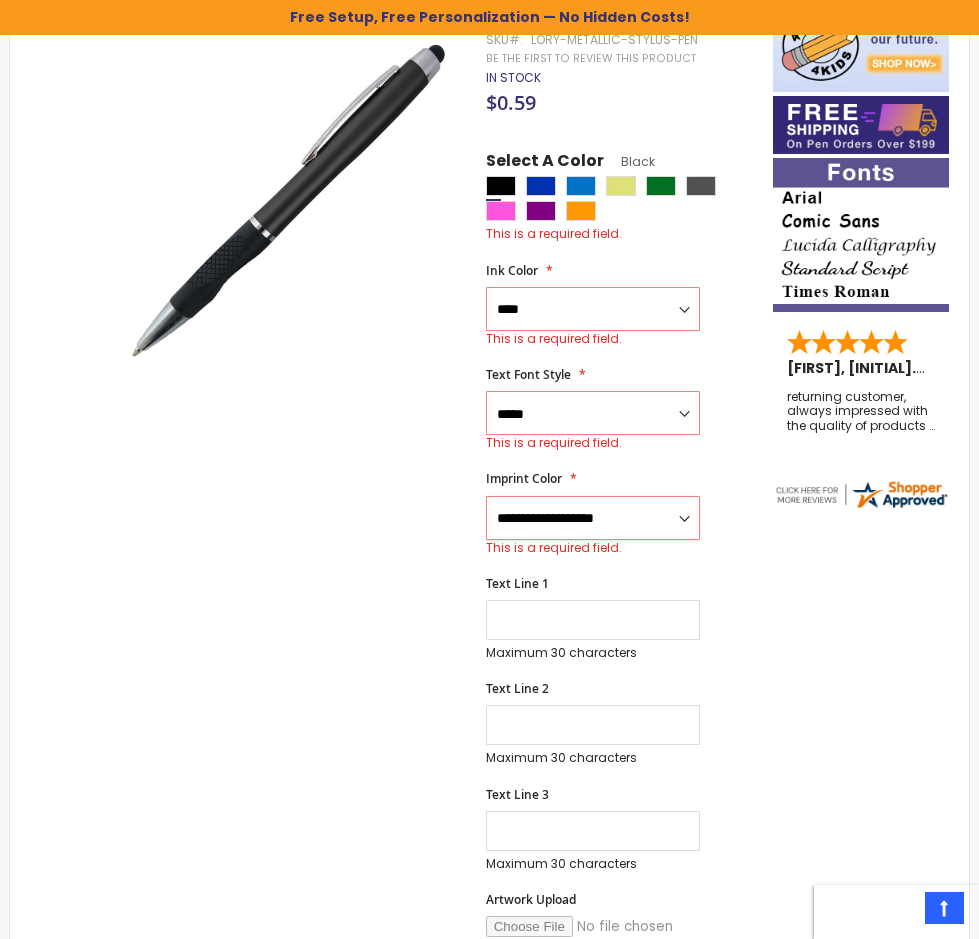 click on "**********" at bounding box center [593, 518] 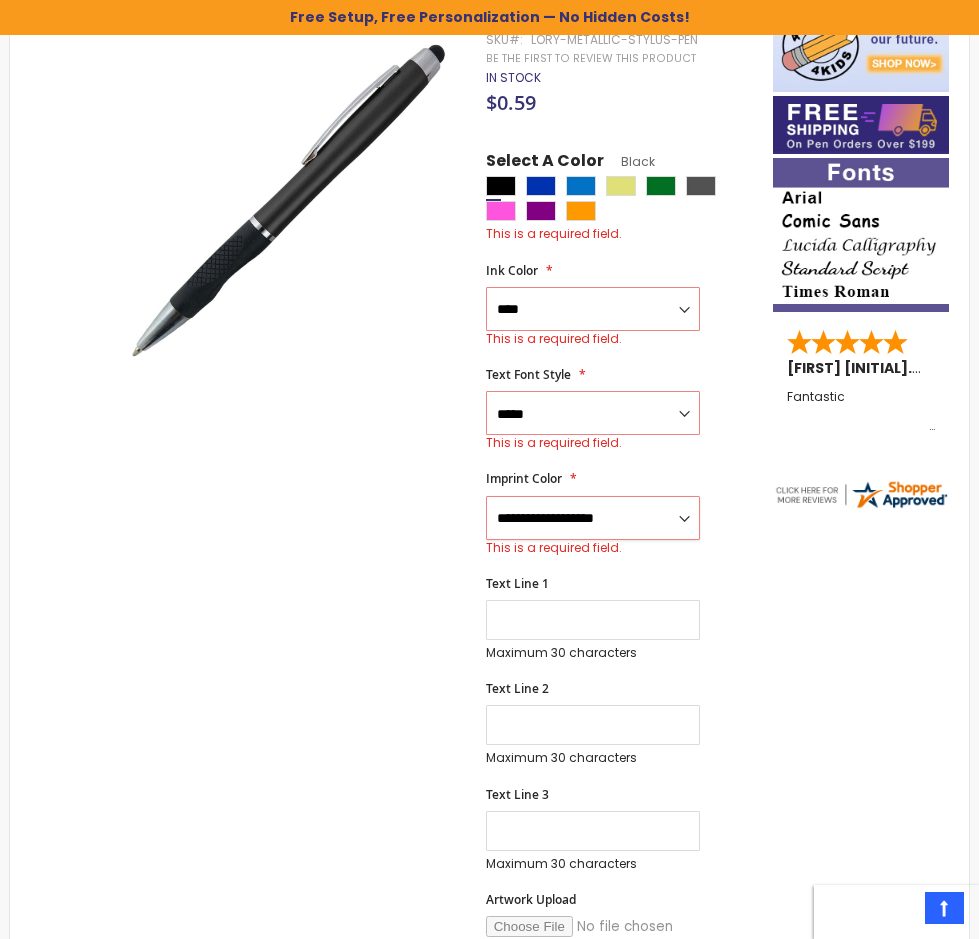 select on "****" 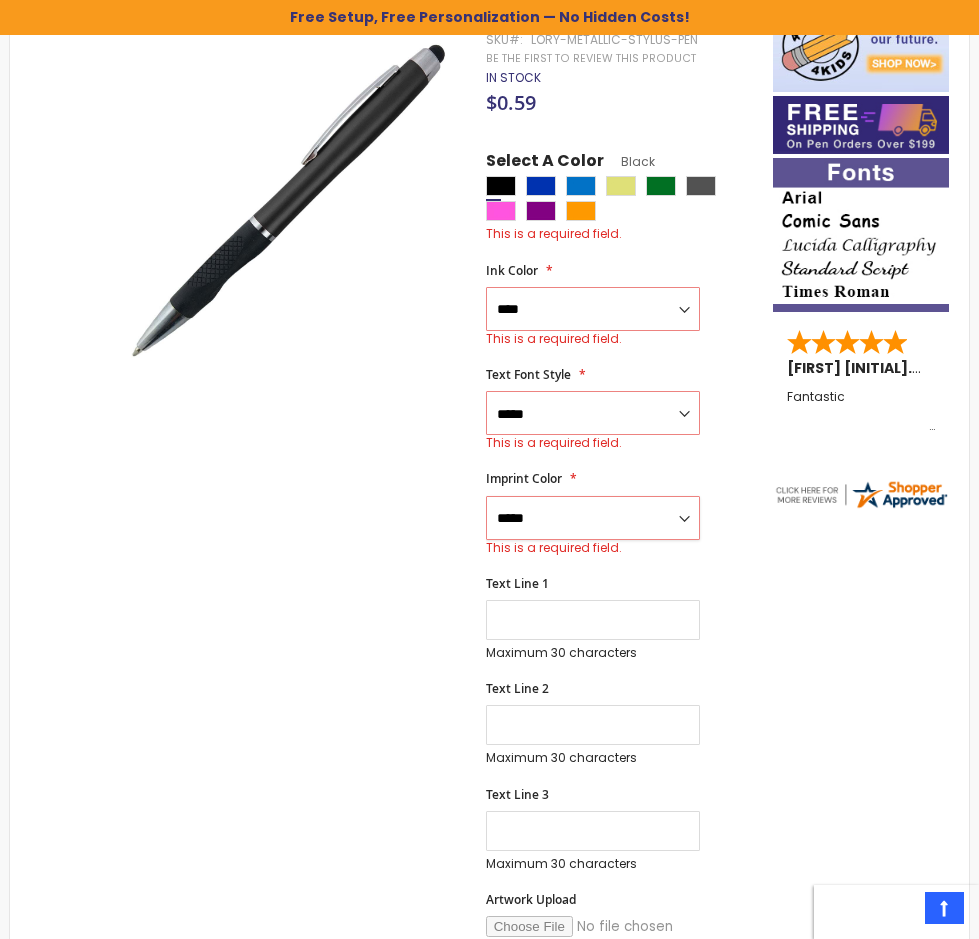 click on "**********" at bounding box center (593, 518) 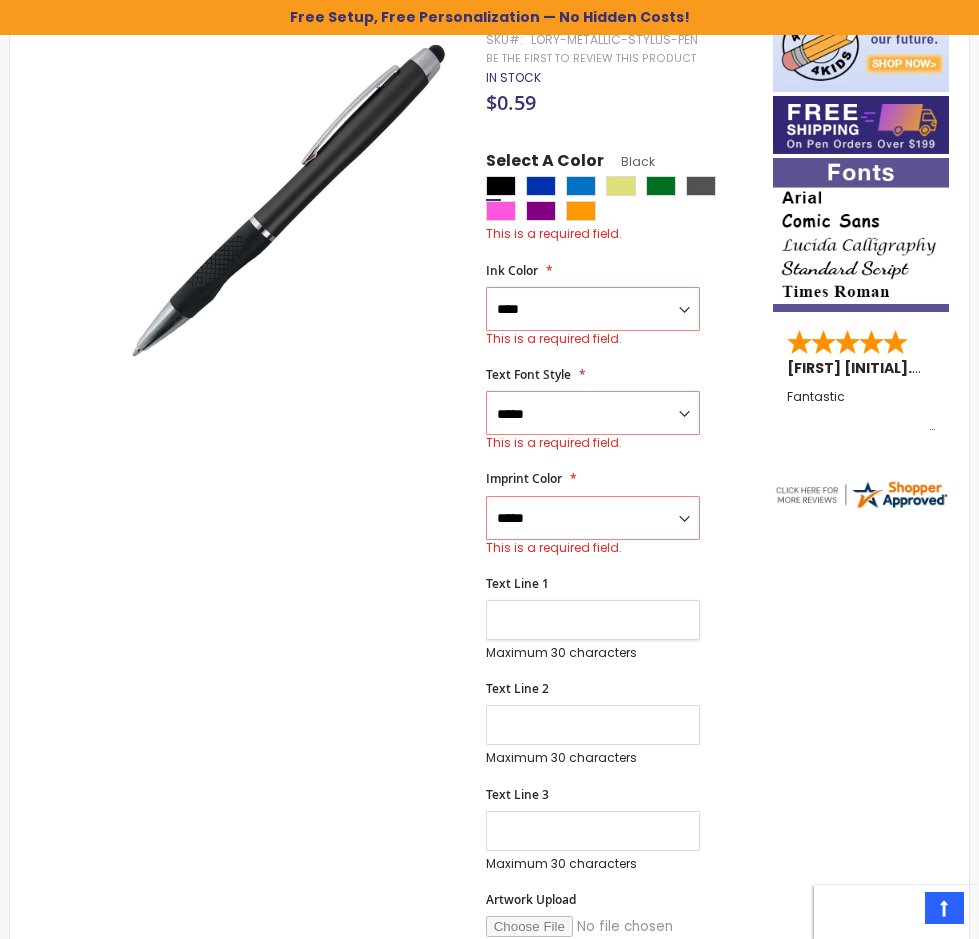 click on "Text Line 1" at bounding box center (593, 620) 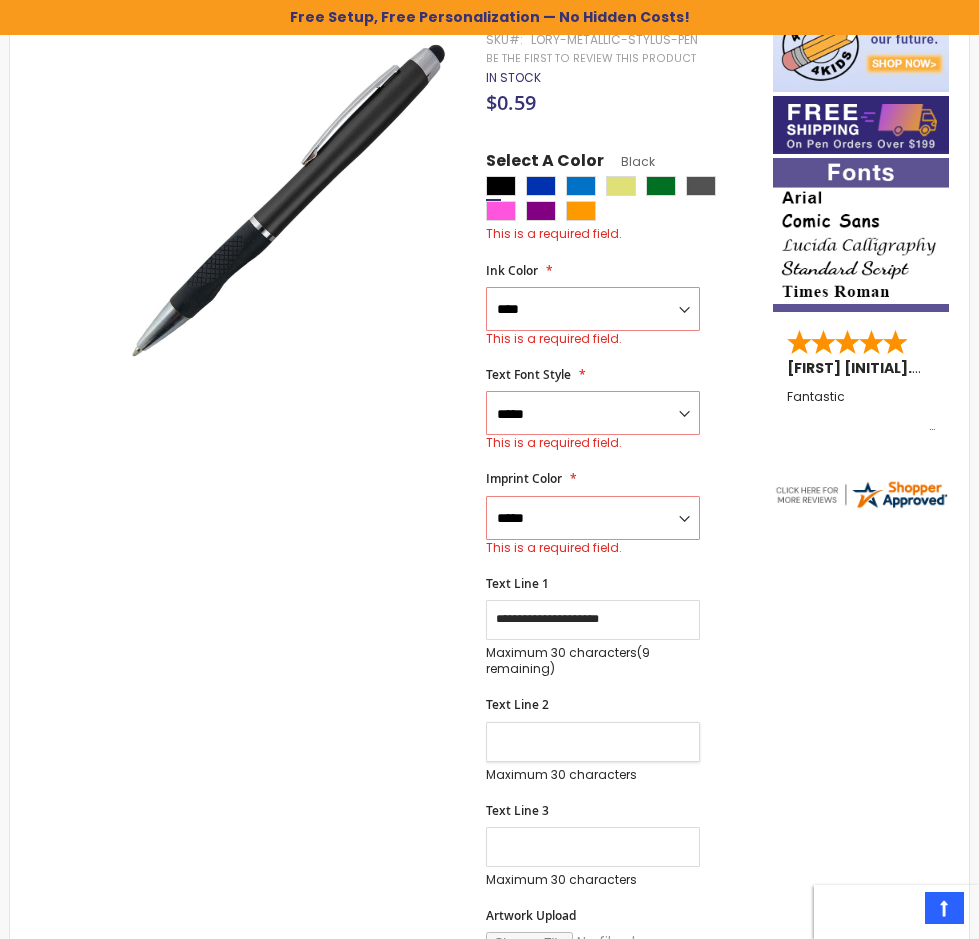 click on "Text Line 2" at bounding box center (593, 742) 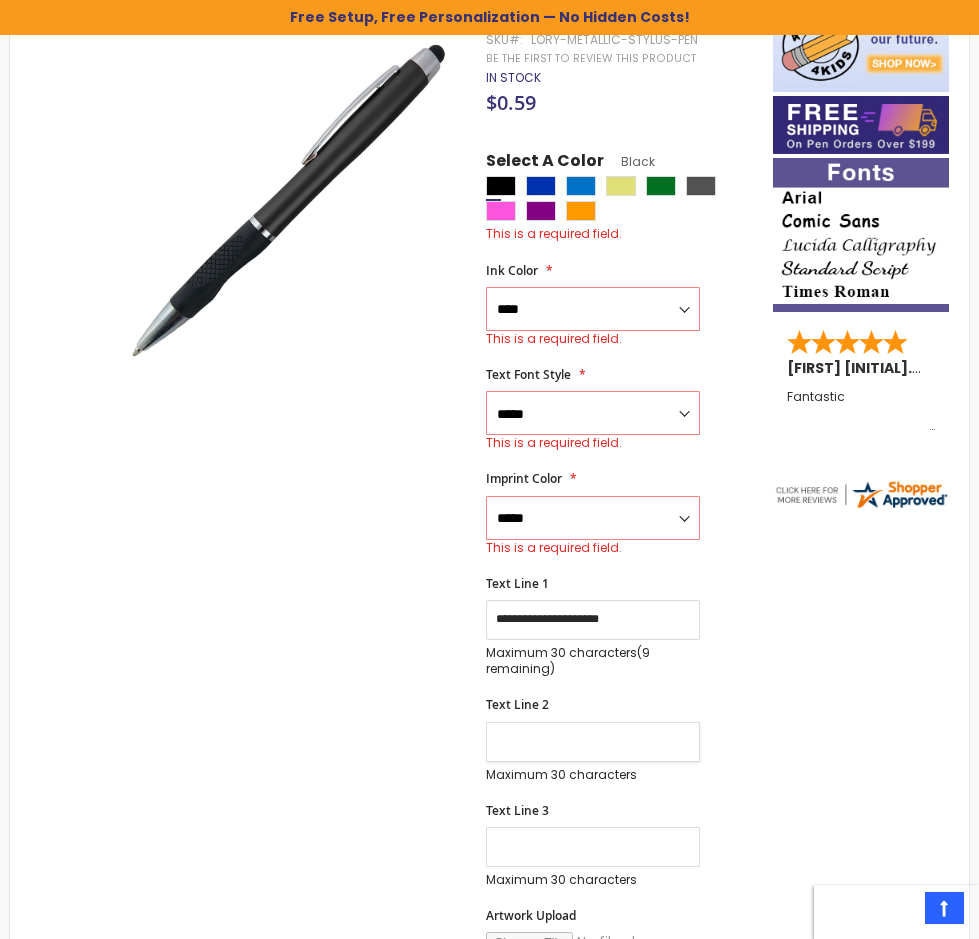 type on "**********" 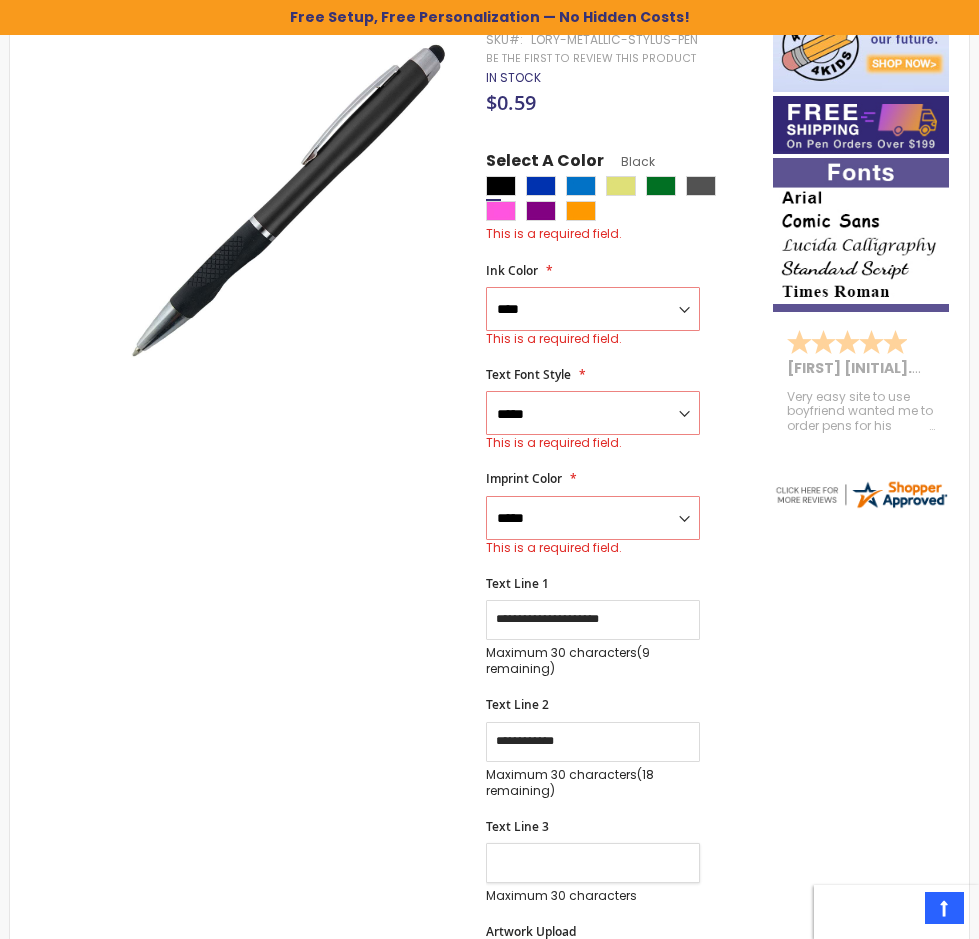 click on "Text Line 3" at bounding box center [593, 863] 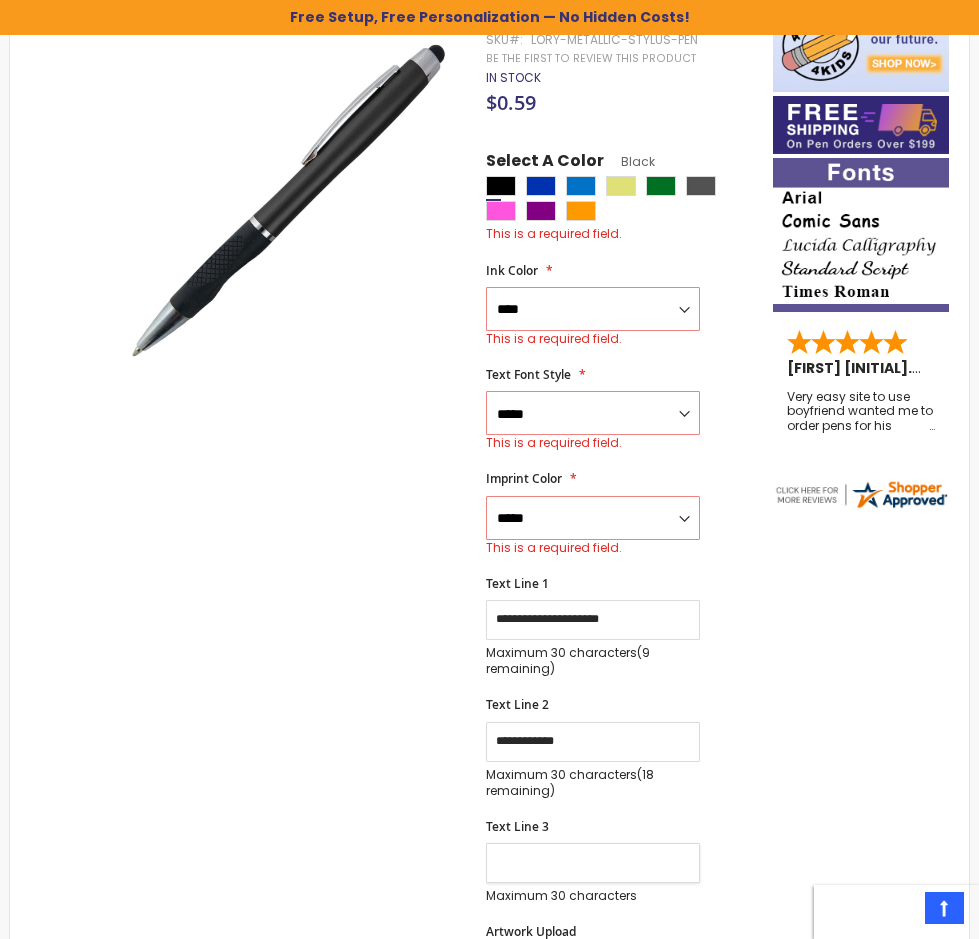type on "**********" 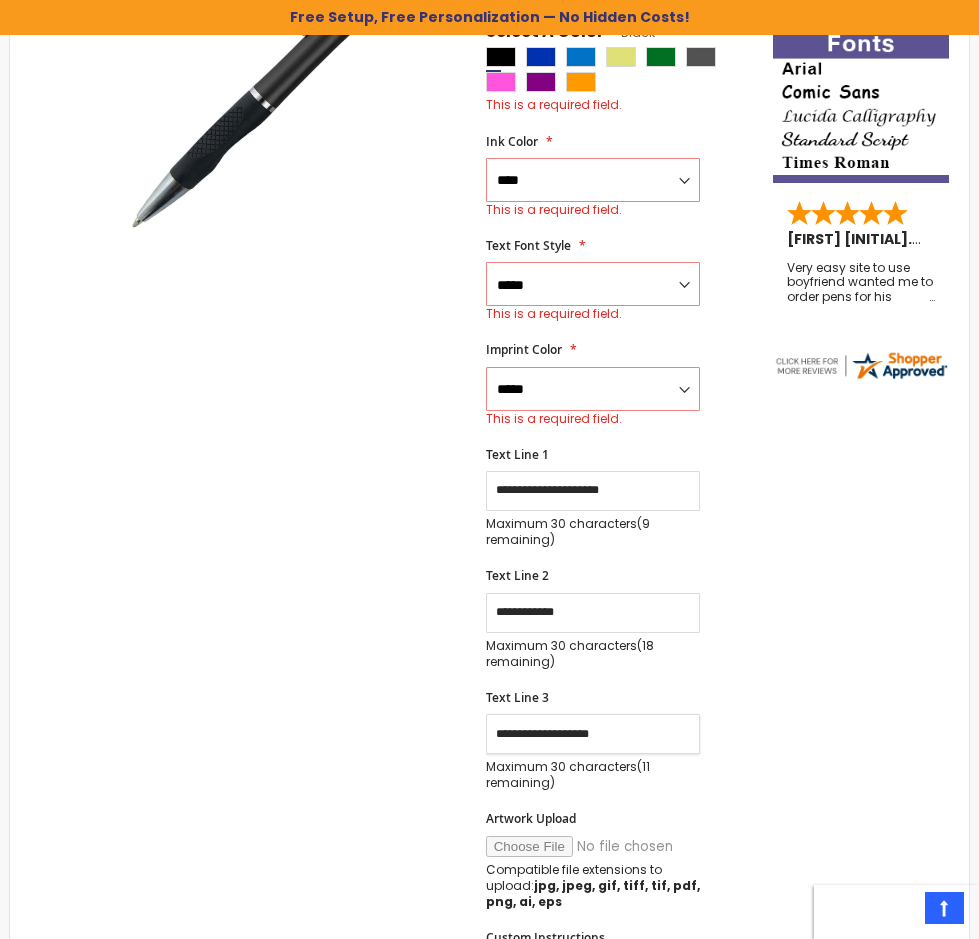 scroll, scrollTop: 300, scrollLeft: 0, axis: vertical 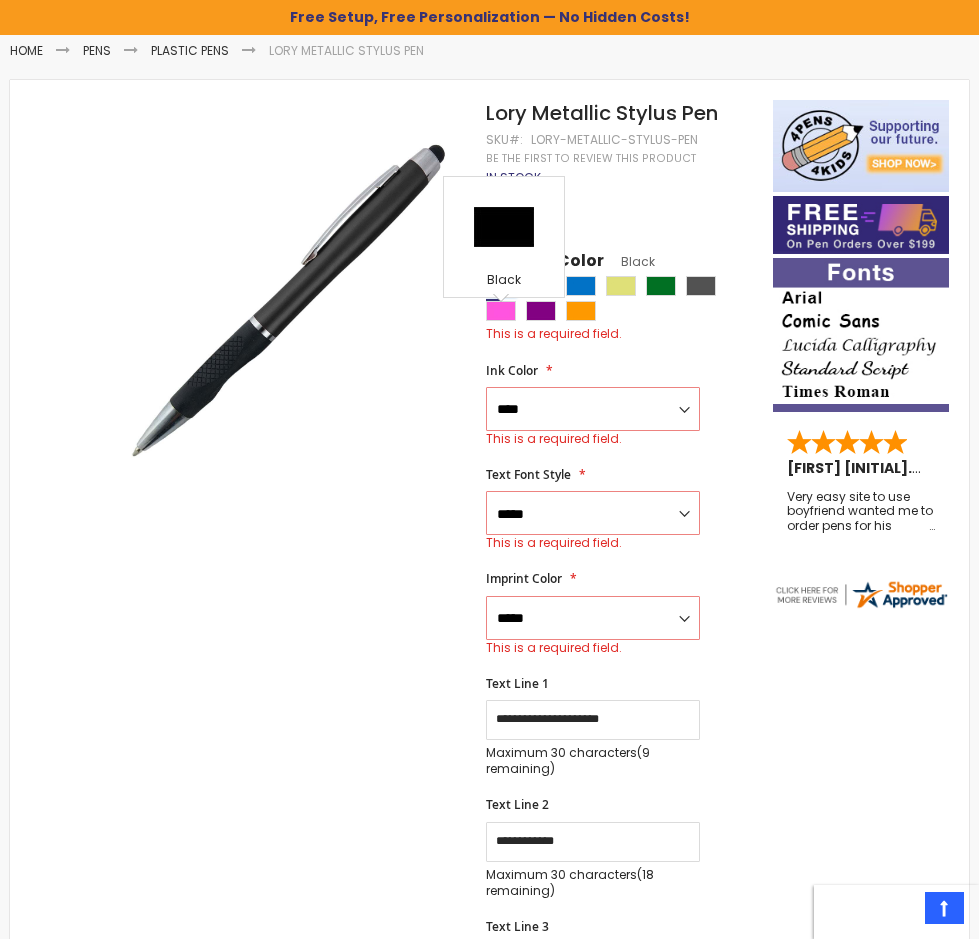 click at bounding box center (501, 286) 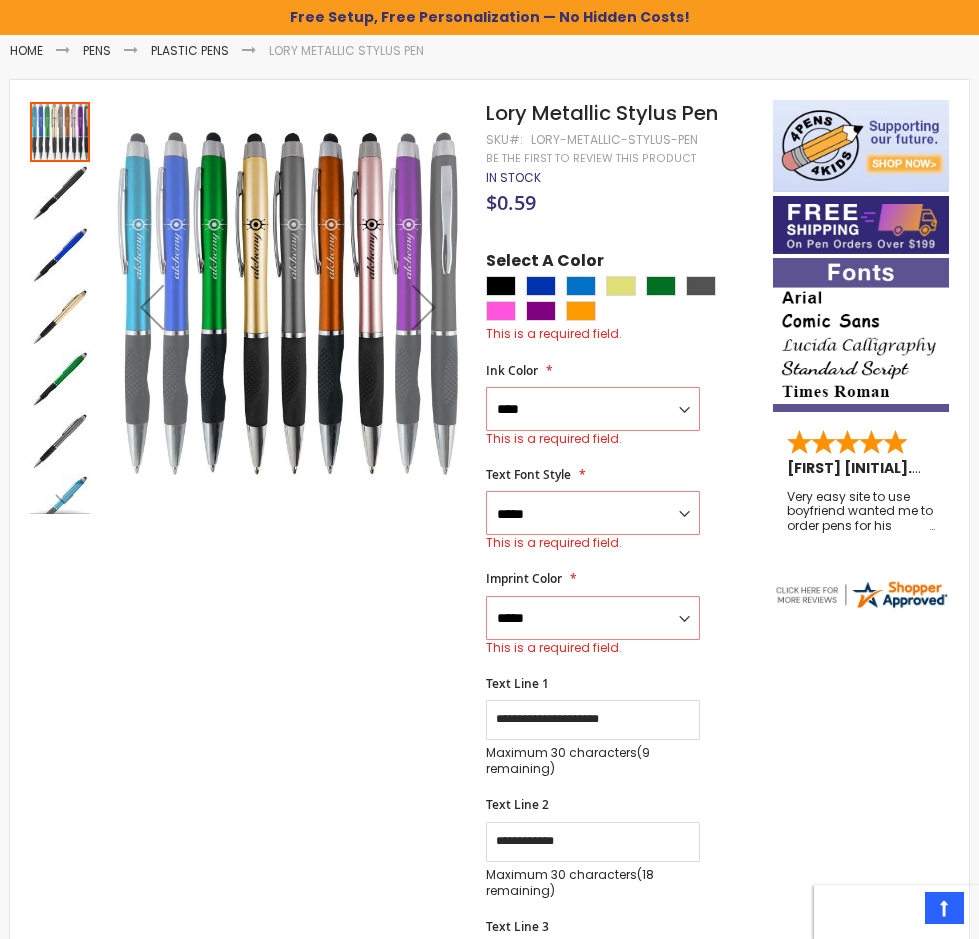 click on "Skip to the end of the images gallery
Skip to the beginning of the images gallery
Lory Metallic Stylus Pen
SKU
Lory-Metallic-Stylus-Pen
Be the first to review this product
In stock" at bounding box center [489, 1002] 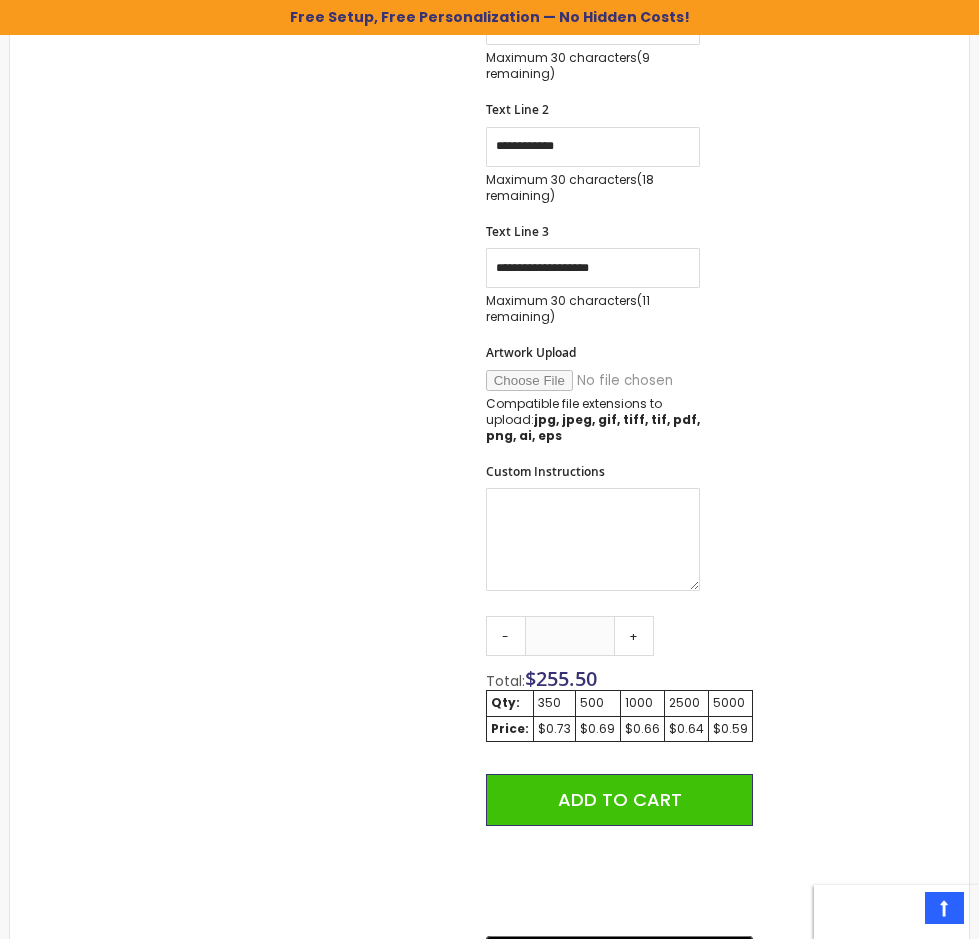 scroll, scrollTop: 1200, scrollLeft: 0, axis: vertical 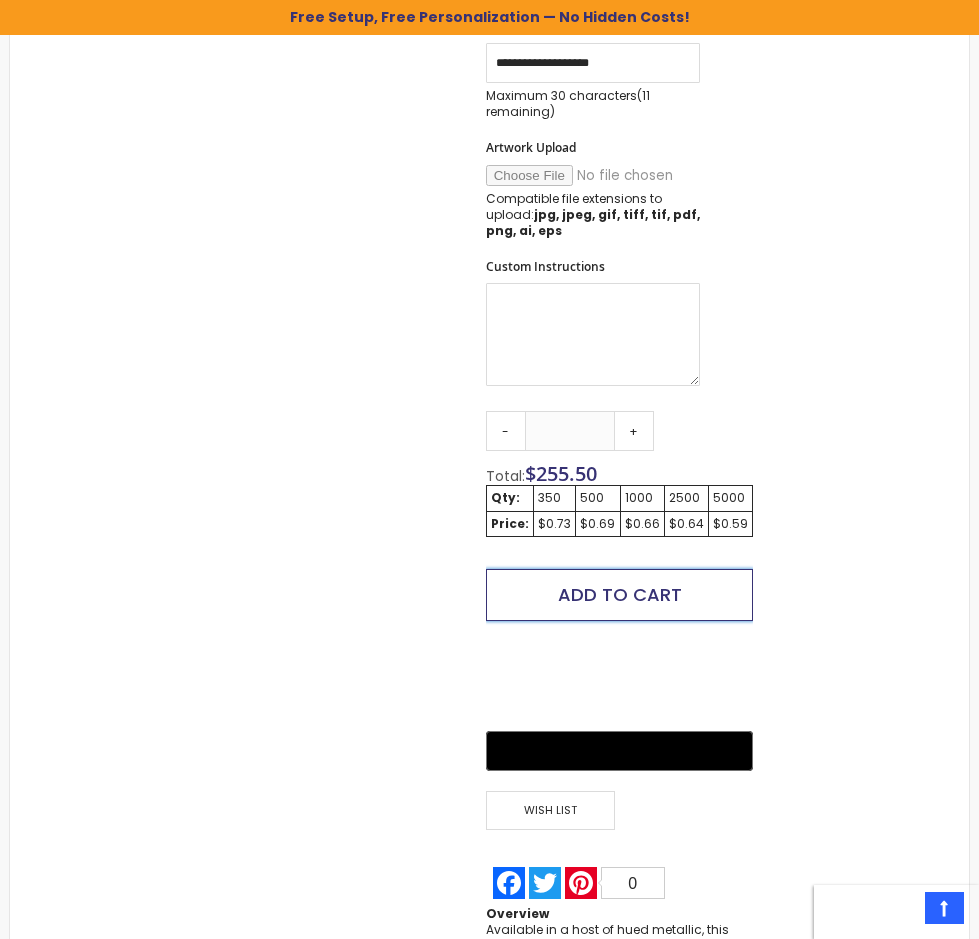 click on "Add to Cart" at bounding box center [620, 594] 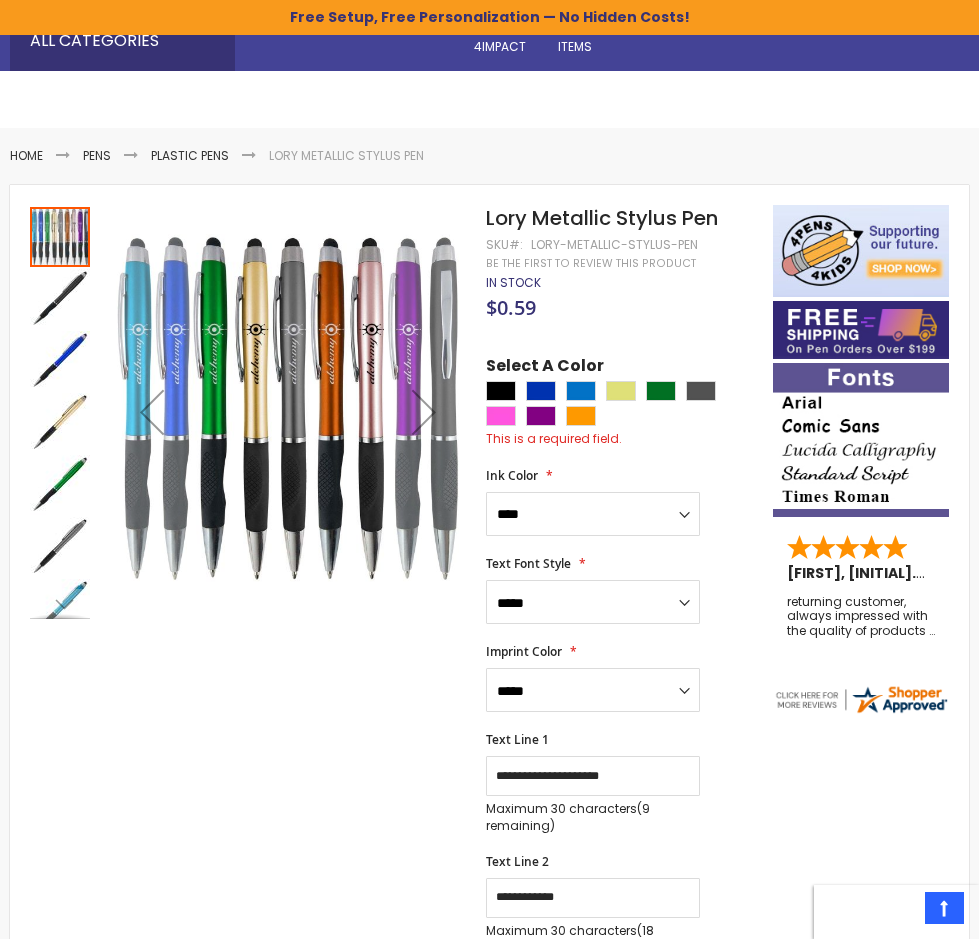 scroll, scrollTop: 80, scrollLeft: 0, axis: vertical 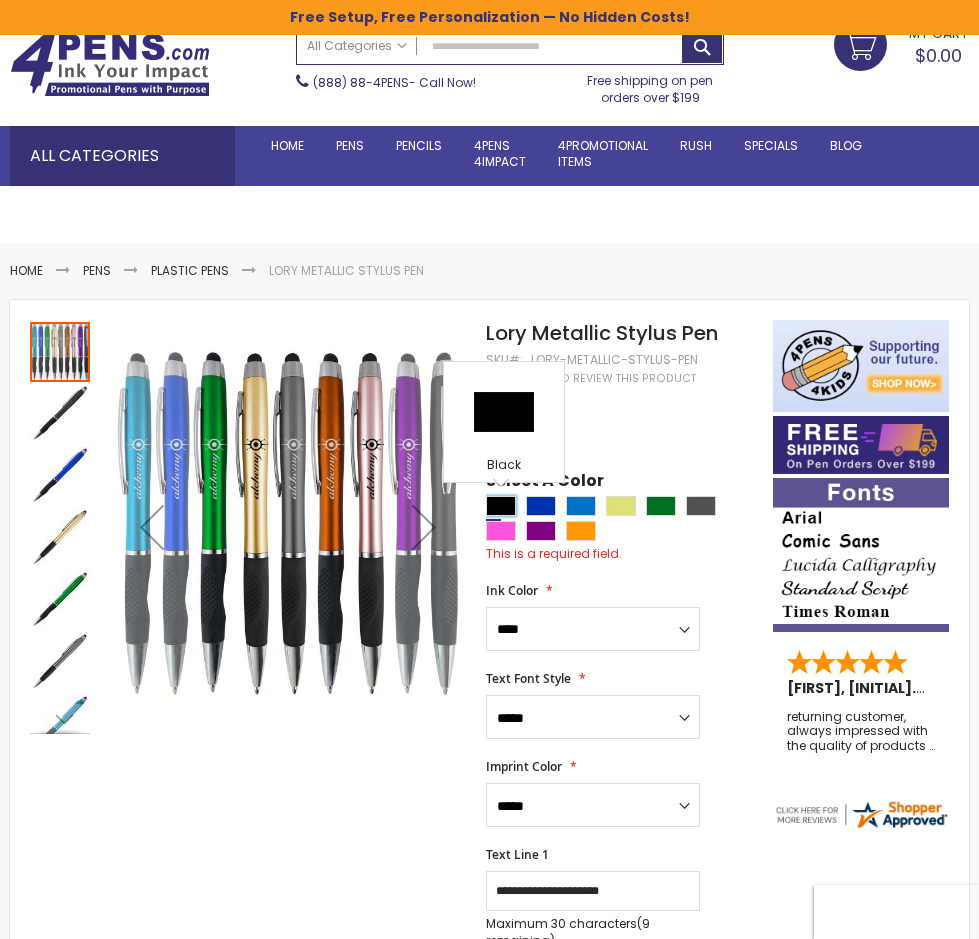 click at bounding box center (501, 506) 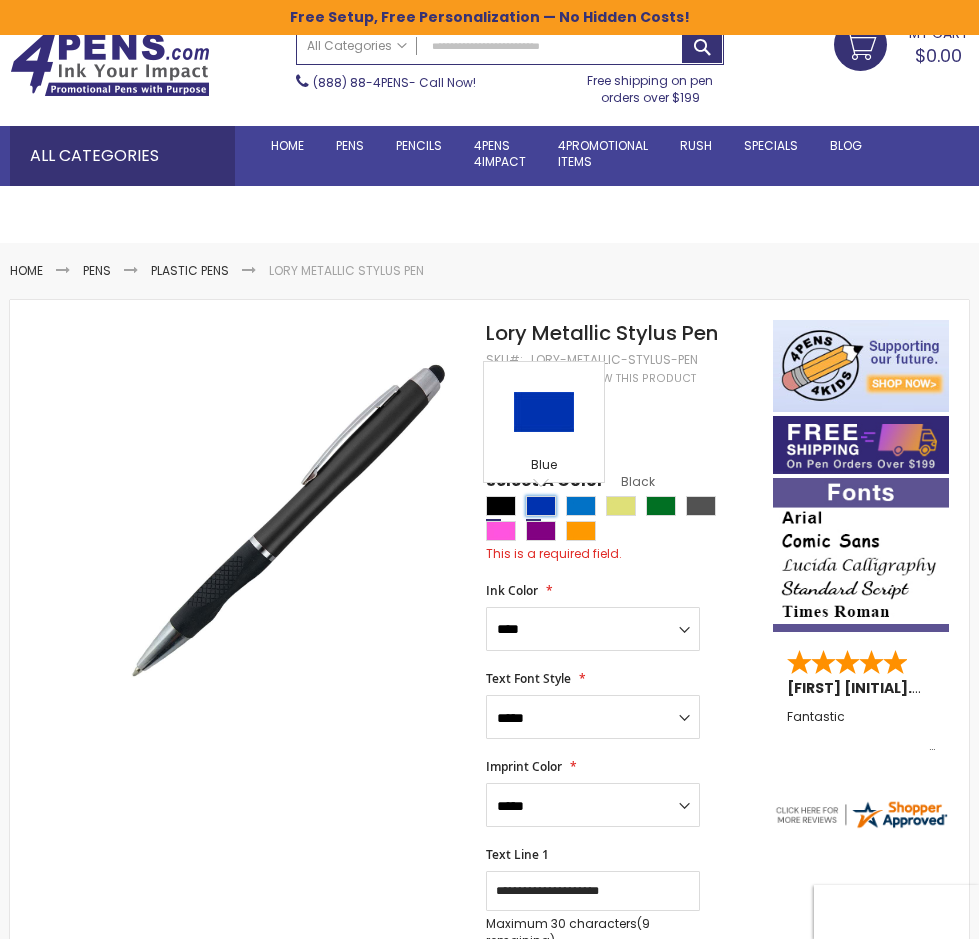 click at bounding box center (541, 506) 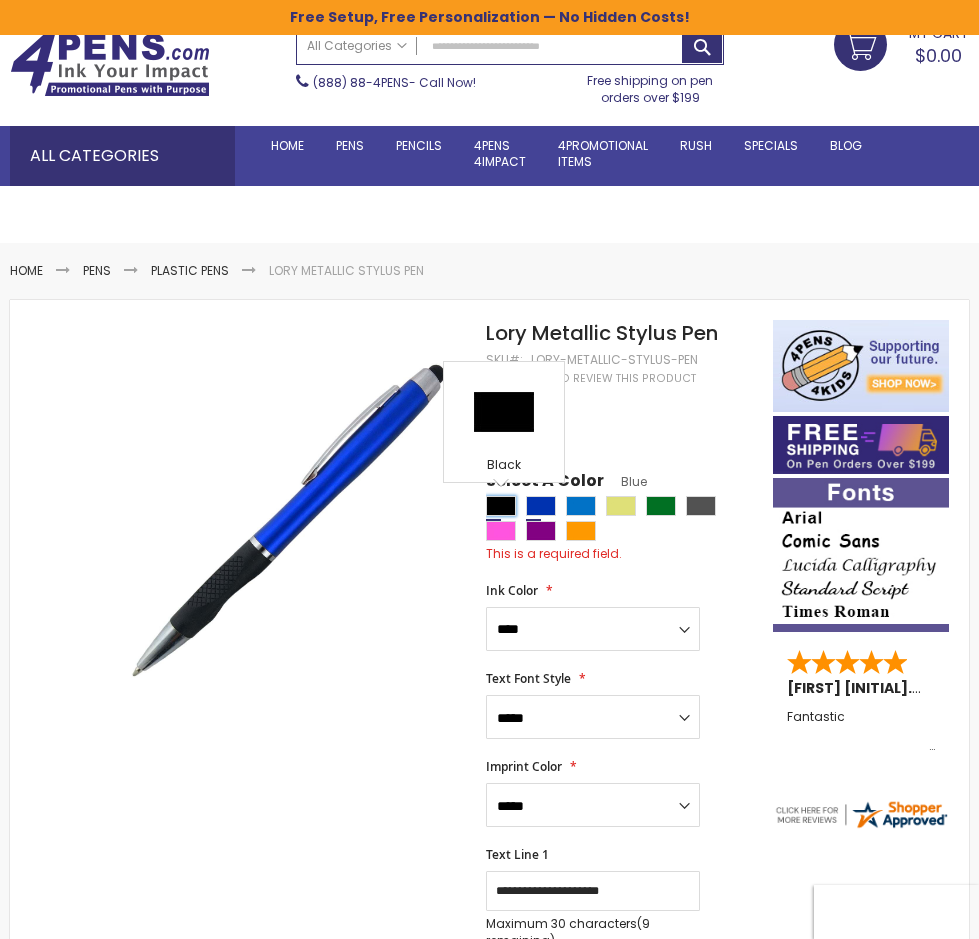click at bounding box center (501, 506) 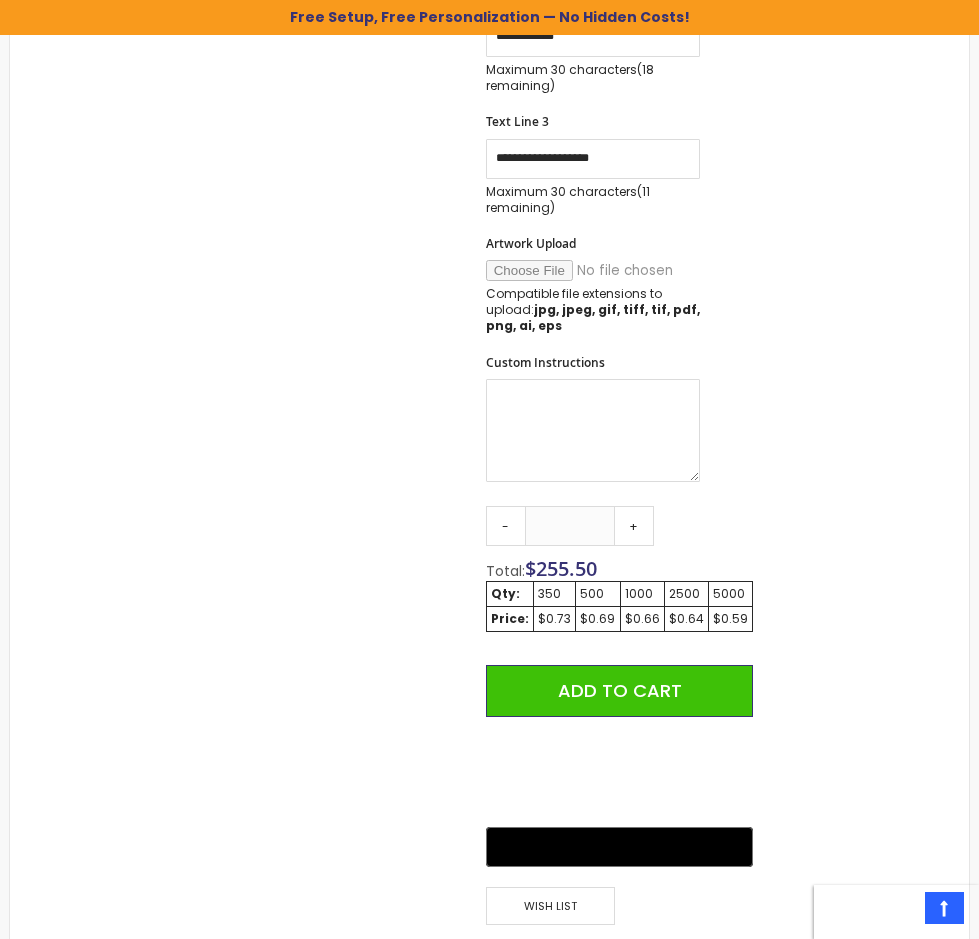 scroll, scrollTop: 1080, scrollLeft: 0, axis: vertical 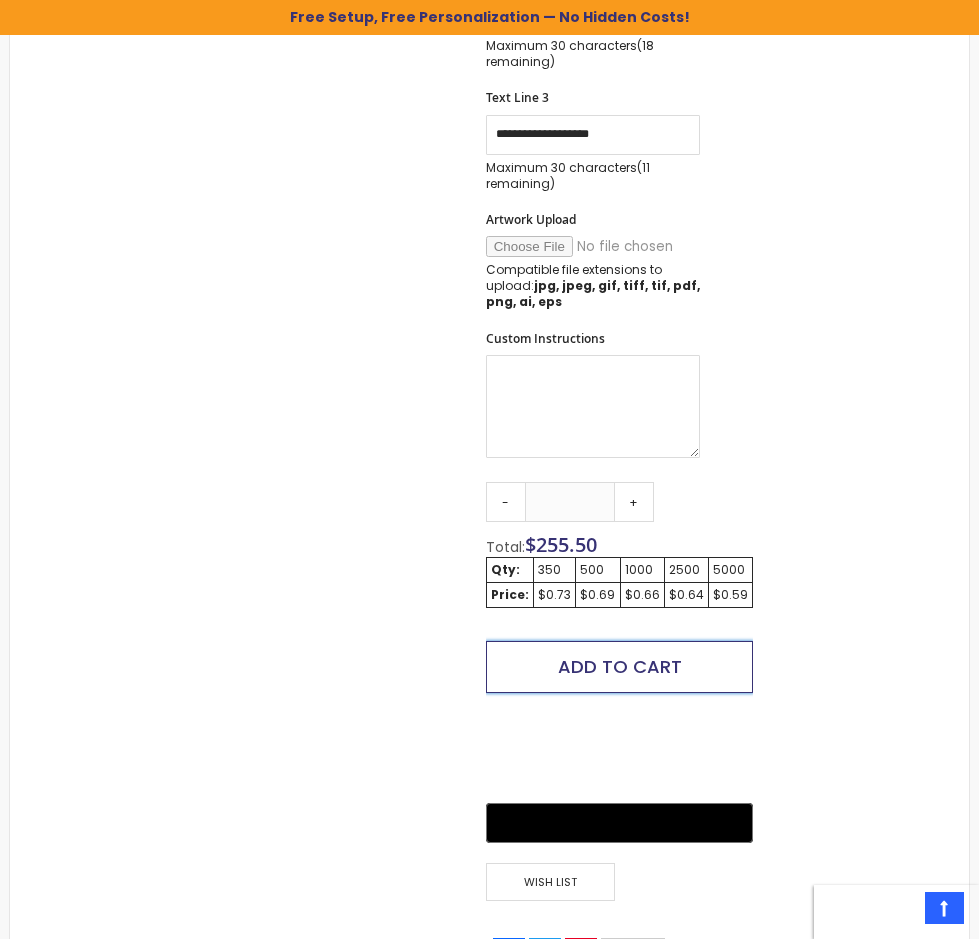 click on "Add to Cart" at bounding box center (620, 667) 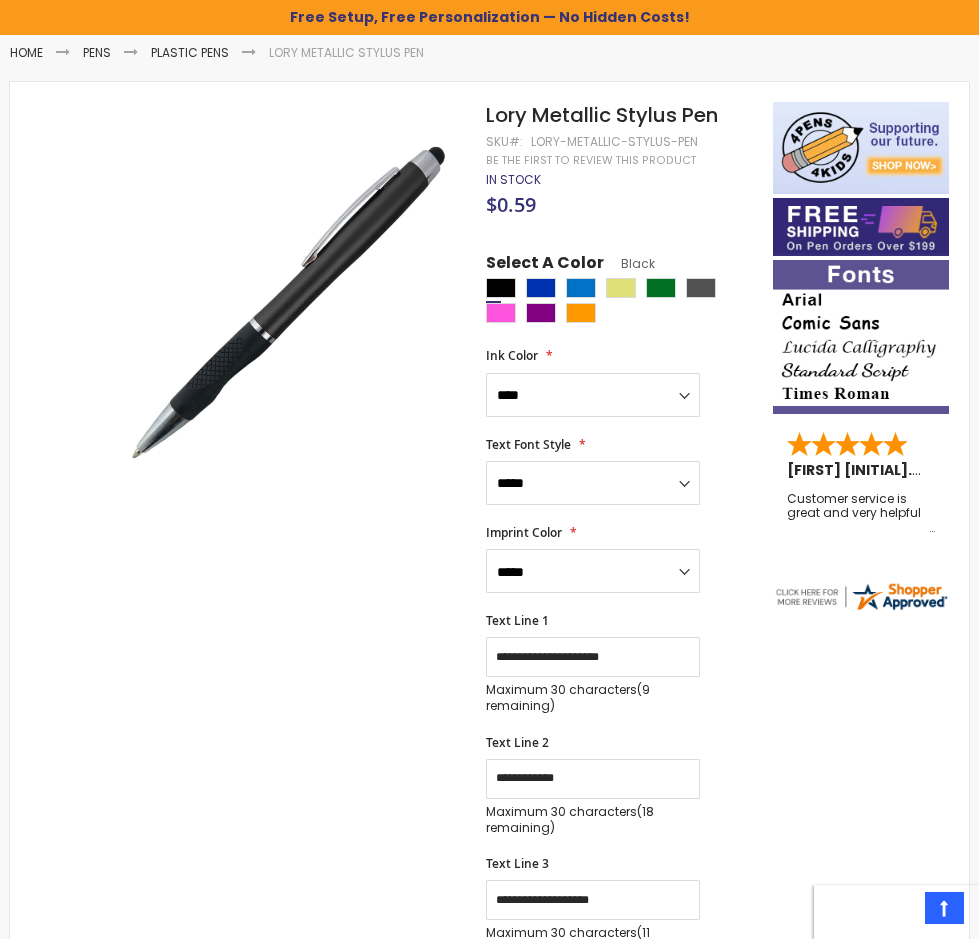 scroll, scrollTop: 30, scrollLeft: 0, axis: vertical 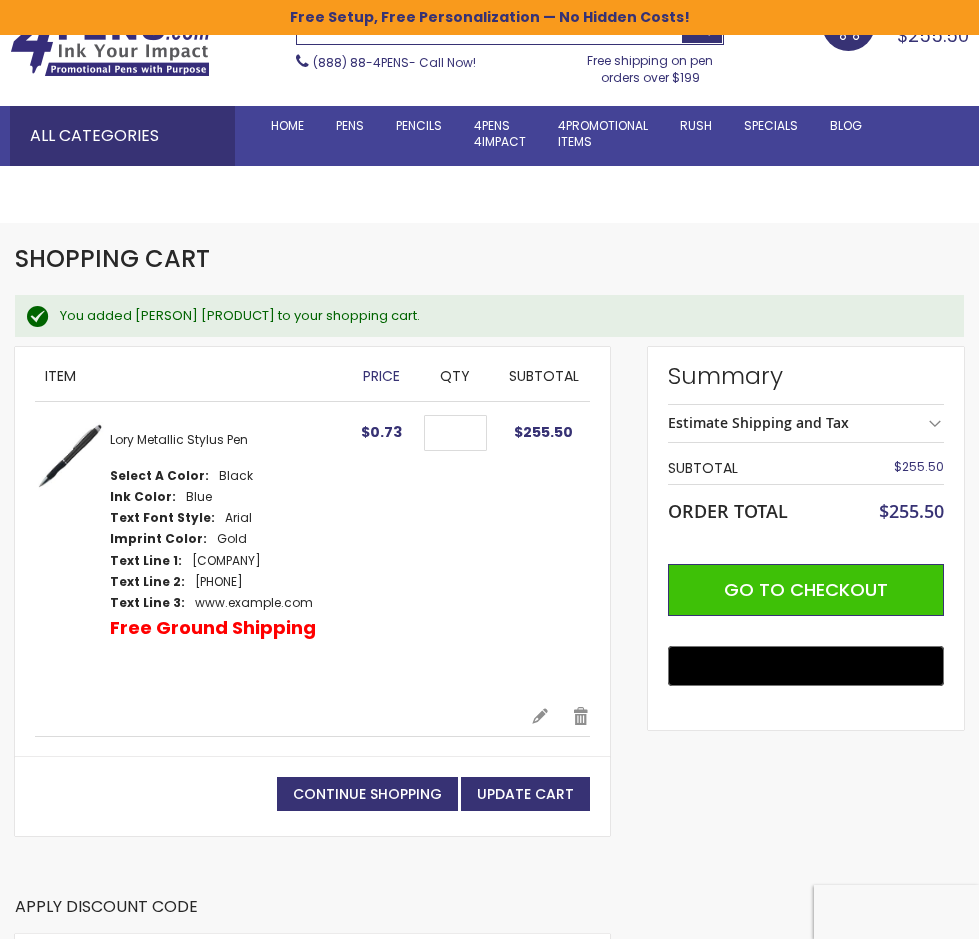 click on "Qty
***" at bounding box center [455, 554] 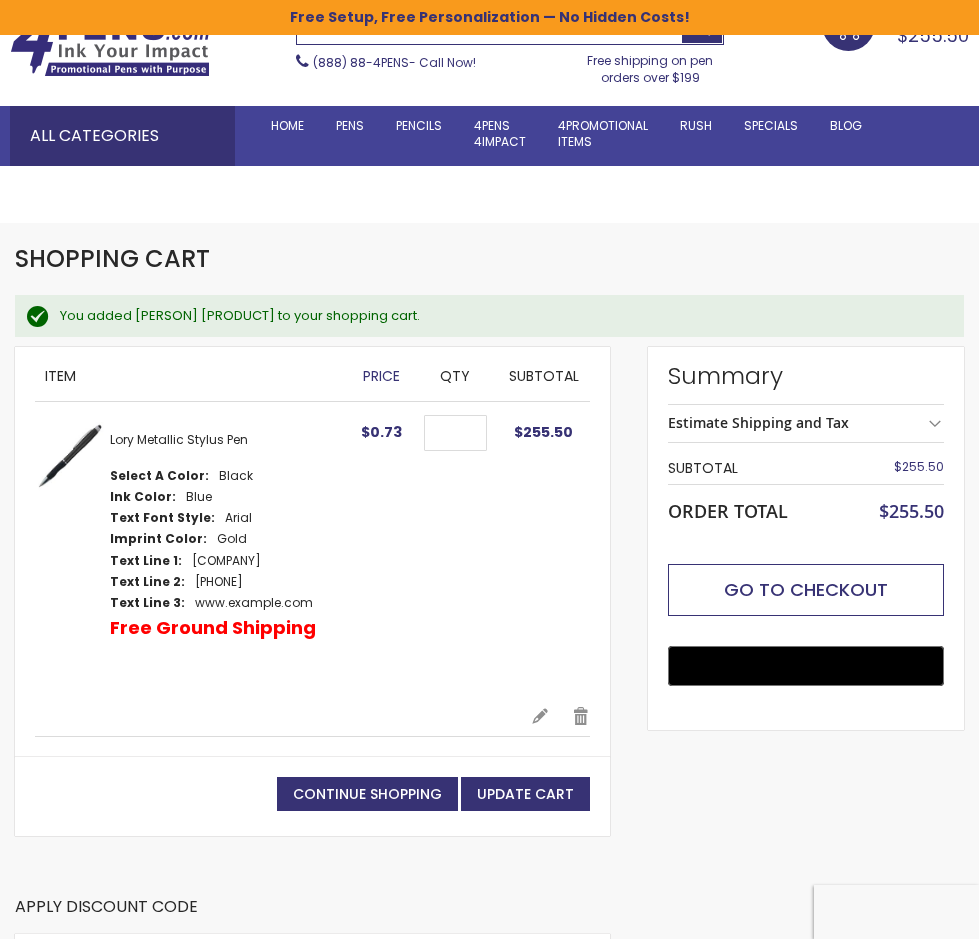 click on "Go to Checkout" at bounding box center [806, 589] 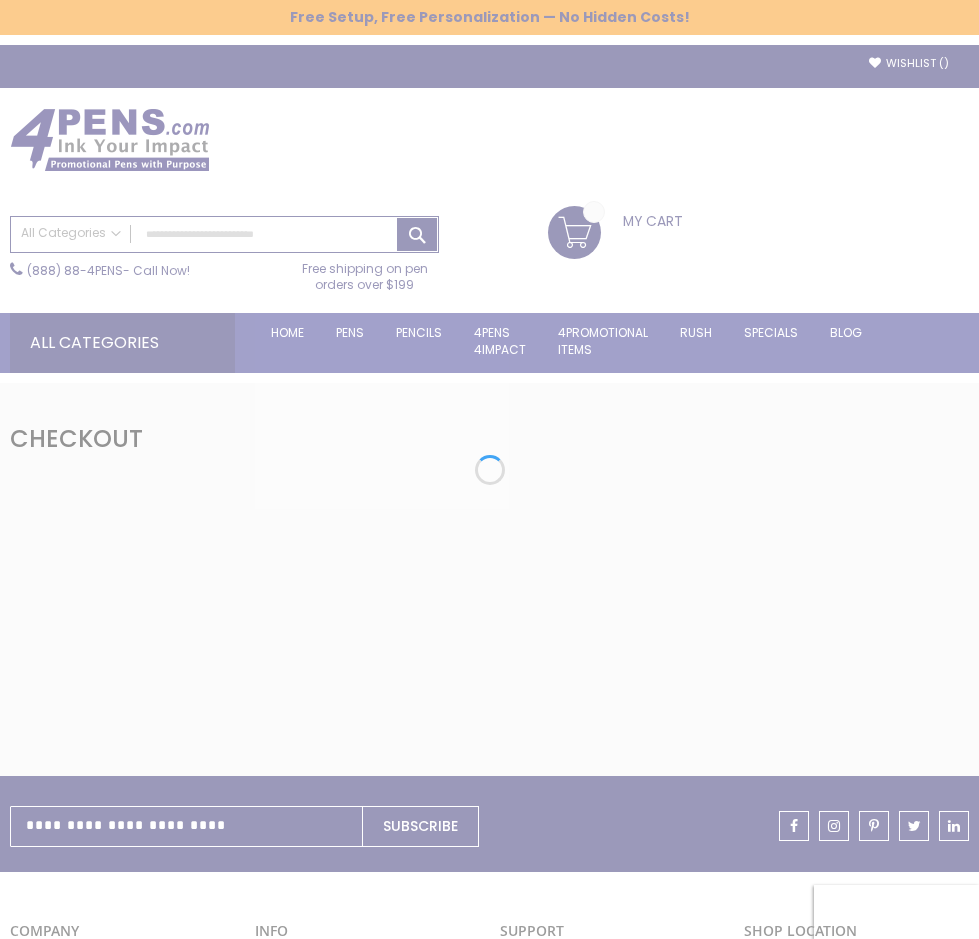 scroll, scrollTop: 0, scrollLeft: 0, axis: both 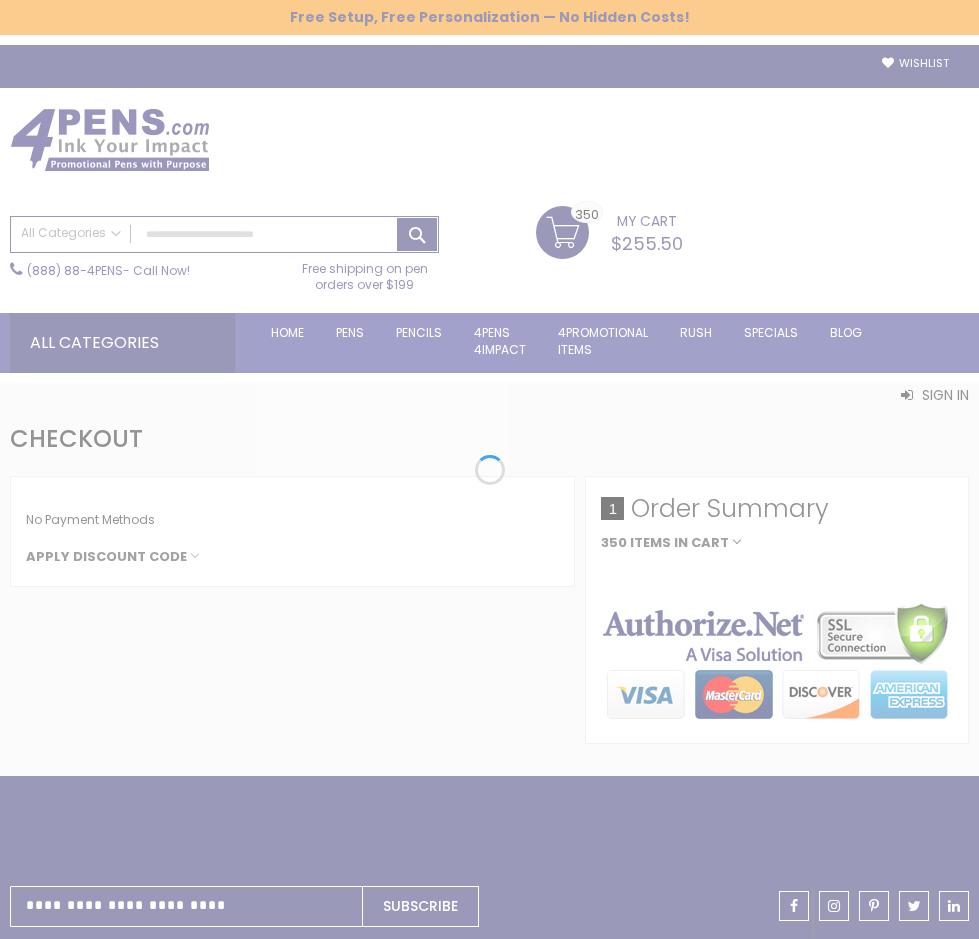 select on "*" 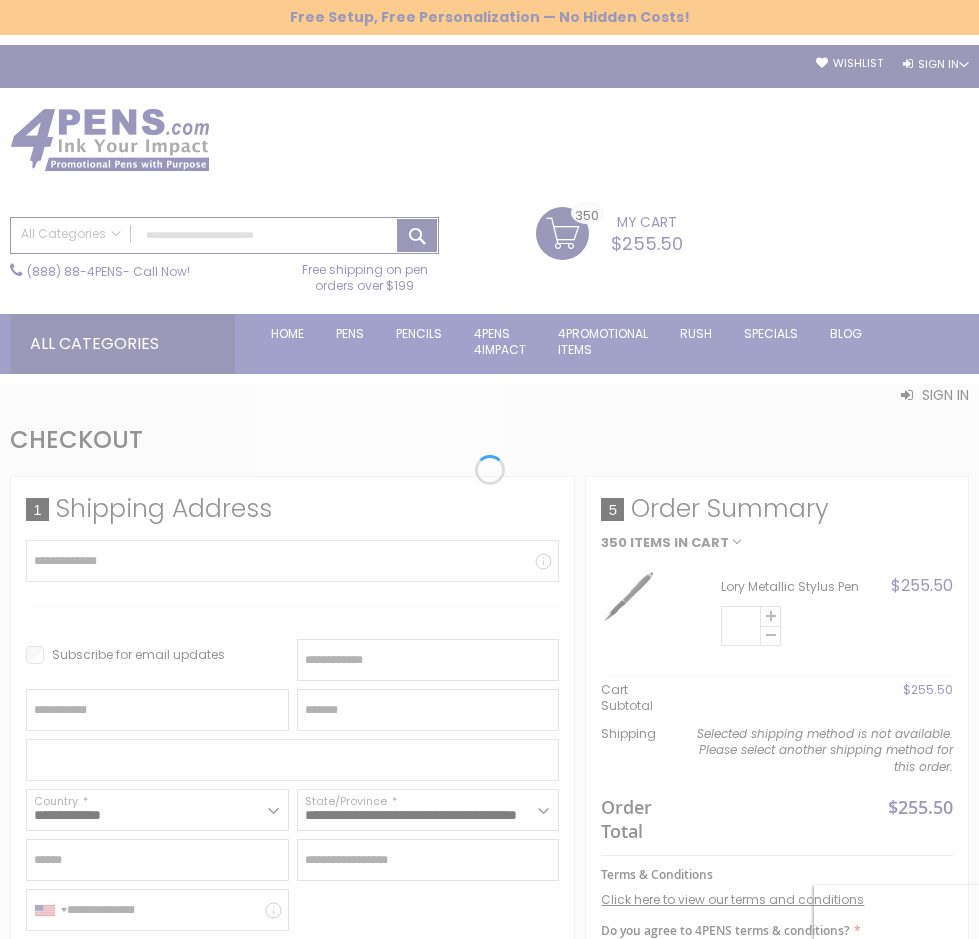 scroll, scrollTop: 0, scrollLeft: 0, axis: both 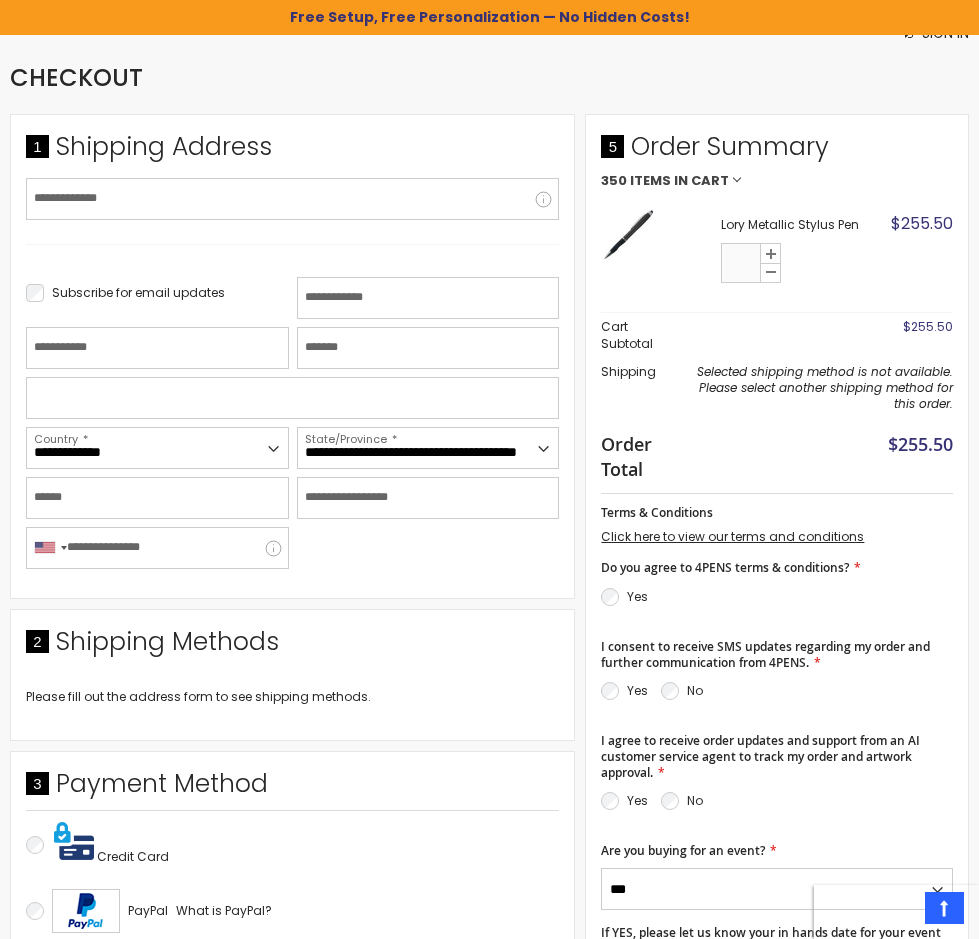 drag, startPoint x: 752, startPoint y: 262, endPoint x: 726, endPoint y: 260, distance: 26.076809 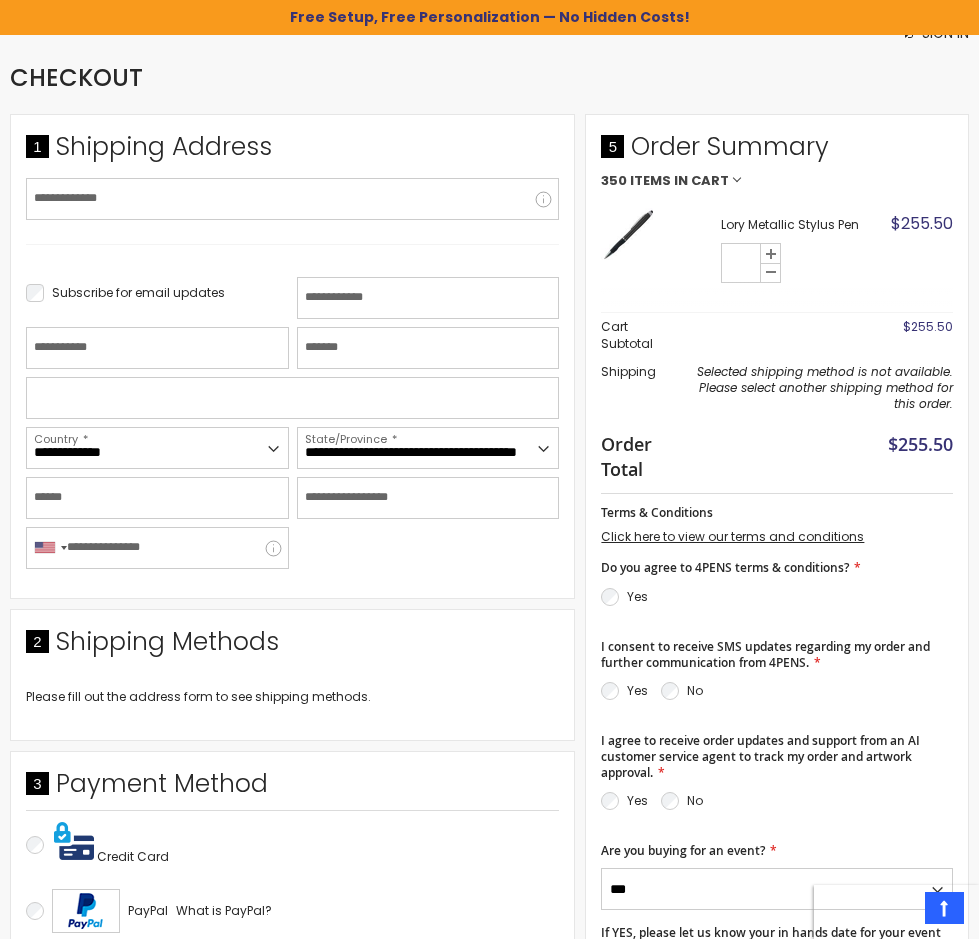 click on "The store will not work correctly when cookies are disabled.
Free Setup, Free Personalization — No Hidden Costs!
Skip to Content
sample
Wishlist
Sign Out
Sign In
Sign In
Login
Forgot Your Password?" at bounding box center (489, 69) 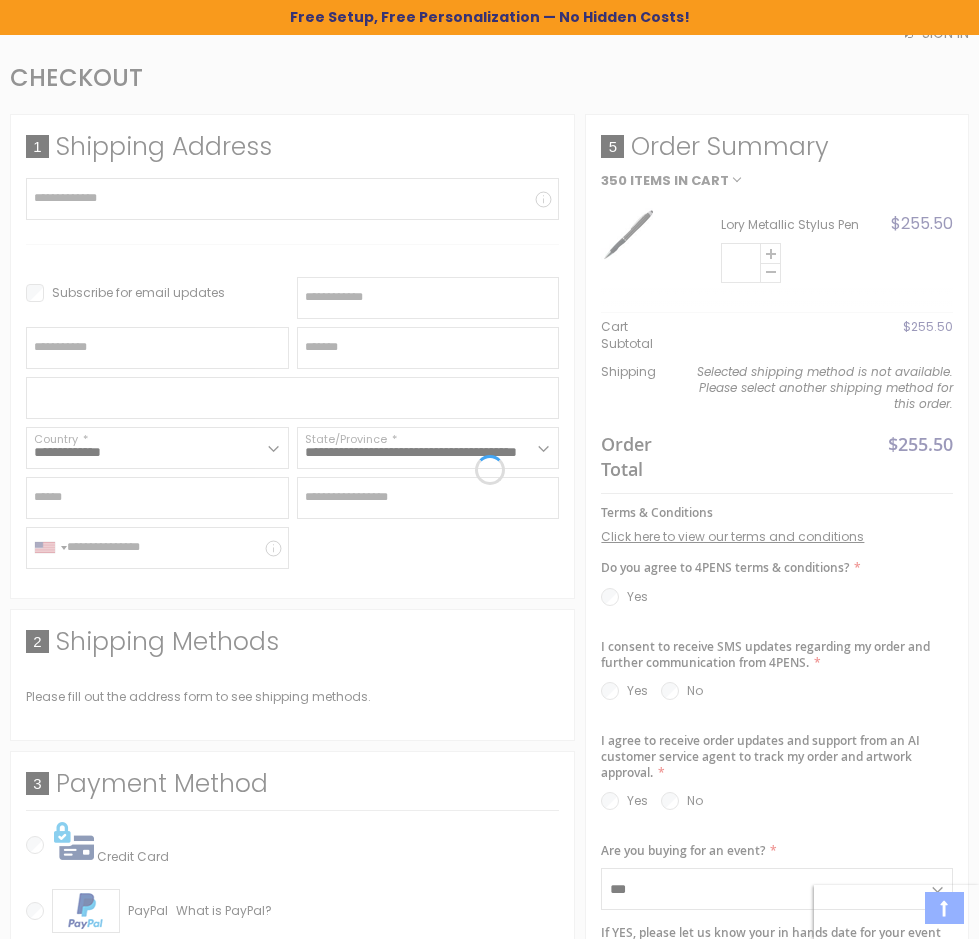 type on "***" 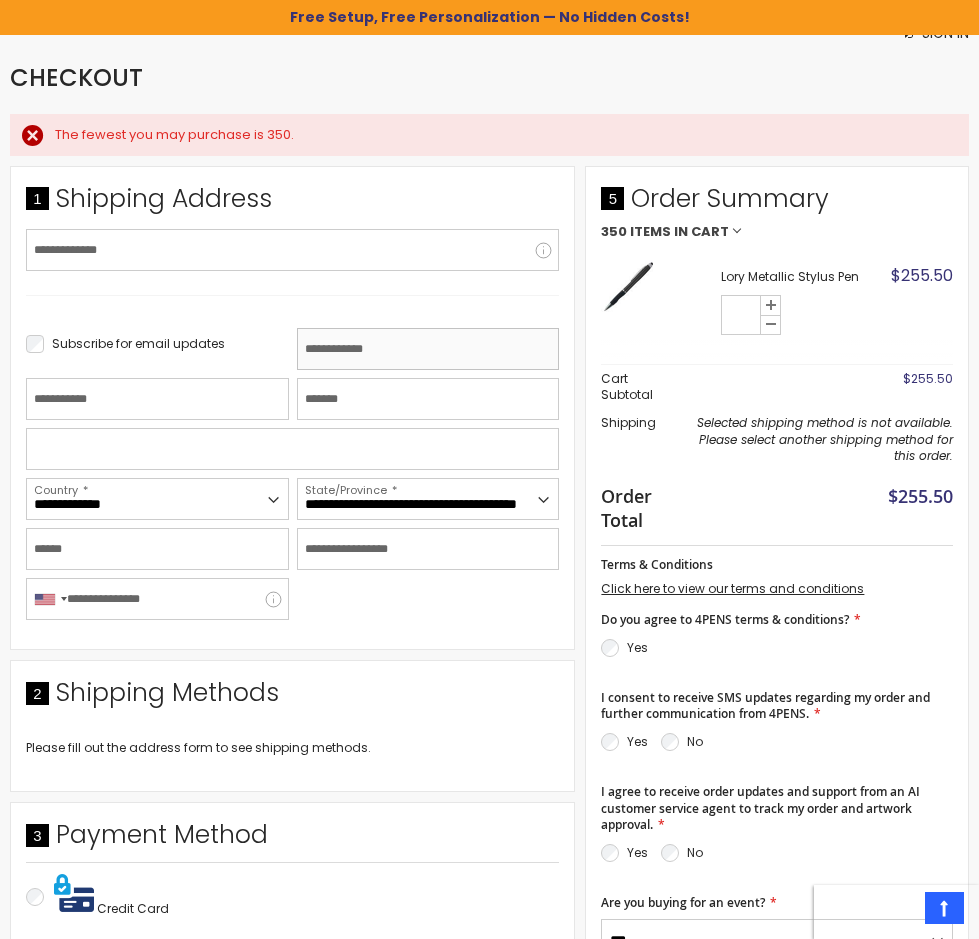 click on "First Name" at bounding box center [428, 349] 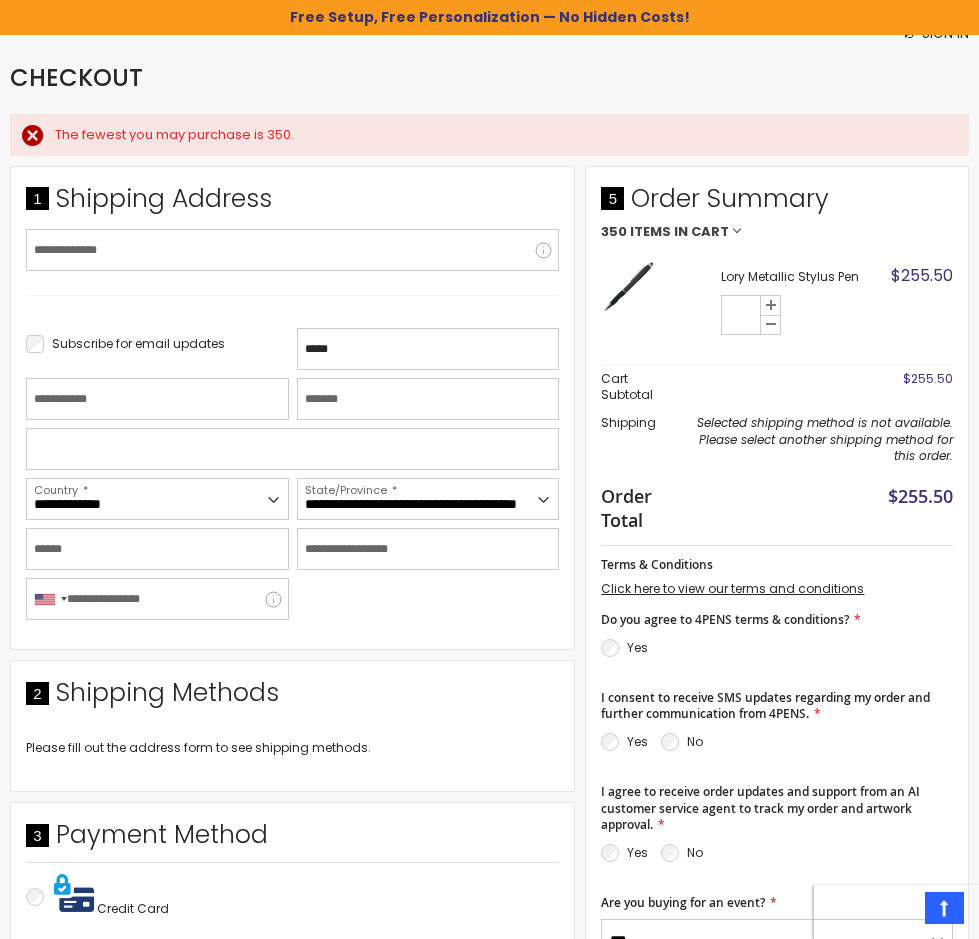 type on "**********" 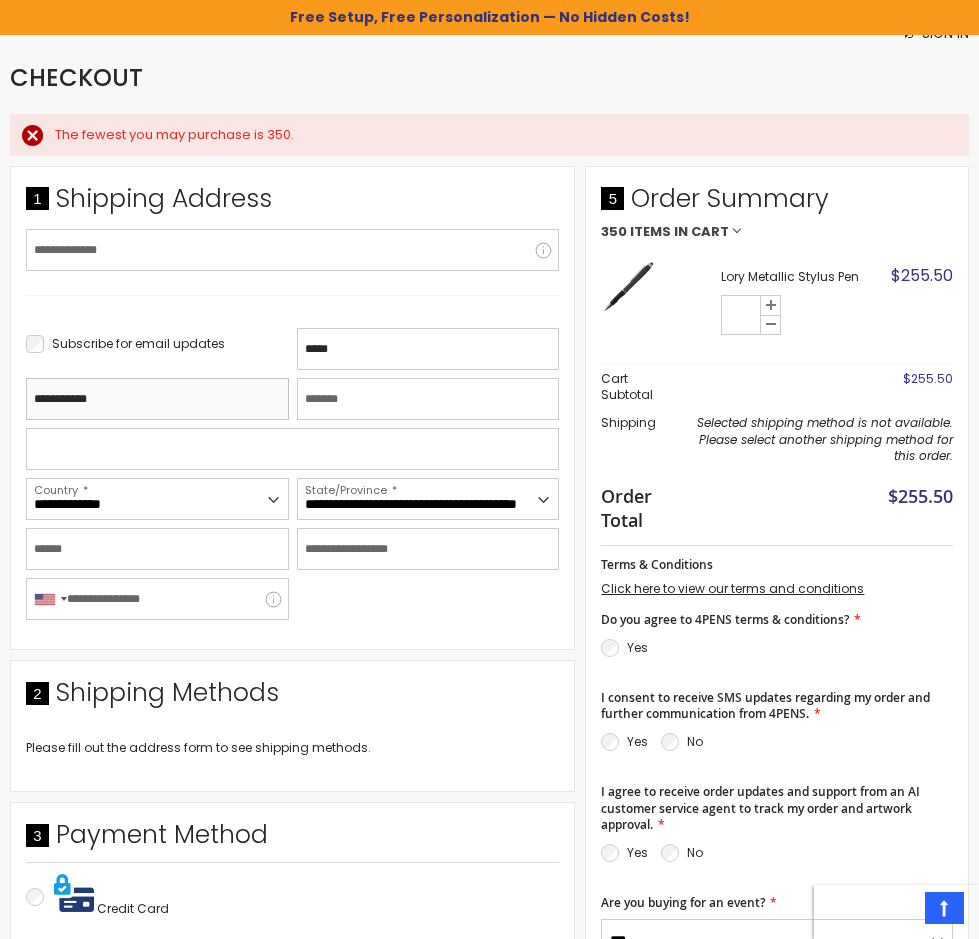 type on "**********" 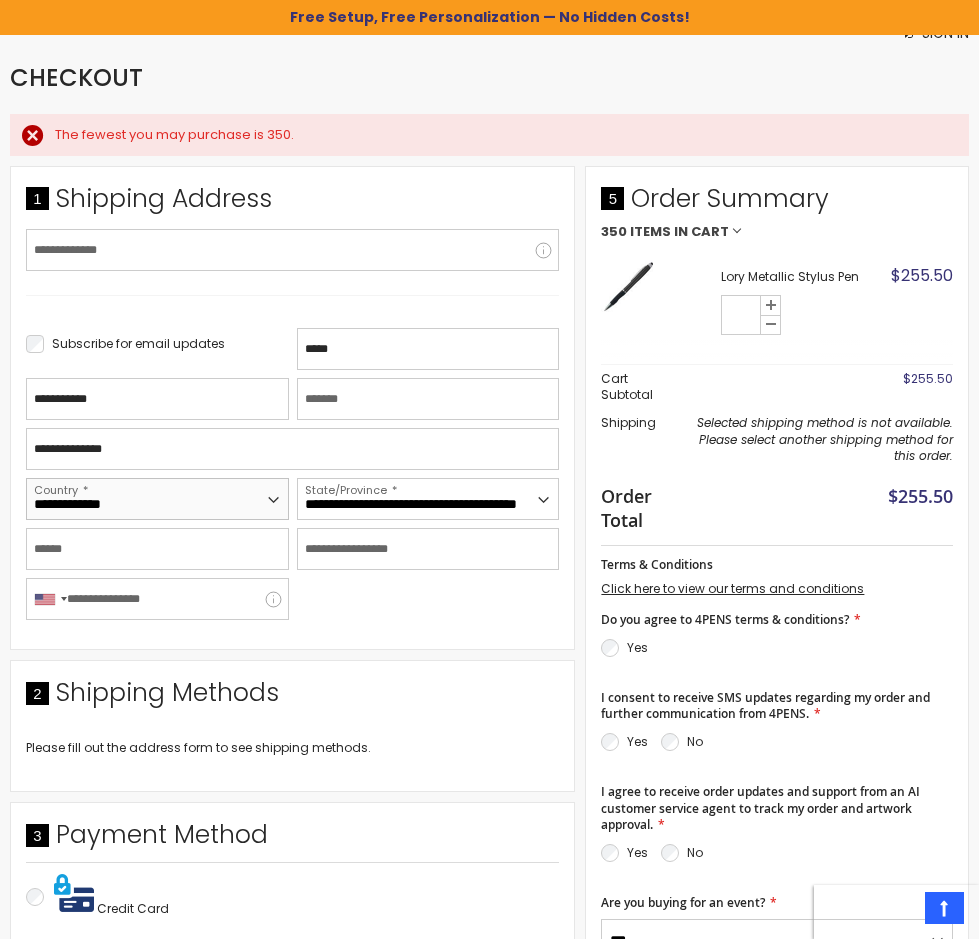 type on "*****" 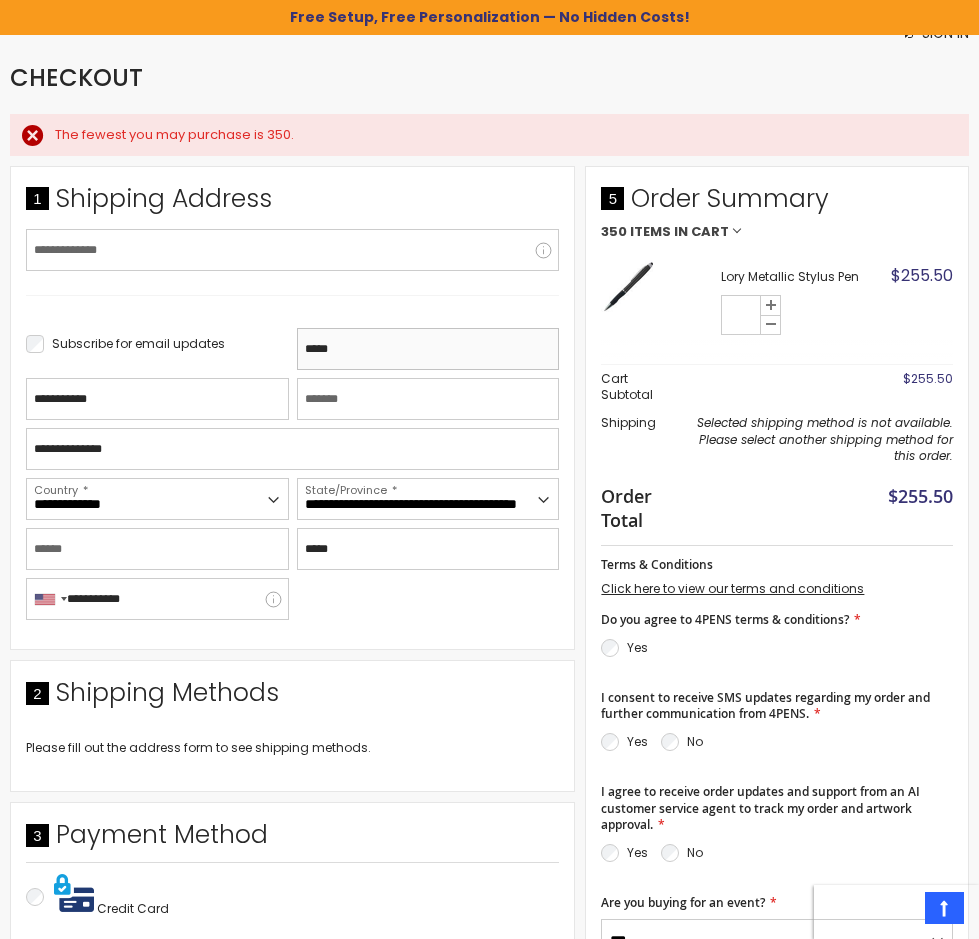 type on "**********" 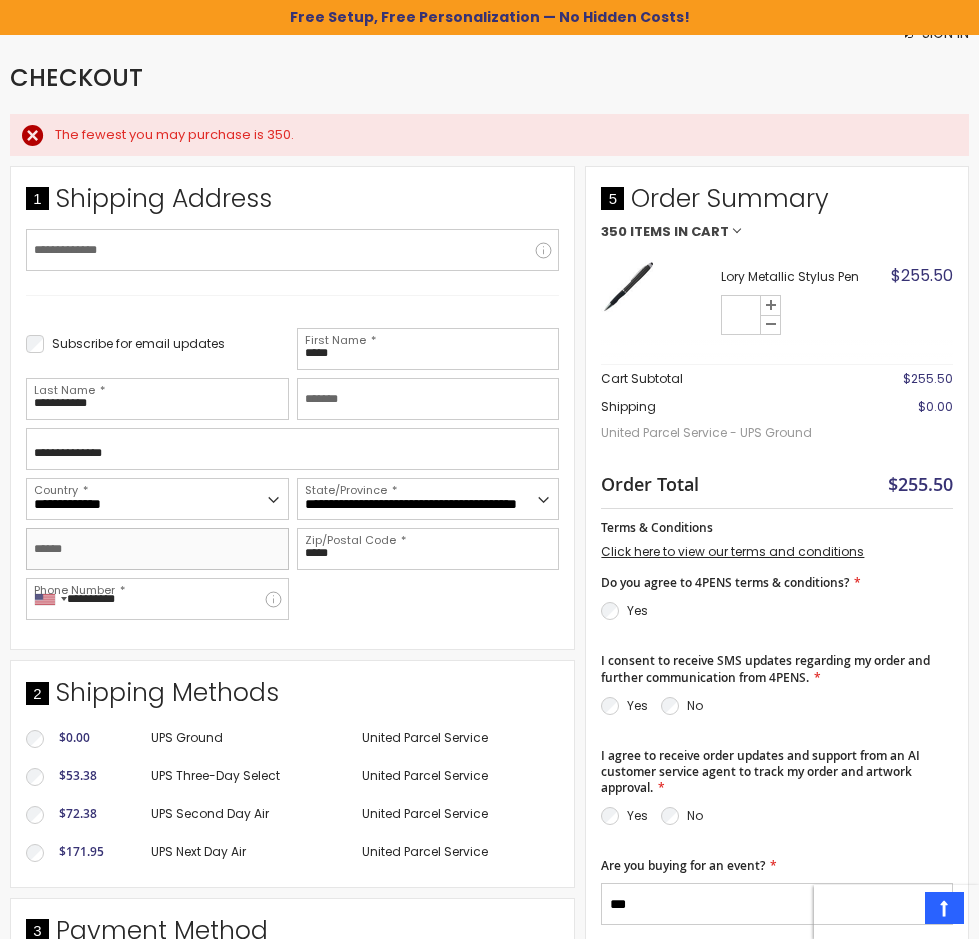 click on "City" at bounding box center [157, 549] 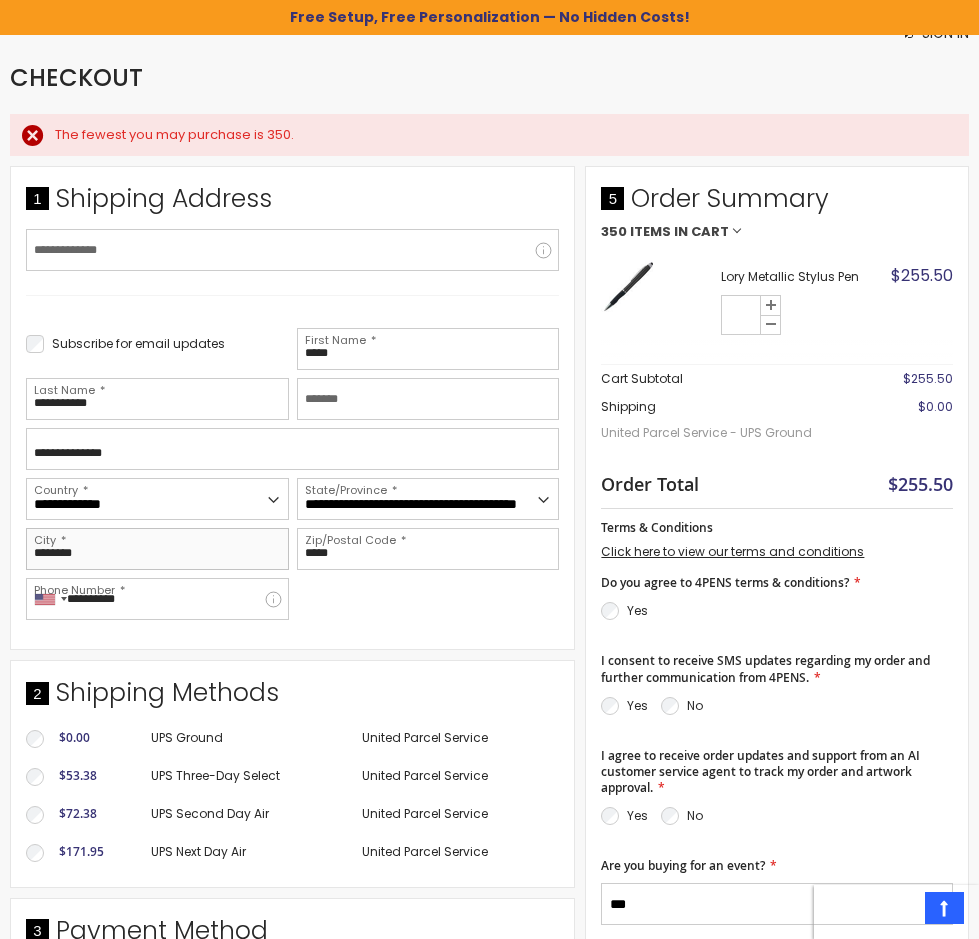 type on "********" 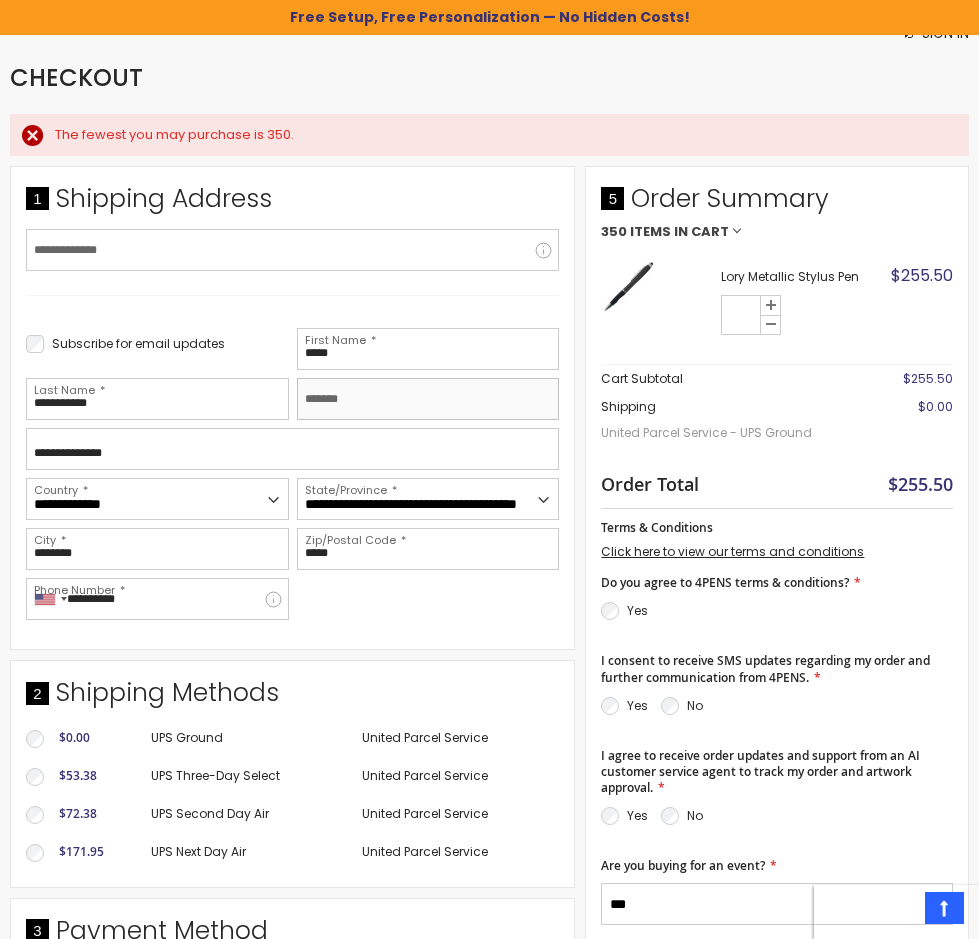 click on "Company" at bounding box center (428, 399) 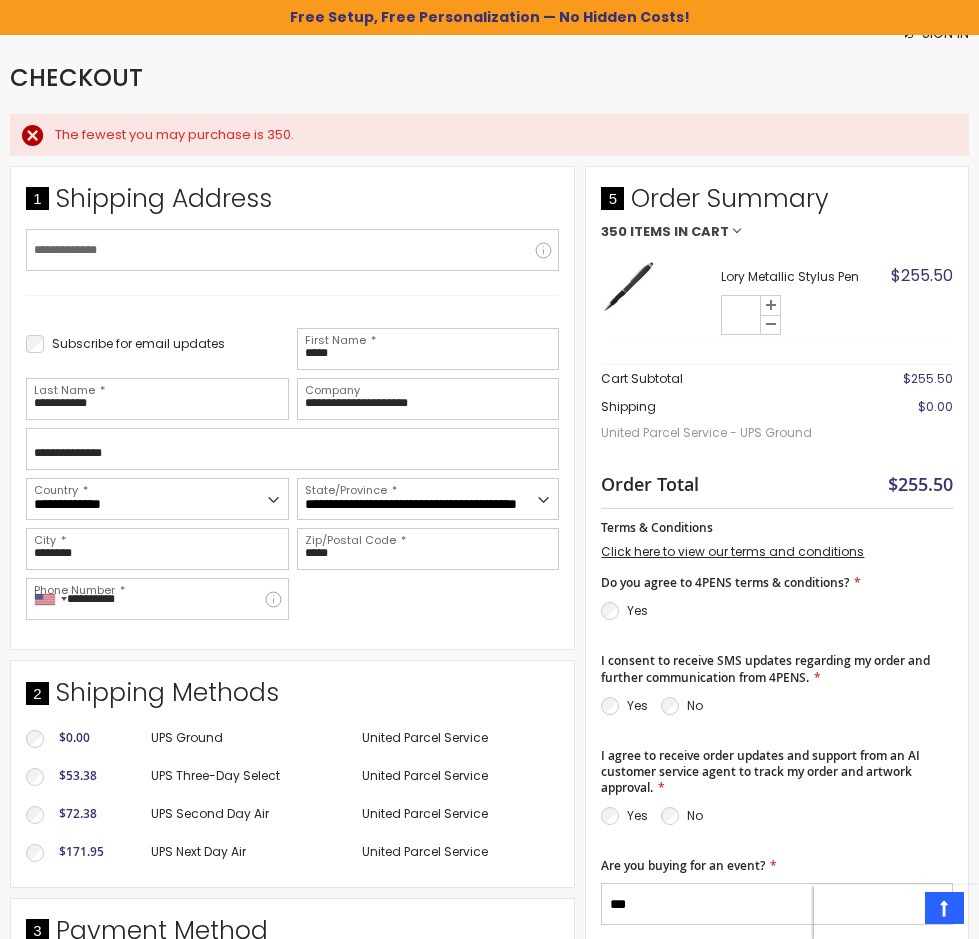 click on "**********" at bounding box center [292, 474] 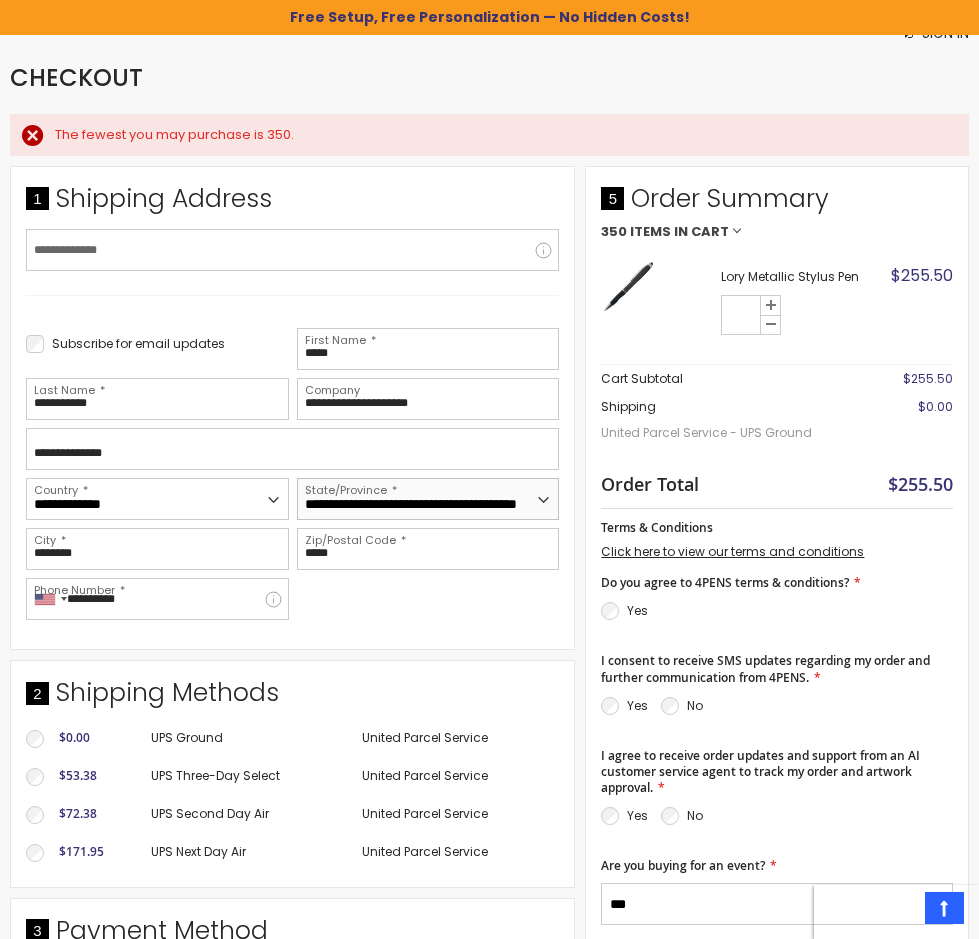 click on "**********" at bounding box center (428, 499) 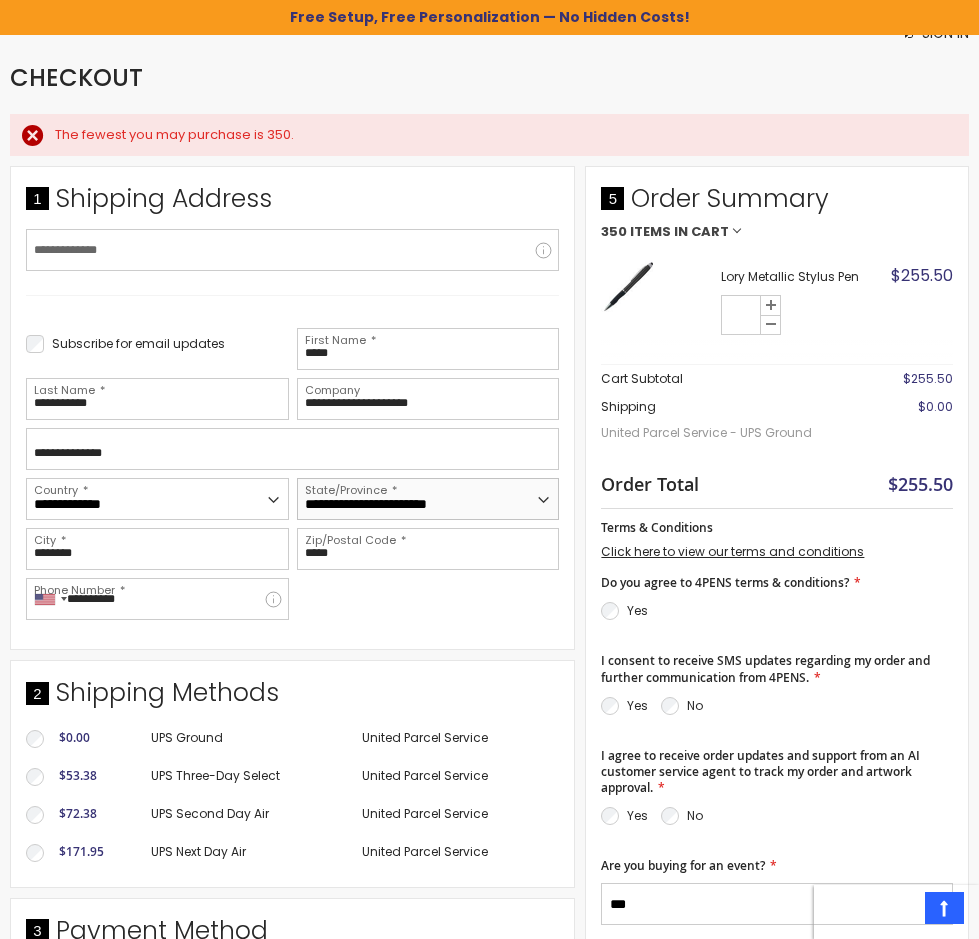 click on "**********" at bounding box center (428, 499) 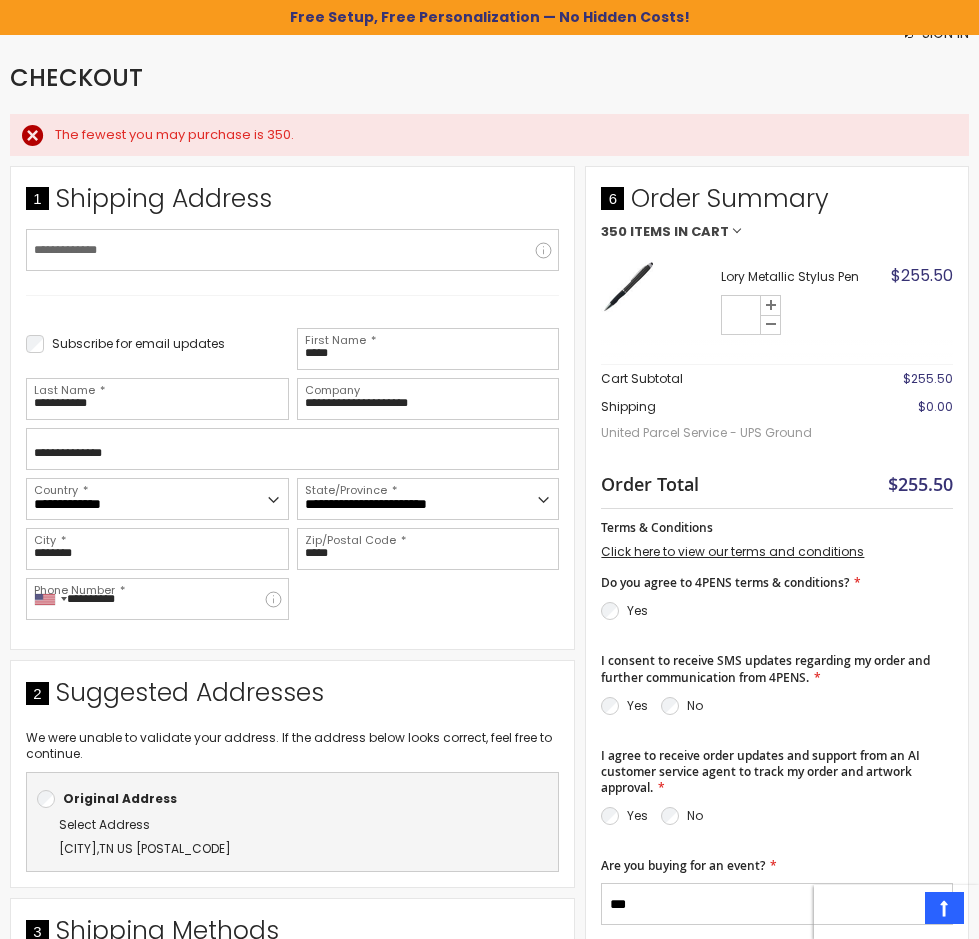 click on "**********" at bounding box center [292, 474] 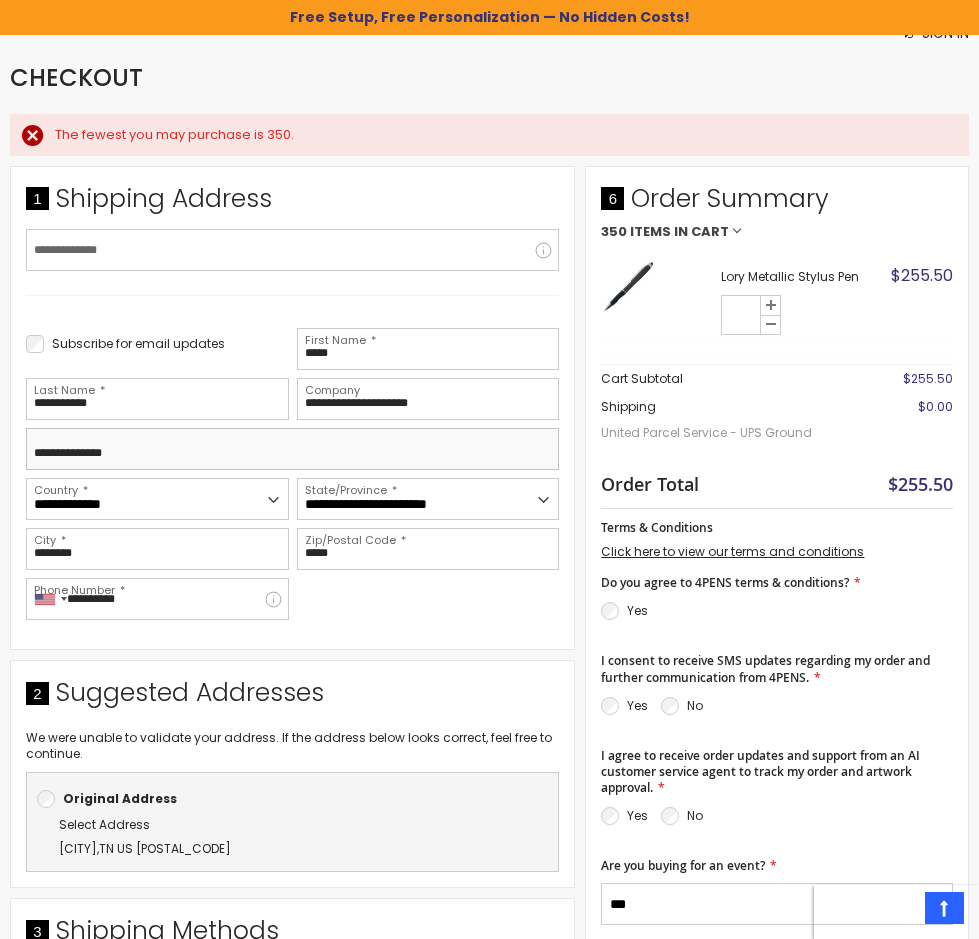 click on "**********" at bounding box center (292, 449) 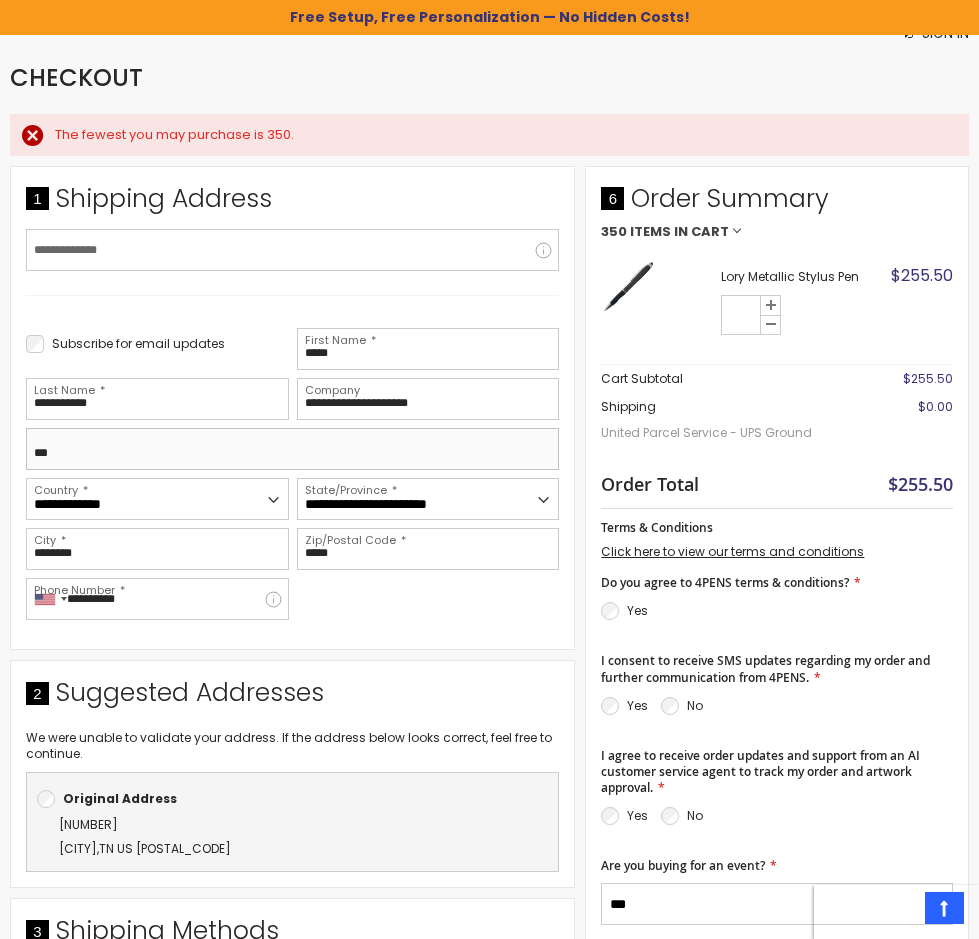 type on "**********" 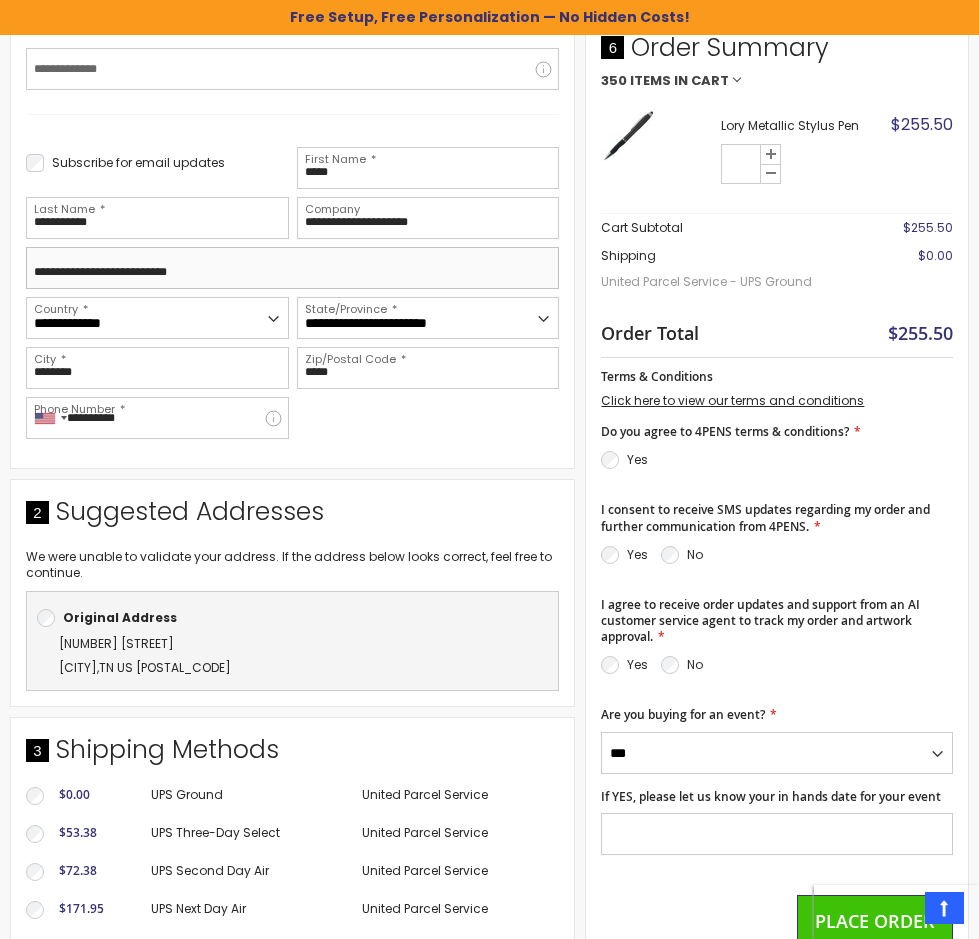 scroll, scrollTop: 600, scrollLeft: 0, axis: vertical 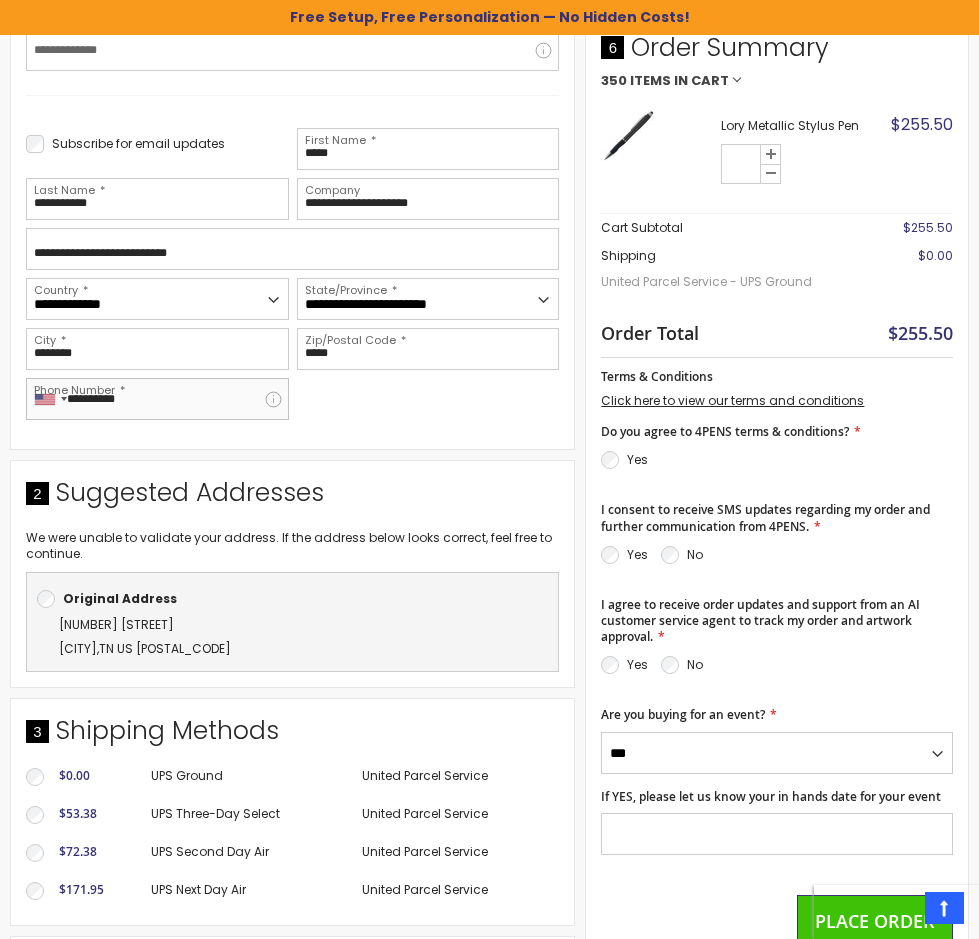 click on "**********" at bounding box center [157, 399] 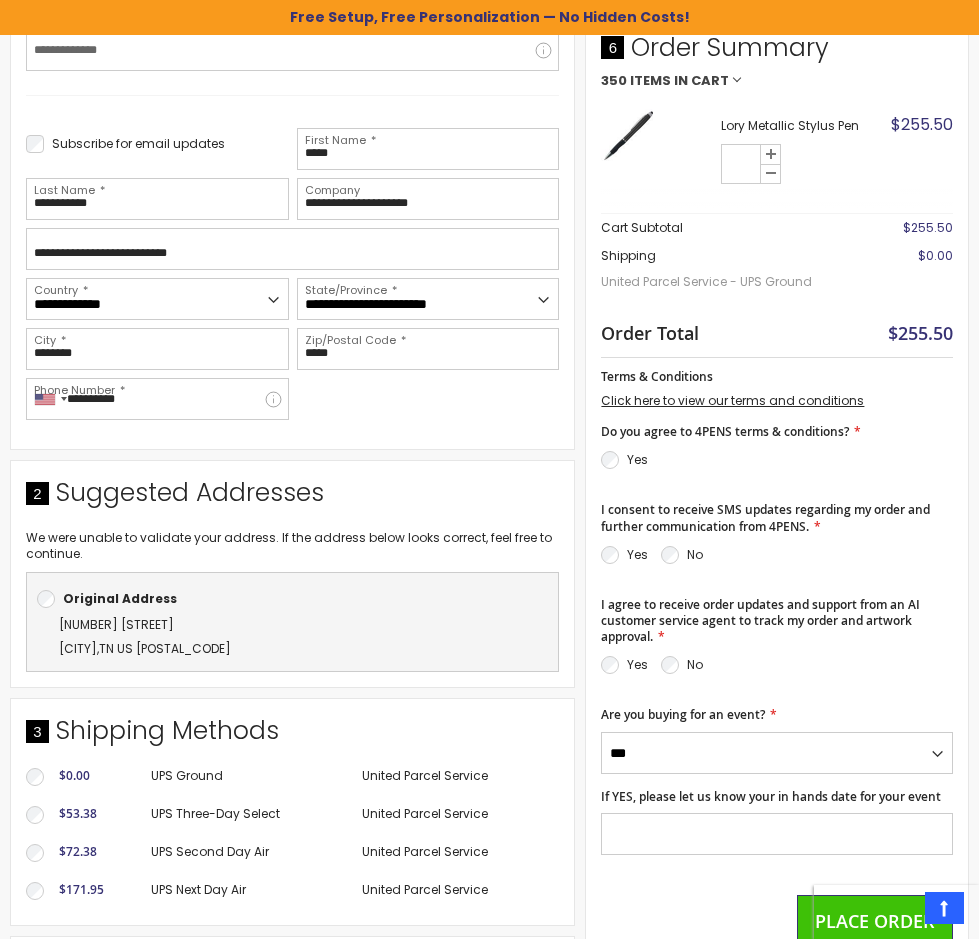 click on "Shipping Address
Email Address
Tooltip
We'll send your order confirmation here.
You can create an account after checkout.
Password
You already have an account with us. Sign in or continue as guest.
Login
Forgot Your Password?" at bounding box center (292, 208) 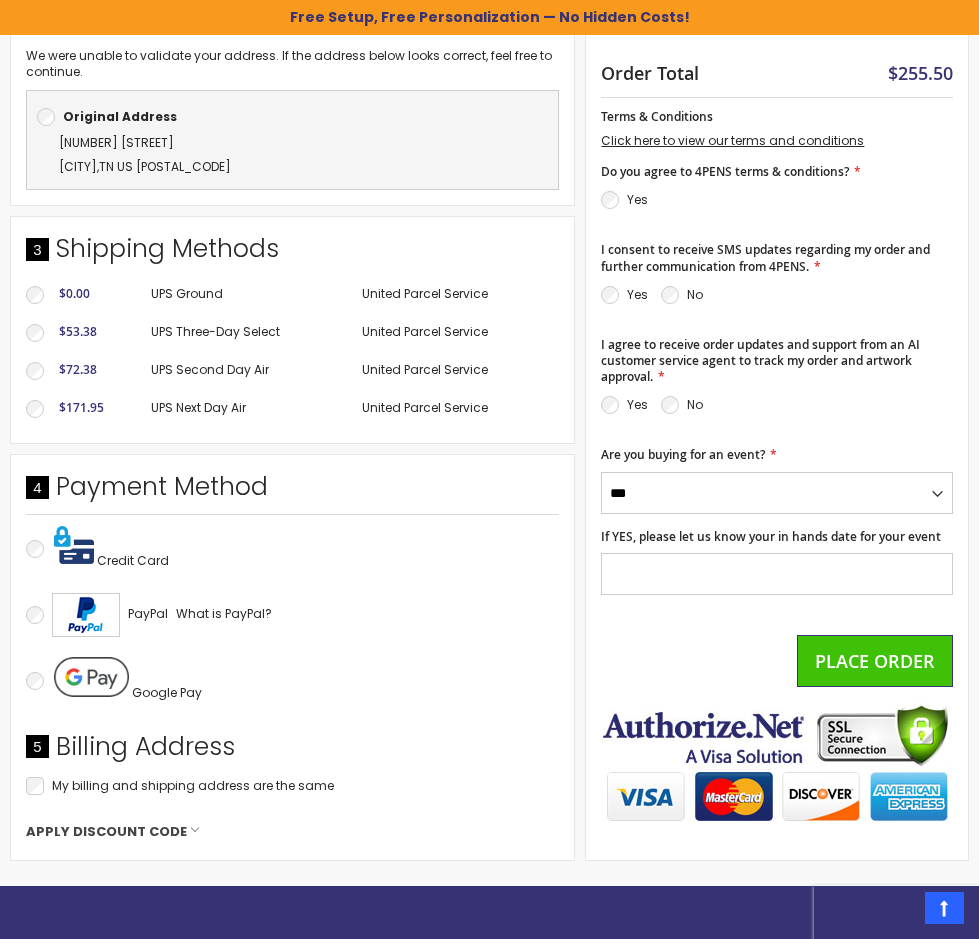 scroll, scrollTop: 900, scrollLeft: 0, axis: vertical 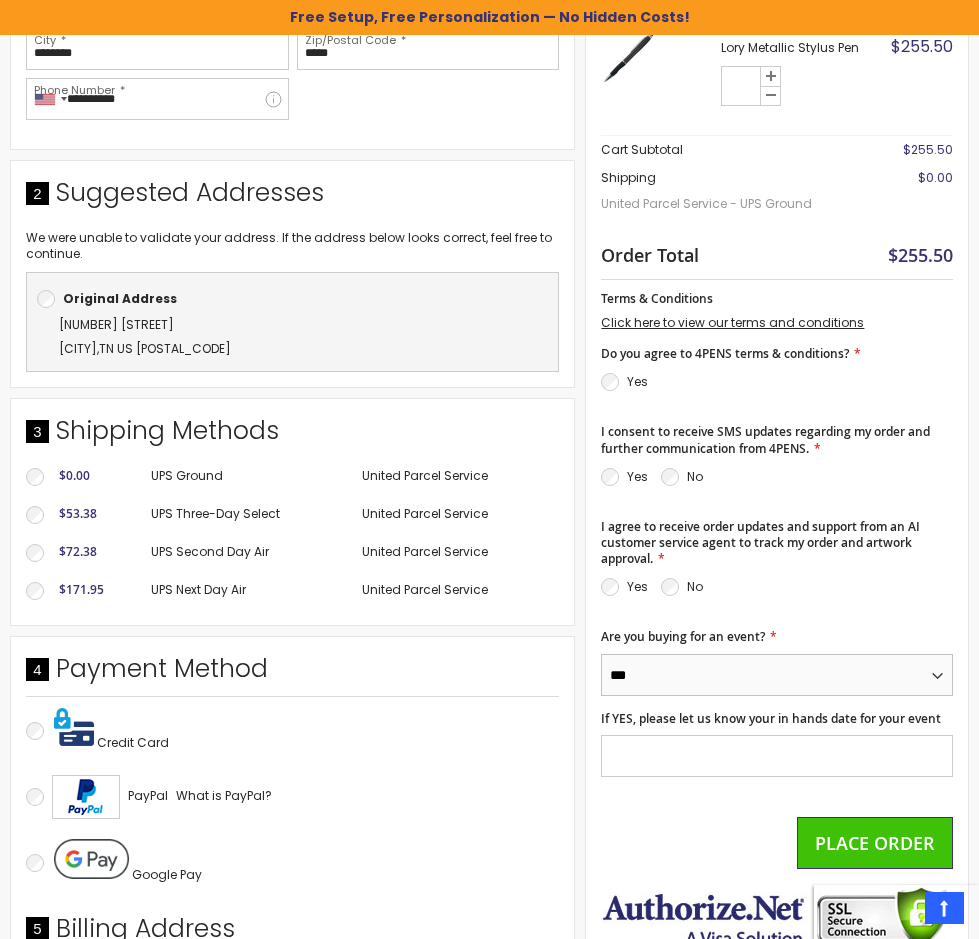 click on "*** **" at bounding box center [777, 675] 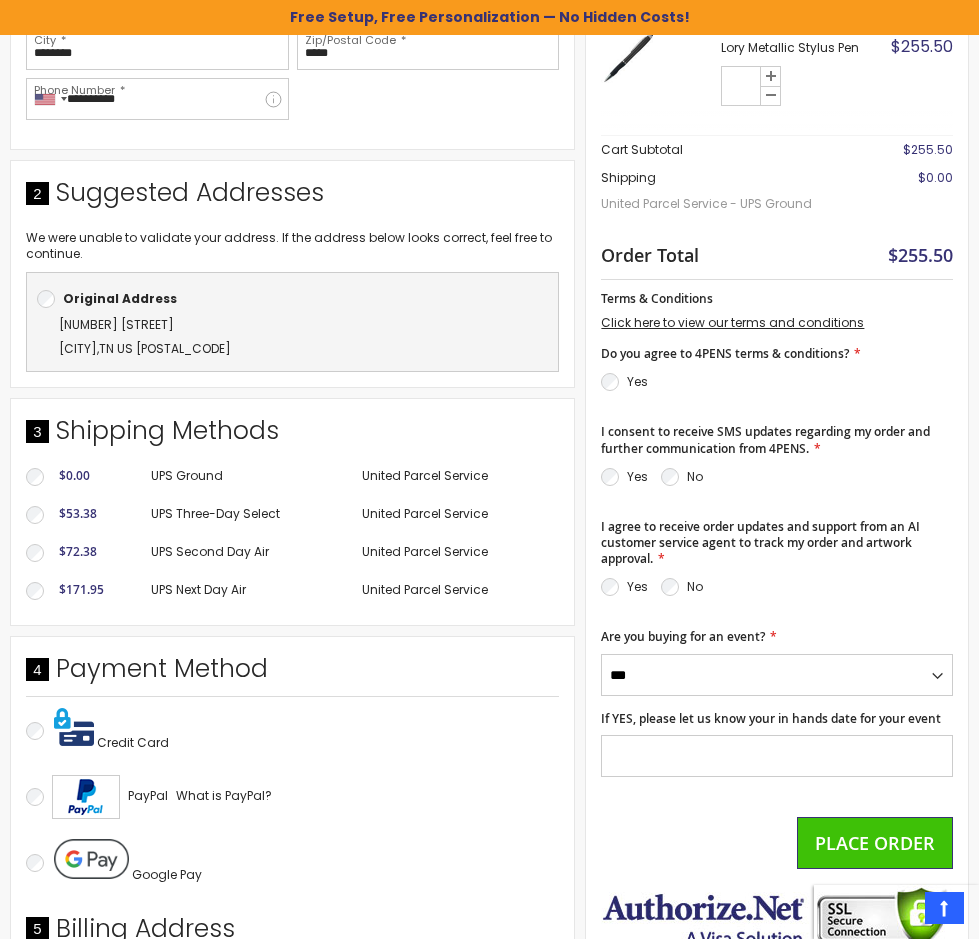 click on "Credit Card" at bounding box center [292, 730] 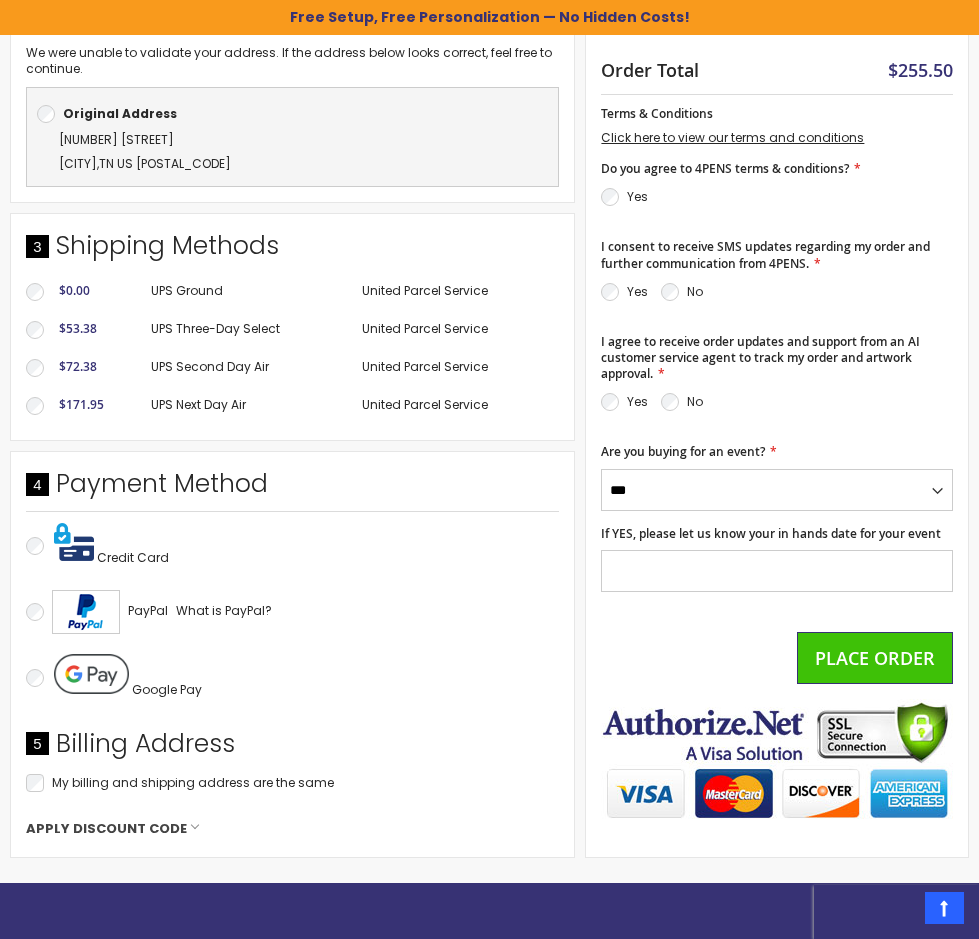 scroll, scrollTop: 1100, scrollLeft: 0, axis: vertical 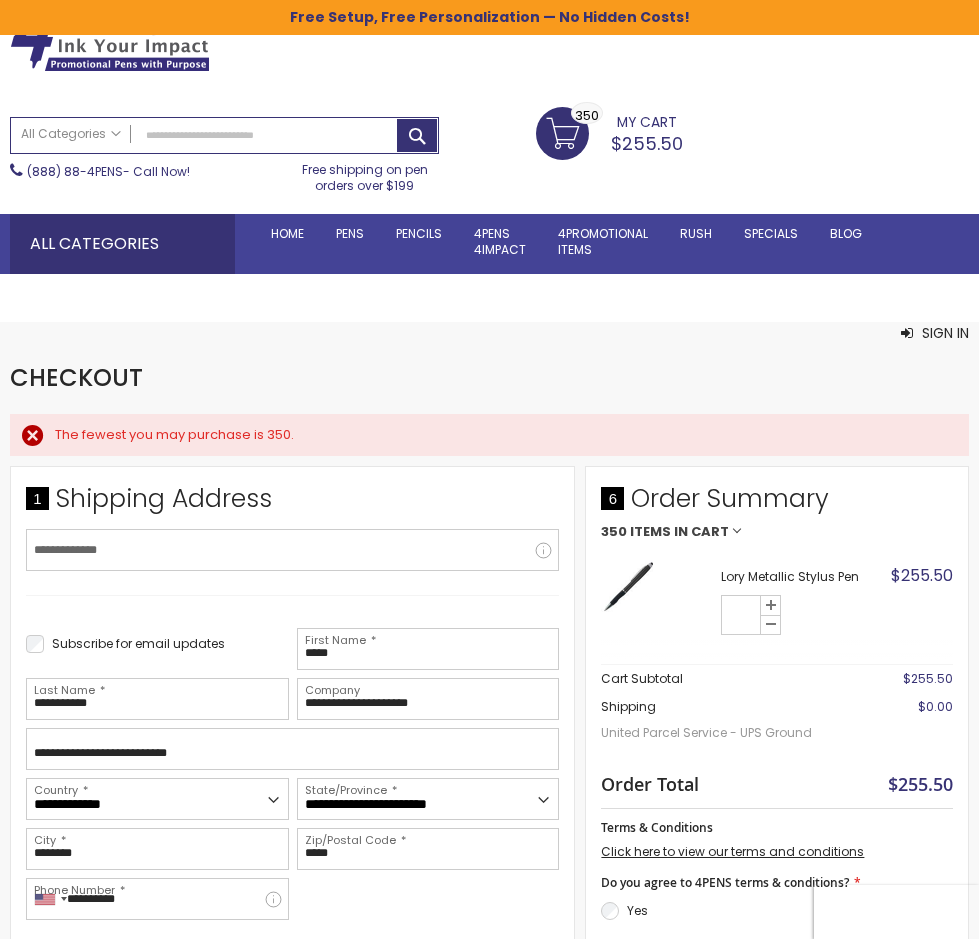 click on "Items in Cart" at bounding box center (679, 532) 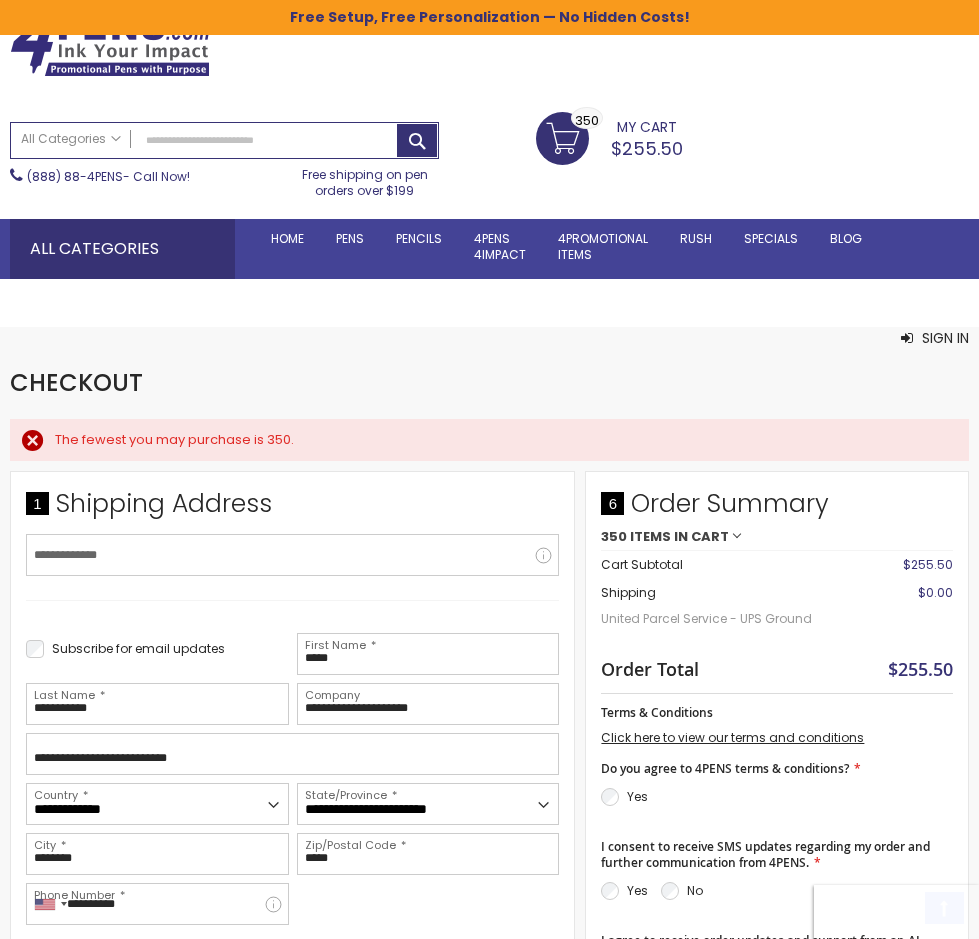 scroll, scrollTop: 200, scrollLeft: 0, axis: vertical 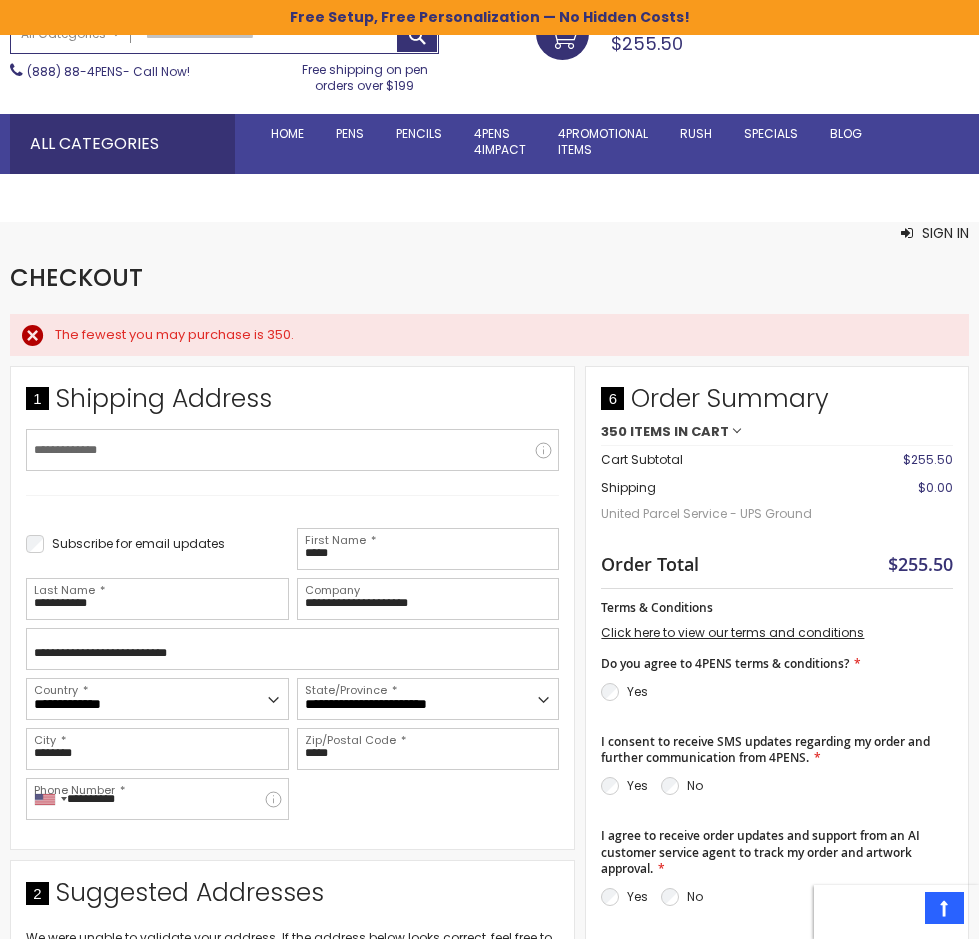 click on "350
Items in Cart" at bounding box center [777, 432] 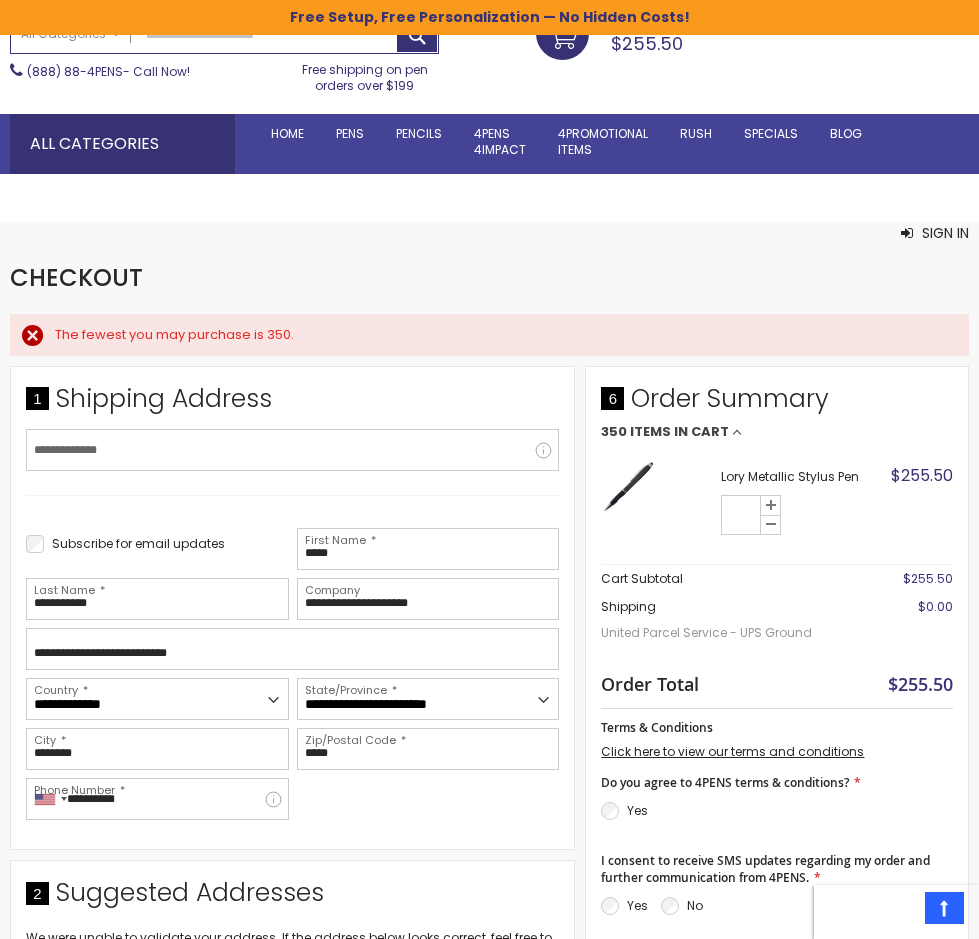 click on "Lory Metallic Stylus Pen
Qty
***
$255.50
View Details
Options Details
Select A Color
Black
Ink Color
Blue
Text Font Style
Arial Imprint Color" at bounding box center [777, 499] 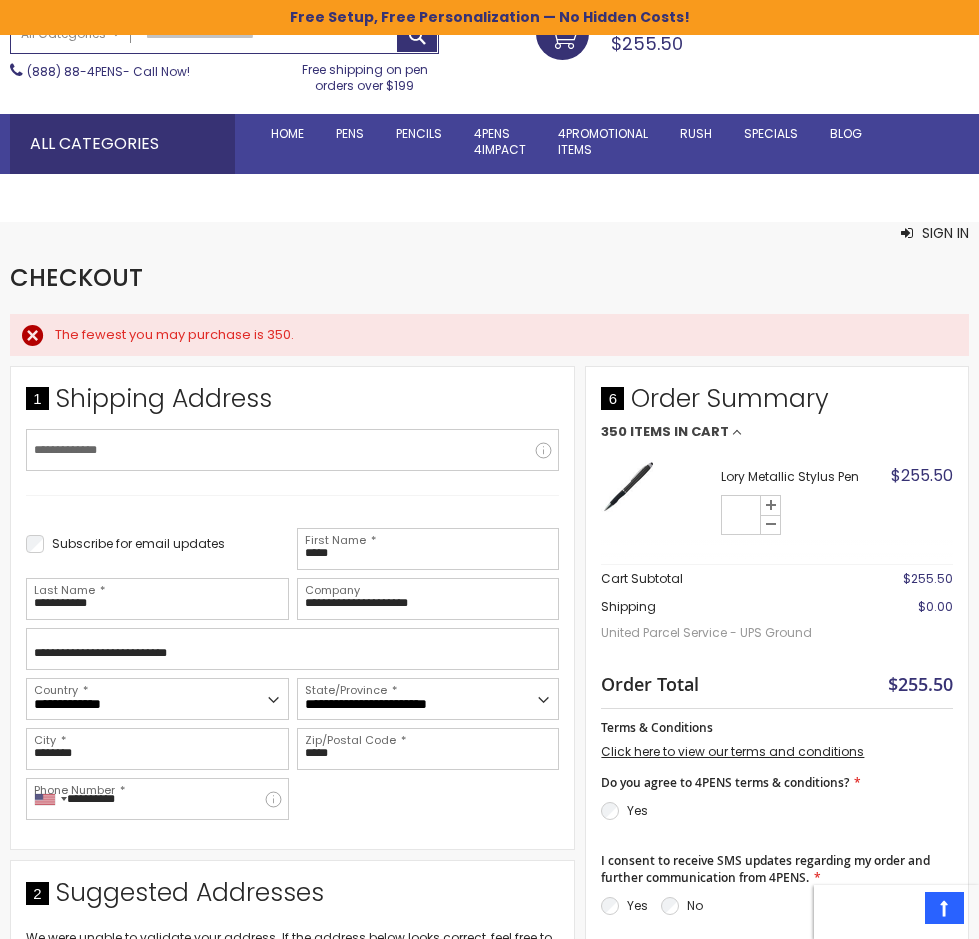 click on "Checkout
Back to Store
Sign In
Close
Sign In
Email Address
Password
Sign In
Forgot Password" at bounding box center [489, 278] 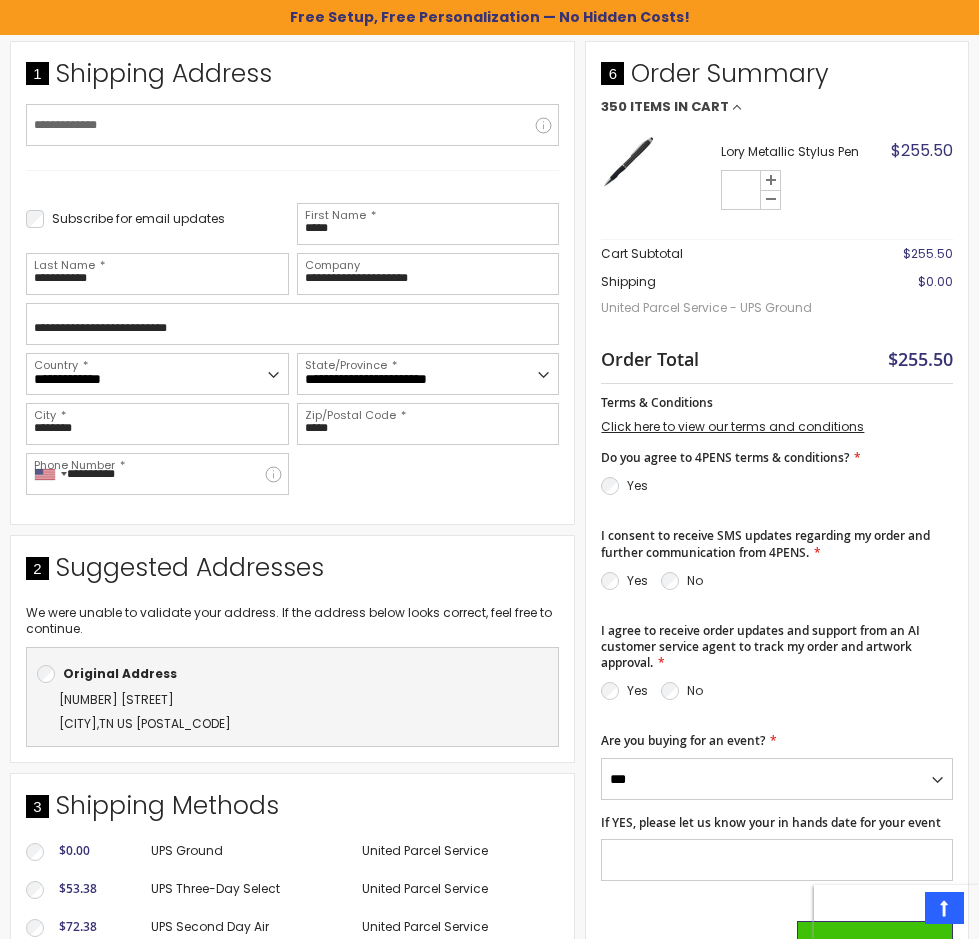 scroll, scrollTop: 159, scrollLeft: 0, axis: vertical 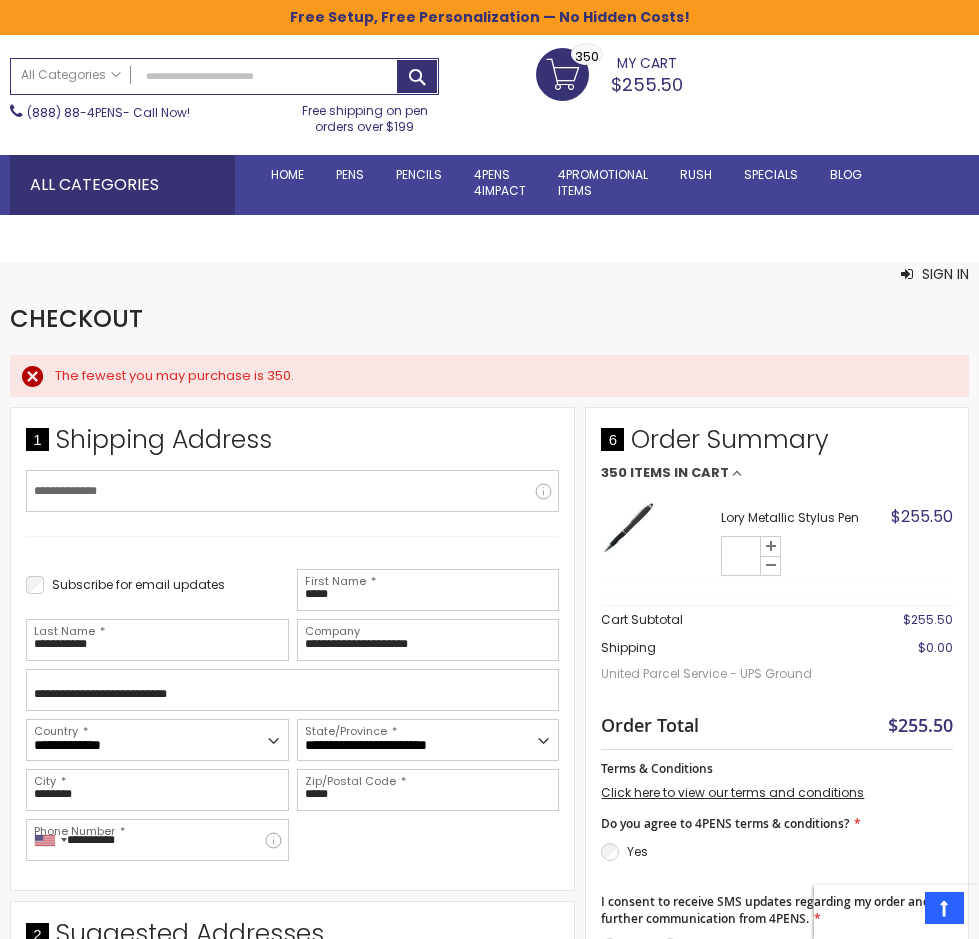 click on "My Cart
$255.50
350
350
items" at bounding box center (609, 73) 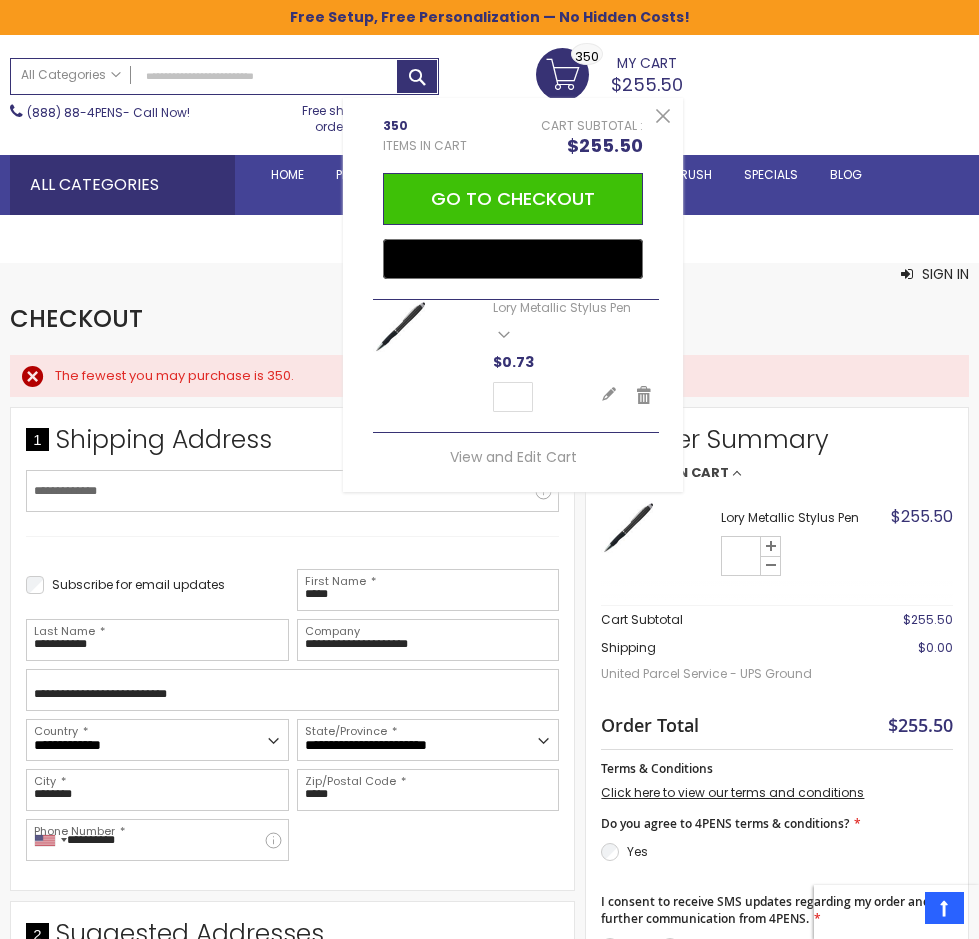 click on "My Cart" at bounding box center [647, 61] 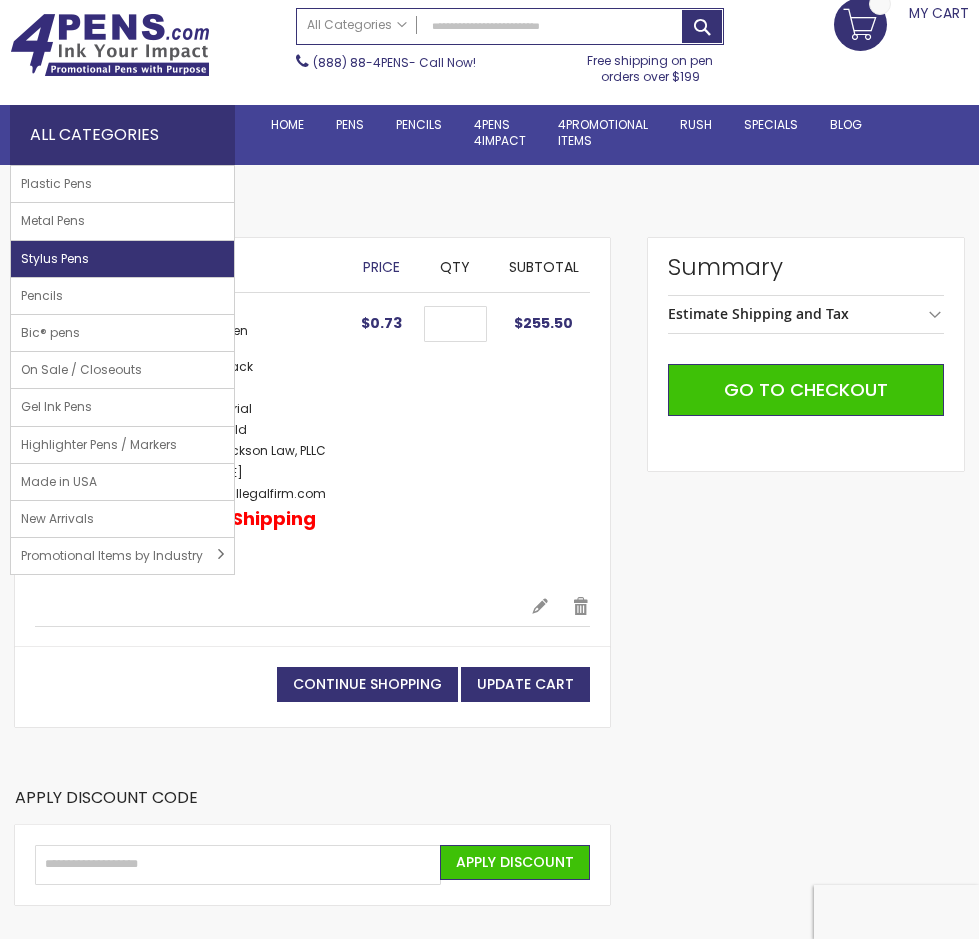 scroll, scrollTop: 100, scrollLeft: 0, axis: vertical 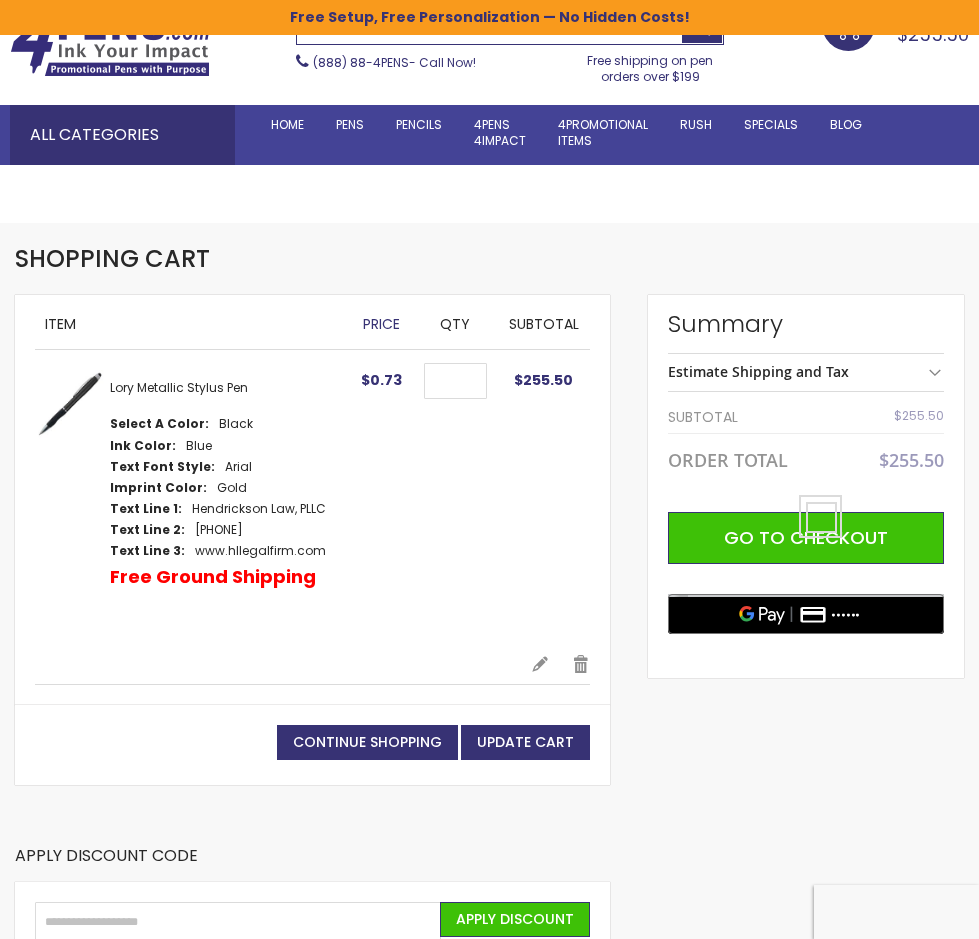 click on "Qty
***" at bounding box center (455, 502) 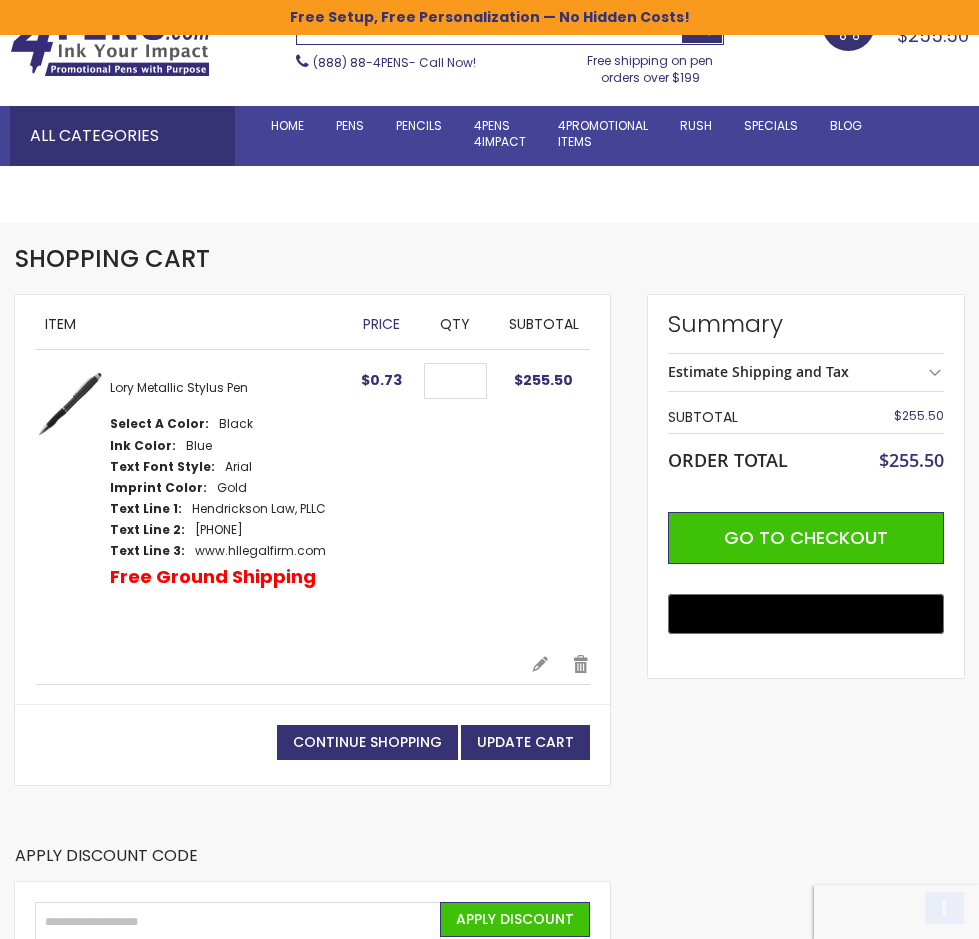 scroll, scrollTop: 200, scrollLeft: 0, axis: vertical 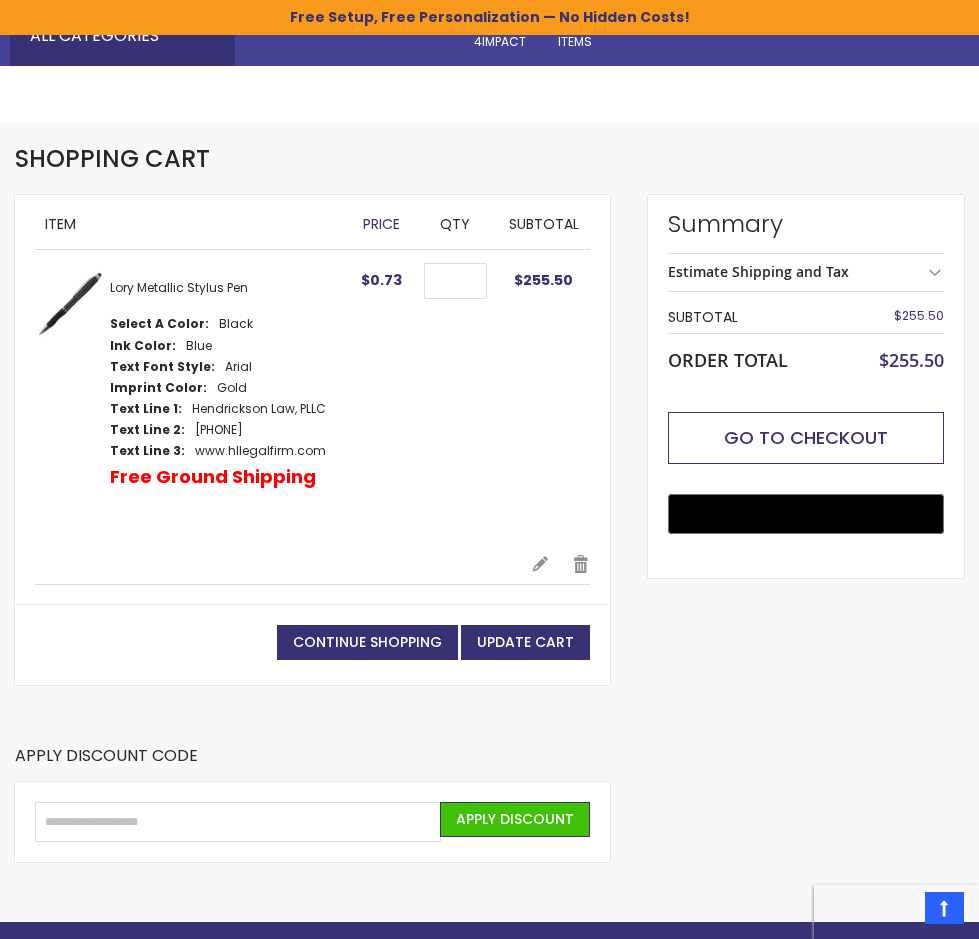 click on "Go to Checkout" at bounding box center (806, 437) 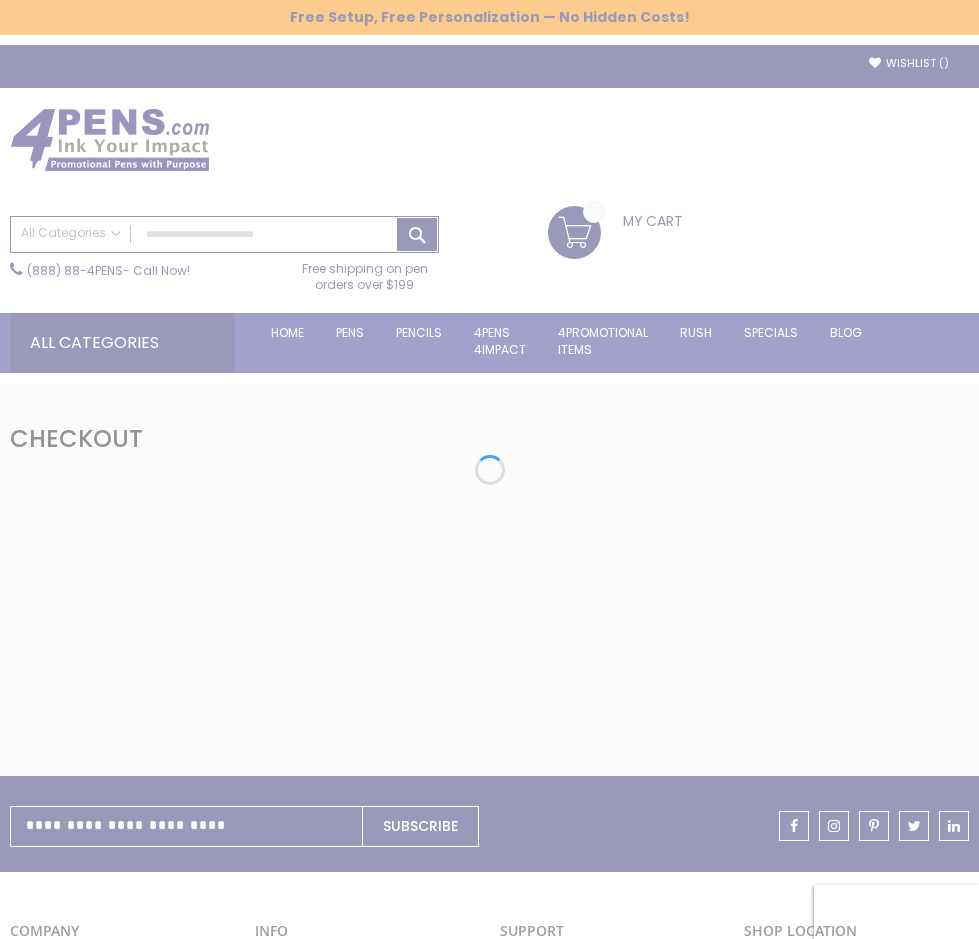 scroll, scrollTop: 0, scrollLeft: 0, axis: both 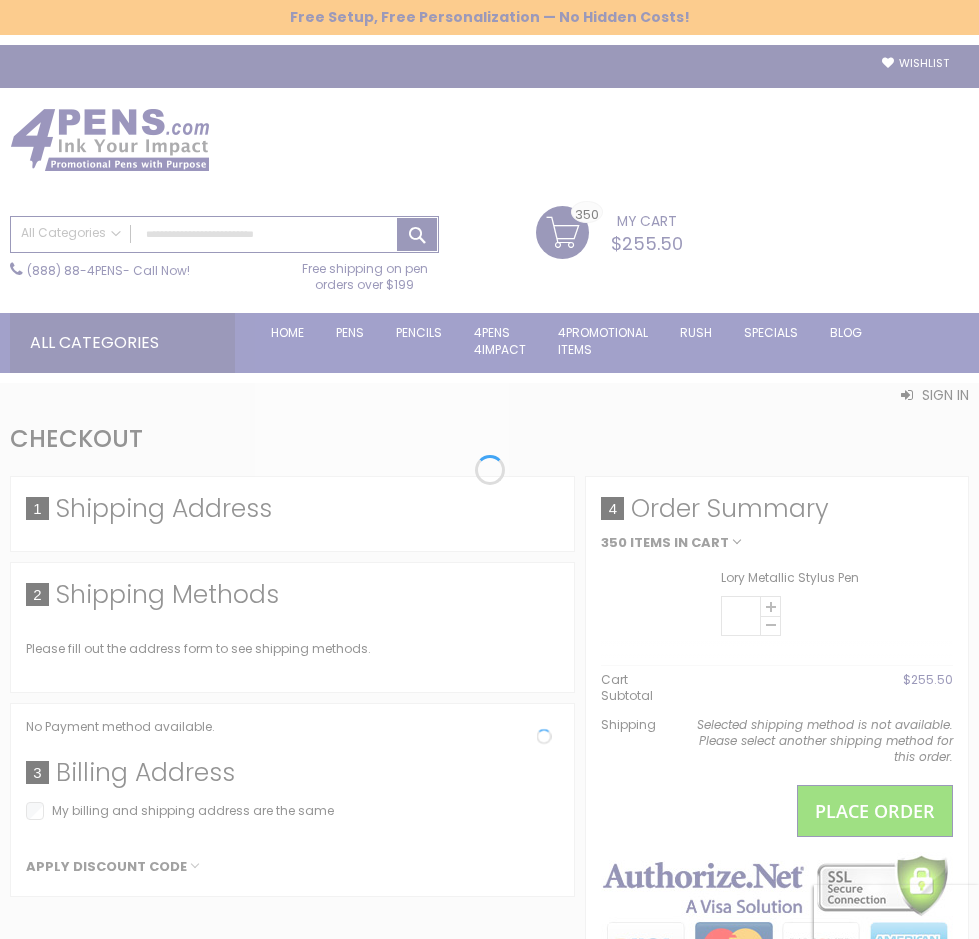 select on "*" 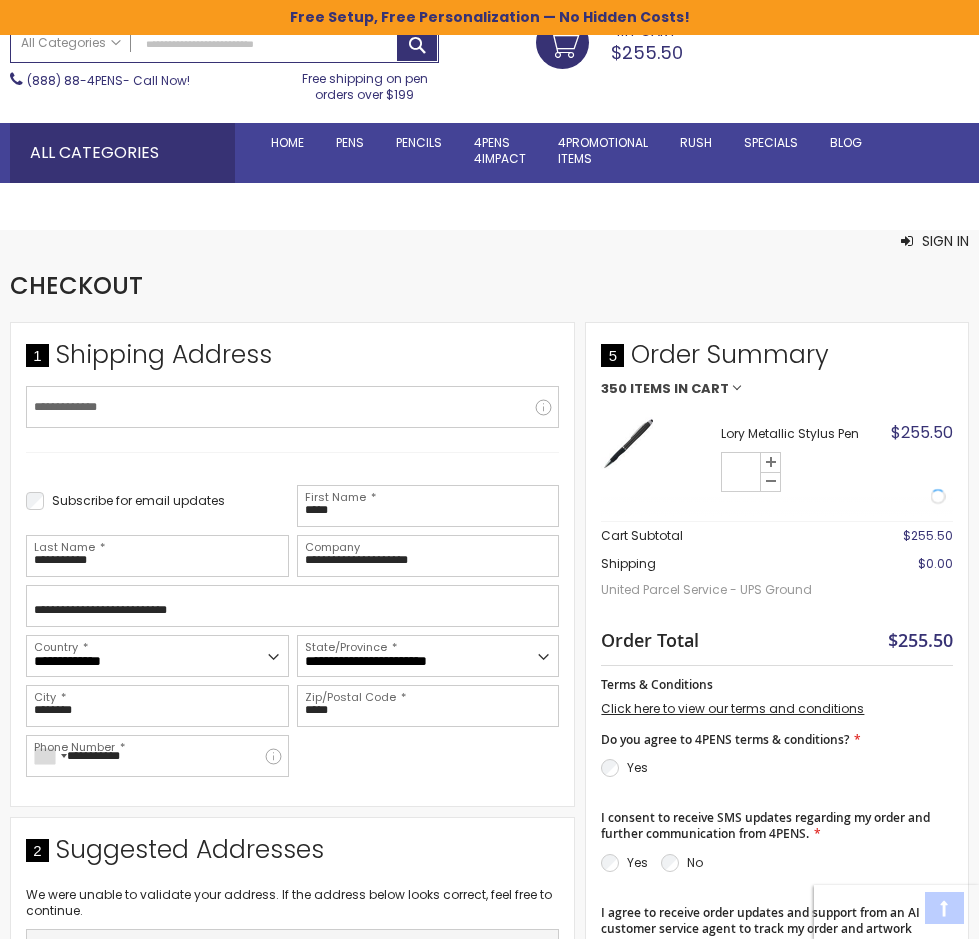 scroll, scrollTop: 200, scrollLeft: 0, axis: vertical 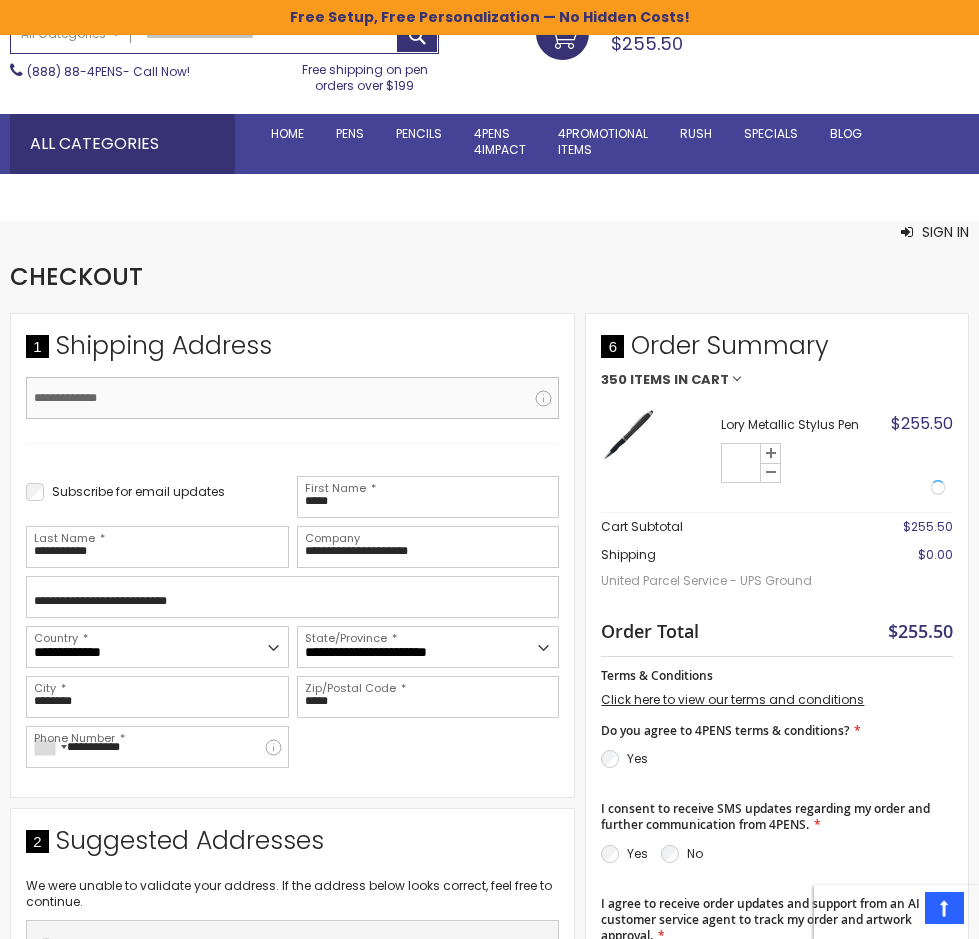 click on "Email Address" at bounding box center (292, 398) 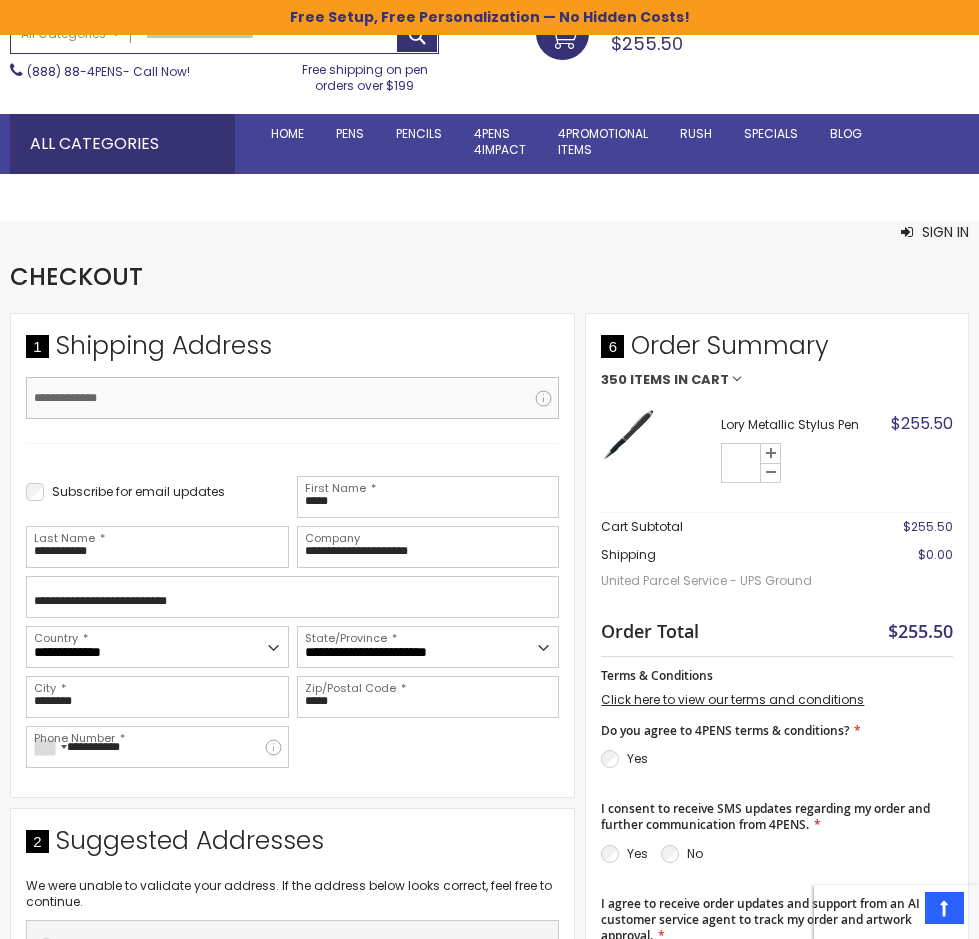 type on "**********" 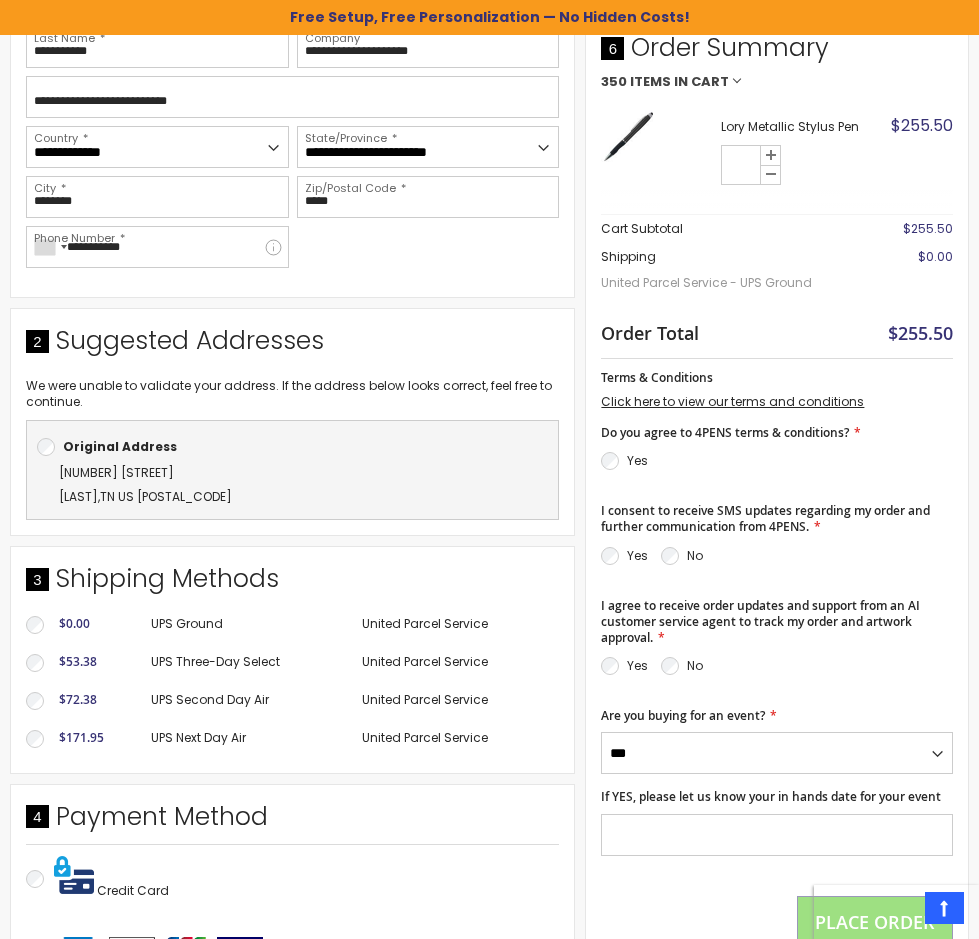 scroll, scrollTop: 1300, scrollLeft: 0, axis: vertical 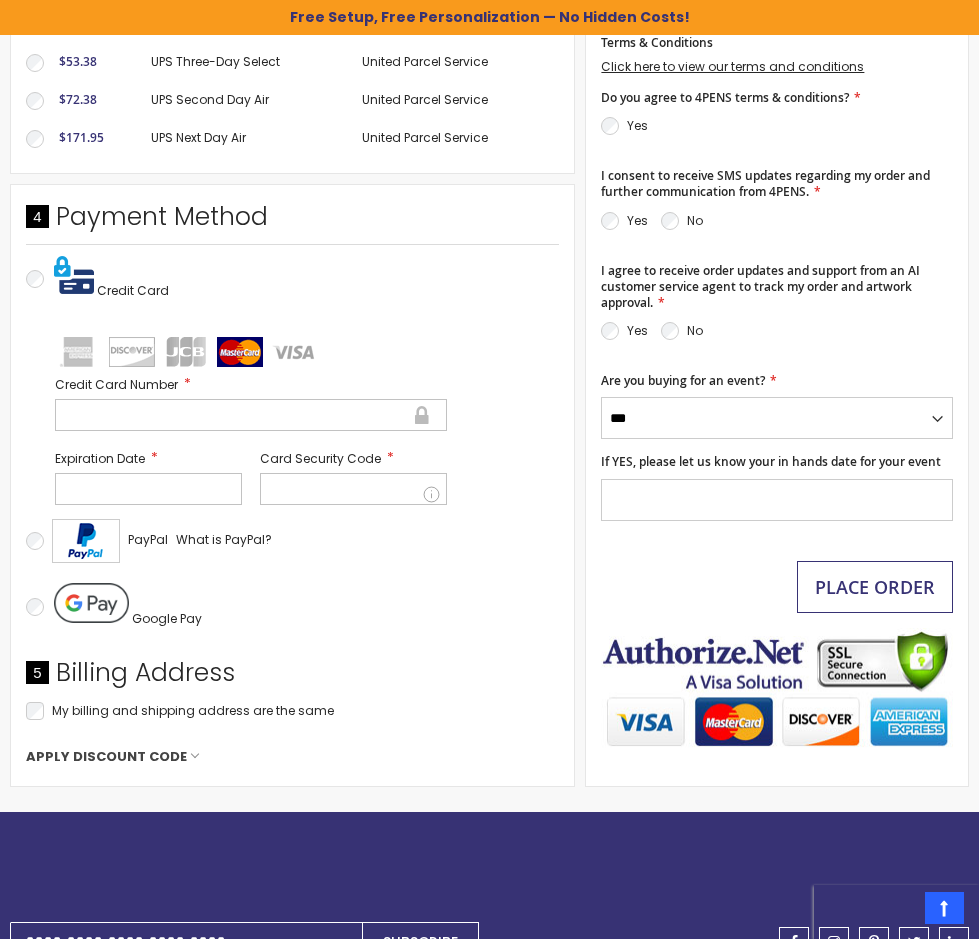 click on "Place Order" at bounding box center [875, 587] 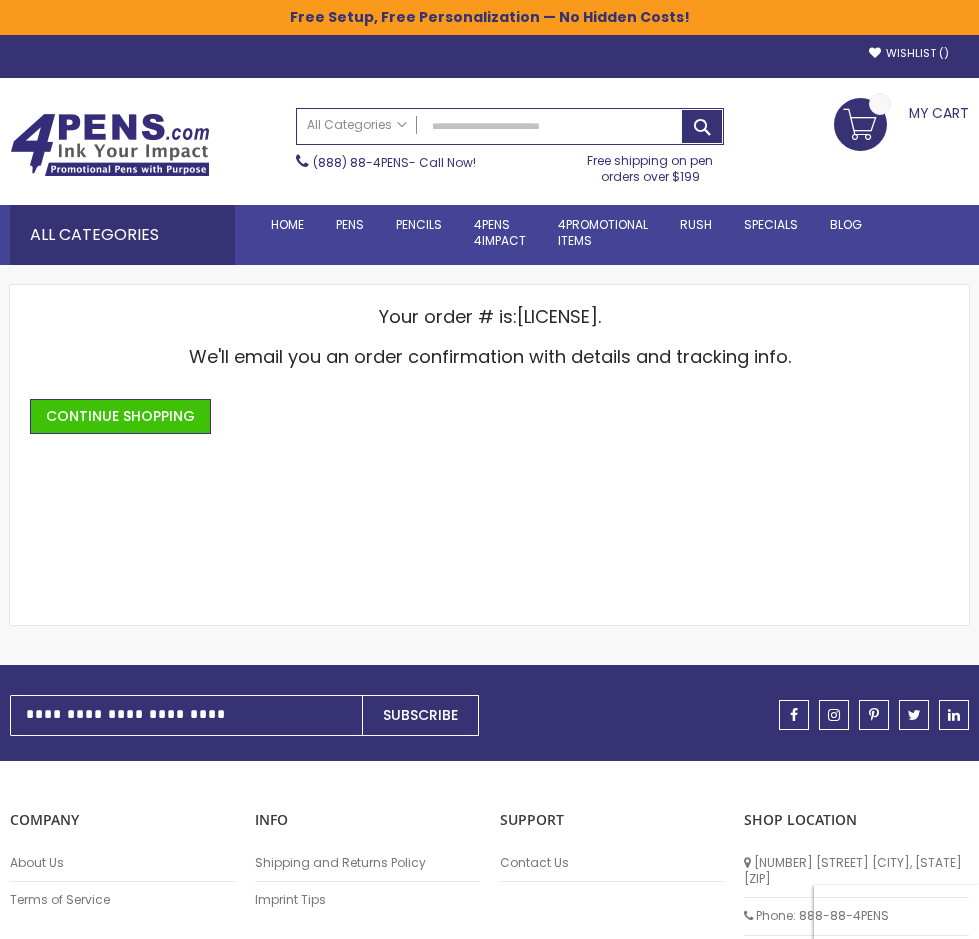 scroll, scrollTop: 0, scrollLeft: 0, axis: both 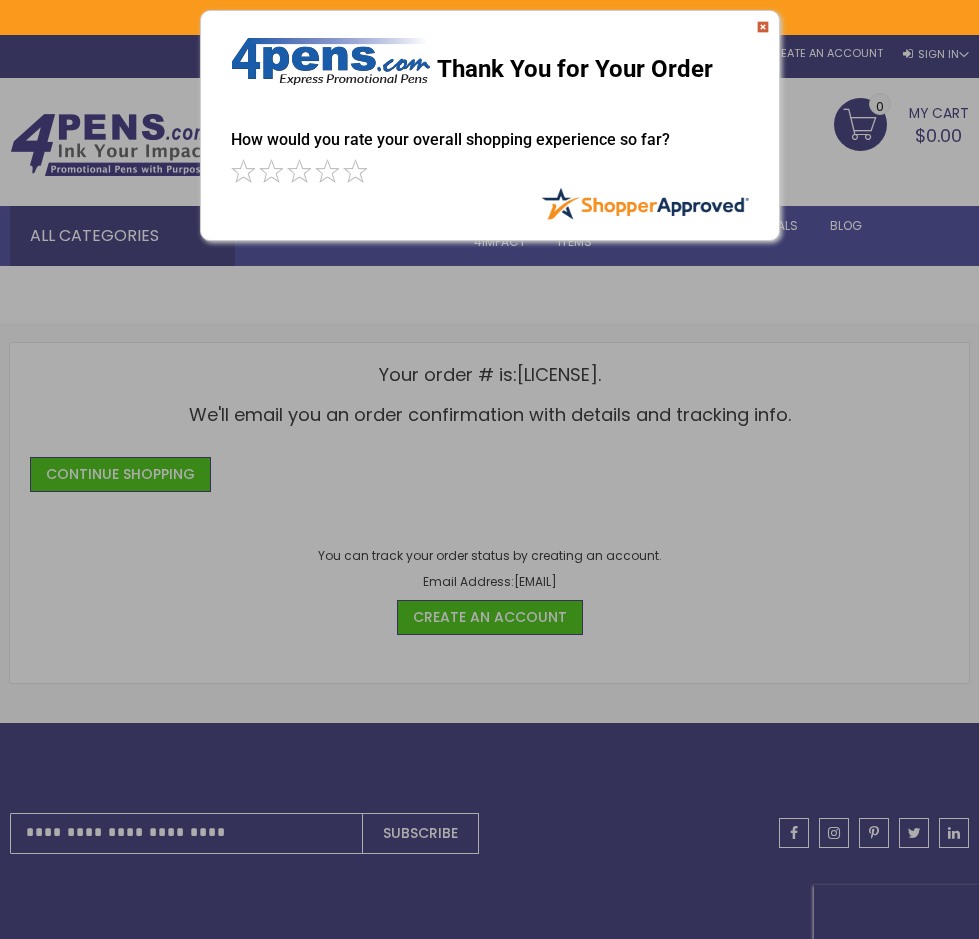 click at bounding box center (763, 27) 